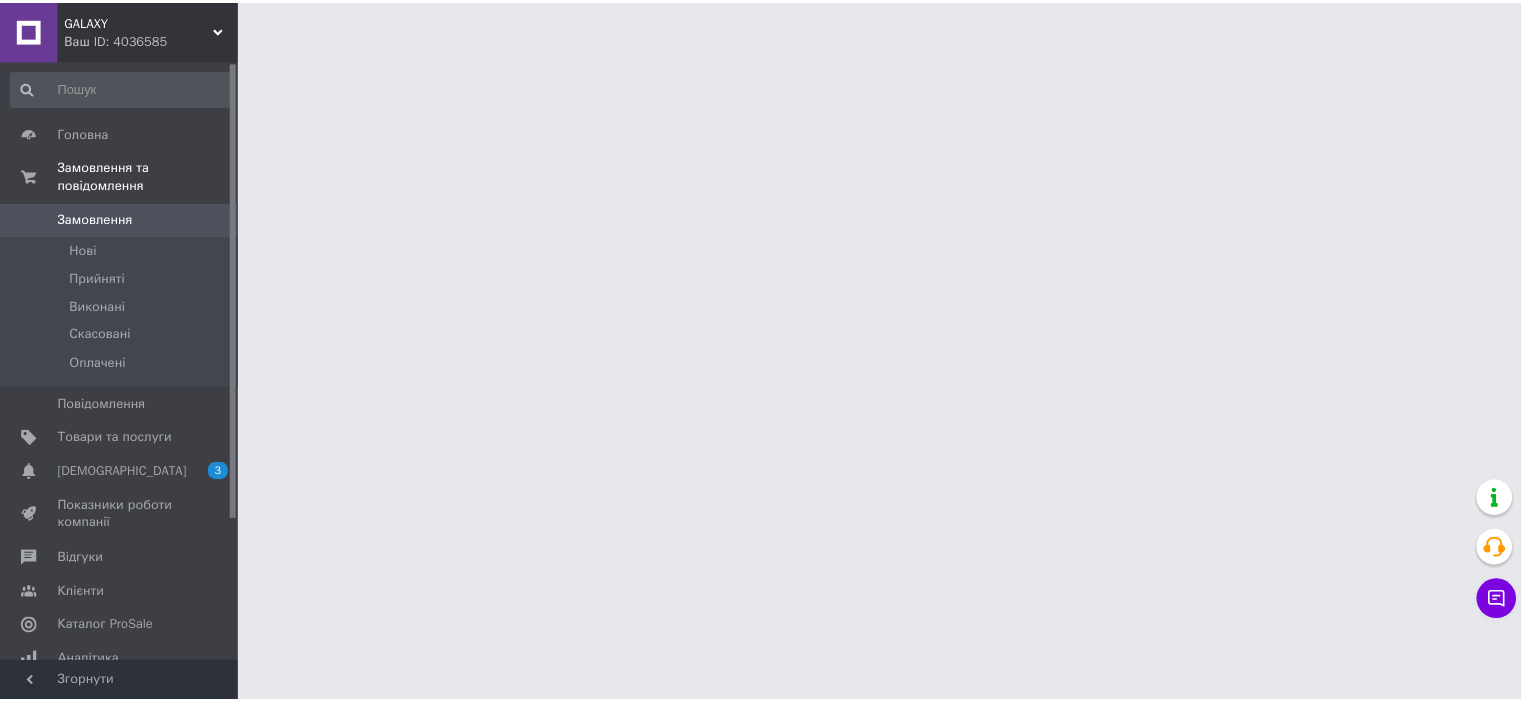 scroll, scrollTop: 0, scrollLeft: 0, axis: both 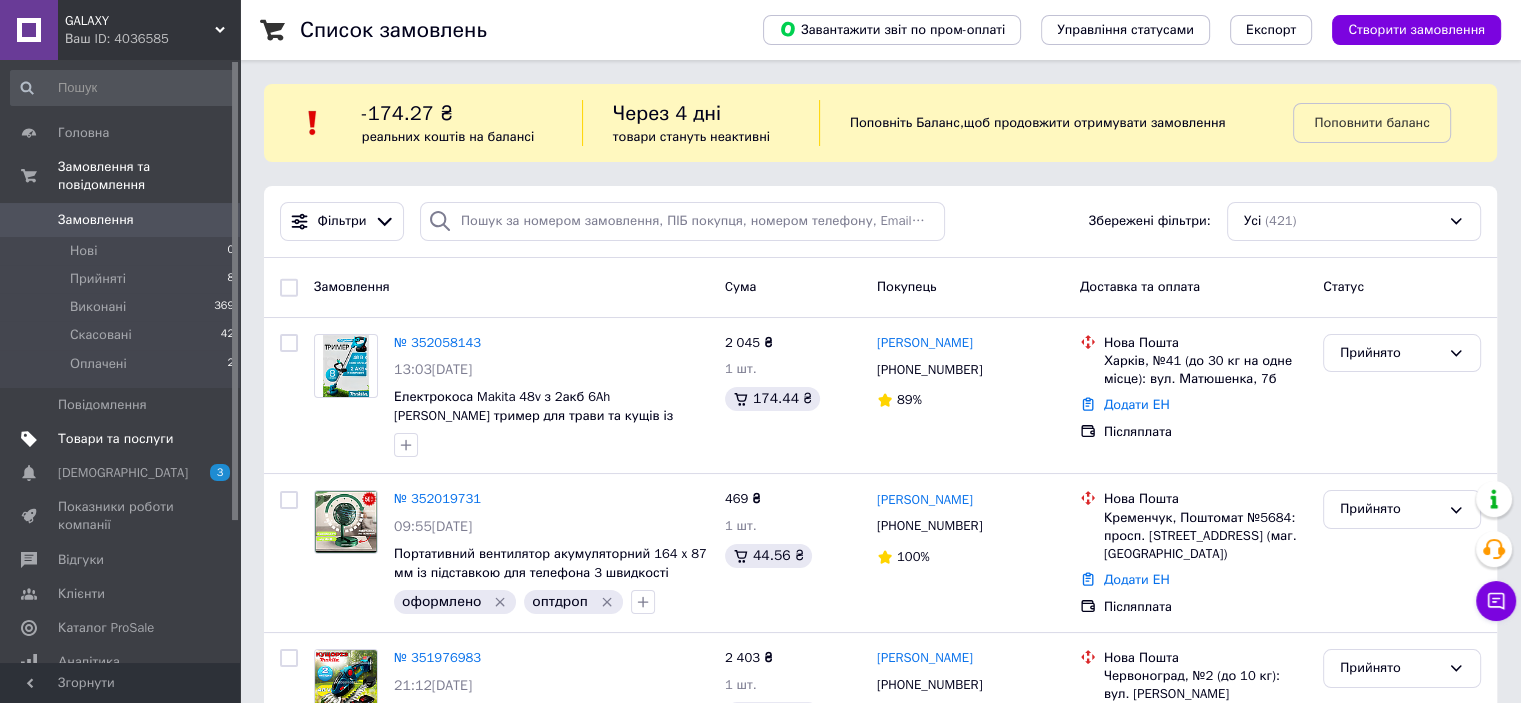 click on "Товари та послуги" at bounding box center [115, 439] 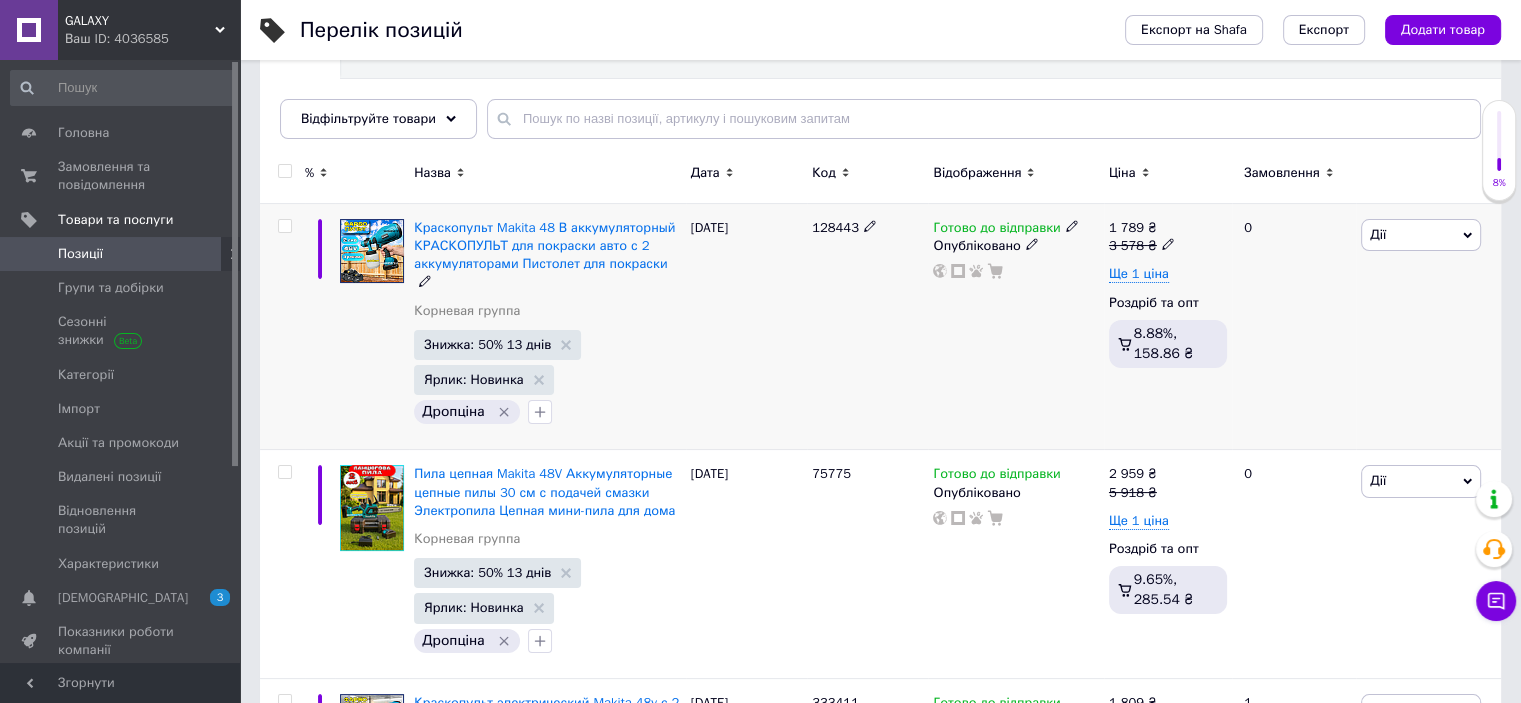 scroll, scrollTop: 200, scrollLeft: 0, axis: vertical 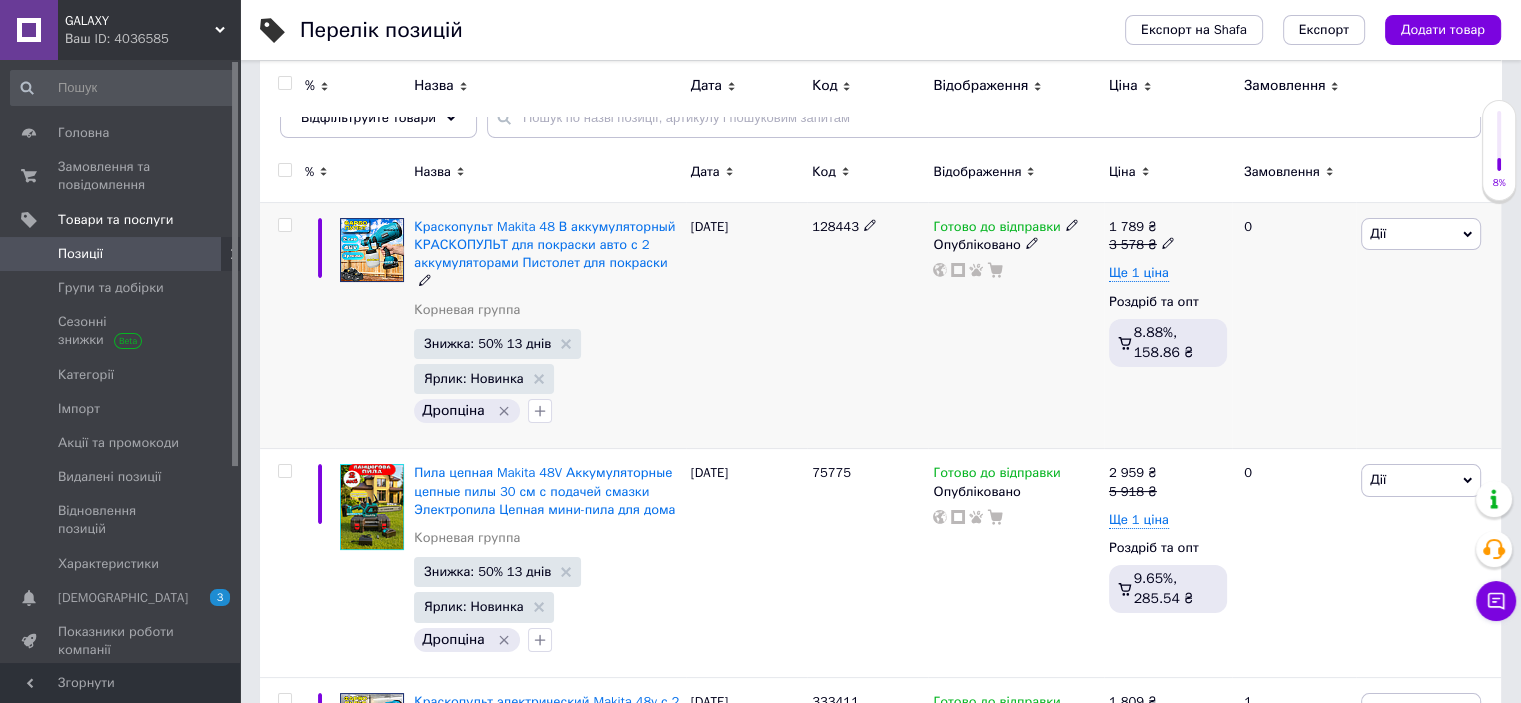 click at bounding box center [284, 225] 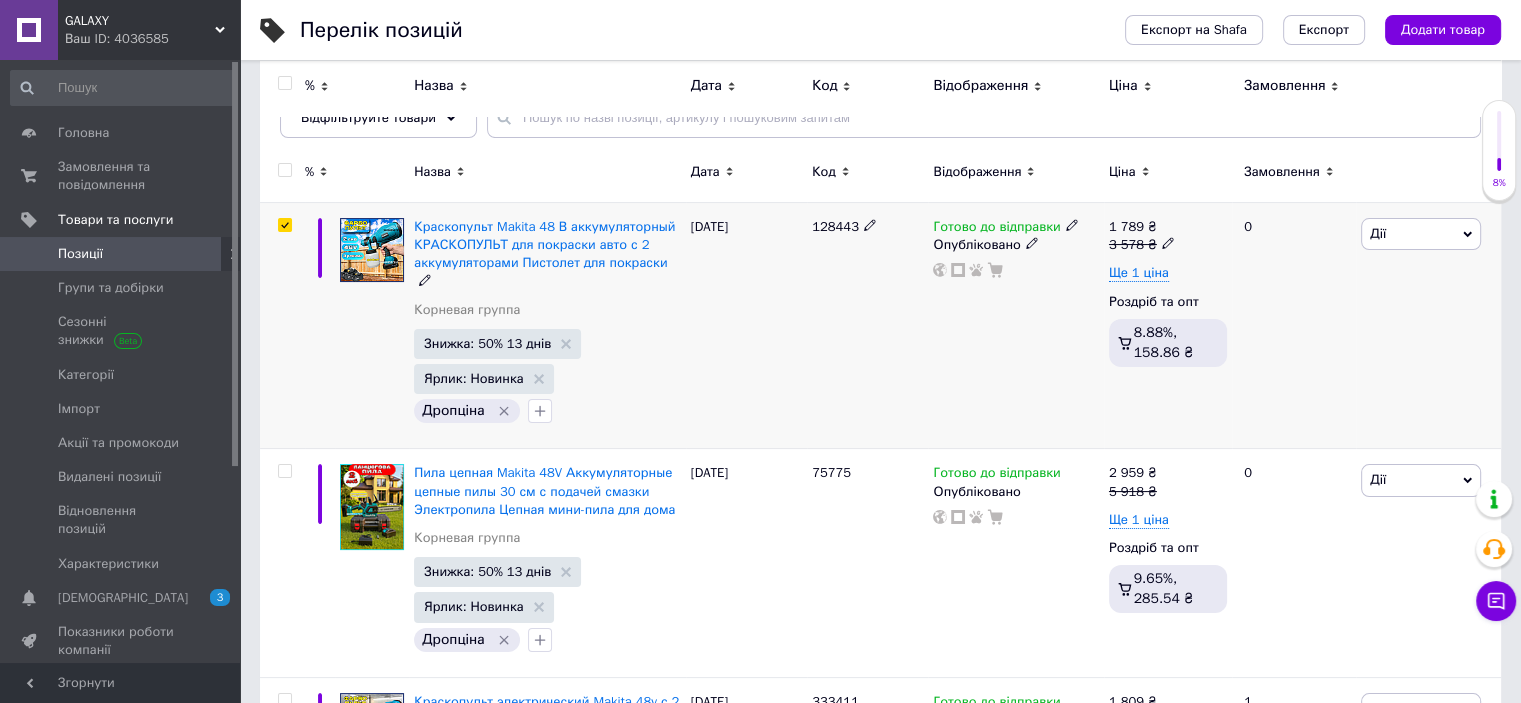 checkbox on "true" 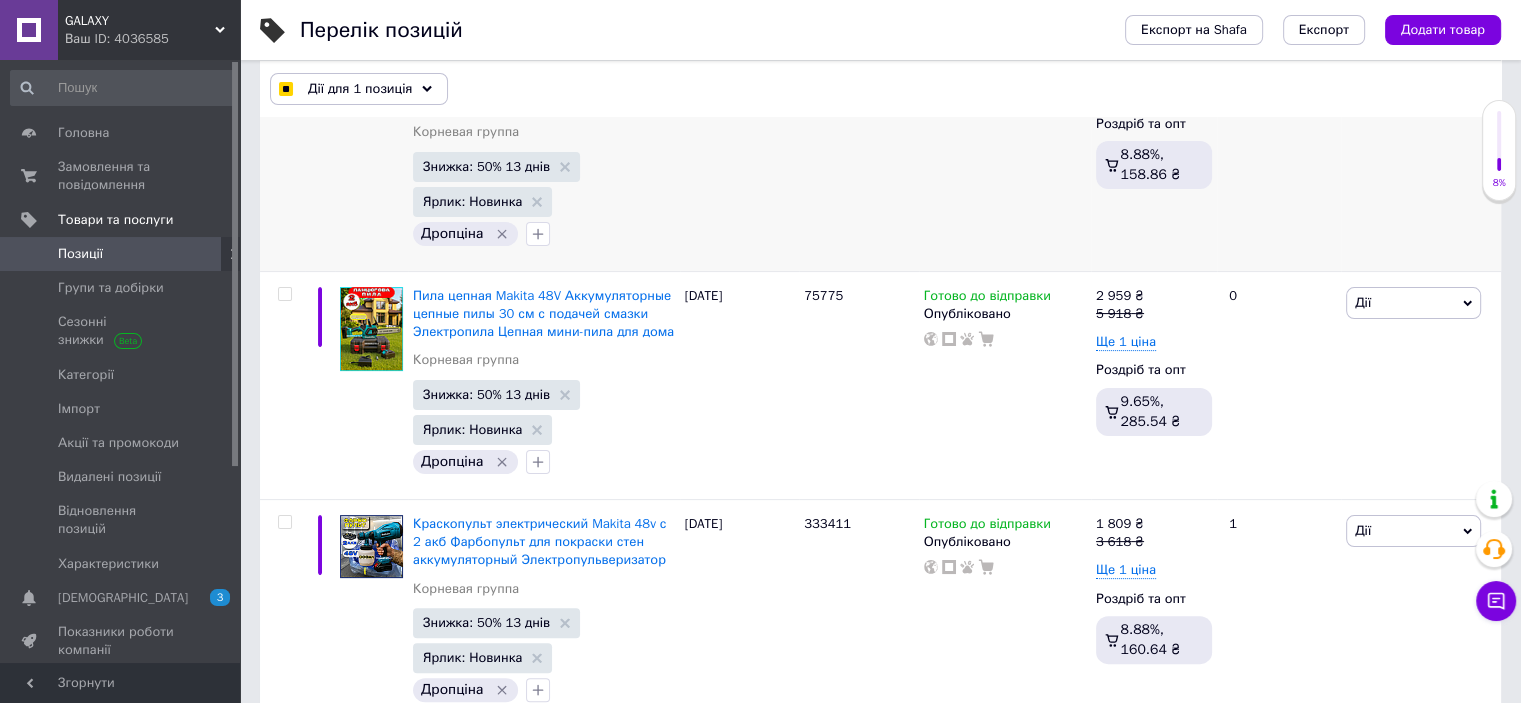 scroll, scrollTop: 500, scrollLeft: 0, axis: vertical 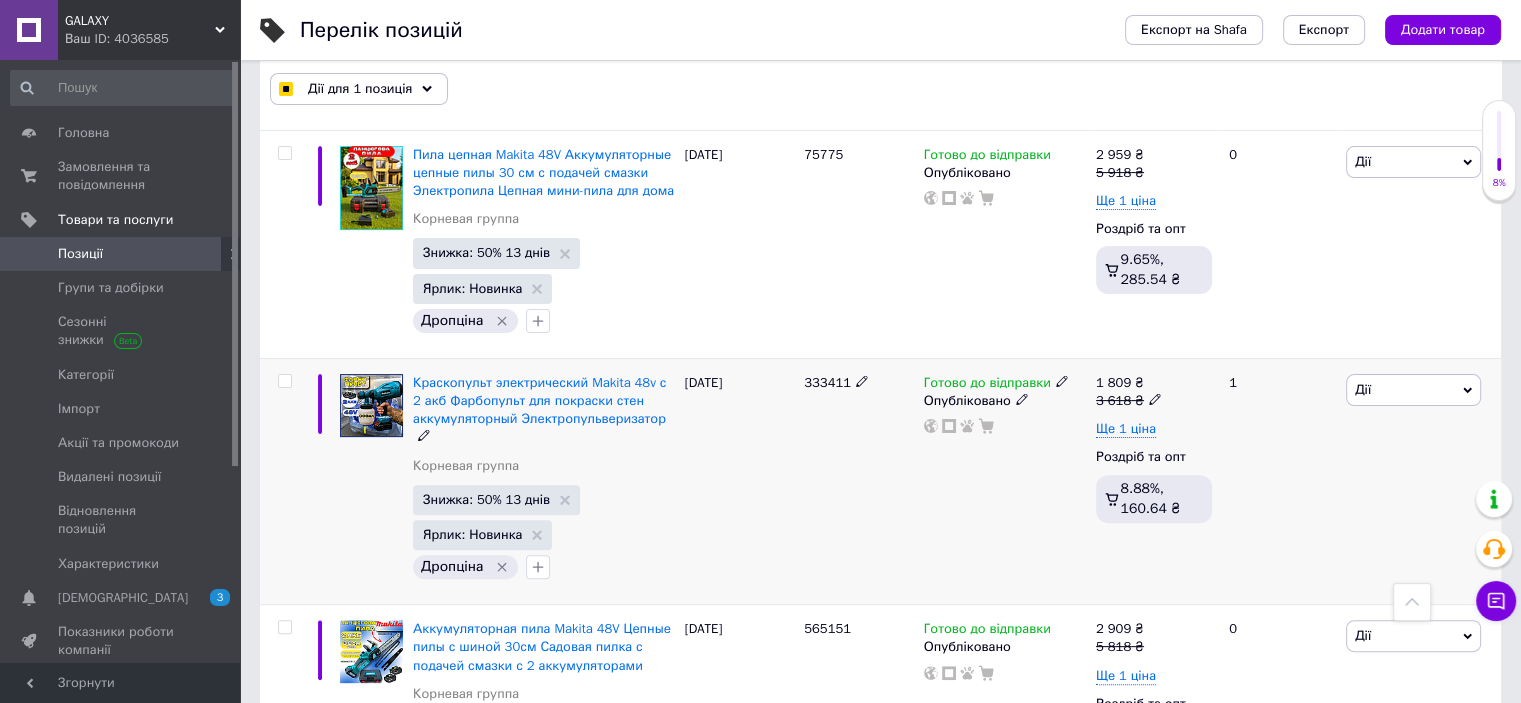 click at bounding box center [284, 381] 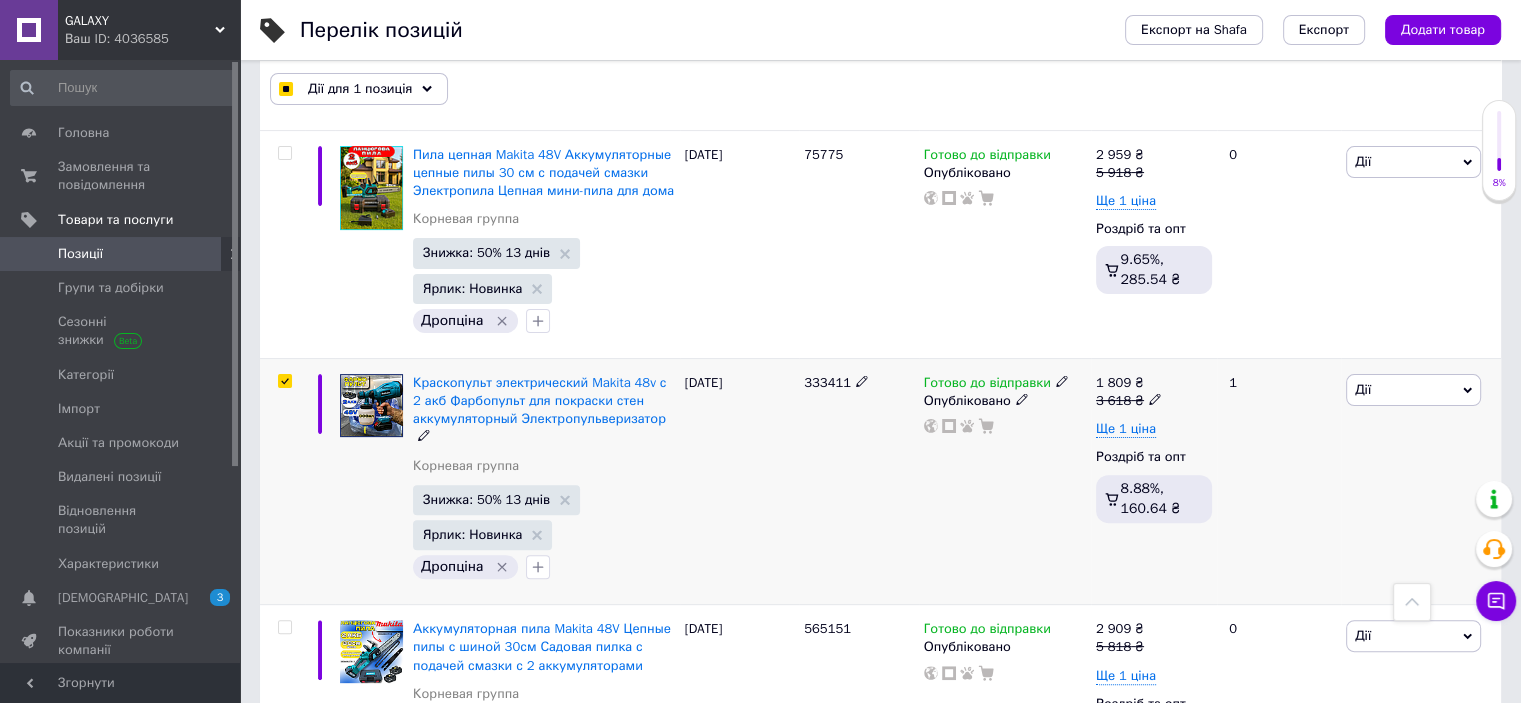 checkbox on "true" 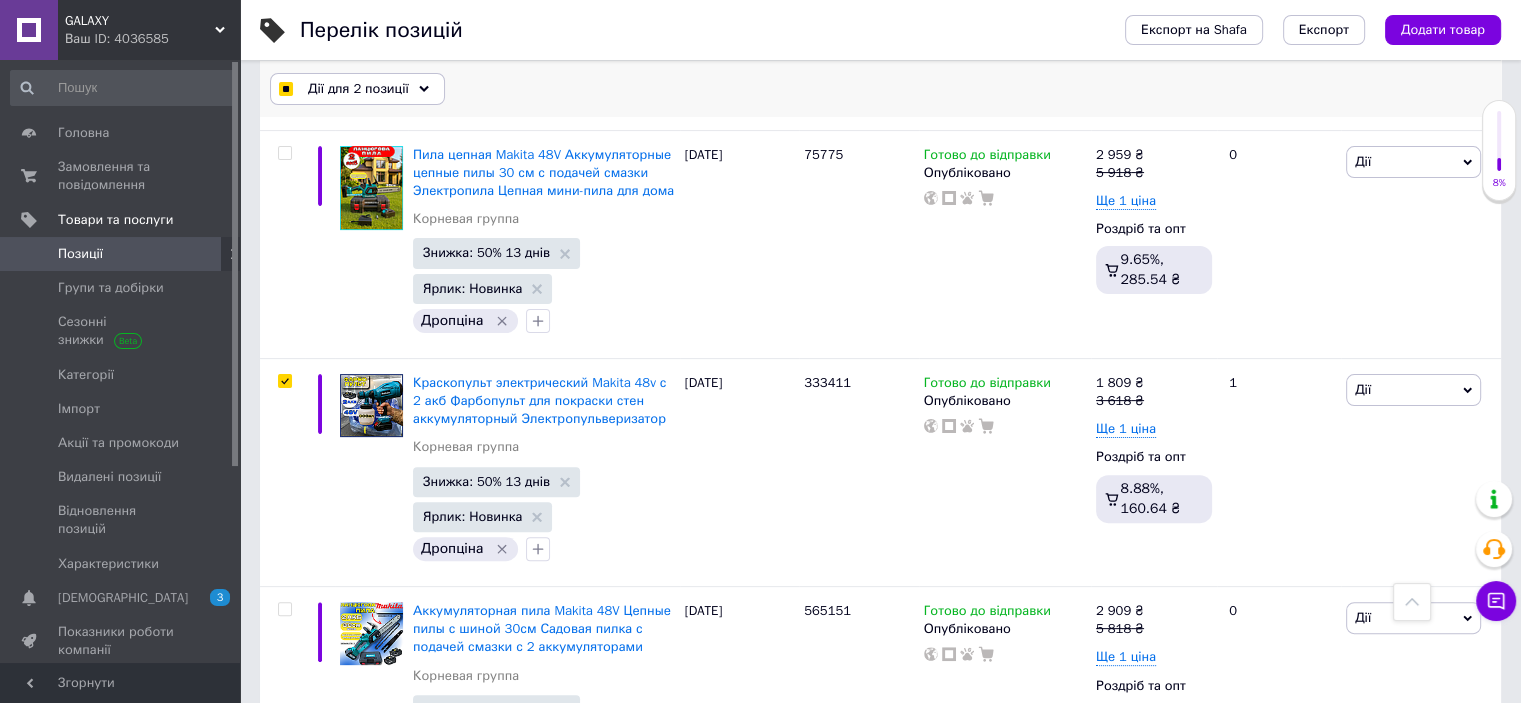 click on "Дії для 2 позиції" at bounding box center [358, 89] 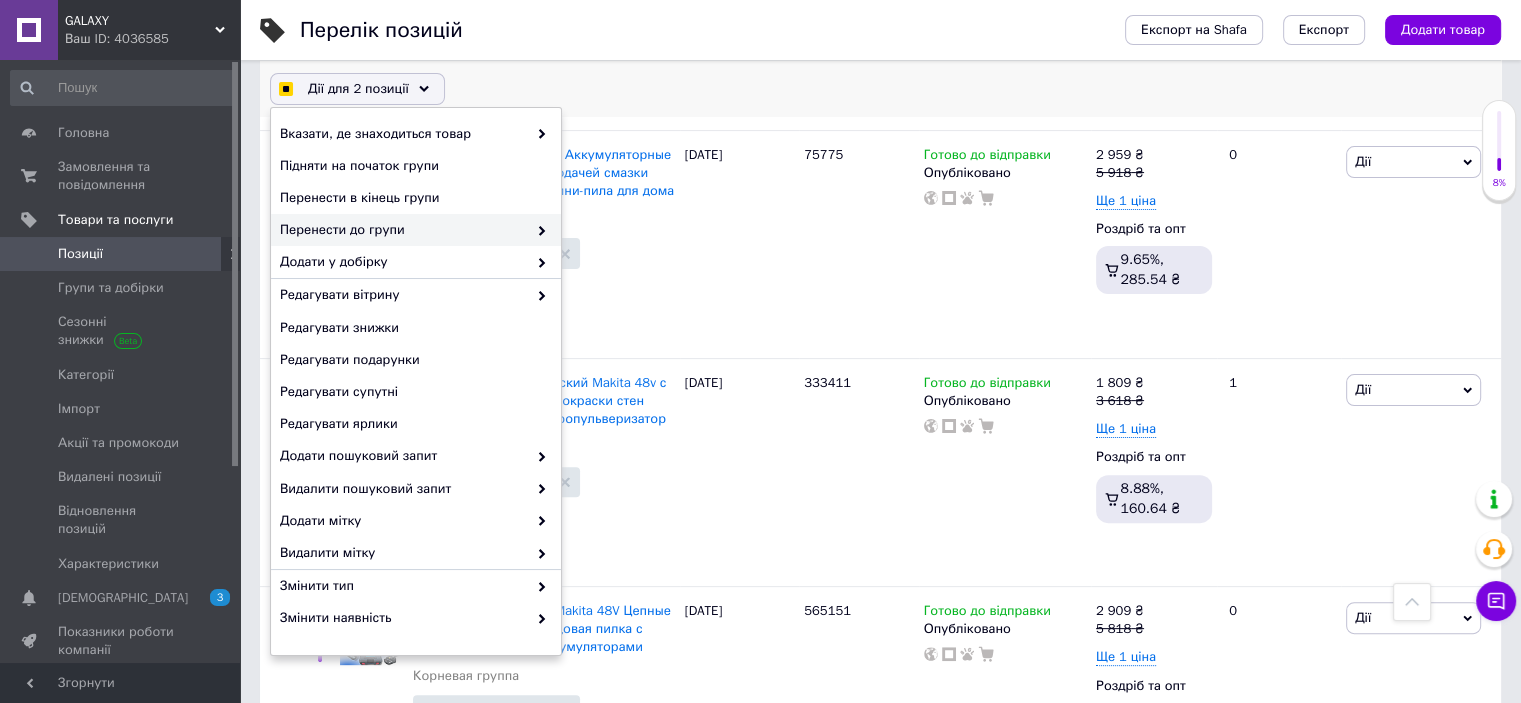 click on "Перенести до групи" at bounding box center [403, 230] 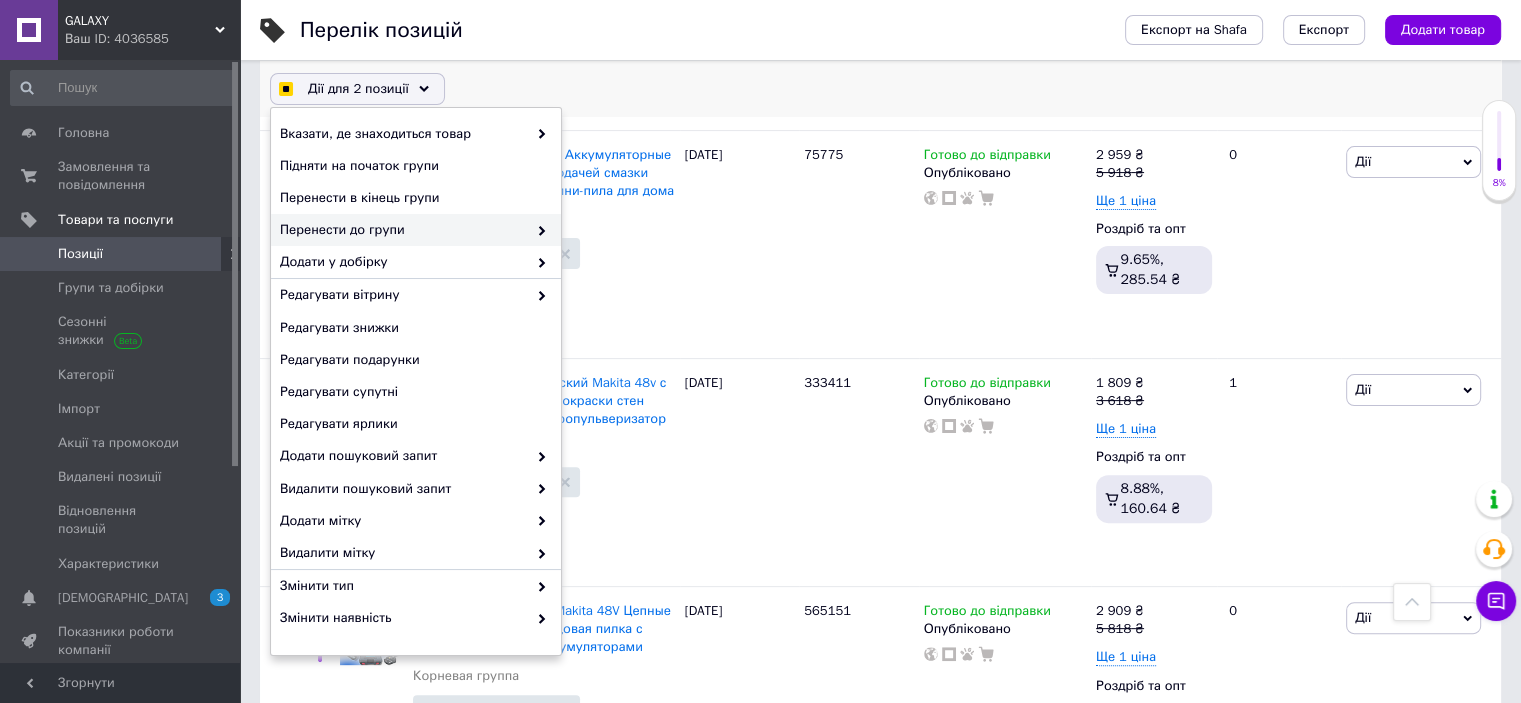 click on "Перенести до групи" at bounding box center (403, 230) 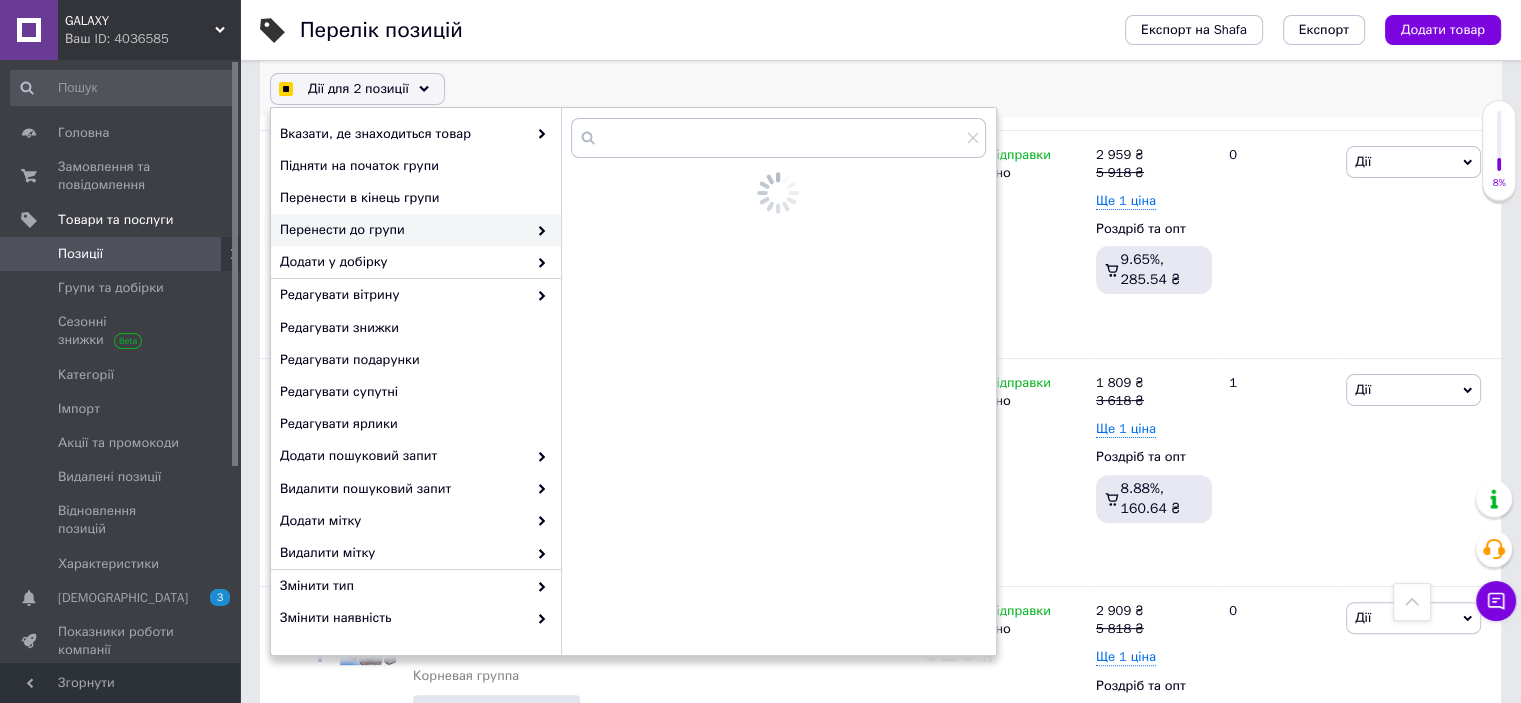 checkbox on "true" 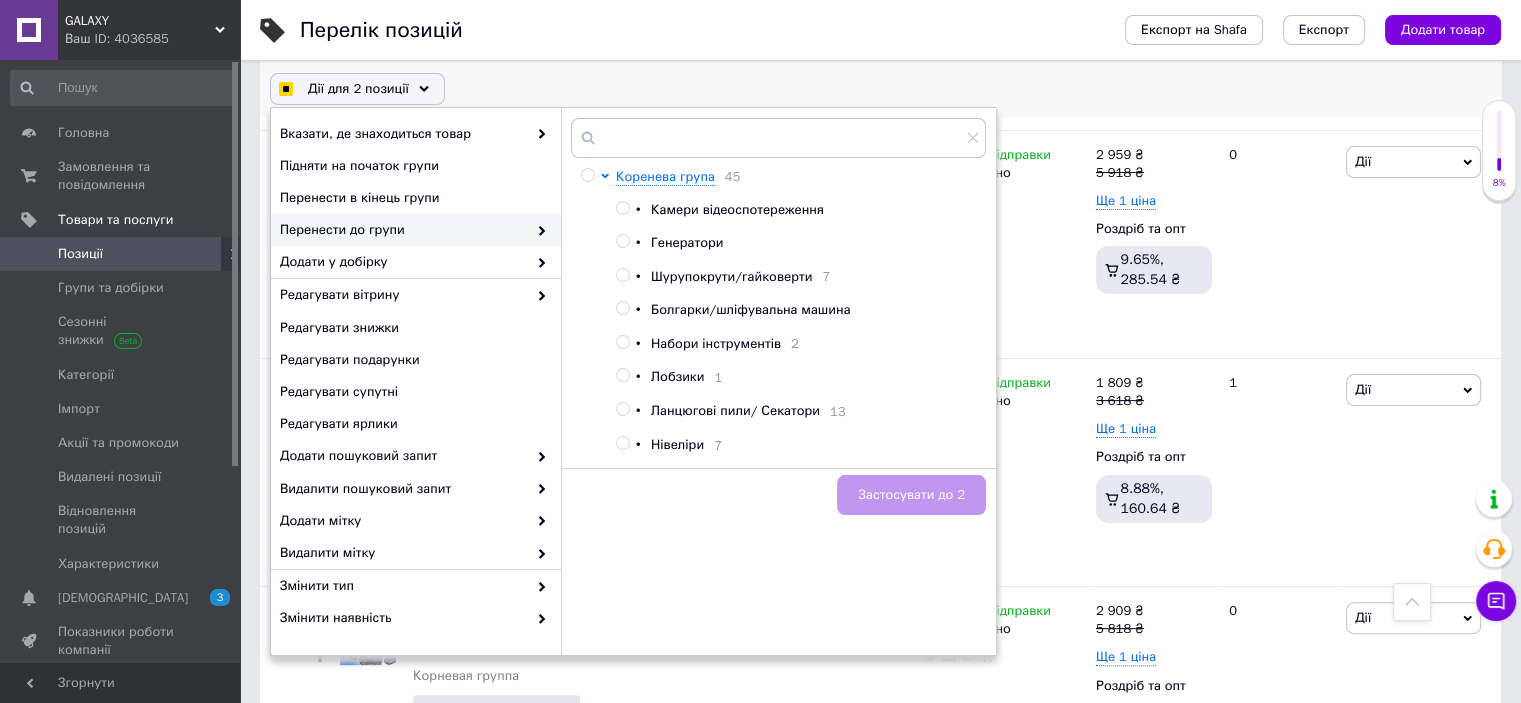 checkbox on "true" 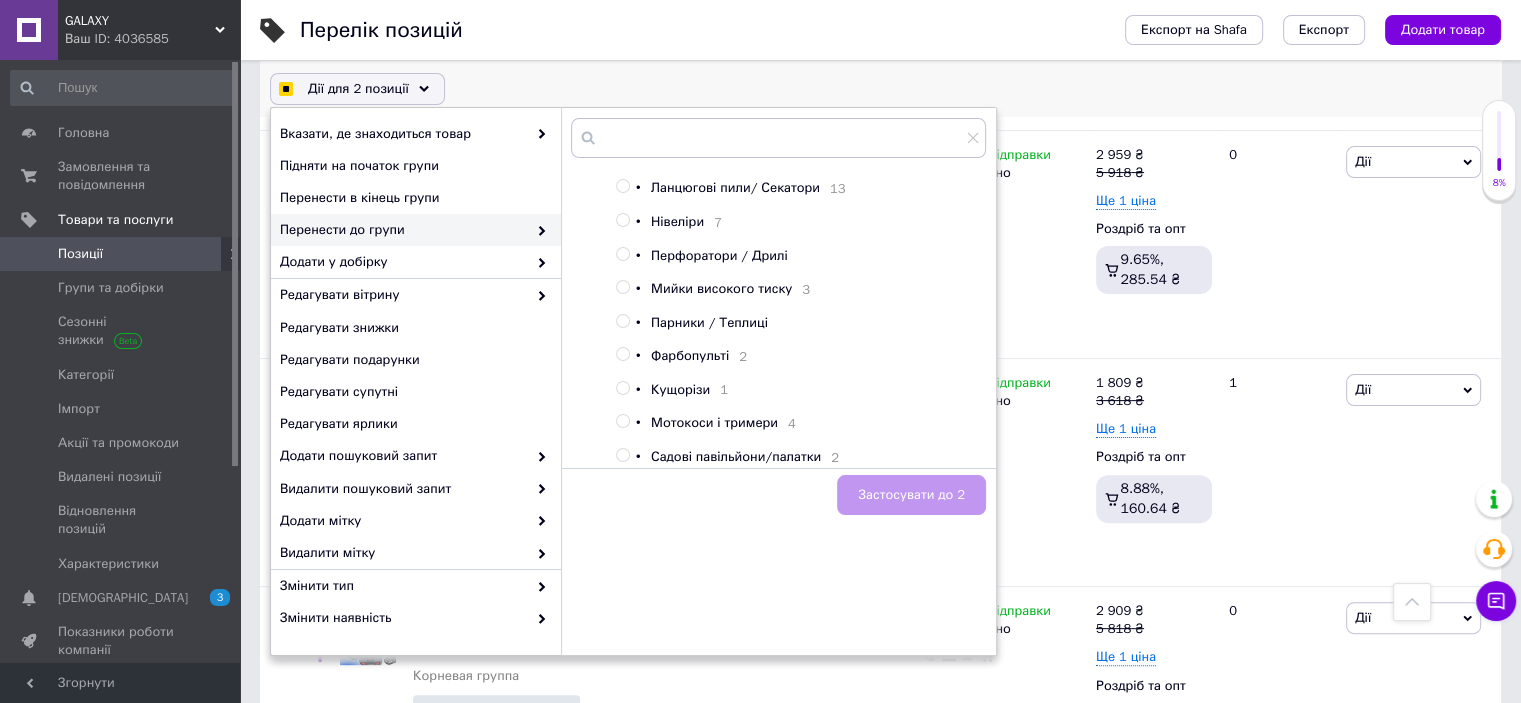 scroll, scrollTop: 238, scrollLeft: 0, axis: vertical 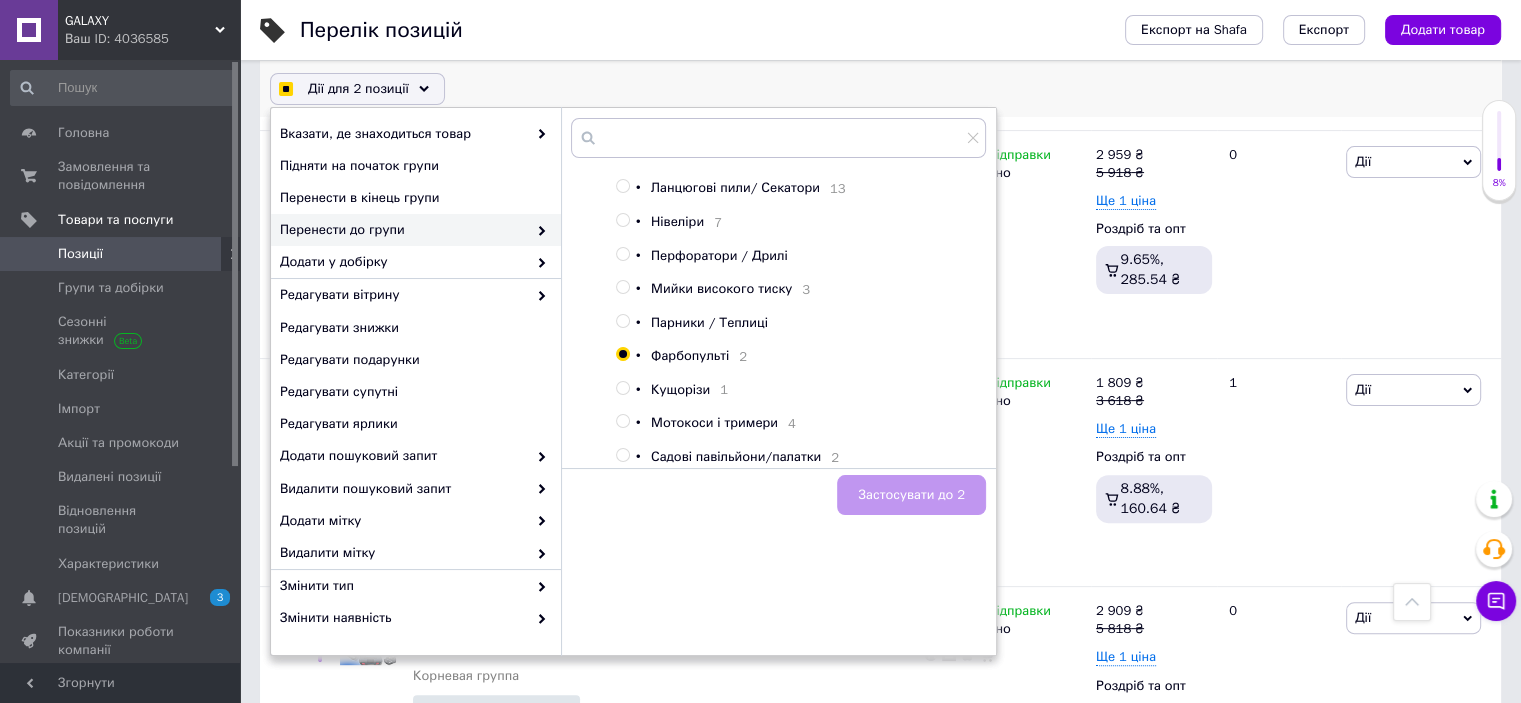 checkbox on "true" 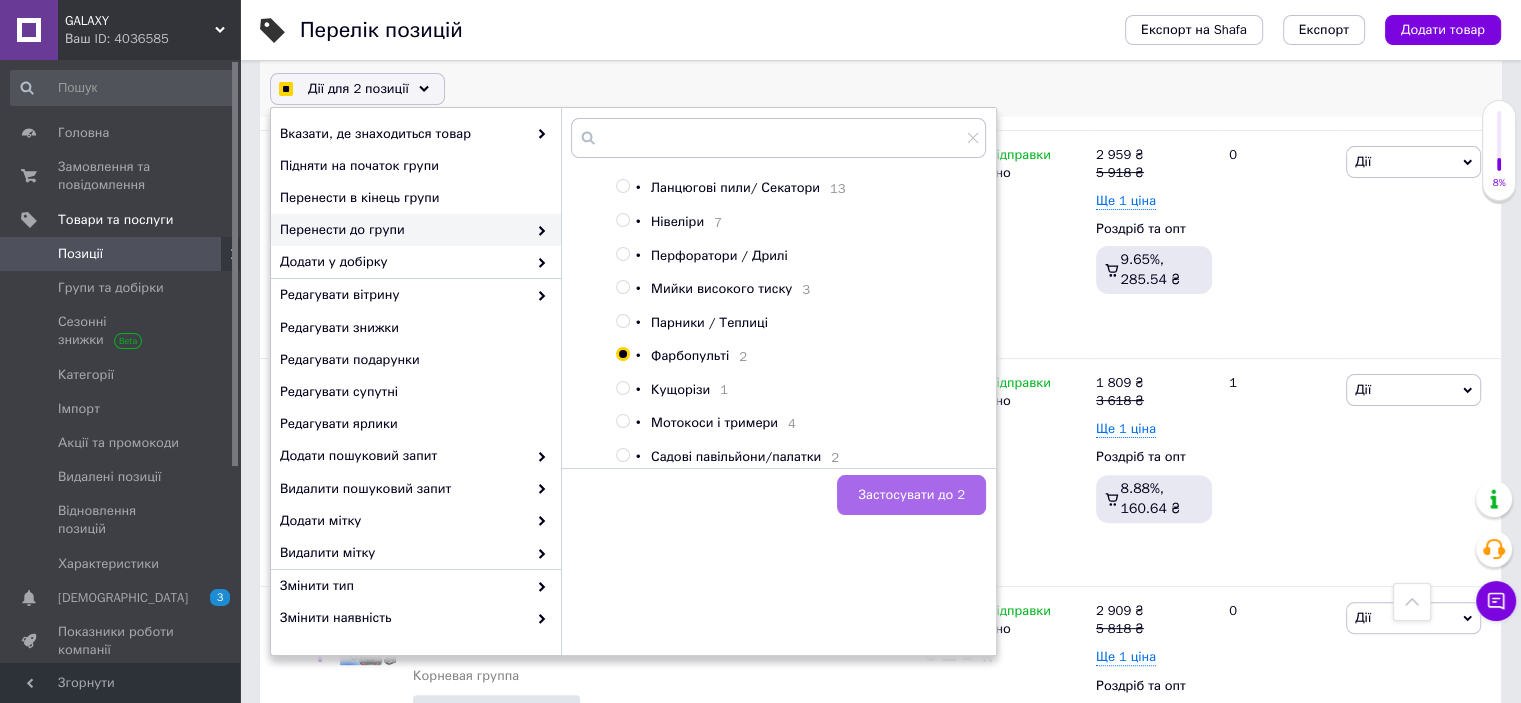 click on "Застосувати до 2" at bounding box center [911, 495] 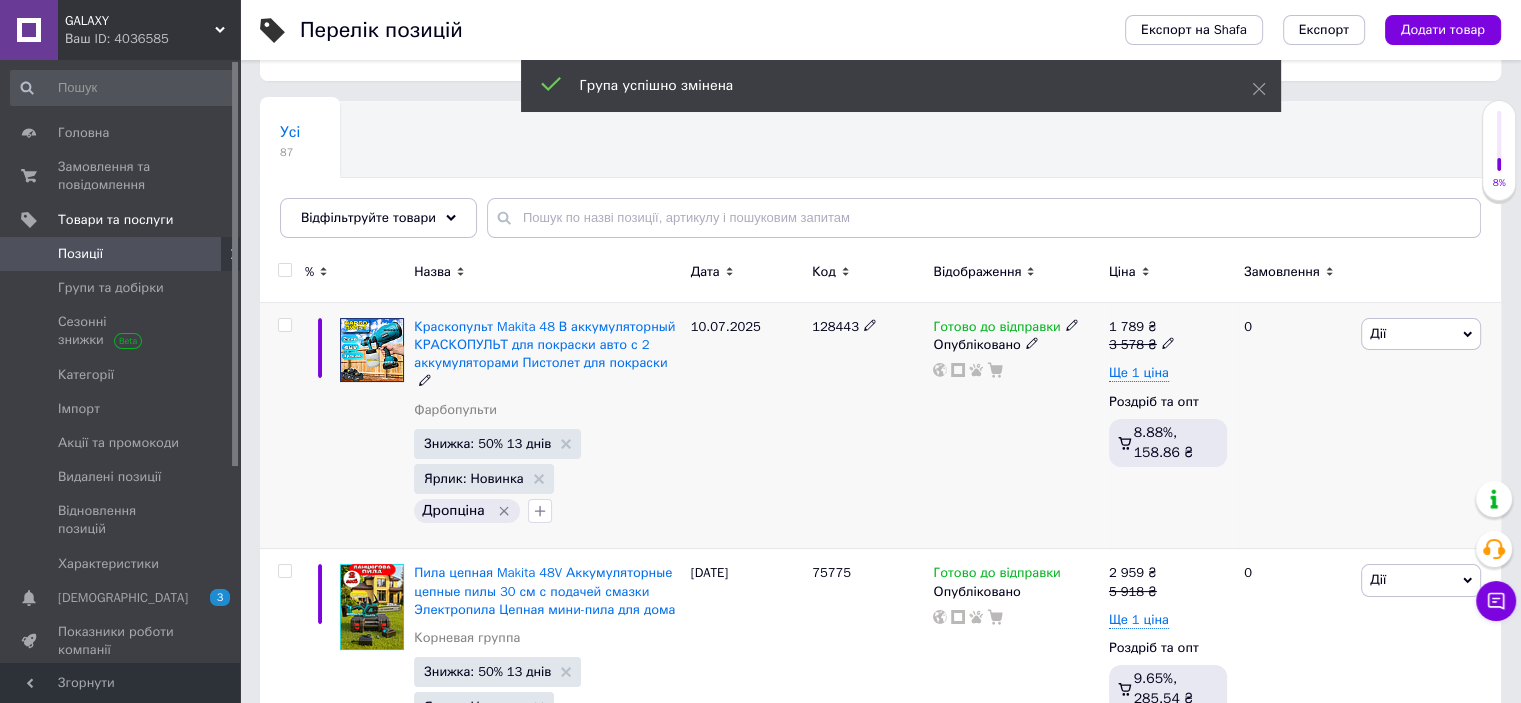 scroll, scrollTop: 300, scrollLeft: 0, axis: vertical 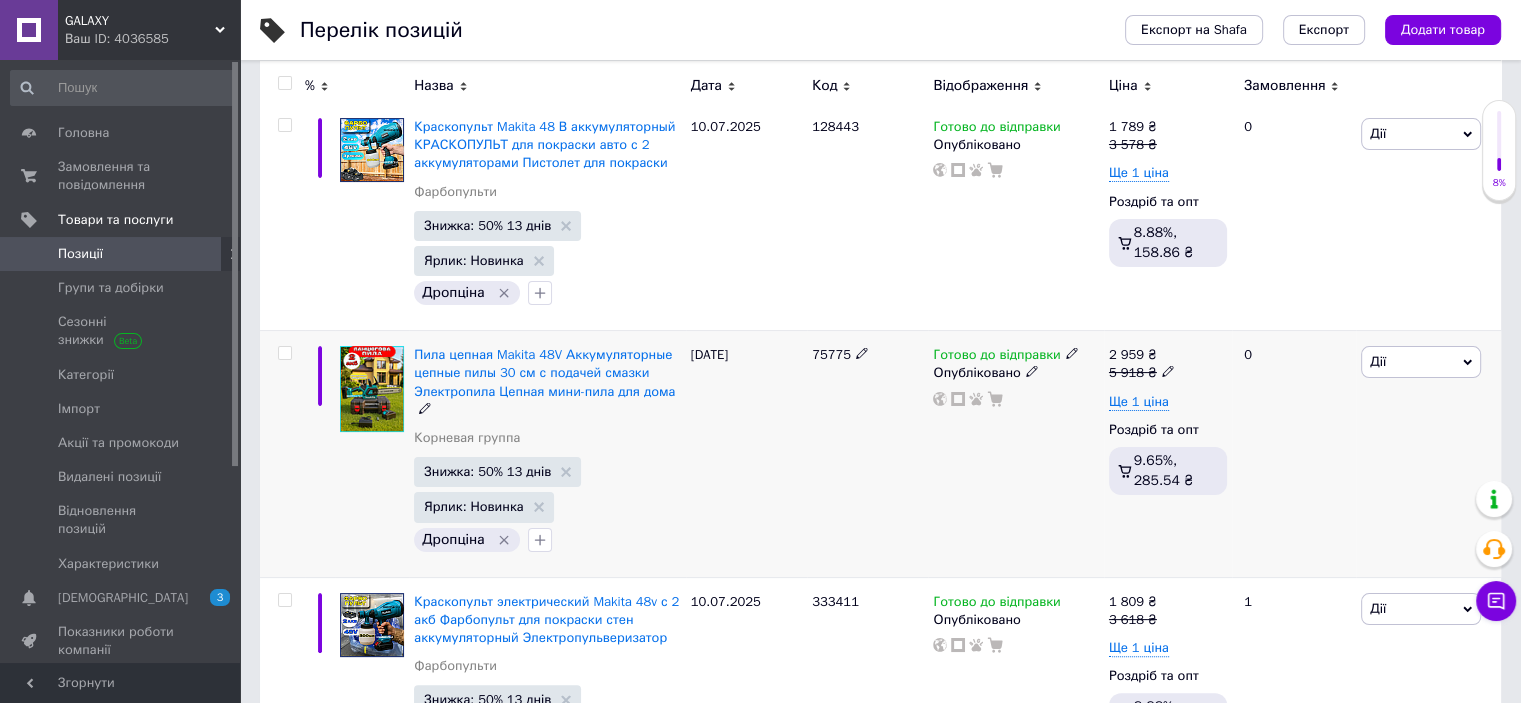 click at bounding box center [284, 353] 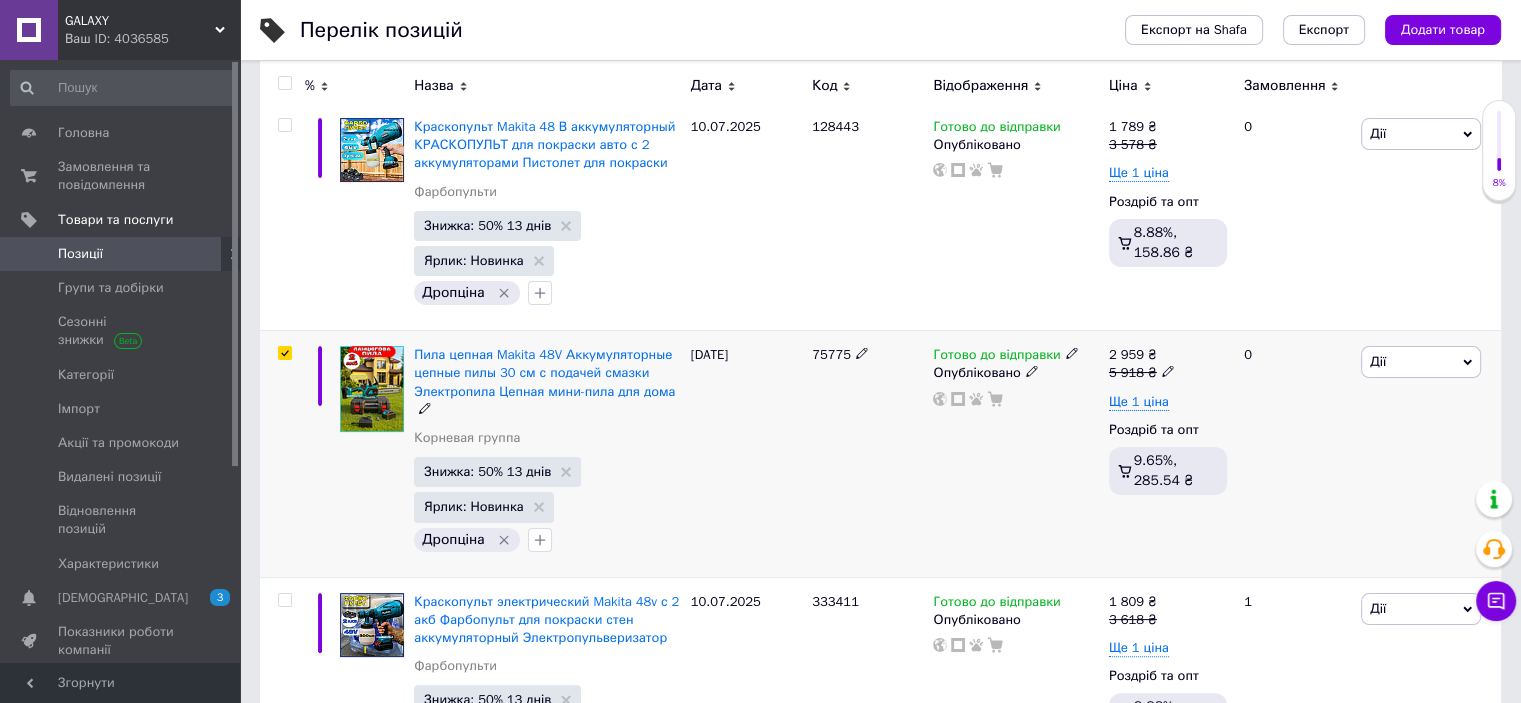 checkbox on "true" 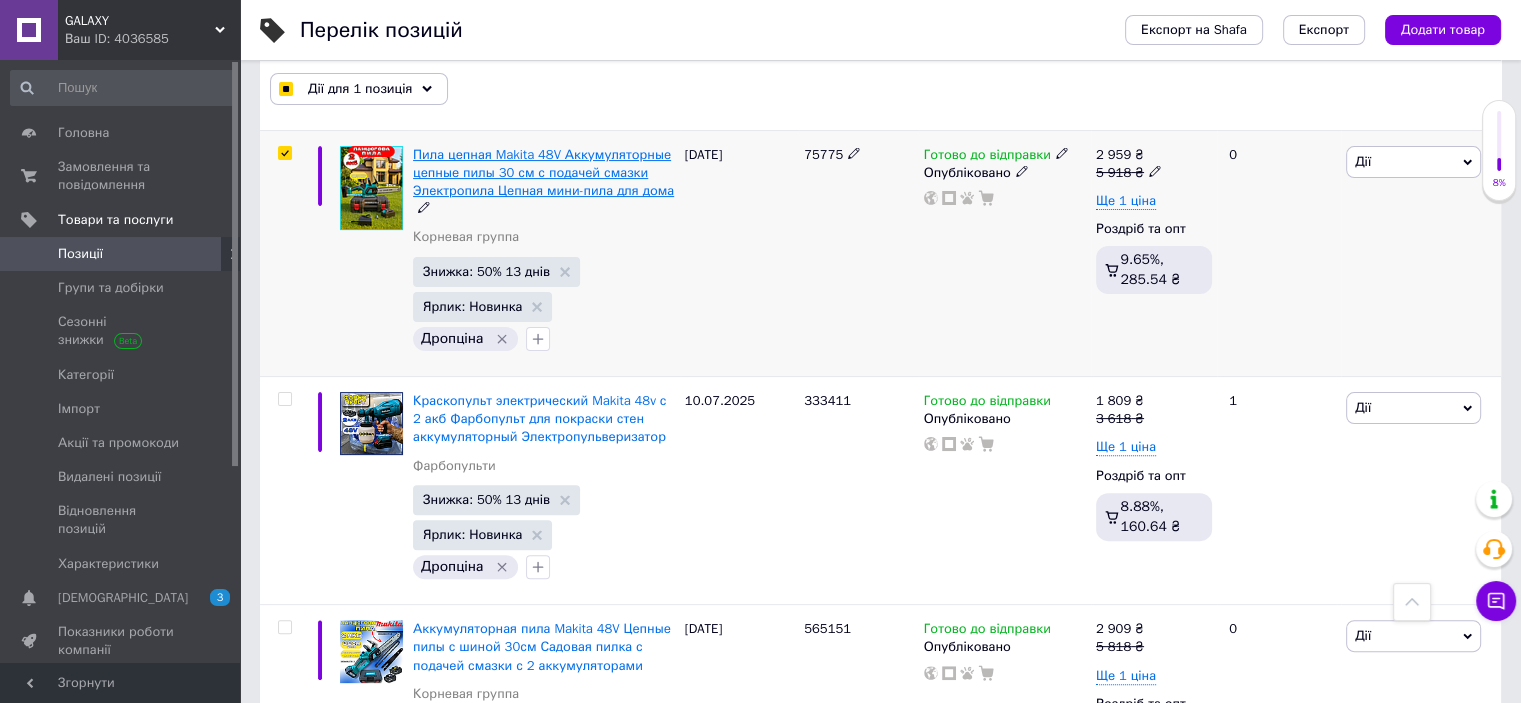 scroll, scrollTop: 700, scrollLeft: 0, axis: vertical 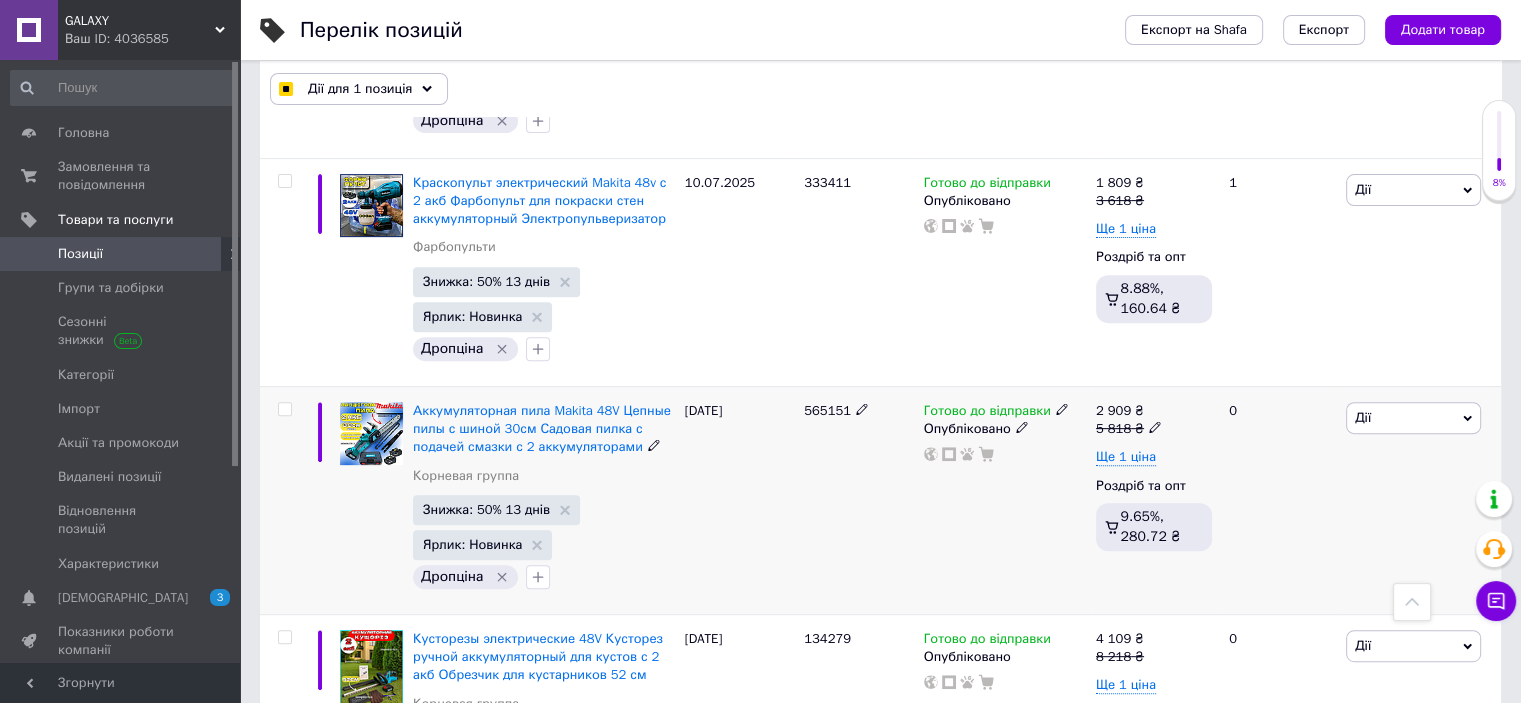 click at bounding box center [284, 409] 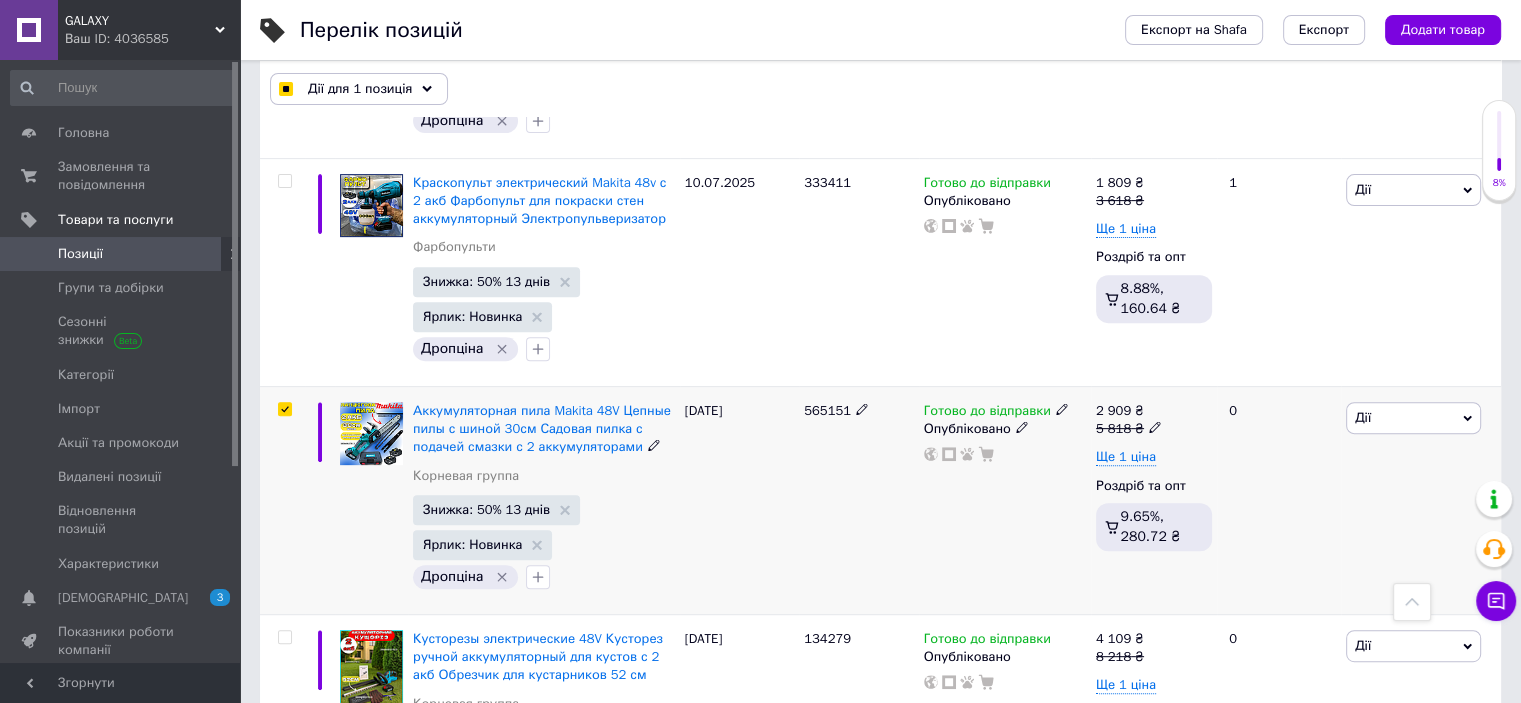 checkbox on "true" 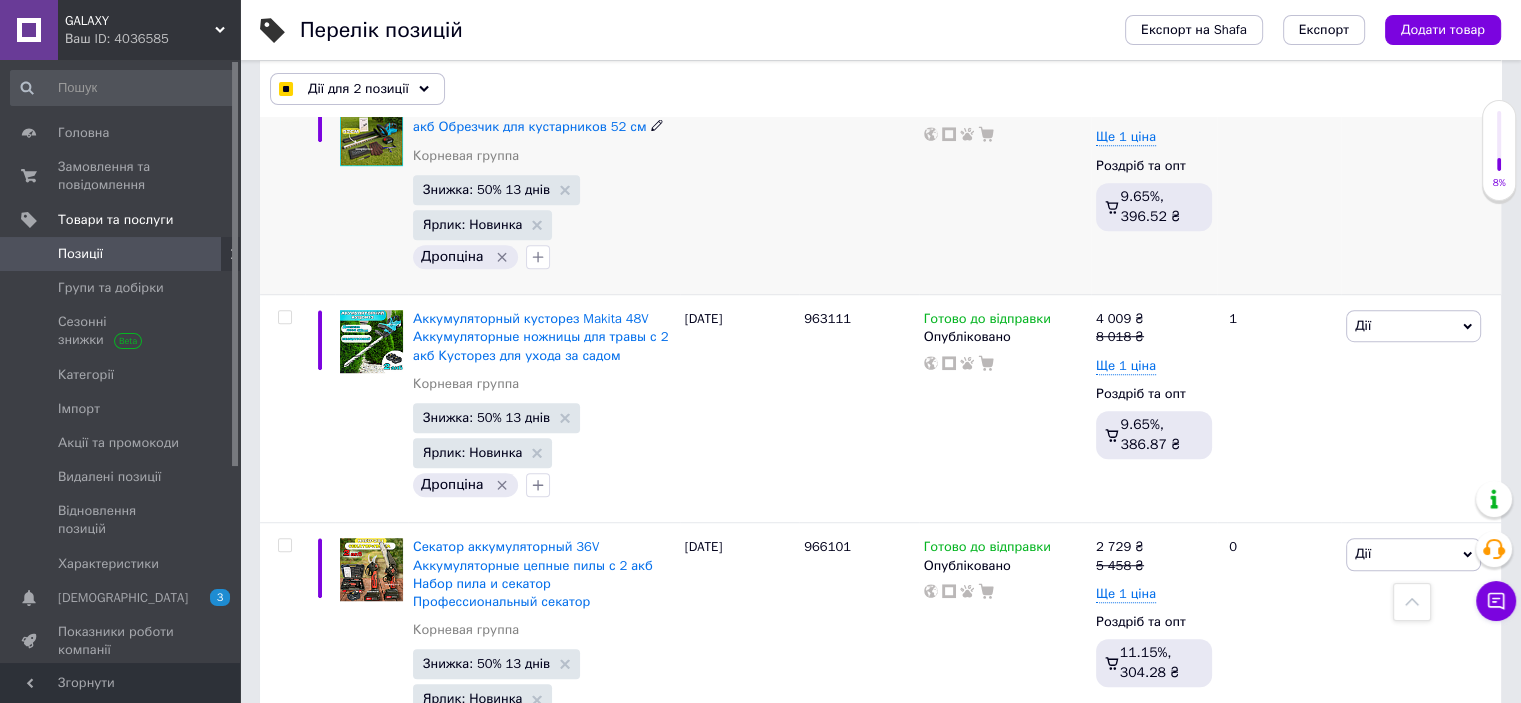 scroll, scrollTop: 1400, scrollLeft: 0, axis: vertical 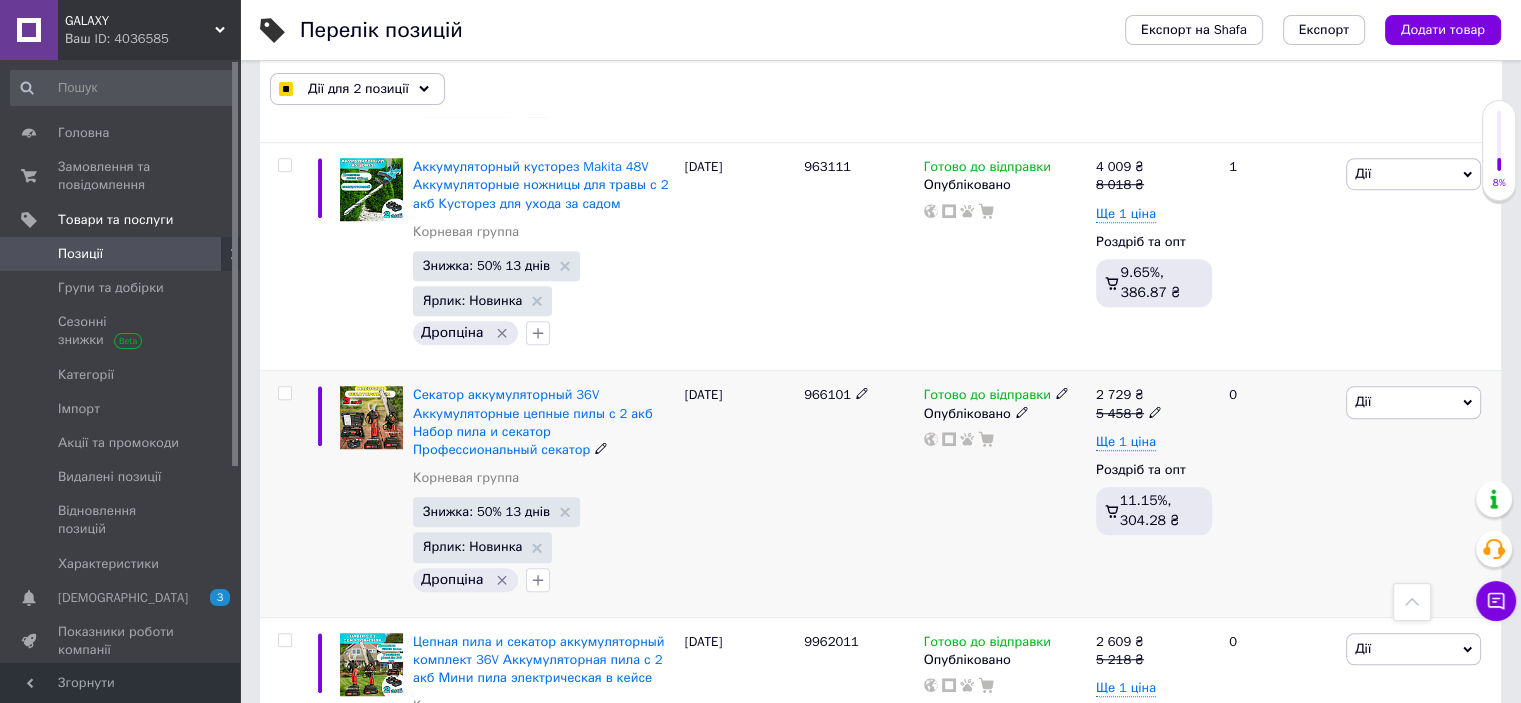 click at bounding box center (284, 393) 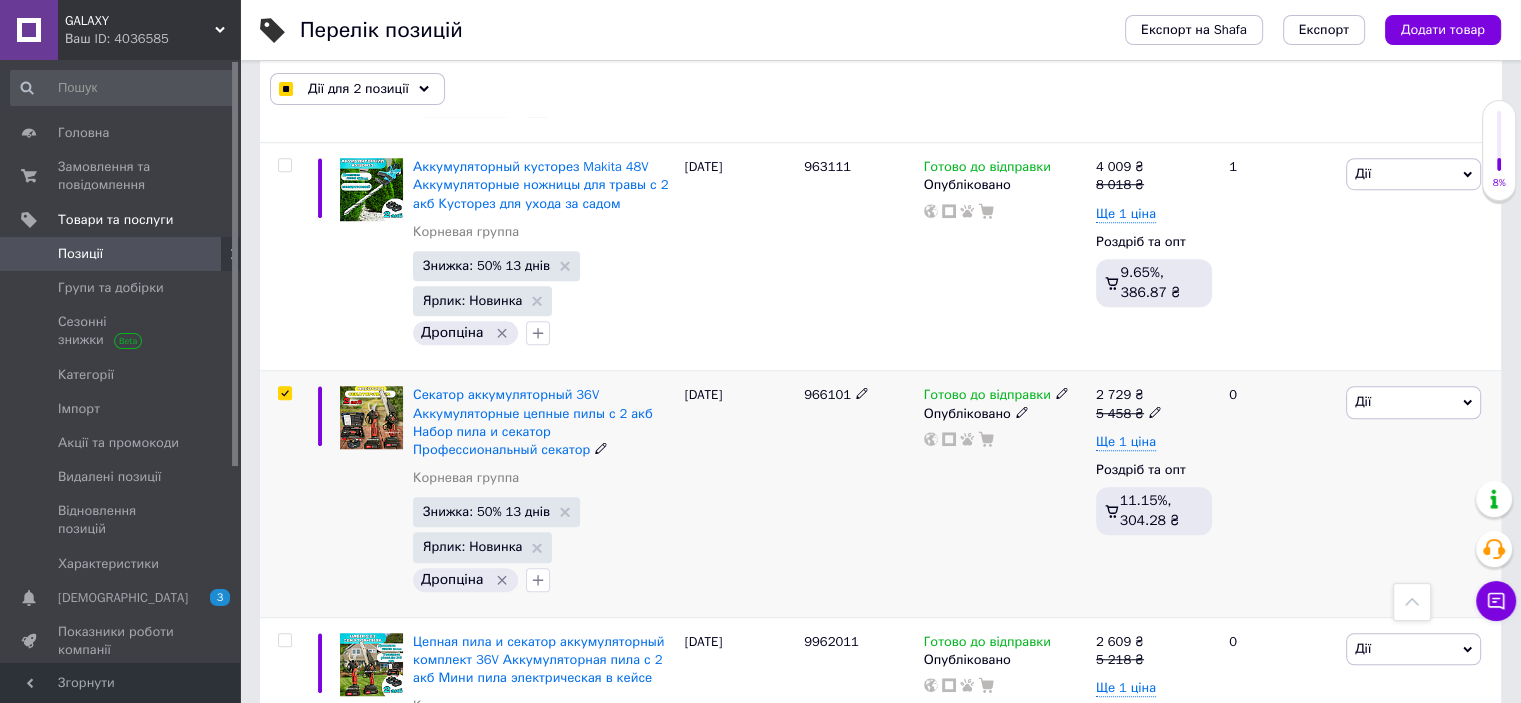 checkbox on "true" 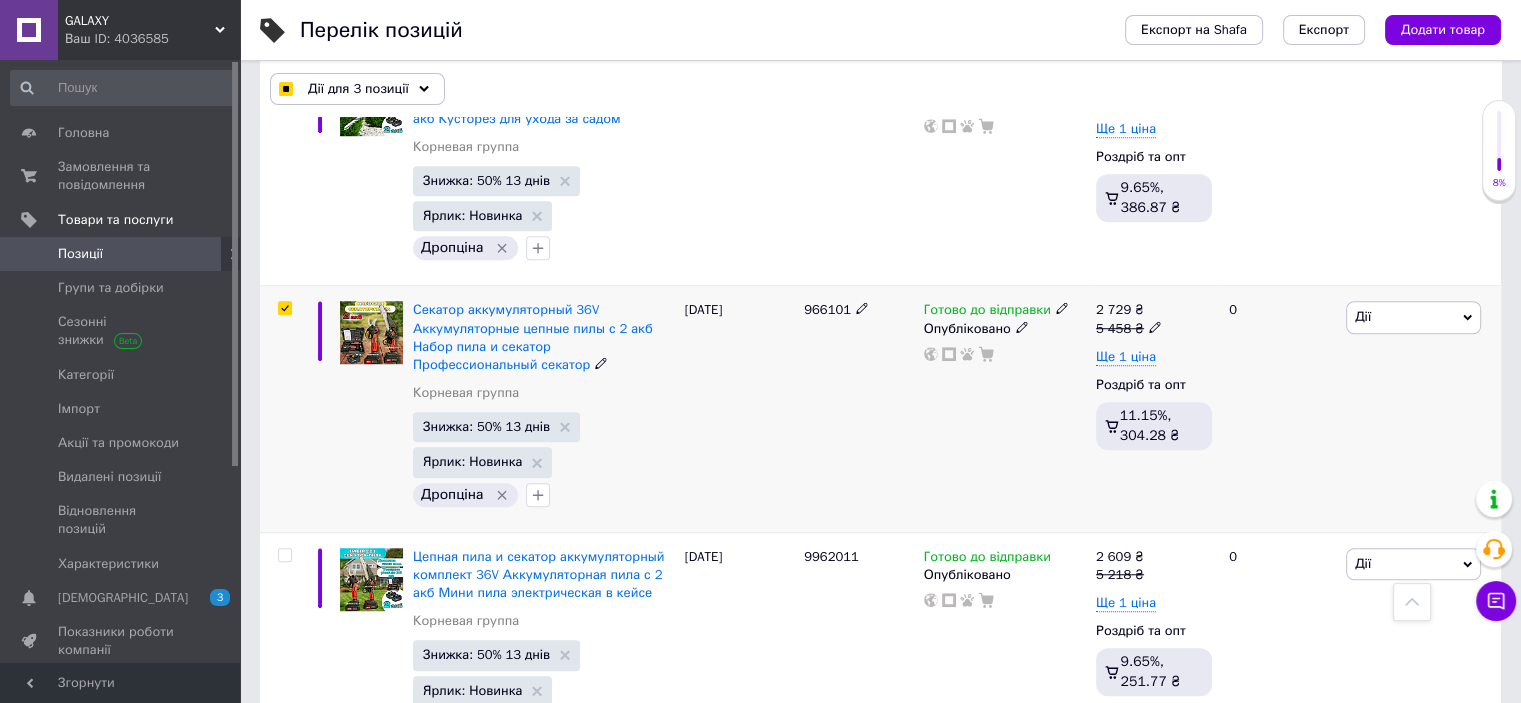 scroll, scrollTop: 1600, scrollLeft: 0, axis: vertical 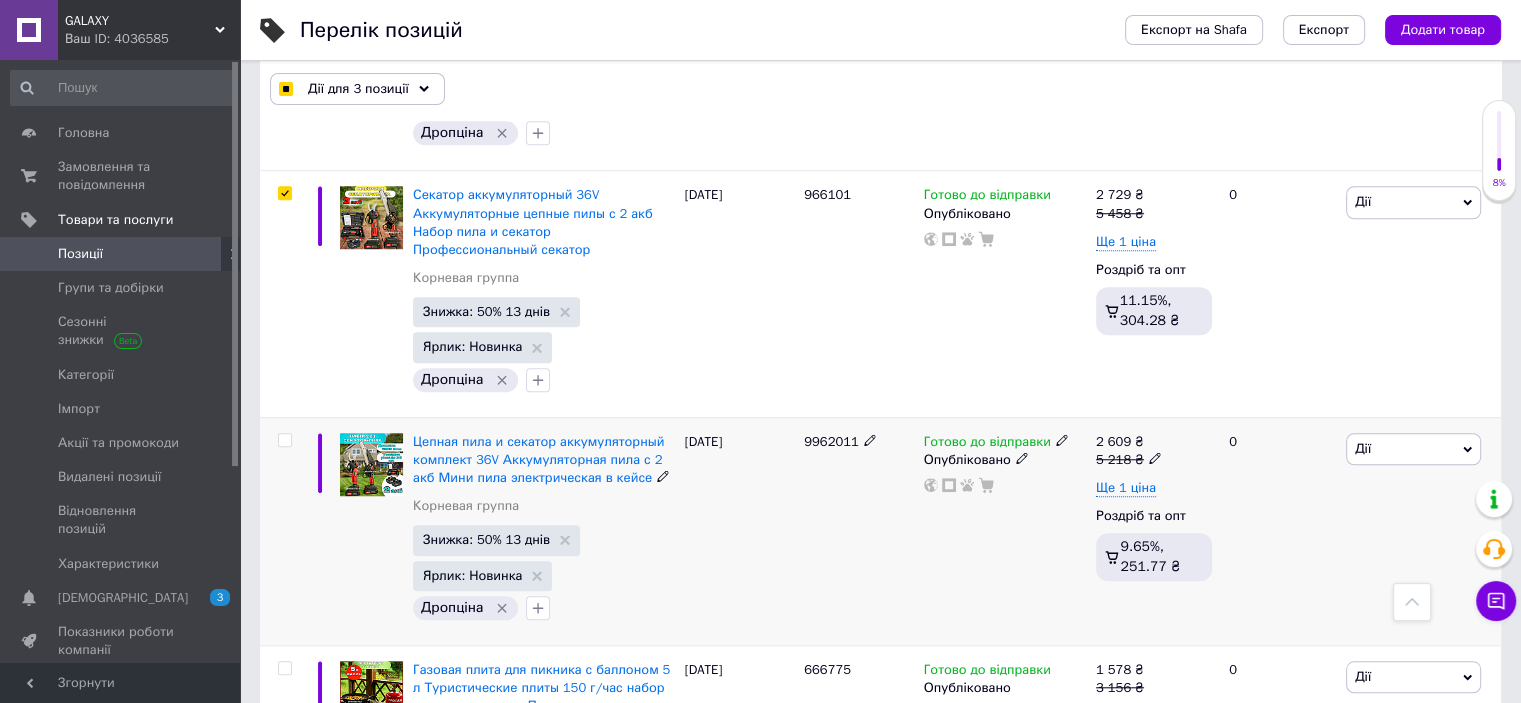 click at bounding box center [284, 440] 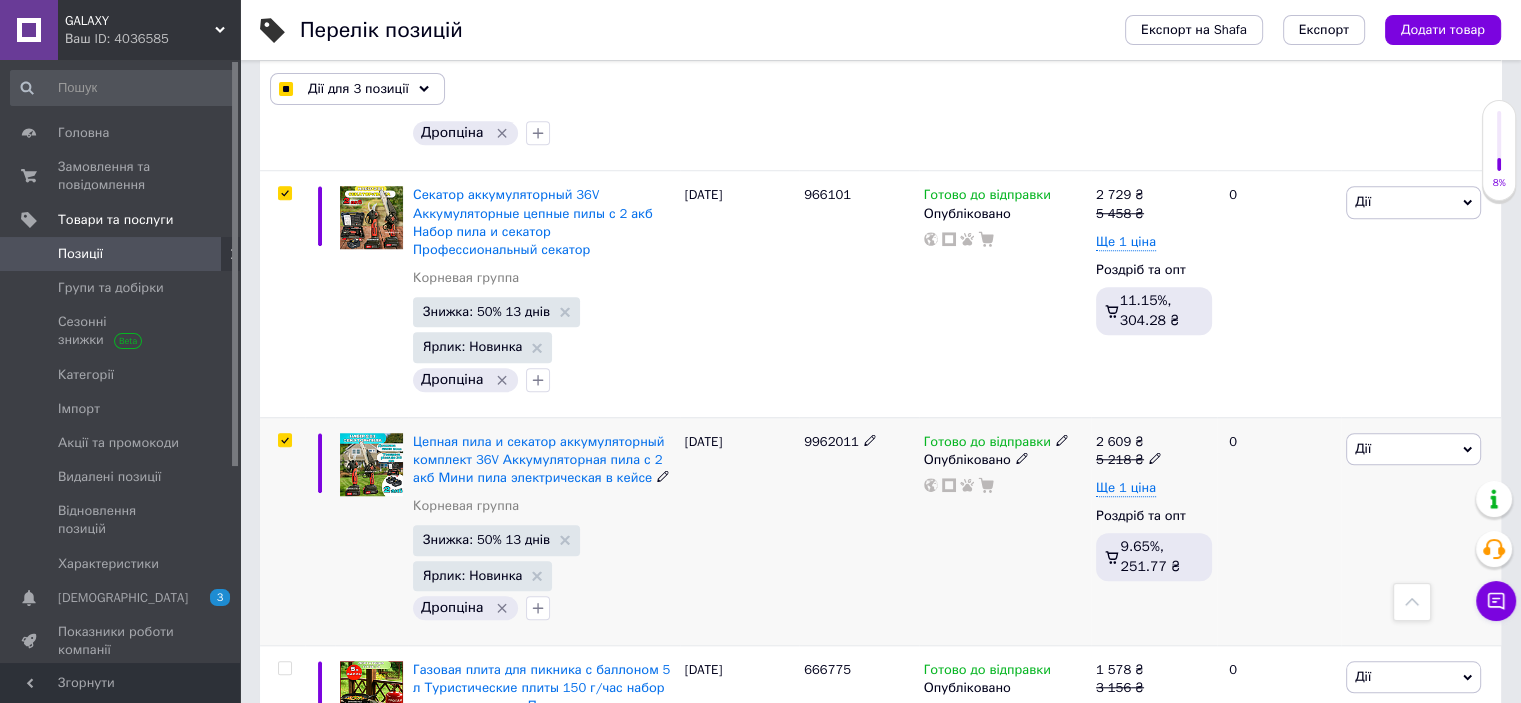 checkbox on "true" 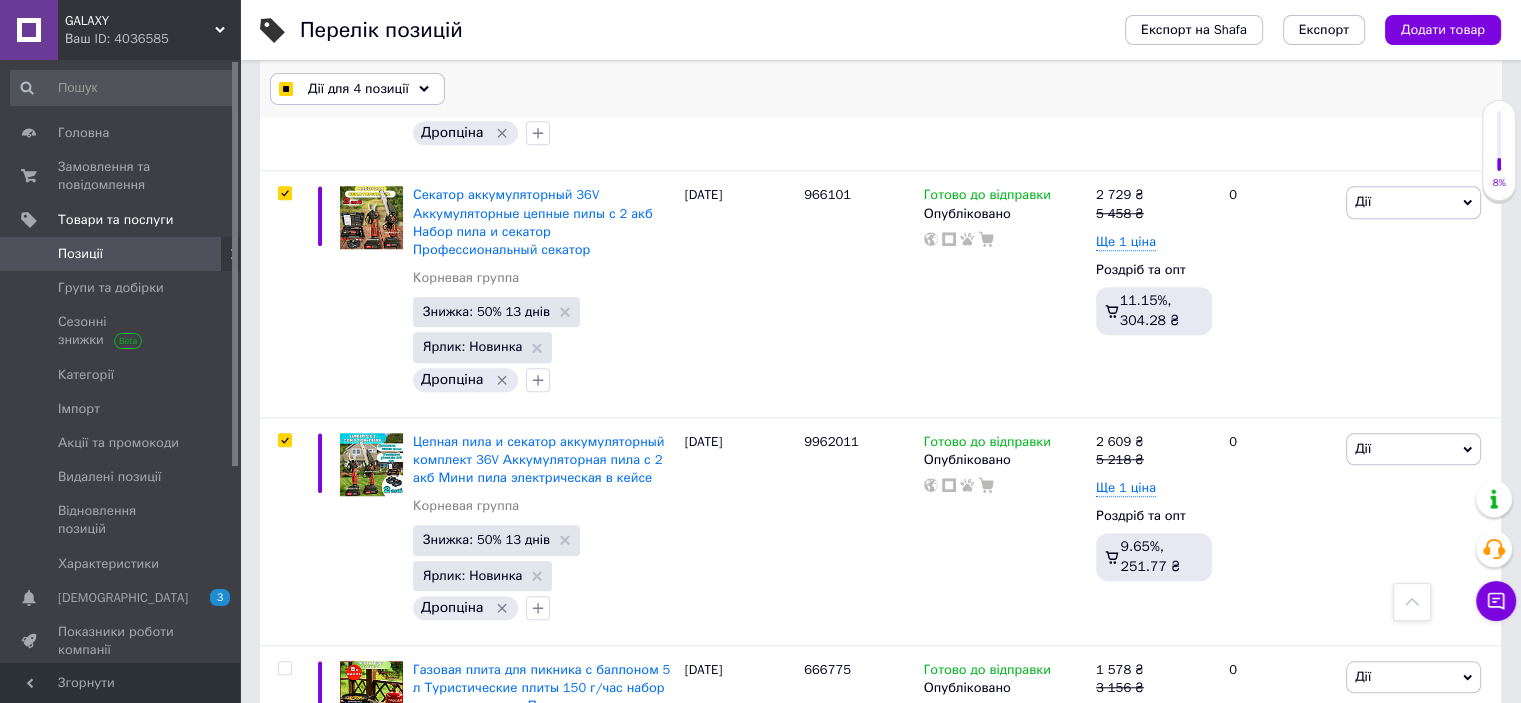 click on "Дії для 4 позиції" at bounding box center (357, 89) 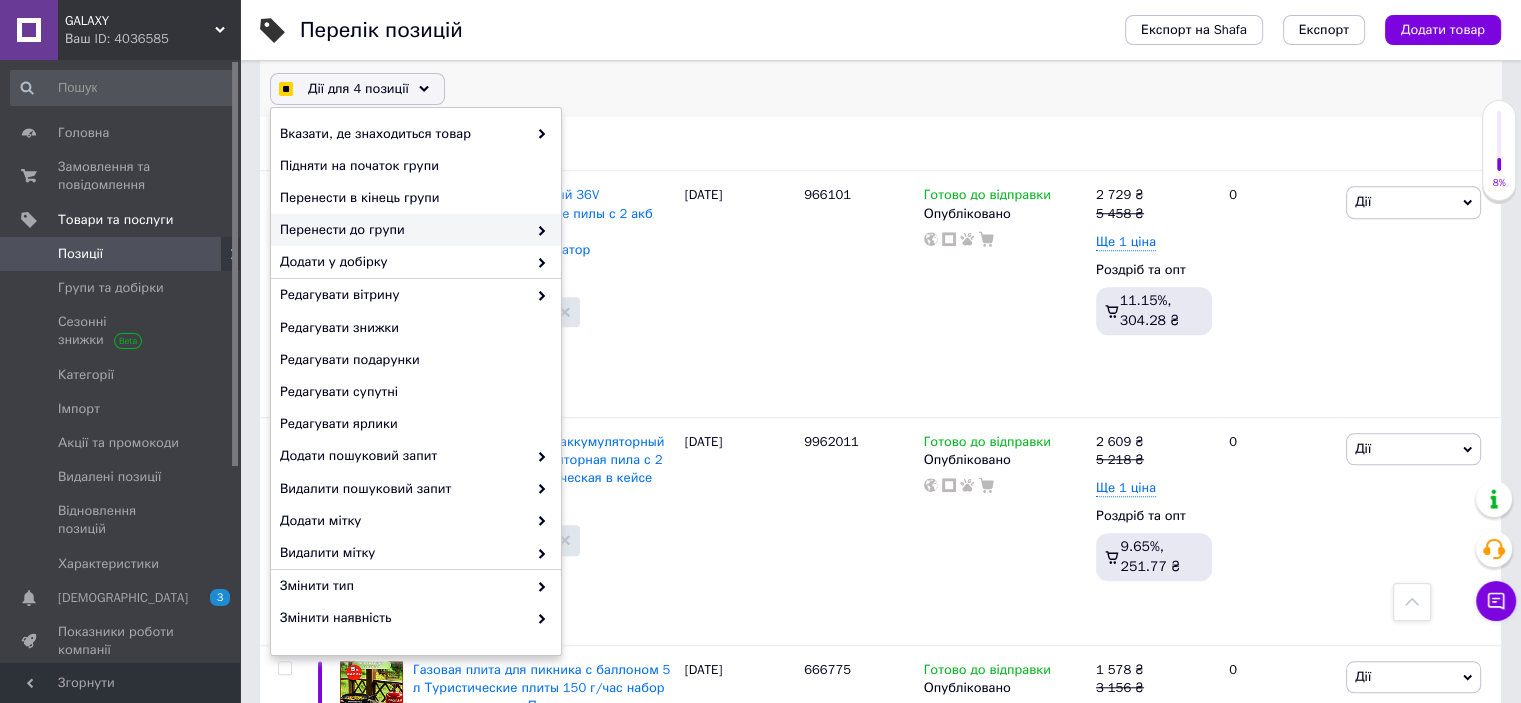 checkbox on "true" 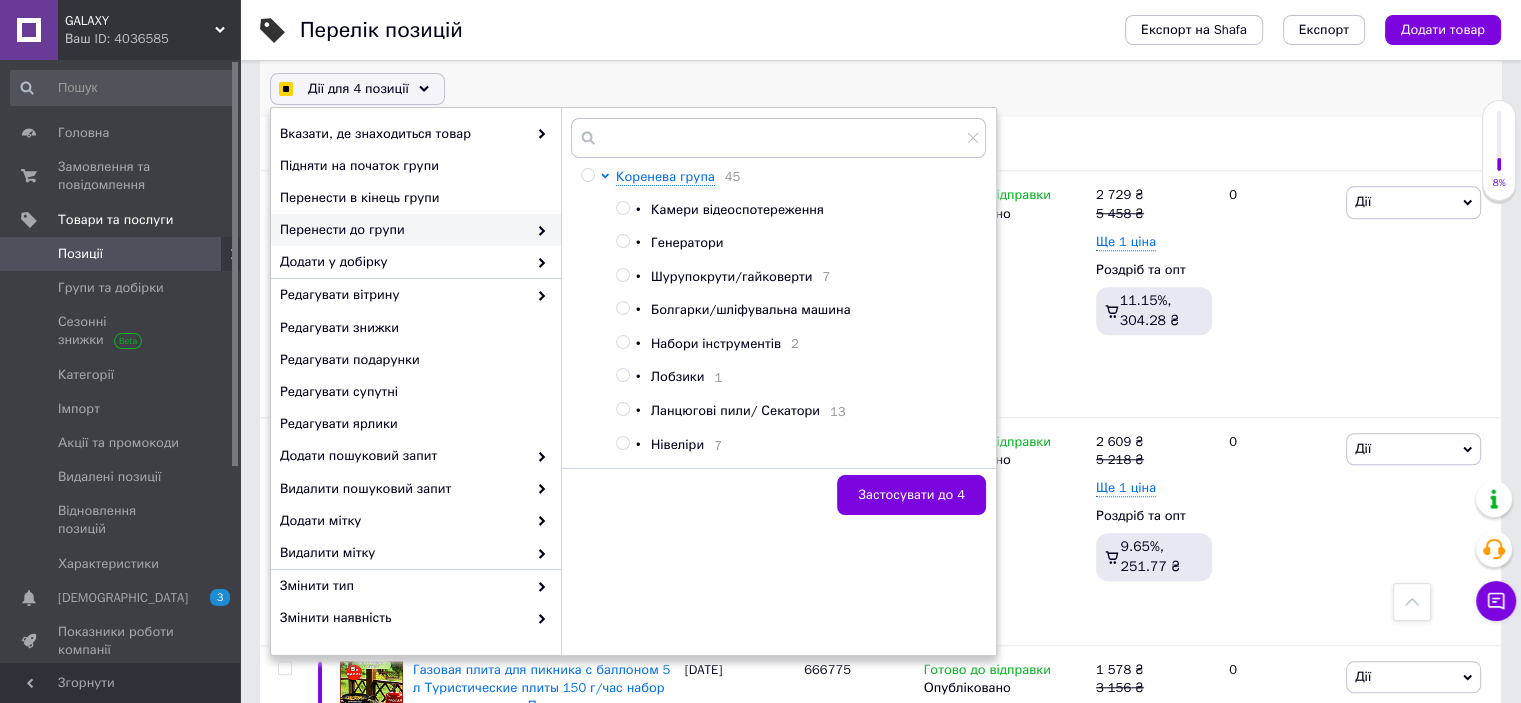 checkbox on "true" 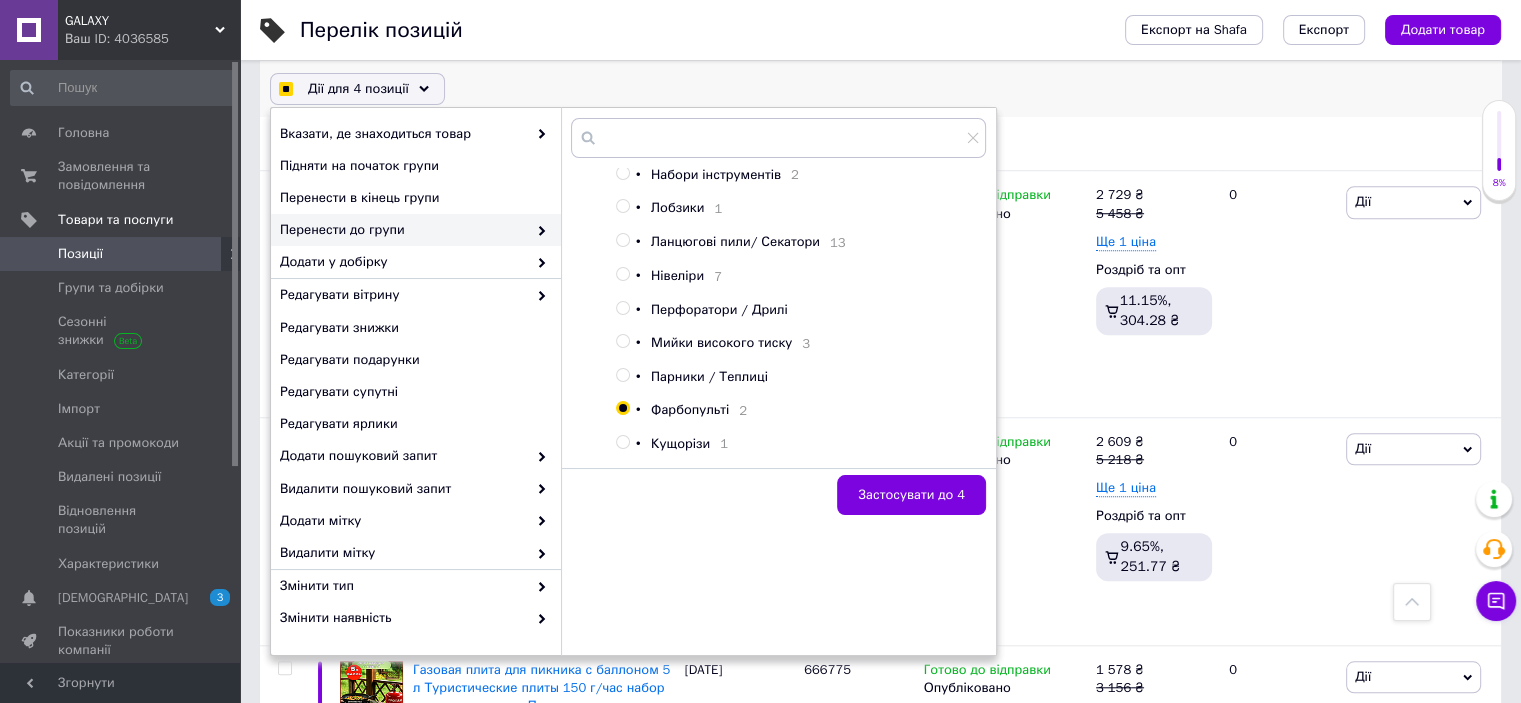 scroll, scrollTop: 38, scrollLeft: 0, axis: vertical 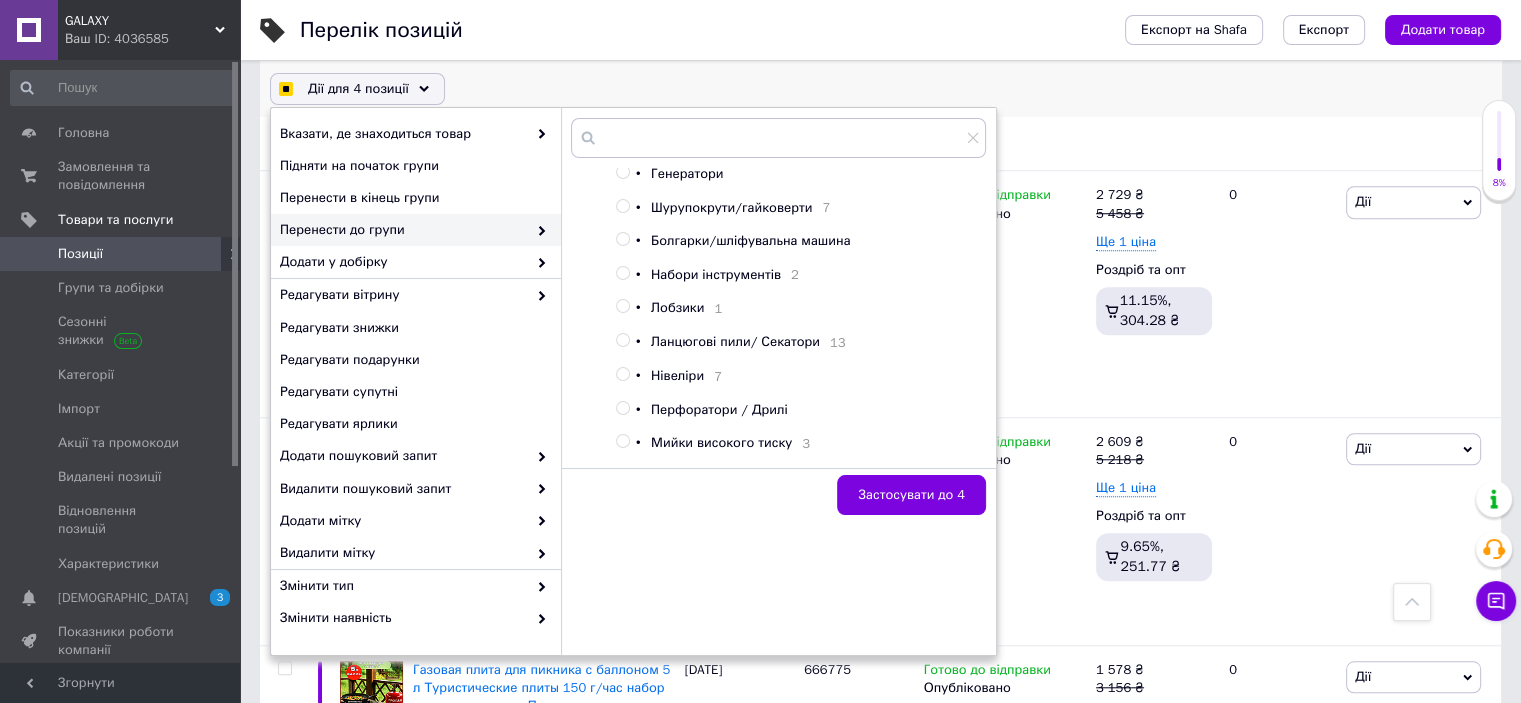 checkbox on "true" 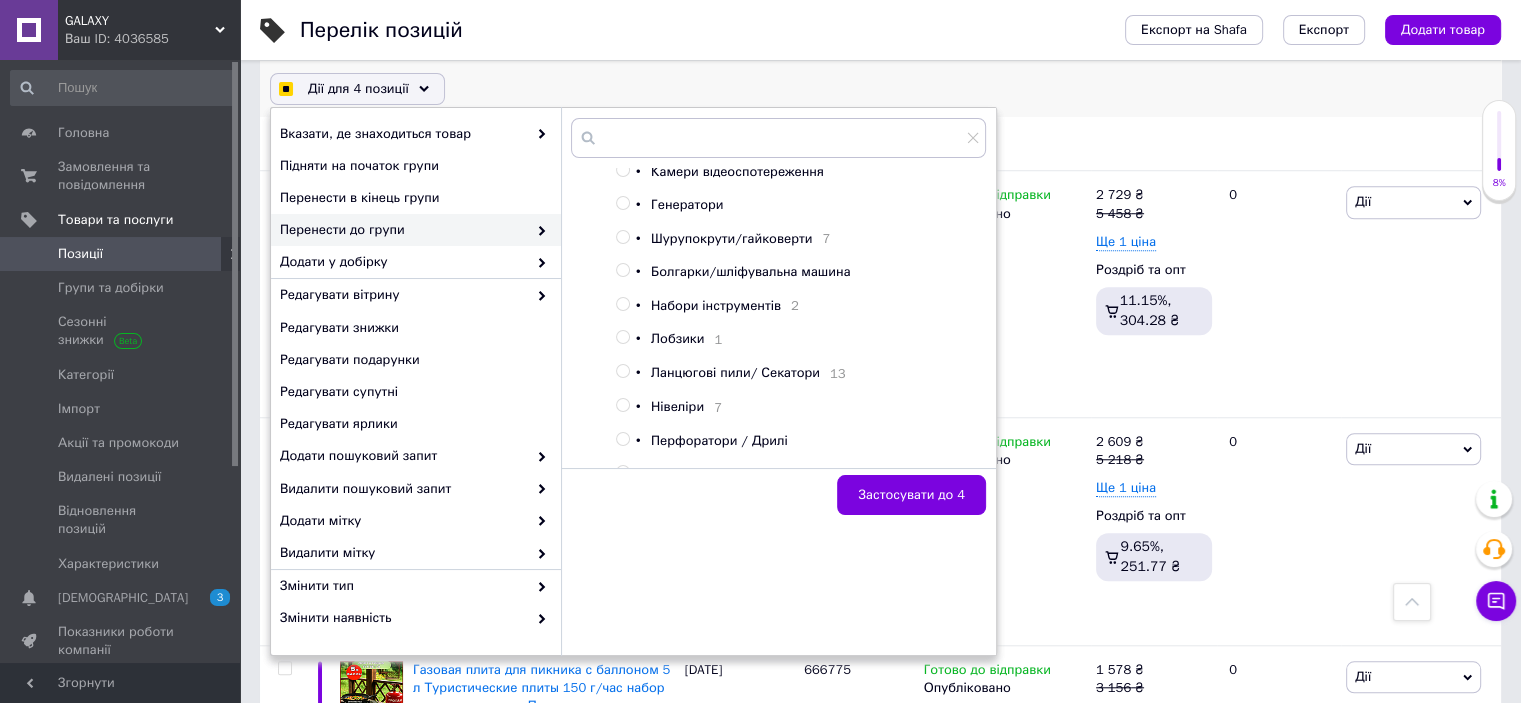 click on "Ланцюгові пили/ Секатори" at bounding box center [735, 372] 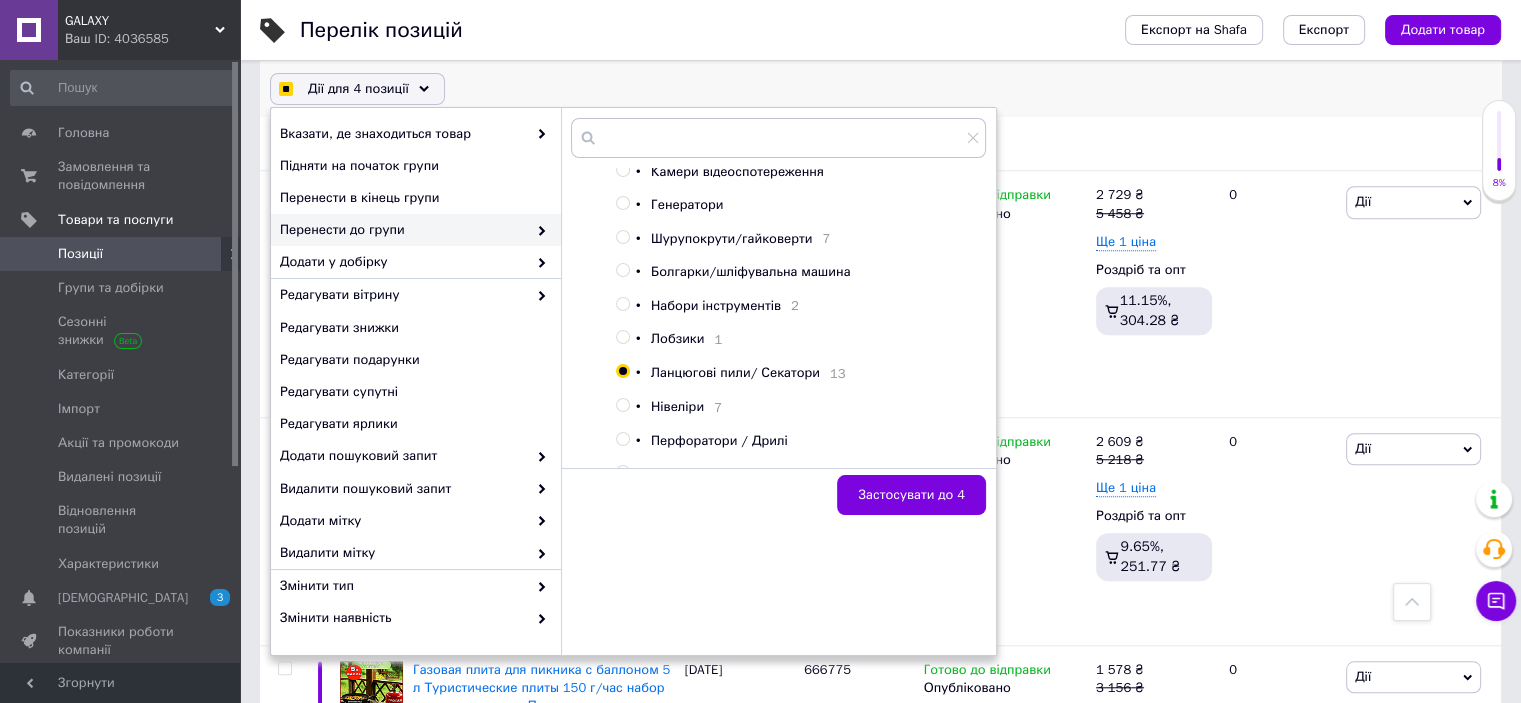checkbox on "true" 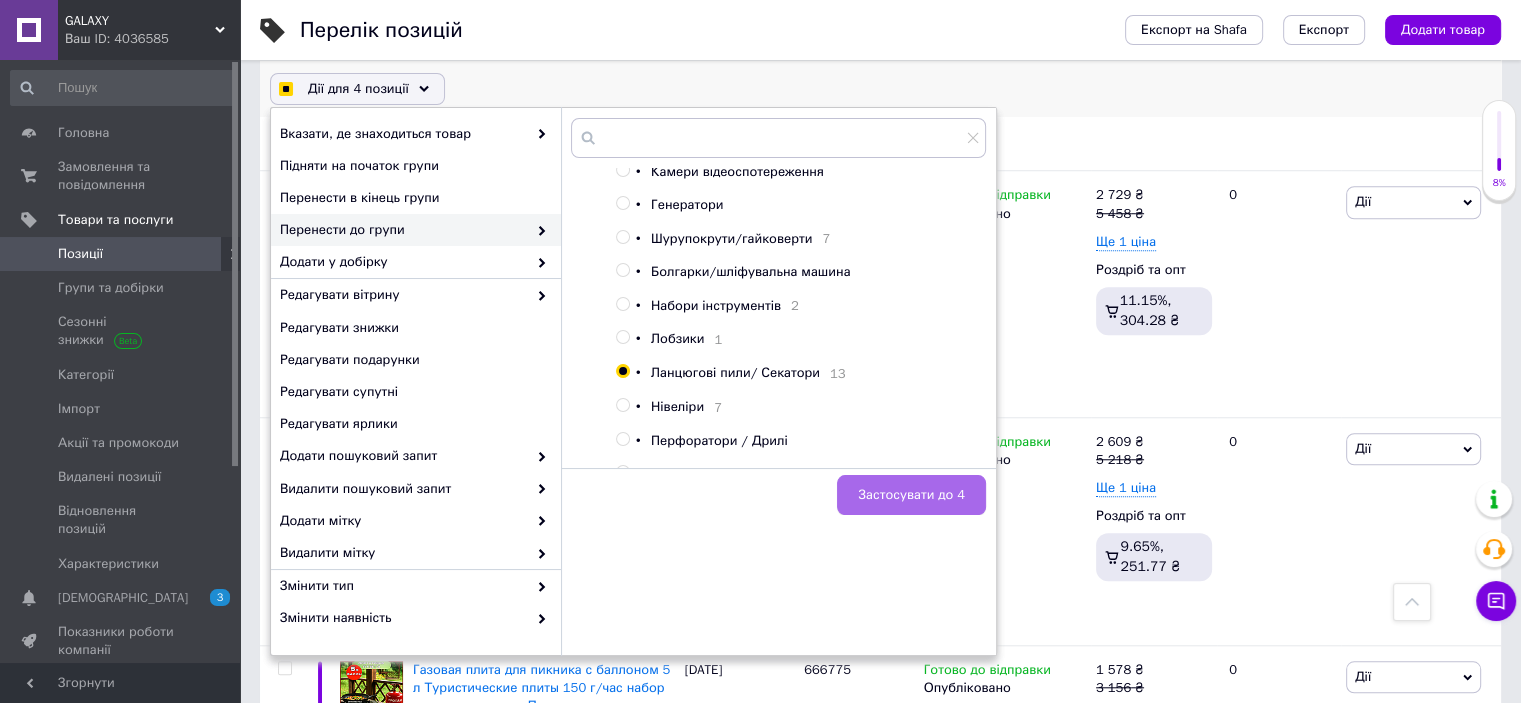 checkbox on "true" 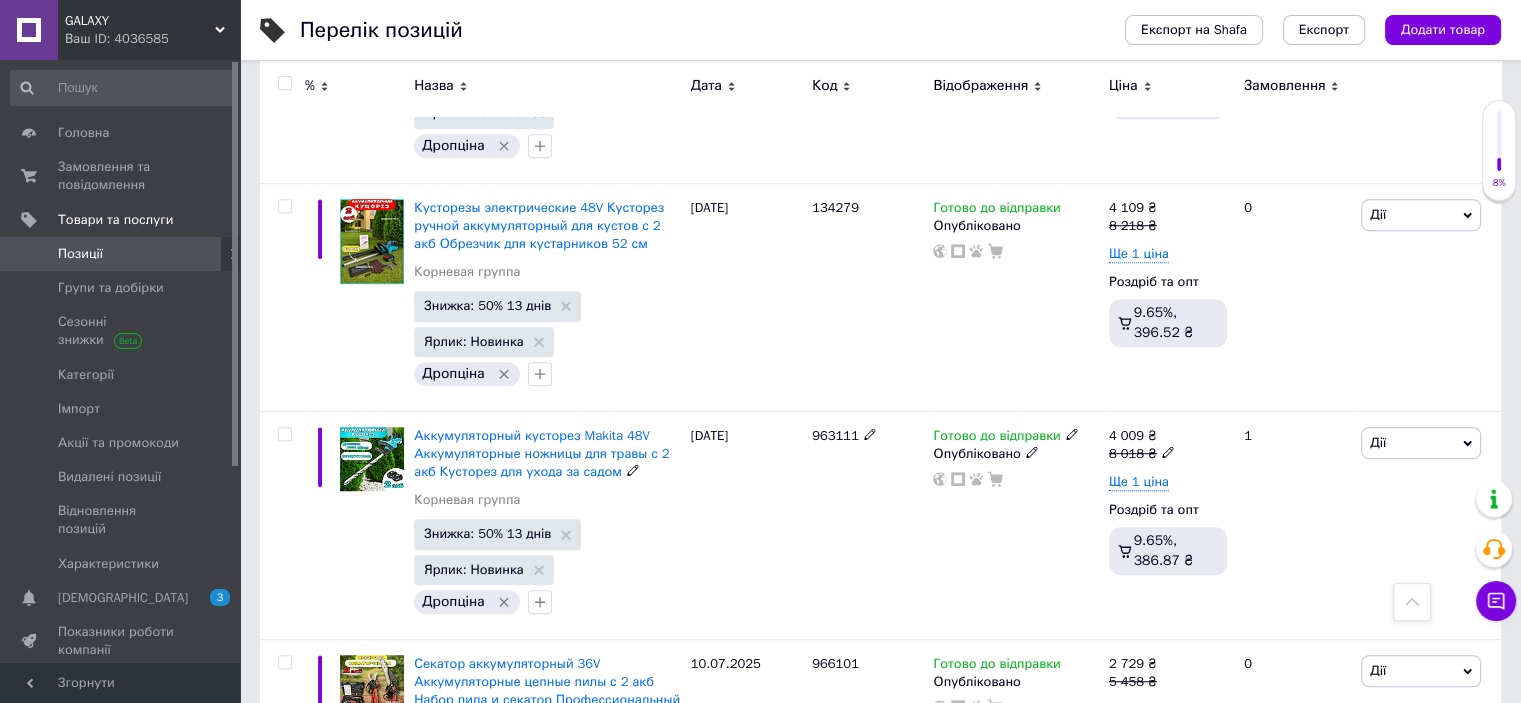 scroll, scrollTop: 1100, scrollLeft: 0, axis: vertical 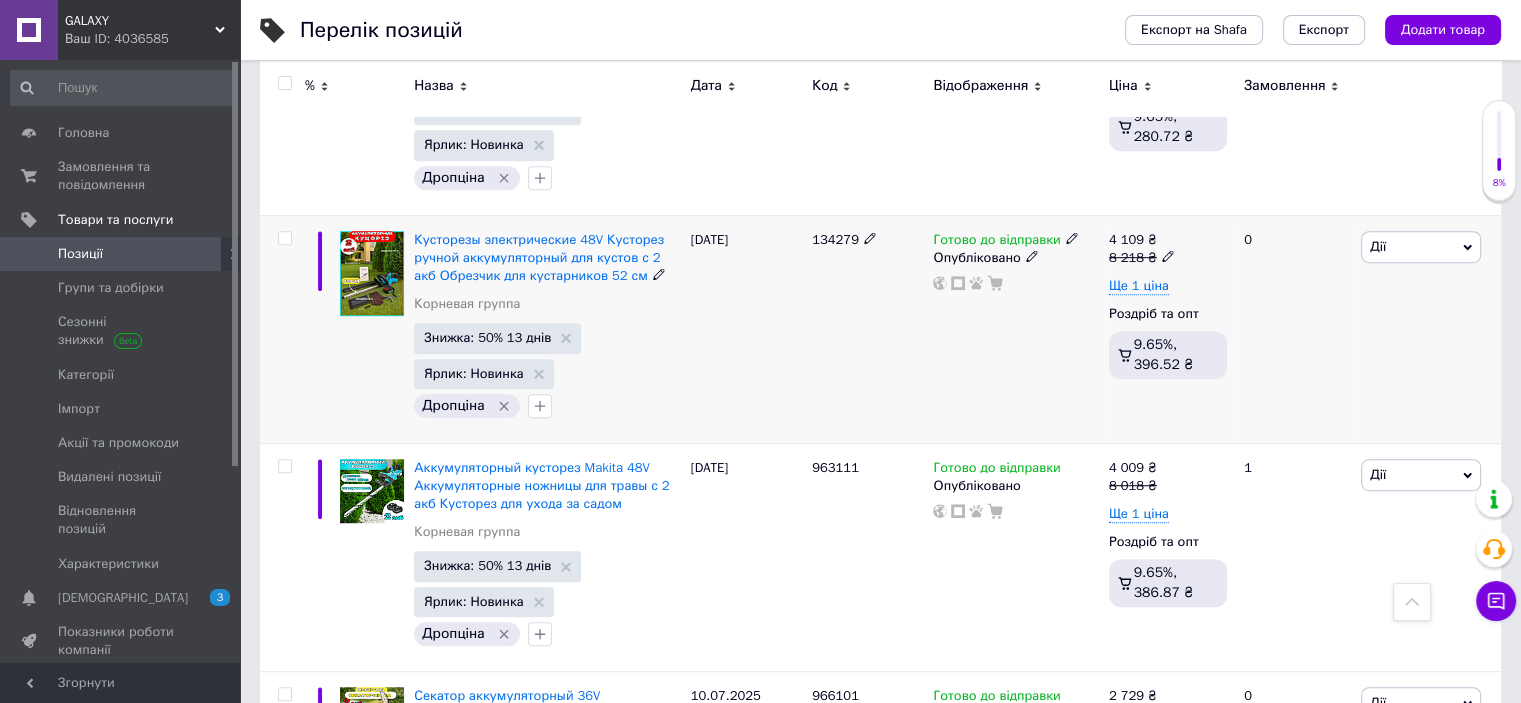 click at bounding box center (284, 238) 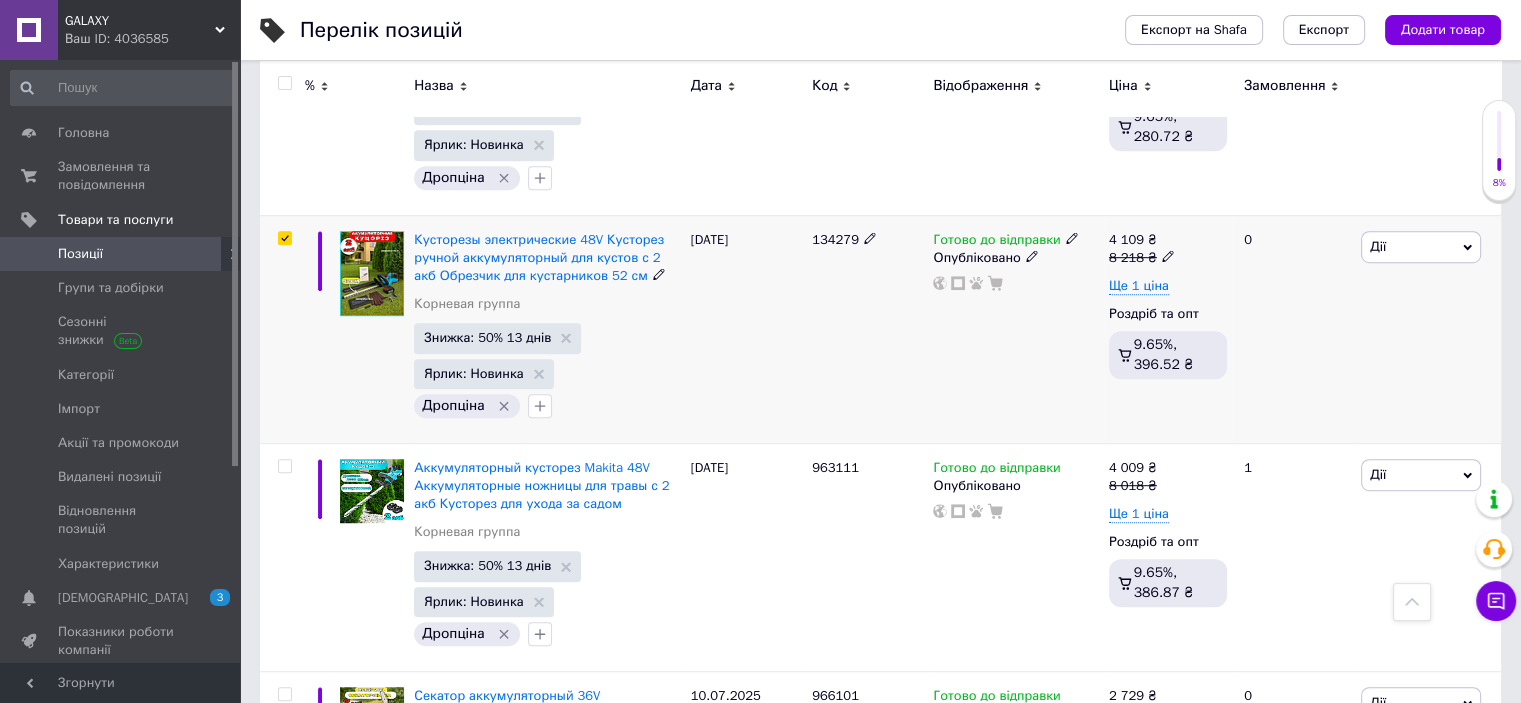 checkbox on "true" 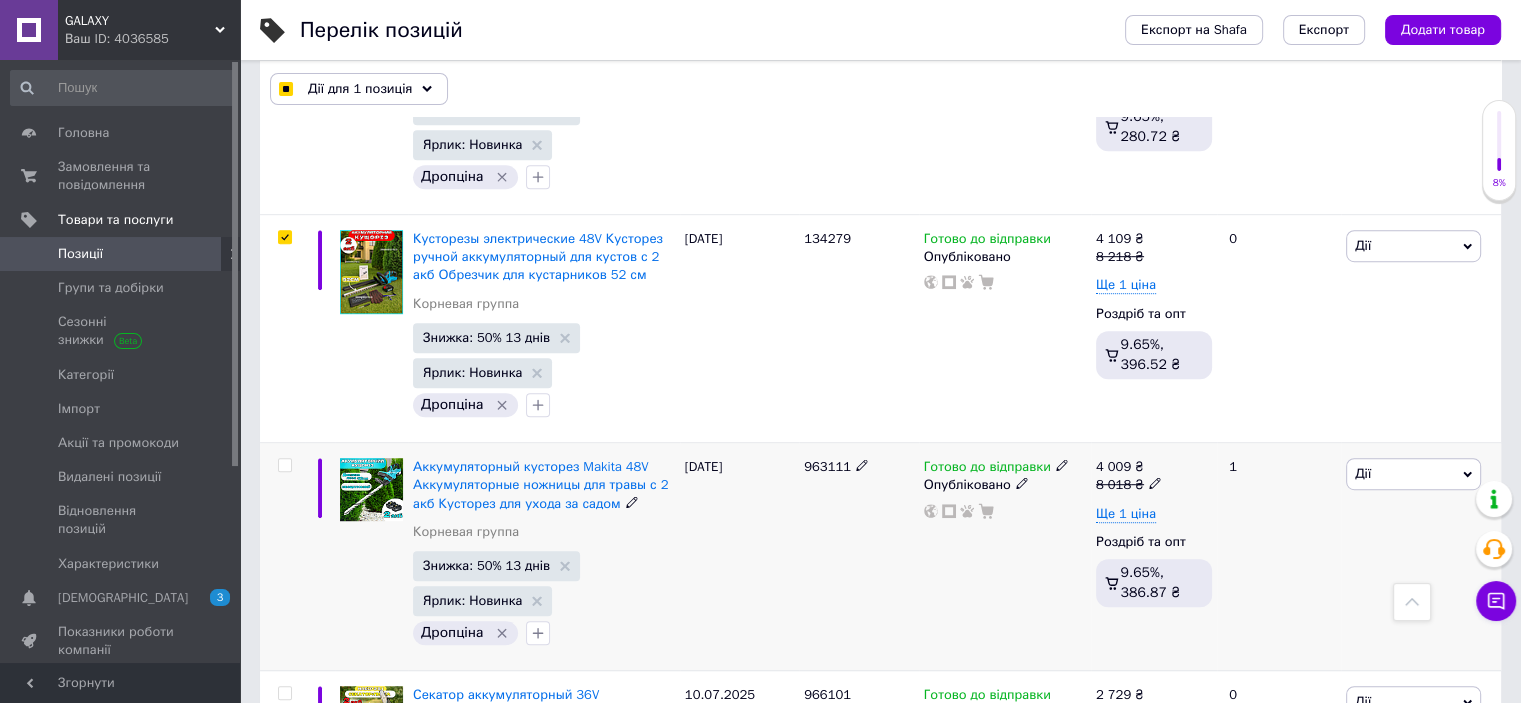click at bounding box center [284, 465] 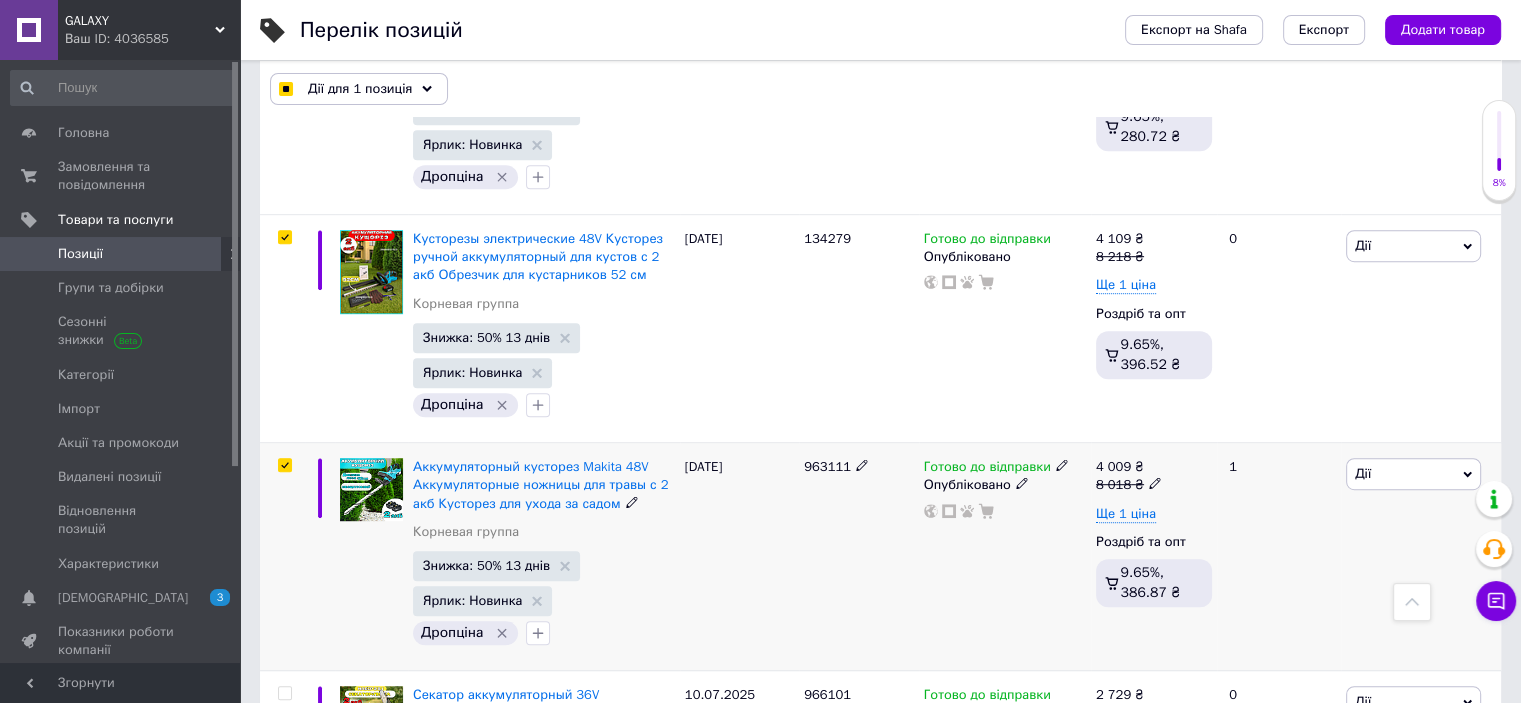 checkbox on "true" 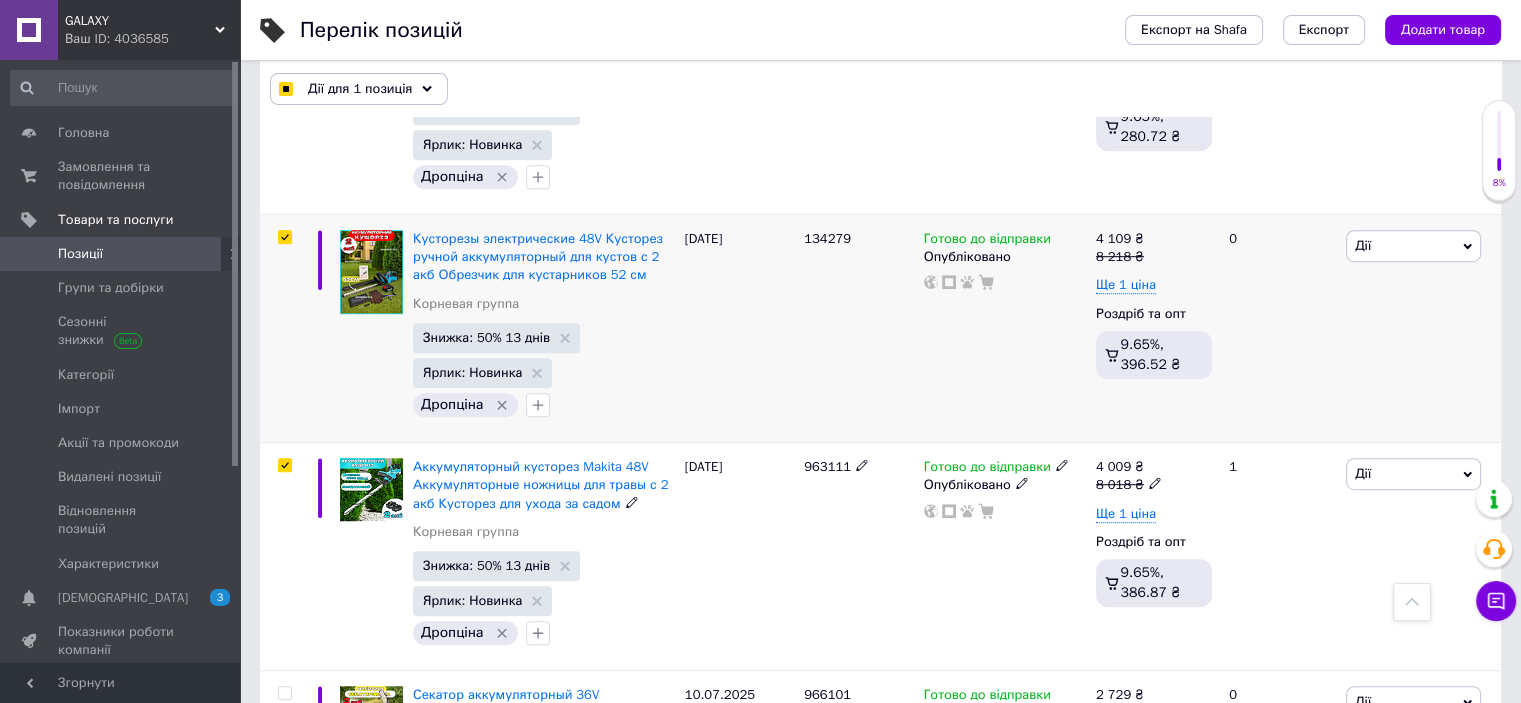 checkbox on "true" 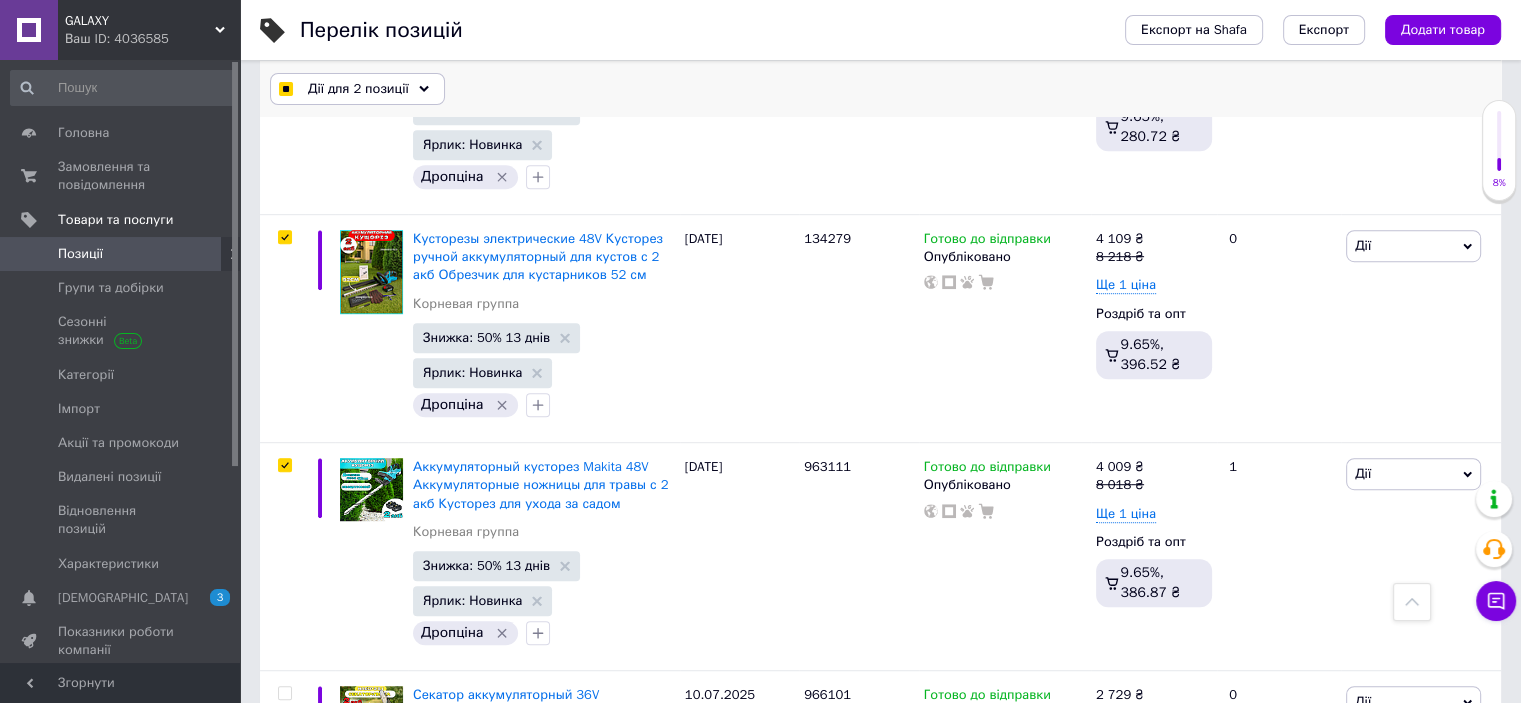 click on "Дії для 2 позиції" at bounding box center (357, 89) 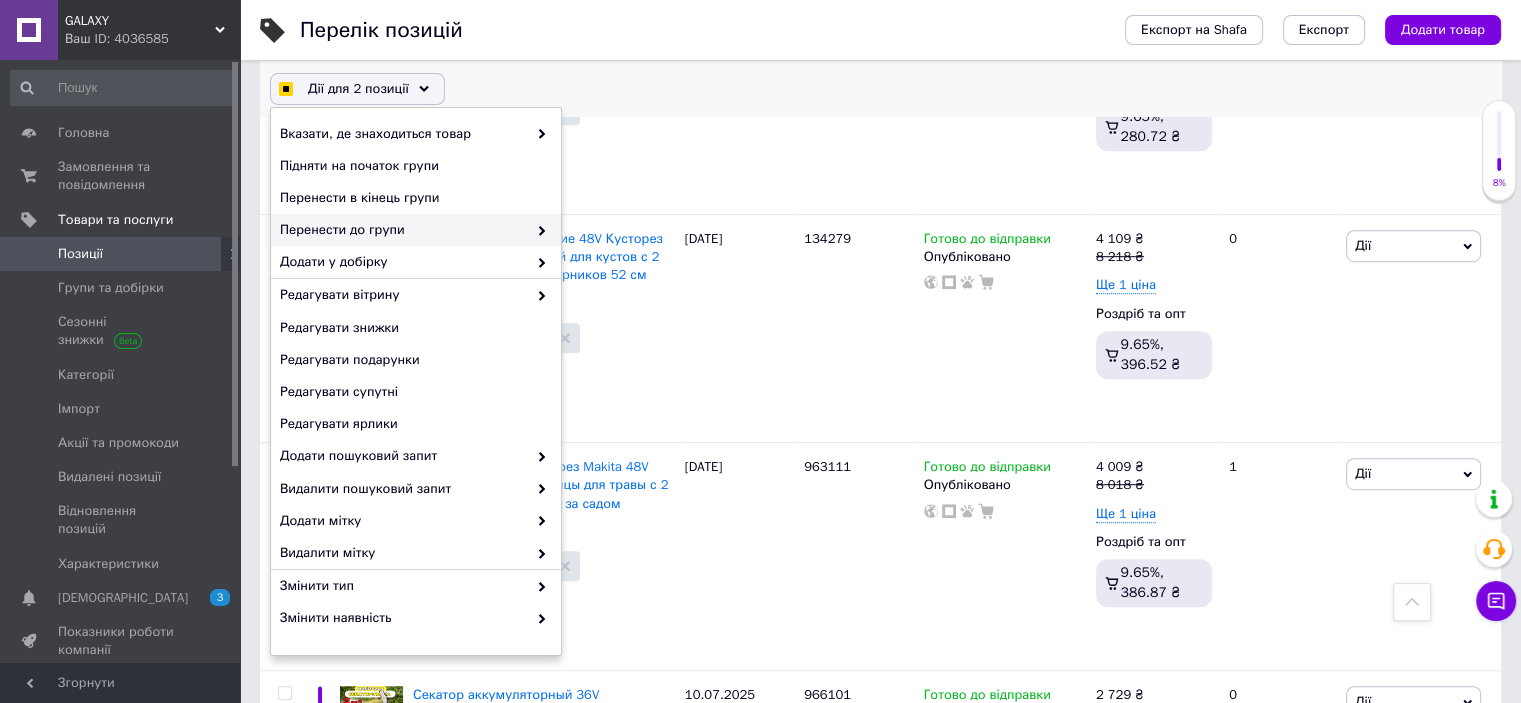 checkbox on "true" 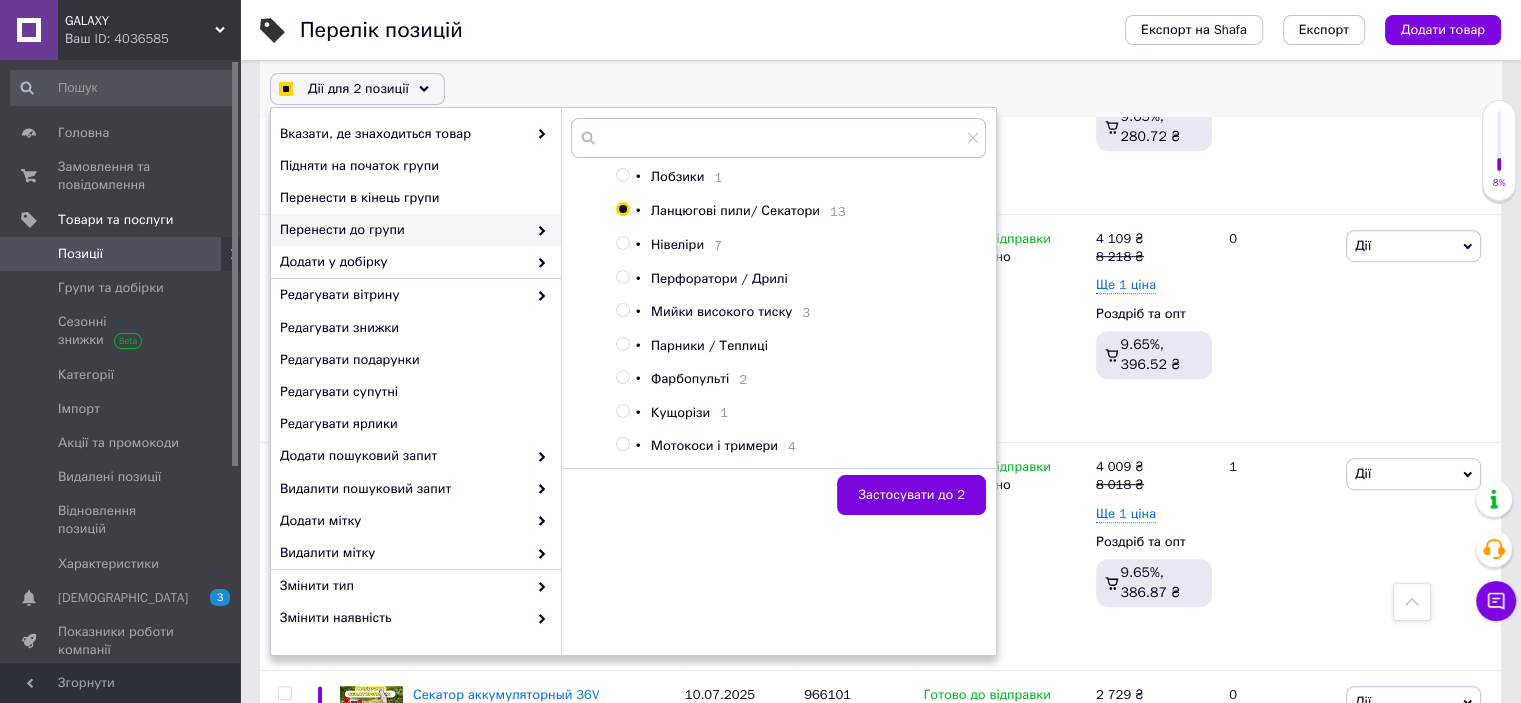 scroll, scrollTop: 238, scrollLeft: 0, axis: vertical 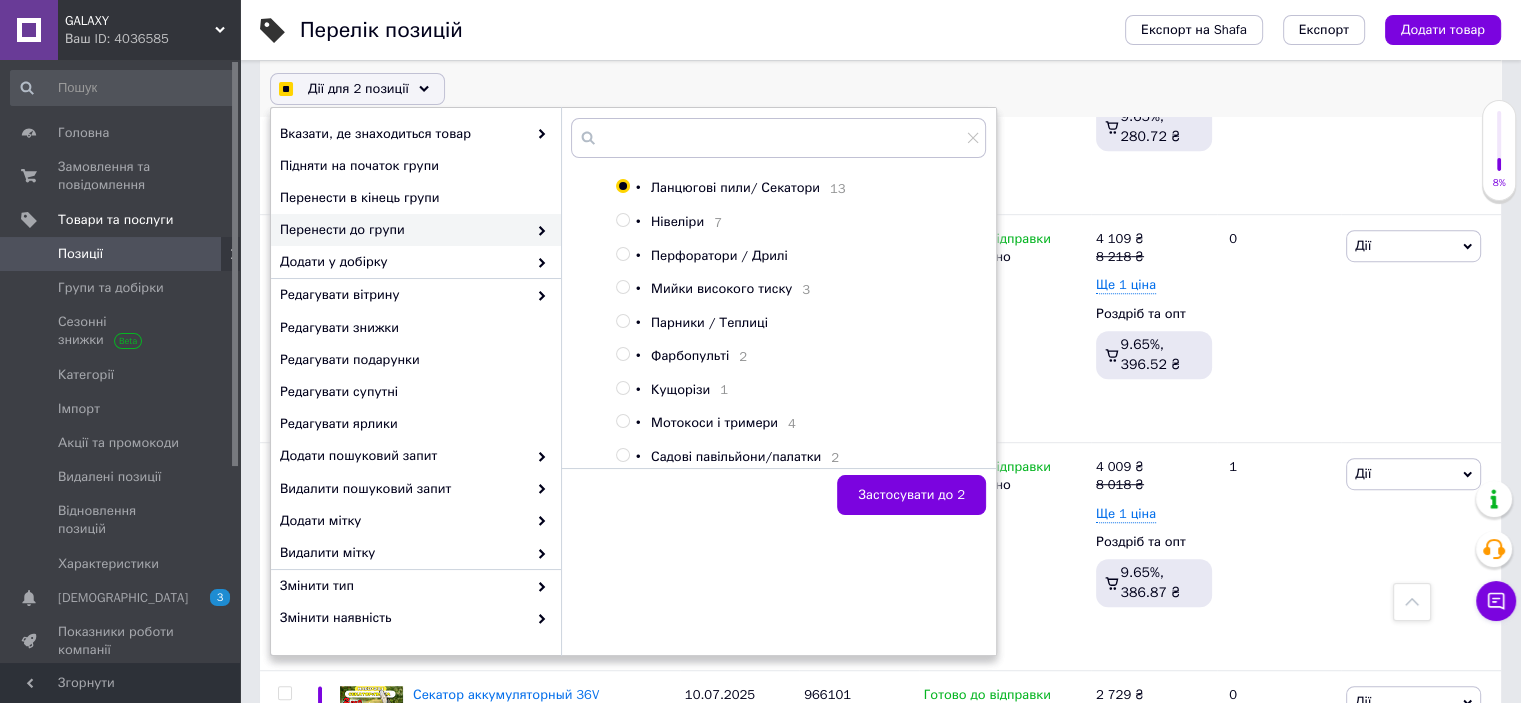 checkbox on "true" 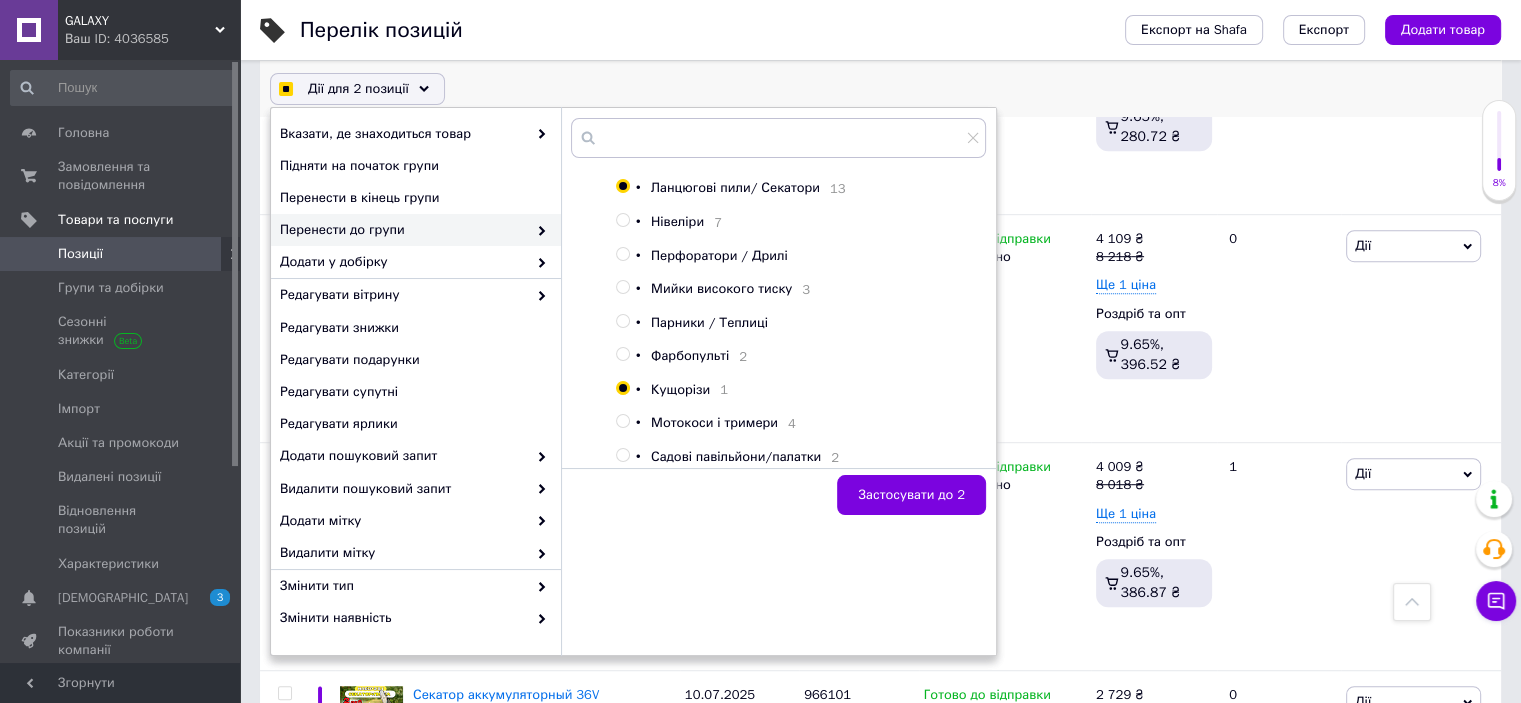 checkbox on "true" 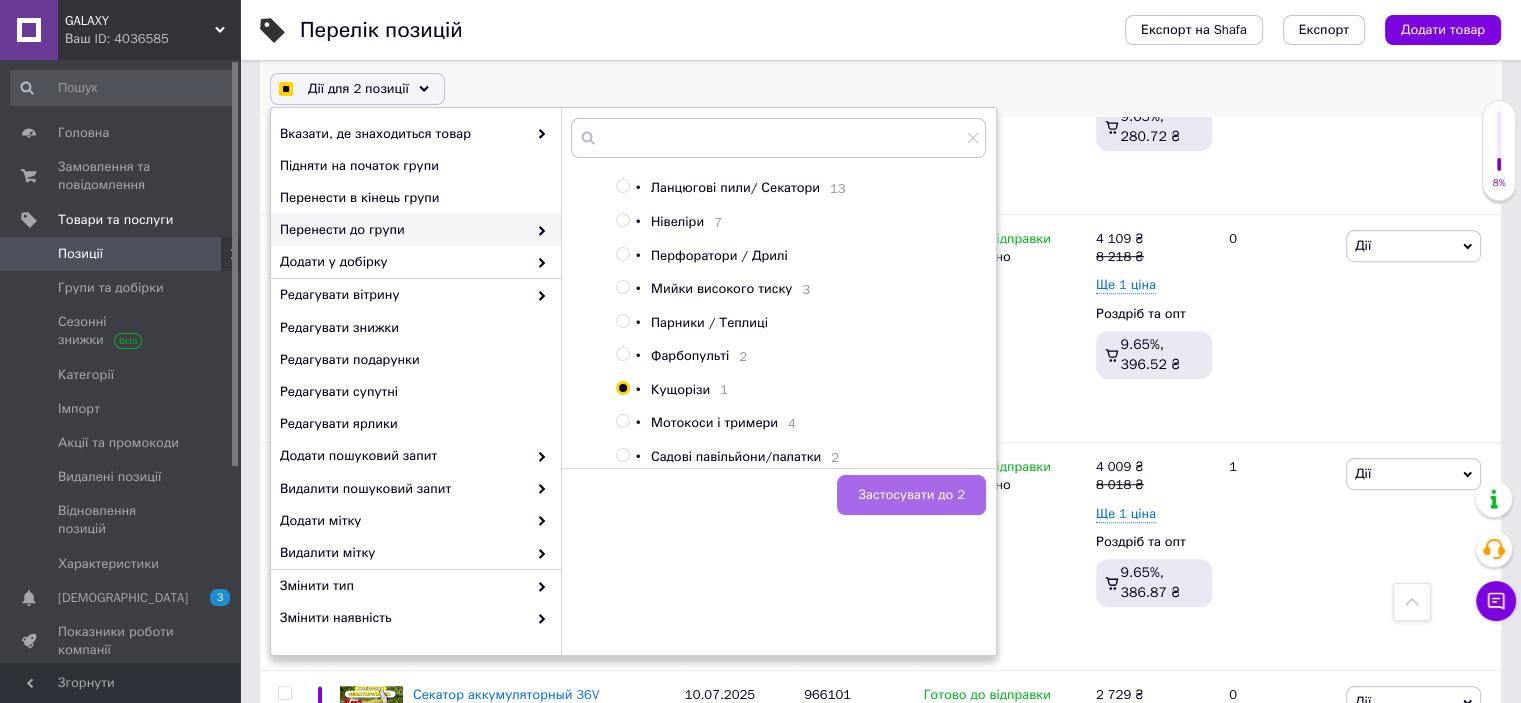 click on "Застосувати до 2" at bounding box center [911, 495] 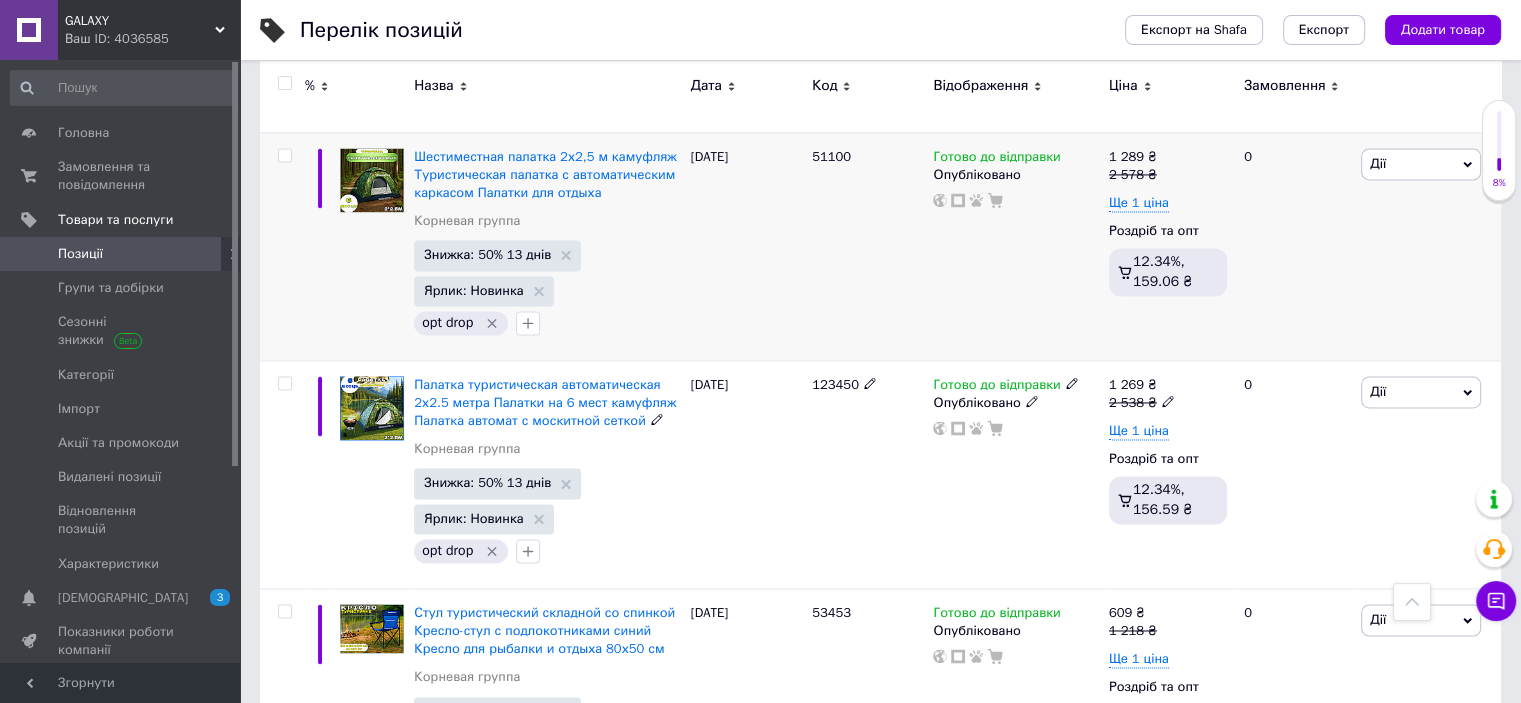 scroll, scrollTop: 2900, scrollLeft: 0, axis: vertical 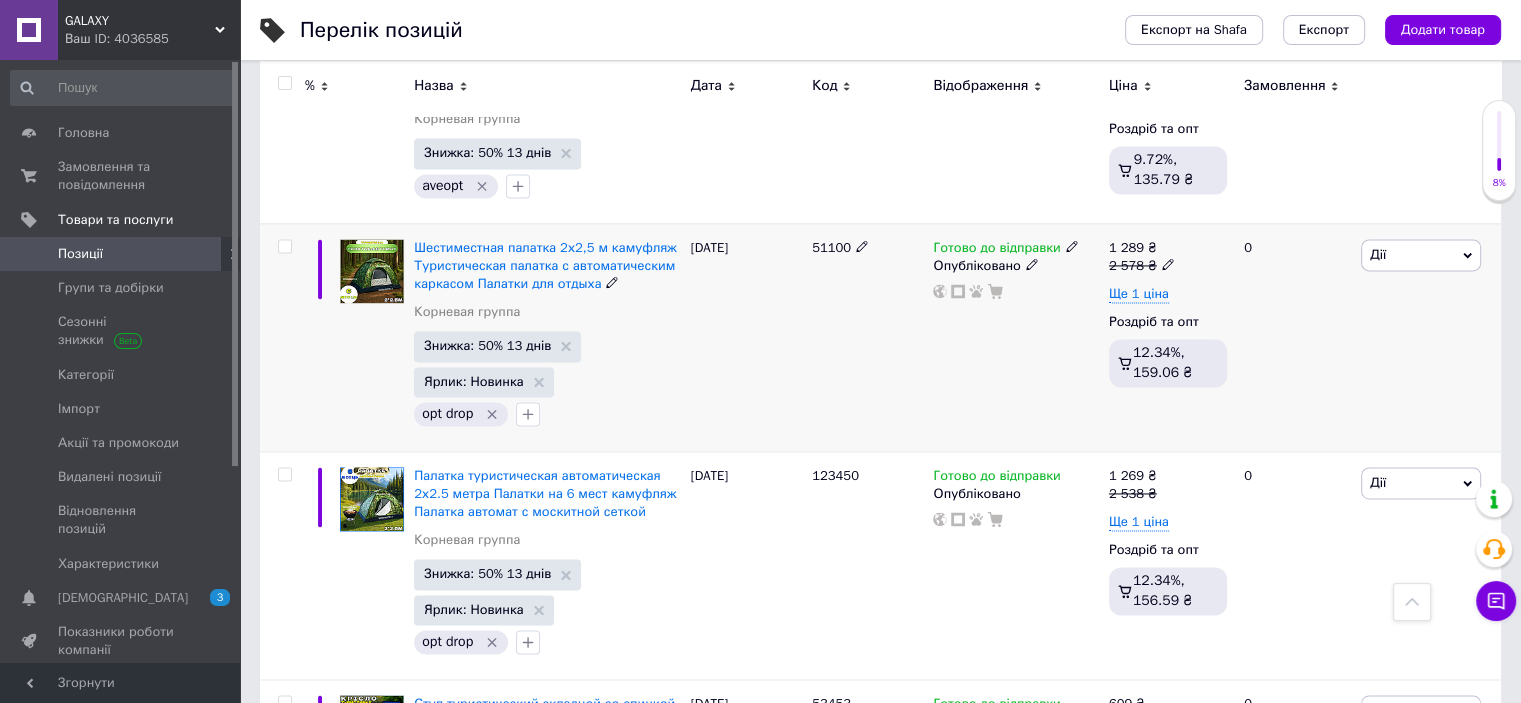 click at bounding box center (284, 246) 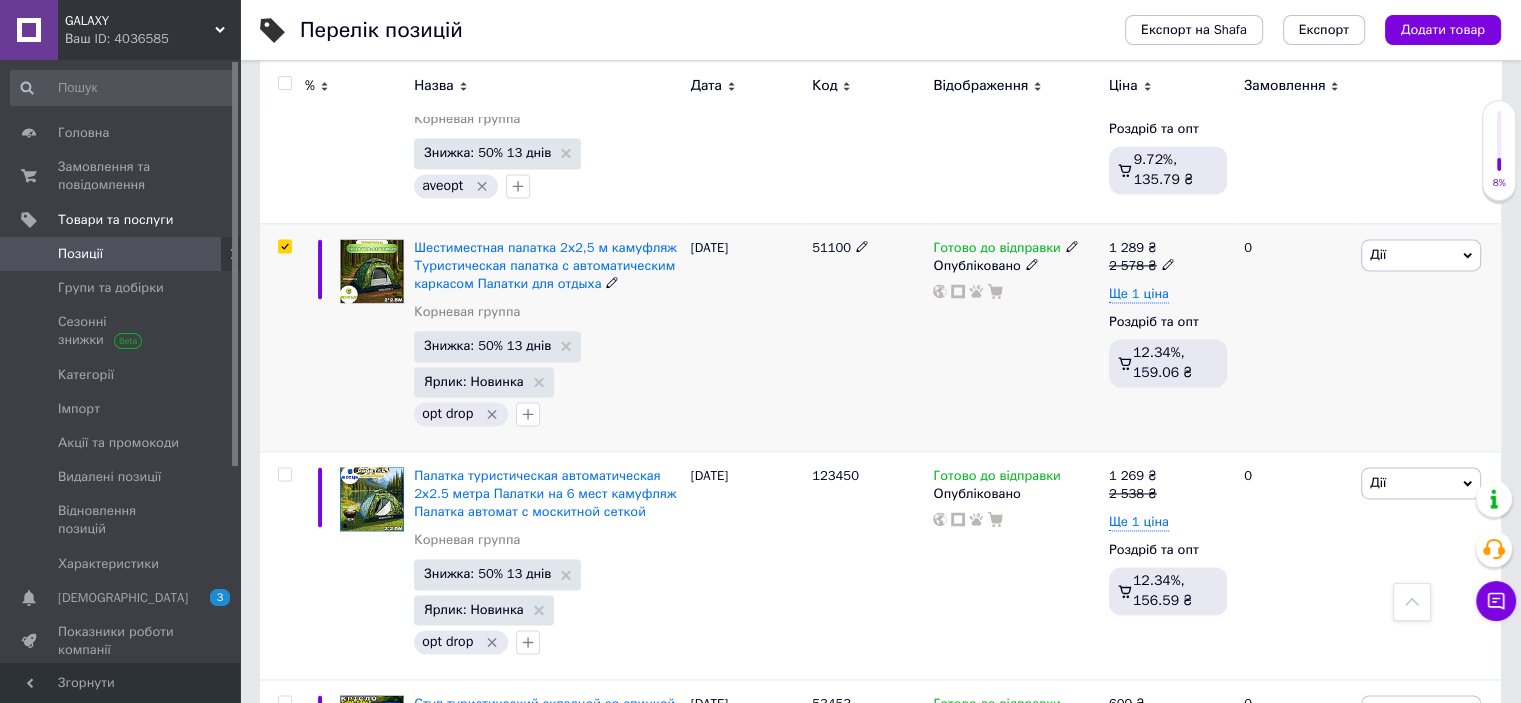 checkbox on "true" 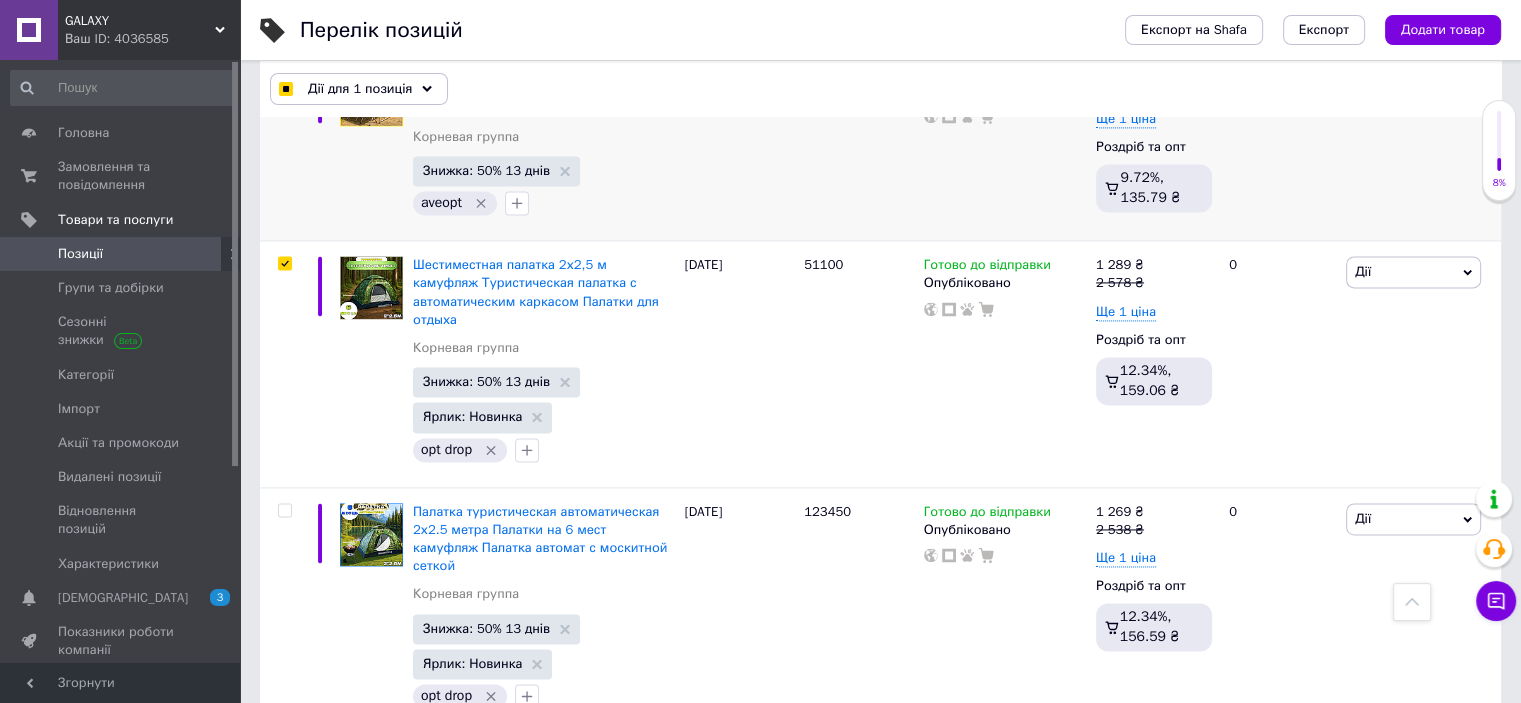 scroll, scrollTop: 2899, scrollLeft: 0, axis: vertical 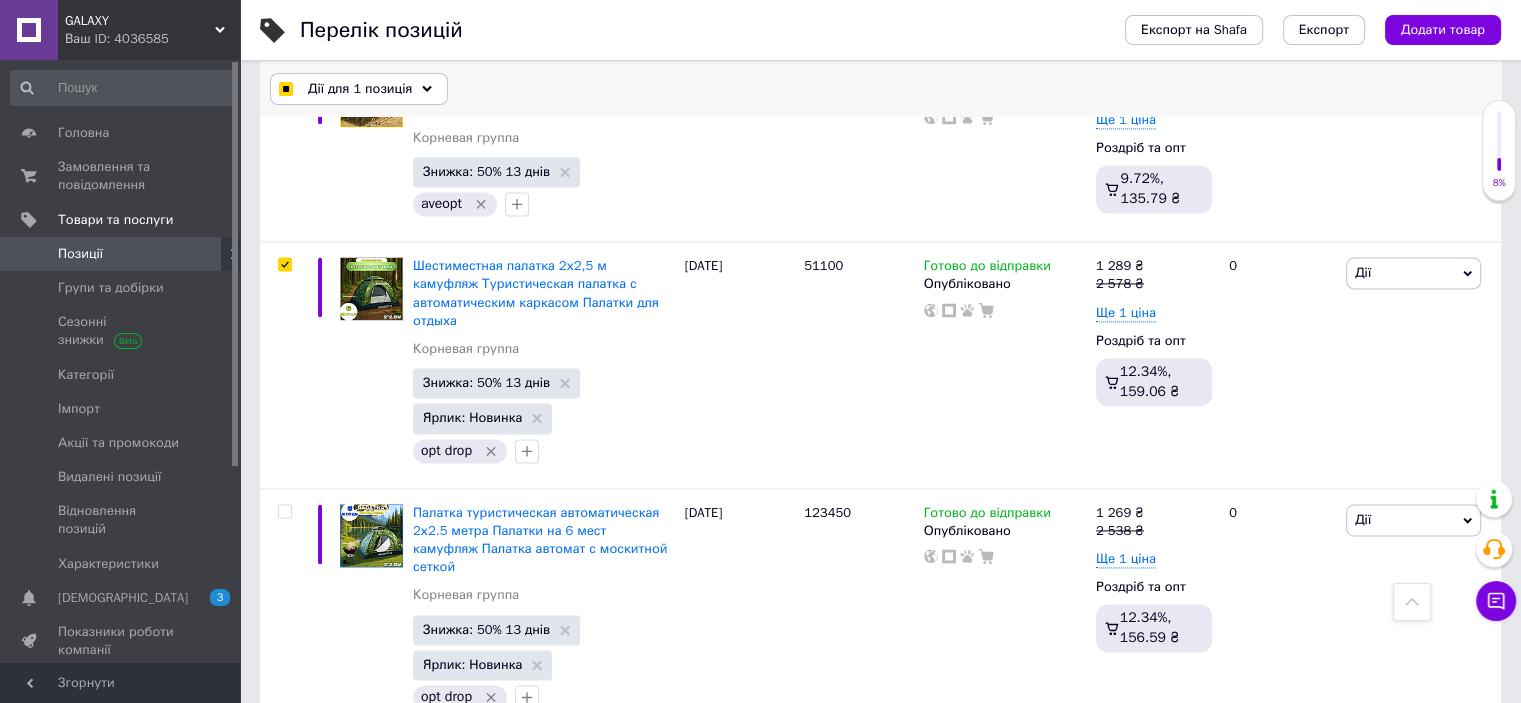 click on "Дії для 1 позиція" at bounding box center (360, 89) 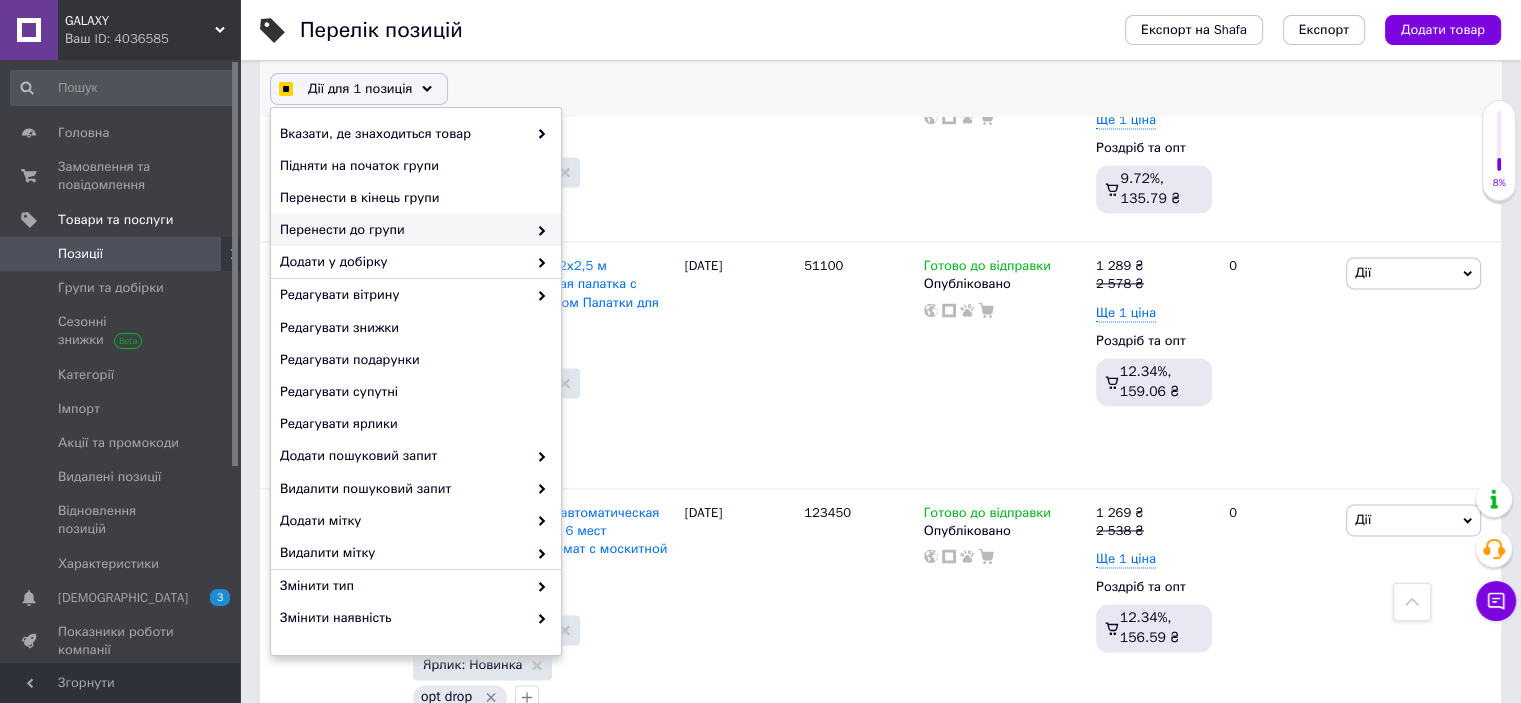 checkbox on "true" 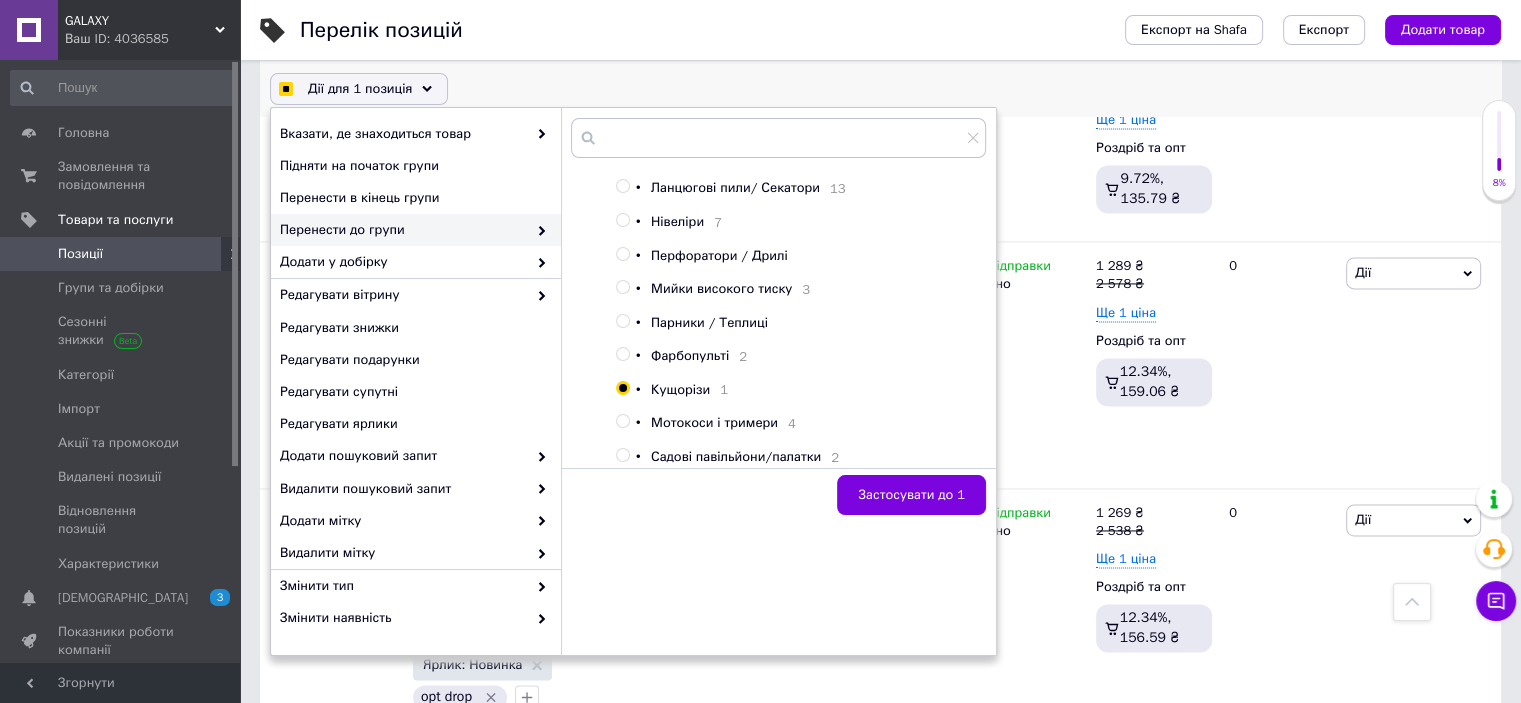 scroll, scrollTop: 238, scrollLeft: 0, axis: vertical 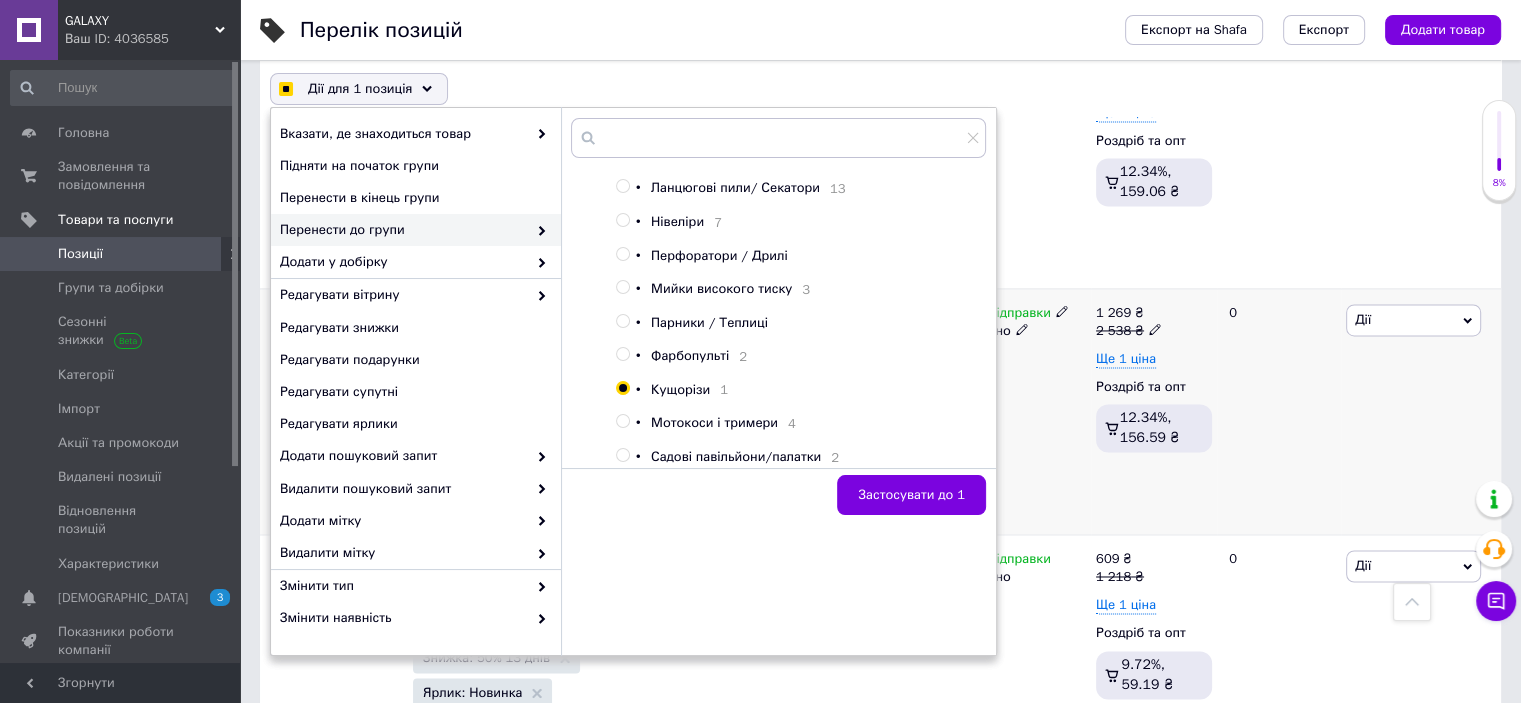 checkbox on "true" 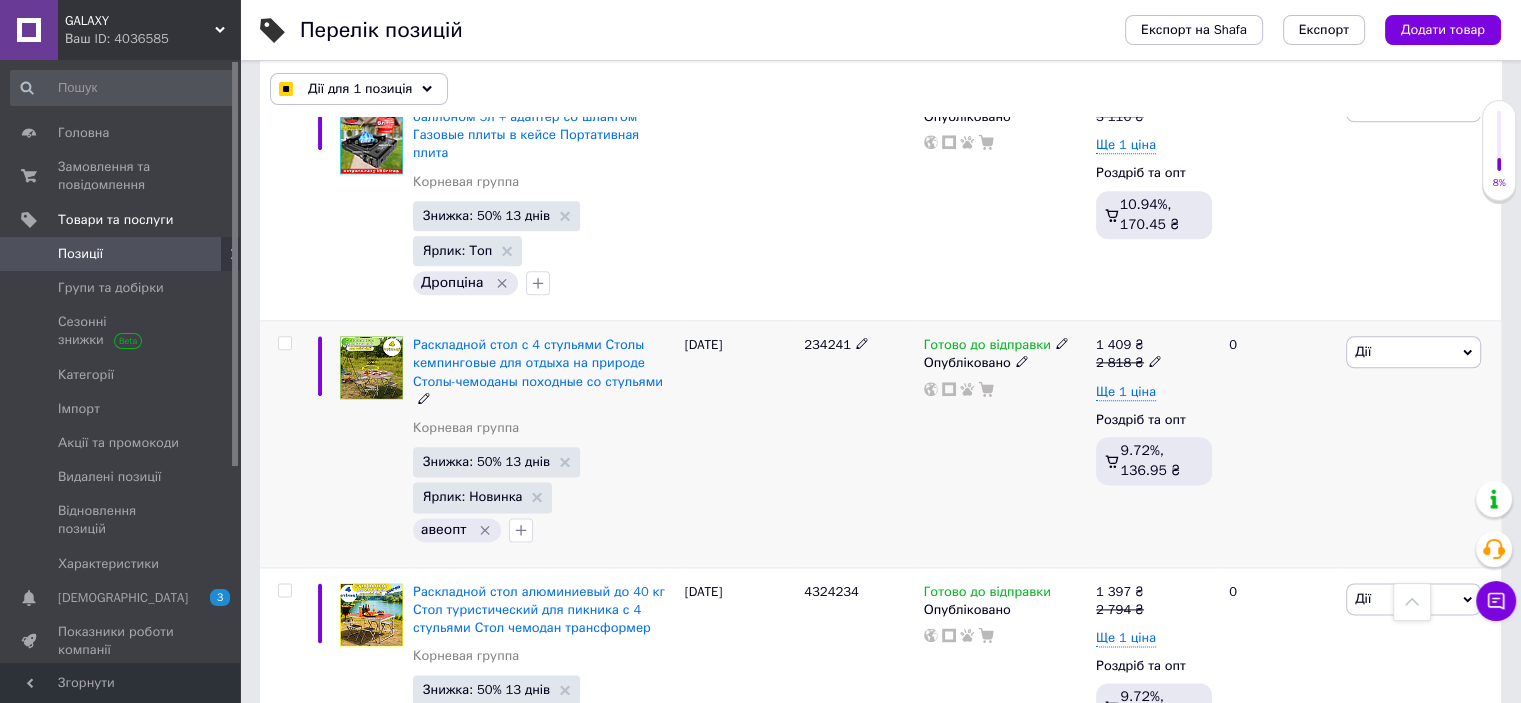 scroll, scrollTop: 2899, scrollLeft: 0, axis: vertical 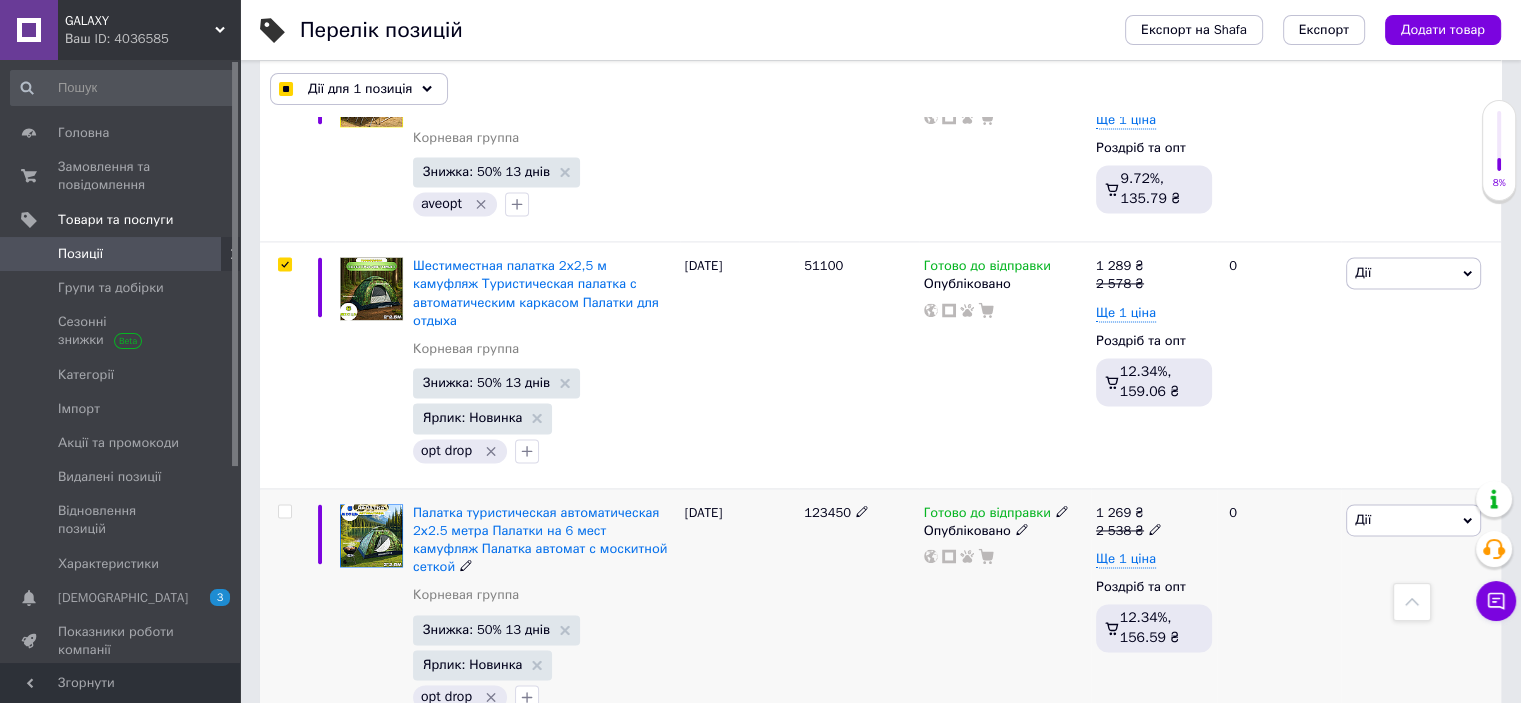 click at bounding box center (284, 511) 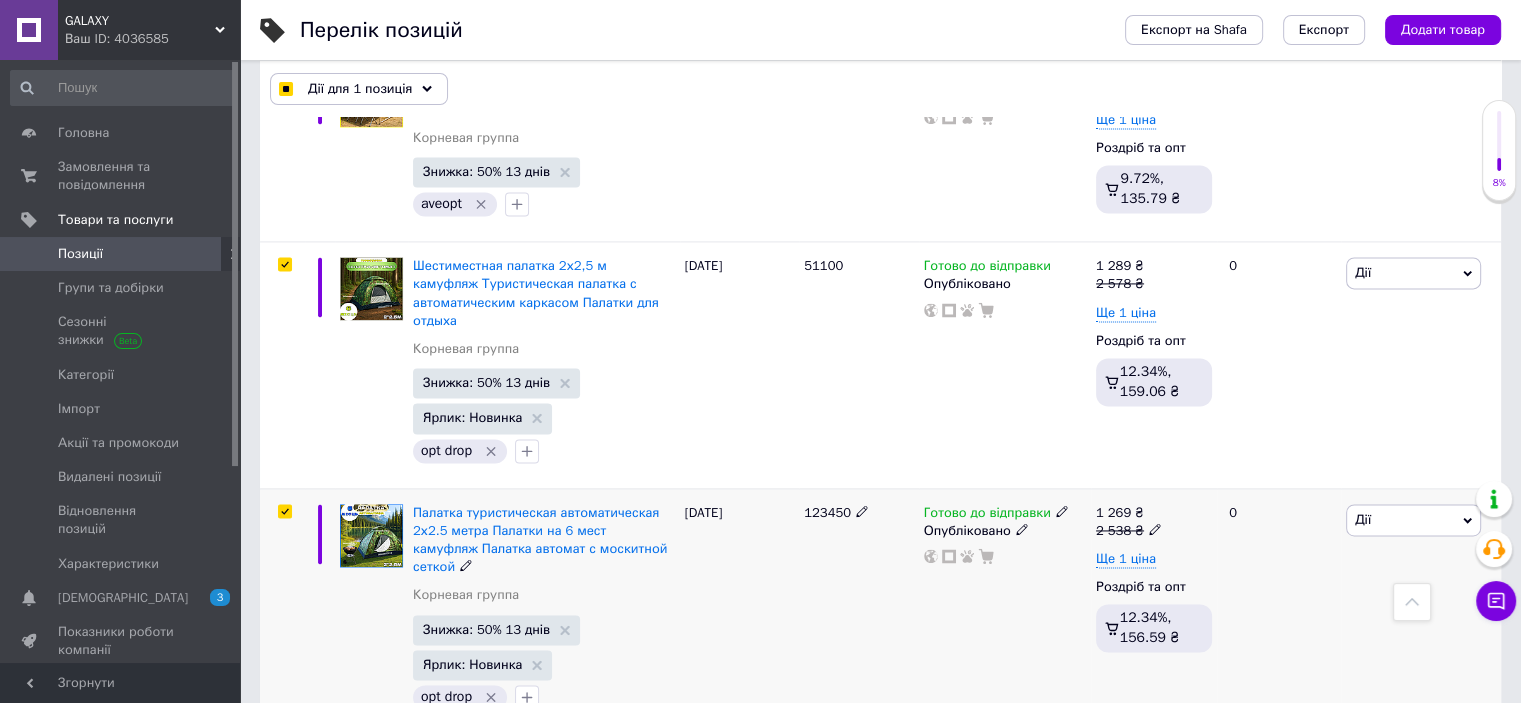 checkbox on "true" 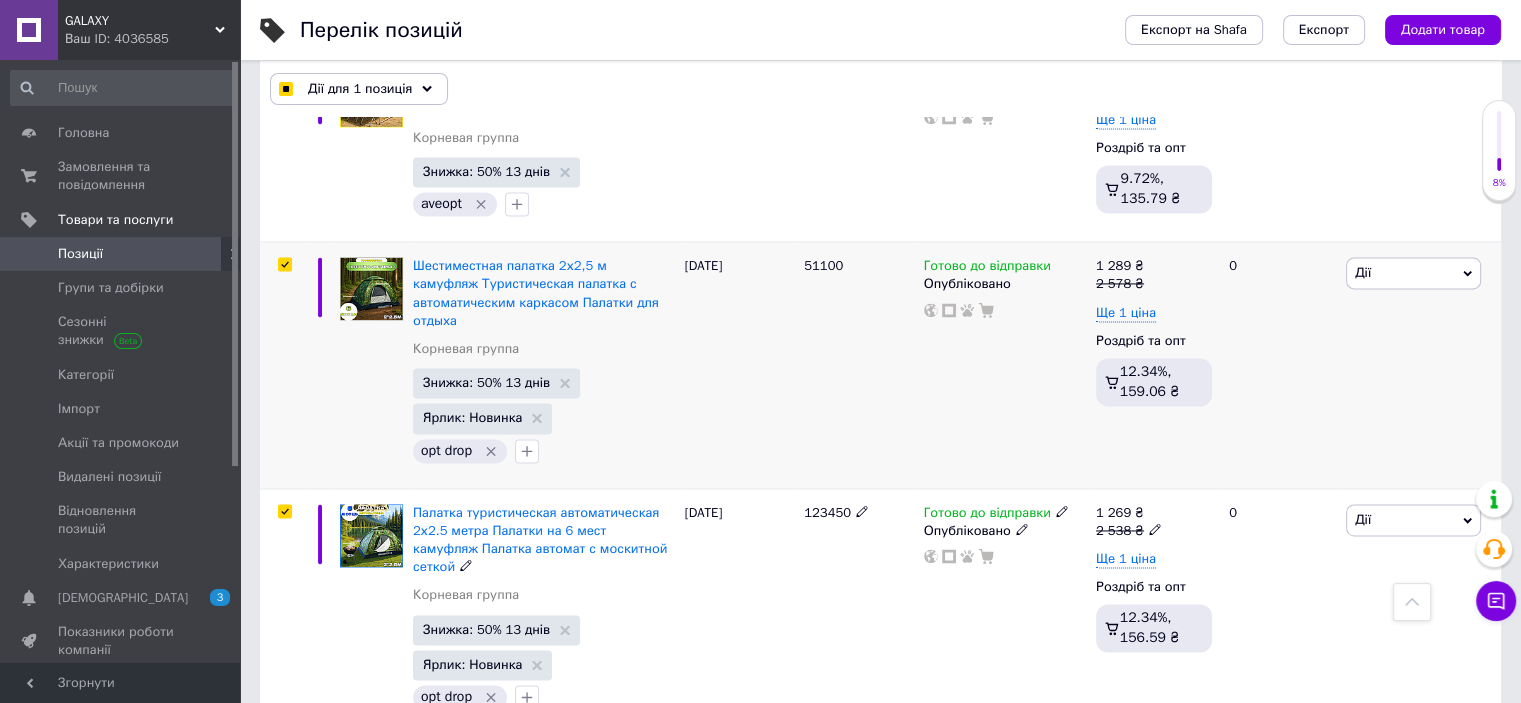 checkbox on "true" 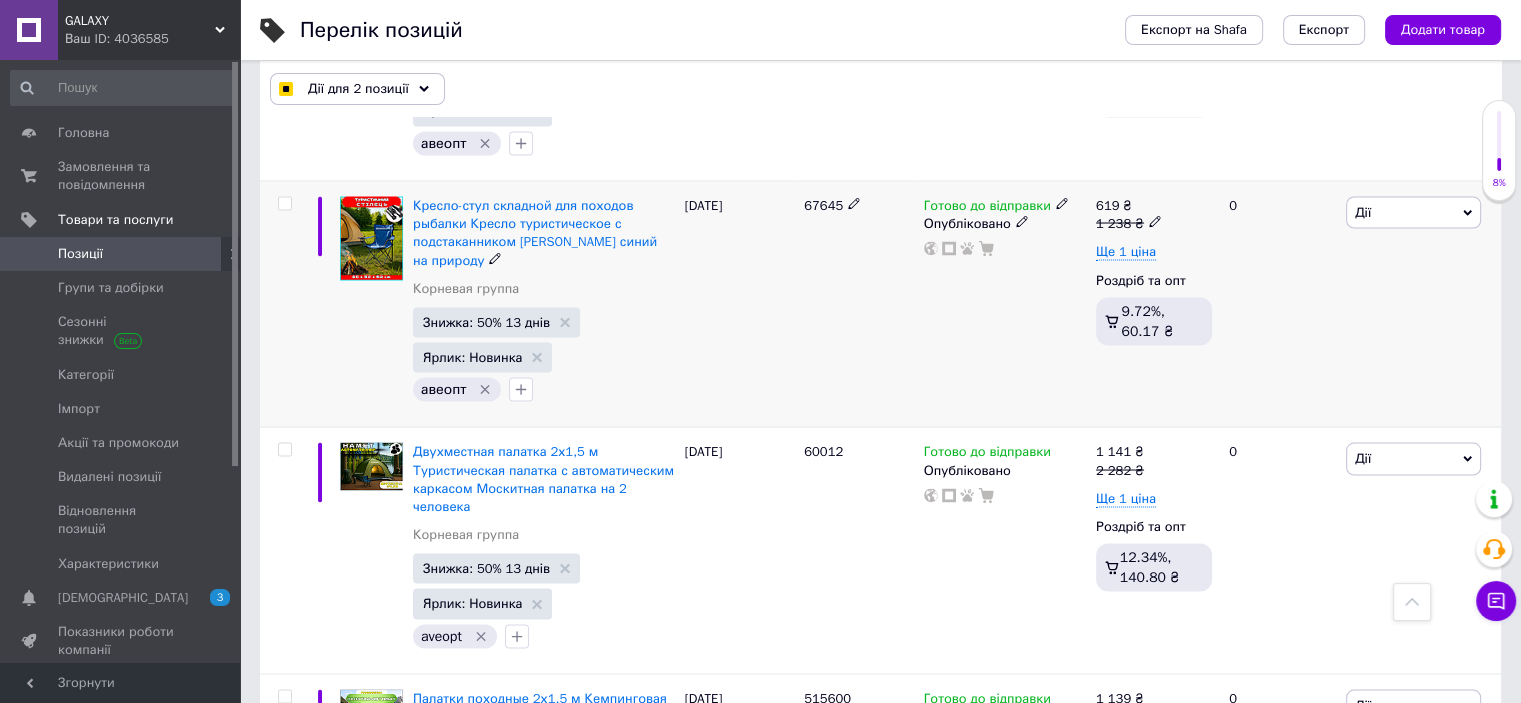 scroll, scrollTop: 3799, scrollLeft: 0, axis: vertical 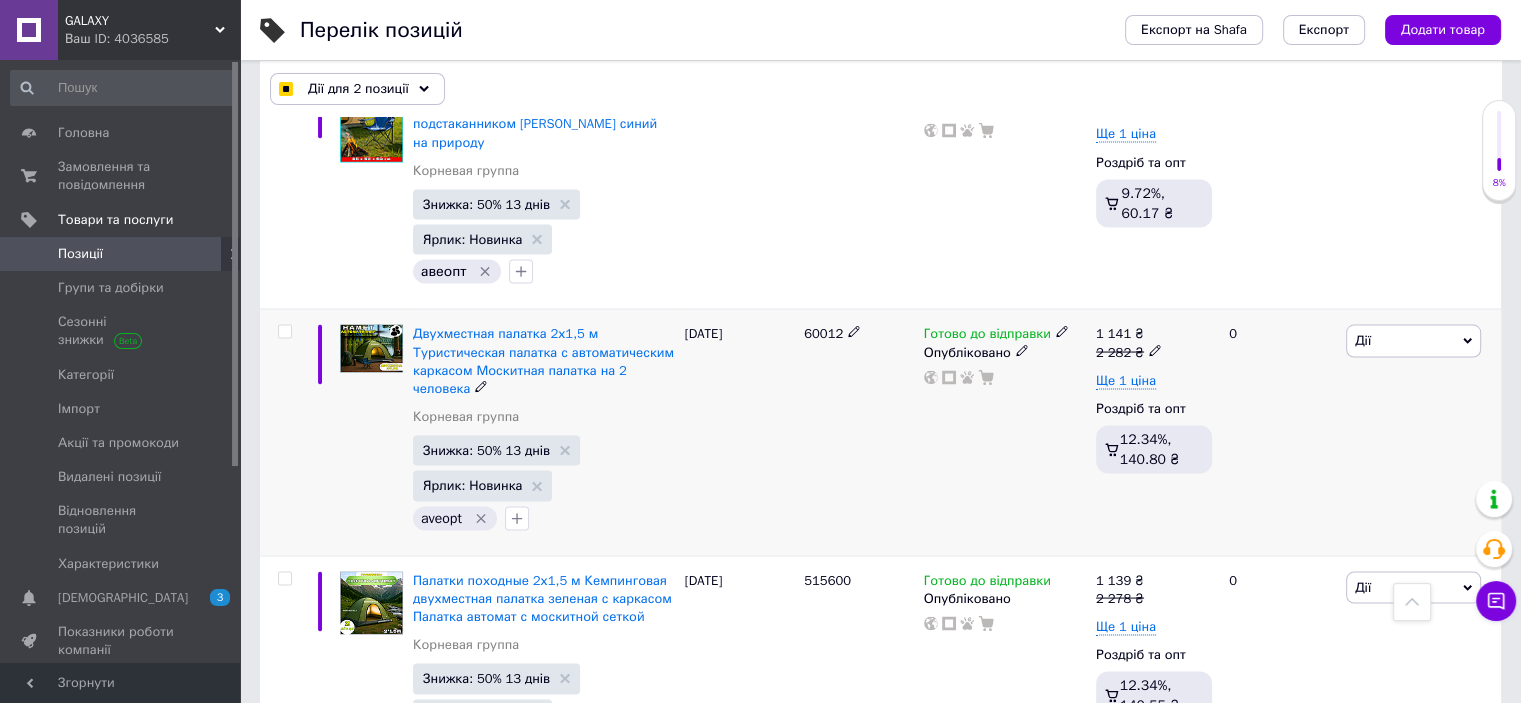 click at bounding box center (284, 331) 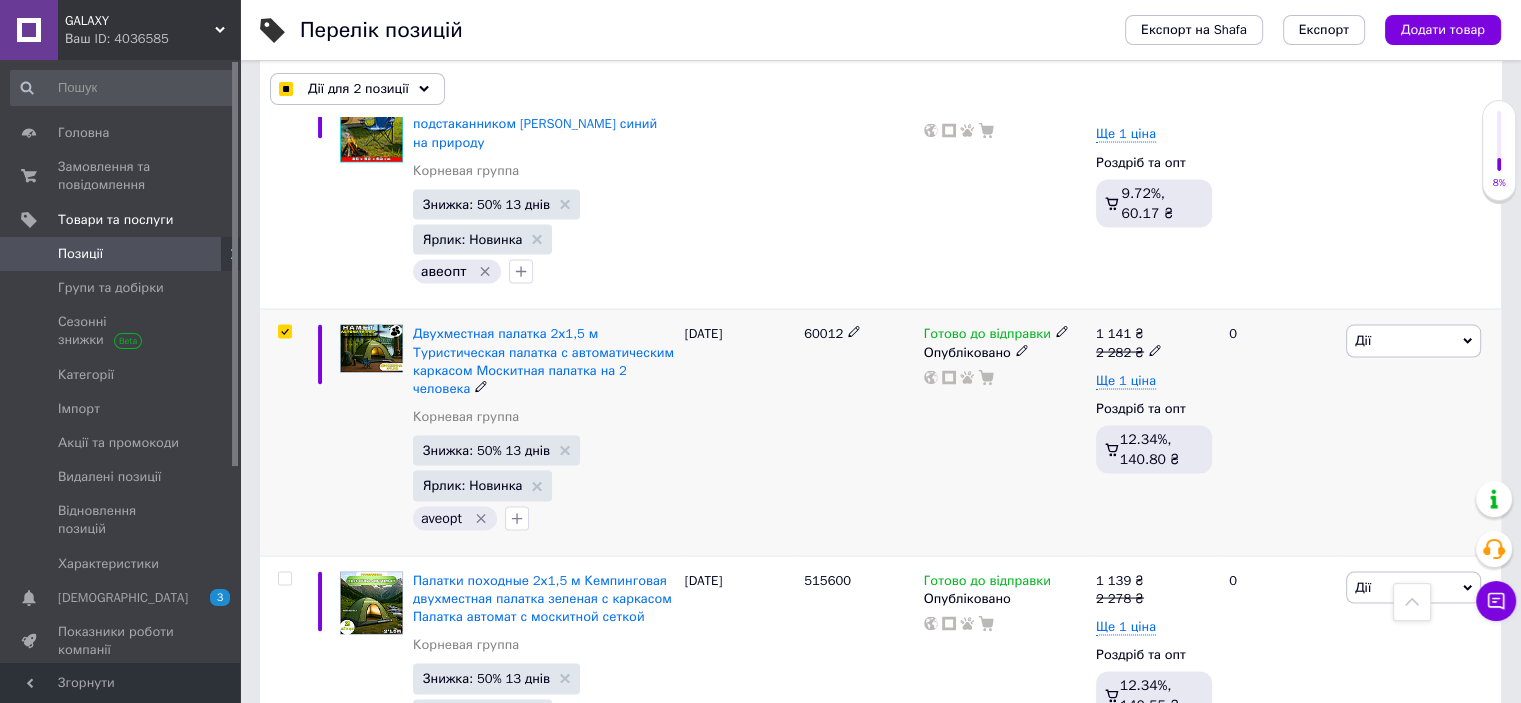 checkbox on "true" 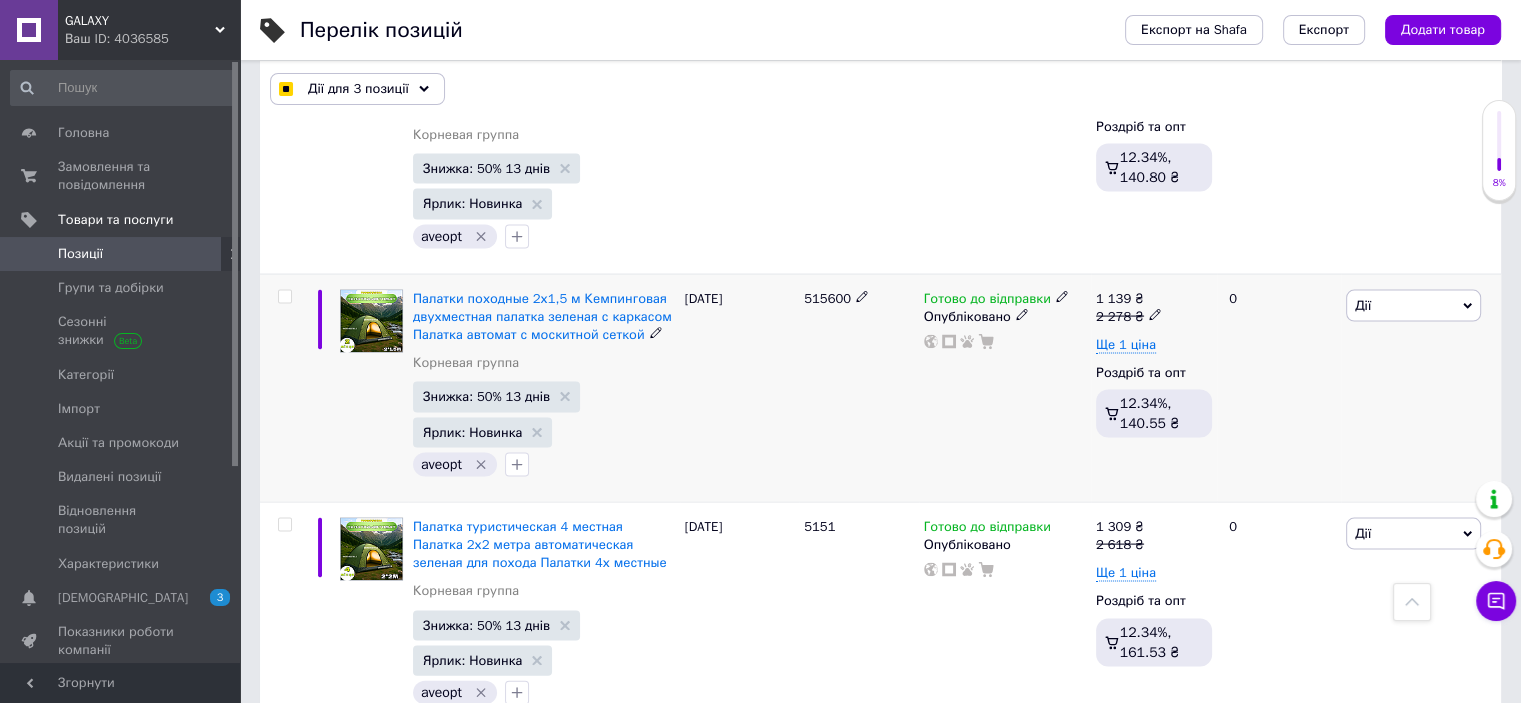 scroll, scrollTop: 4099, scrollLeft: 0, axis: vertical 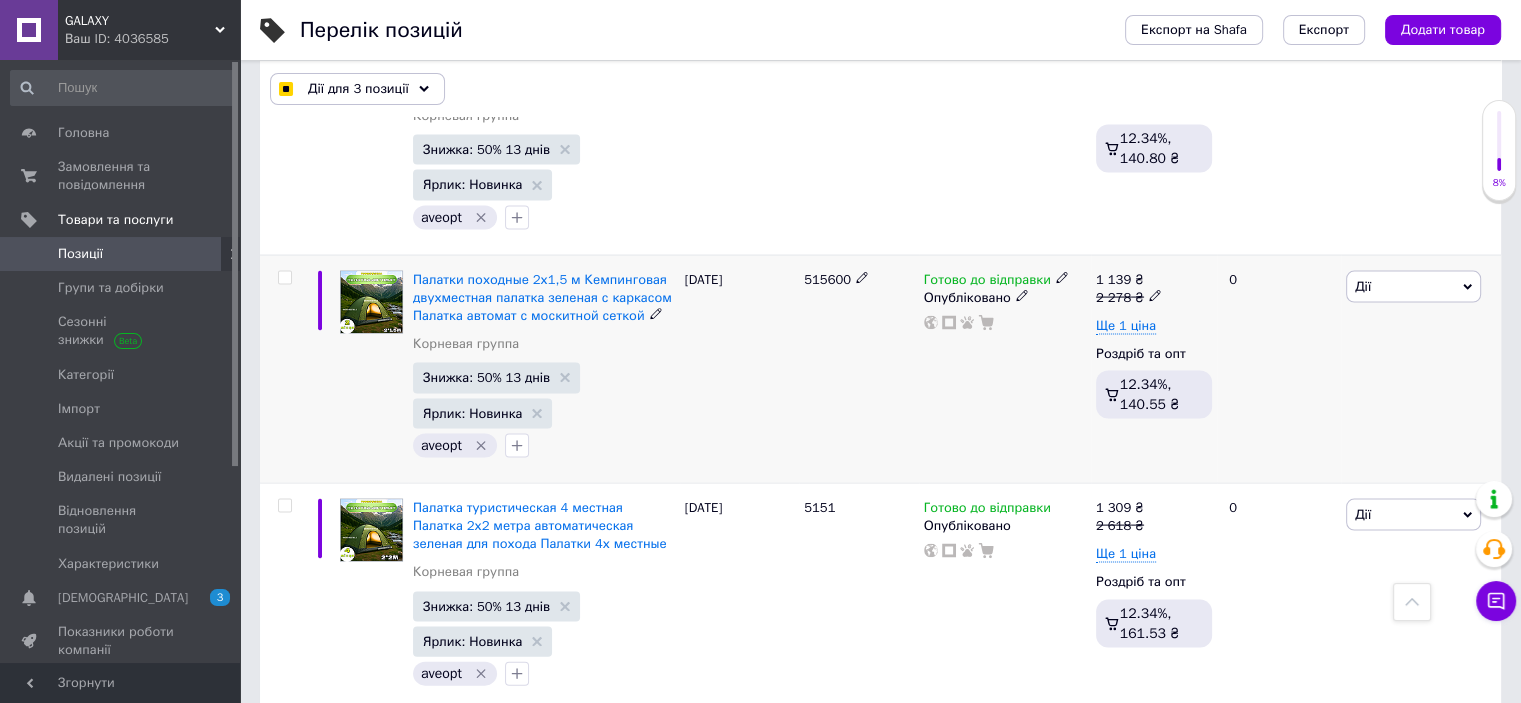 click at bounding box center [284, 278] 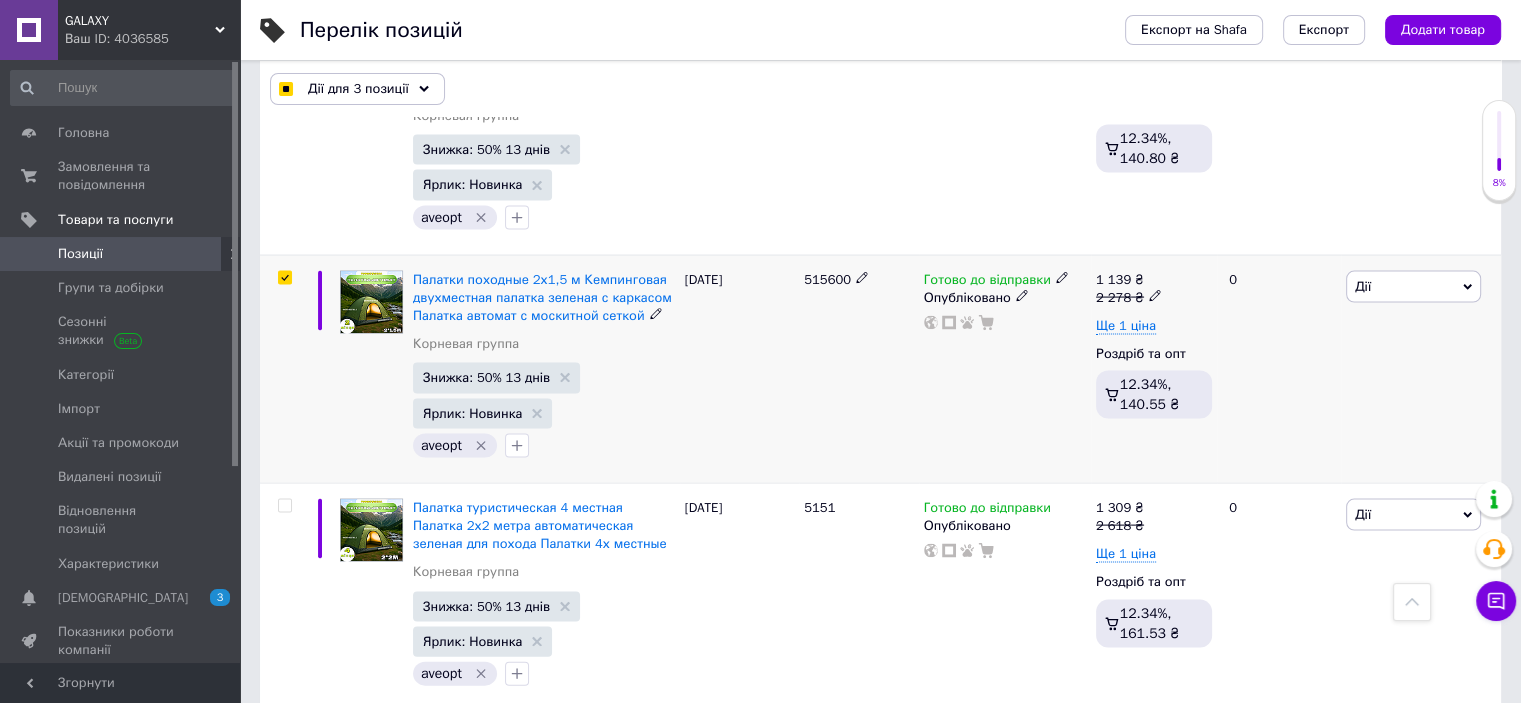 checkbox on "true" 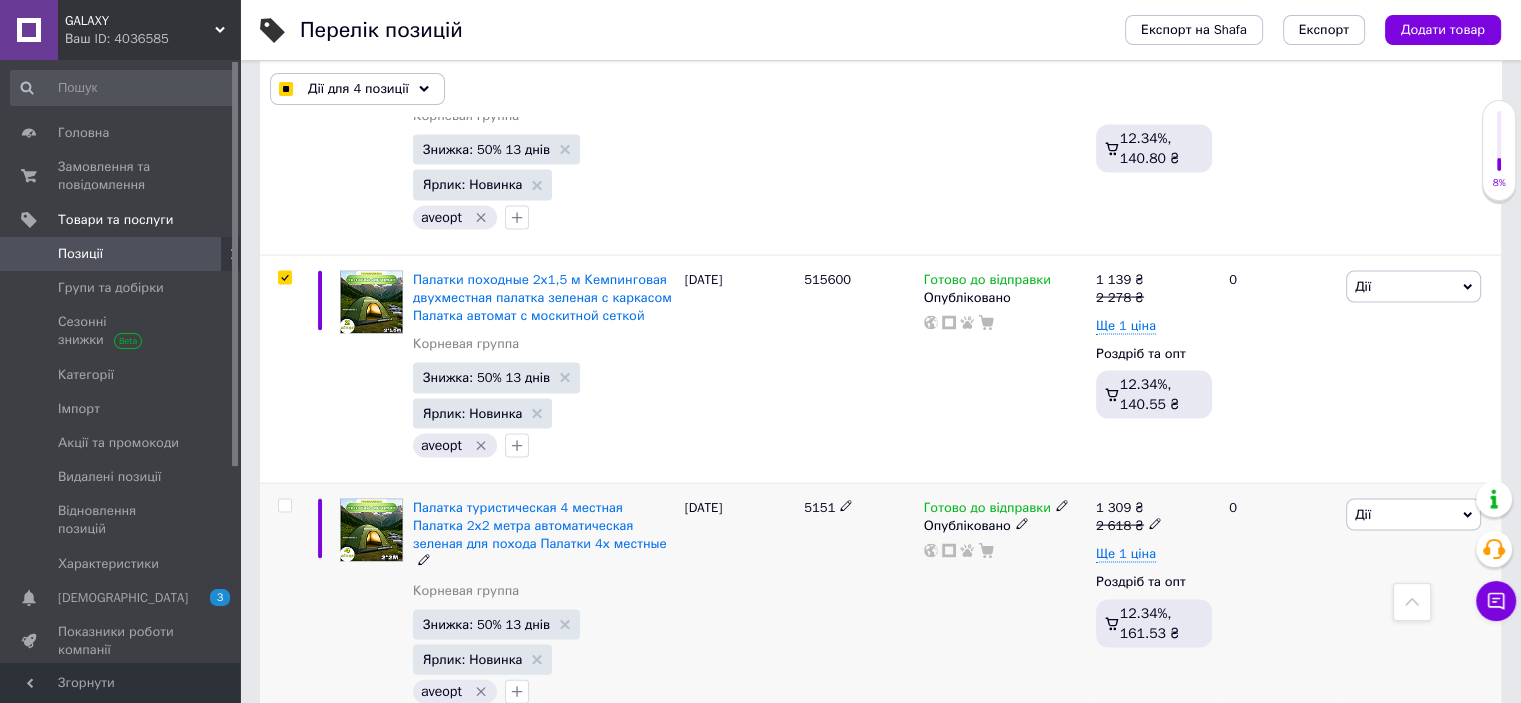 click at bounding box center [284, 506] 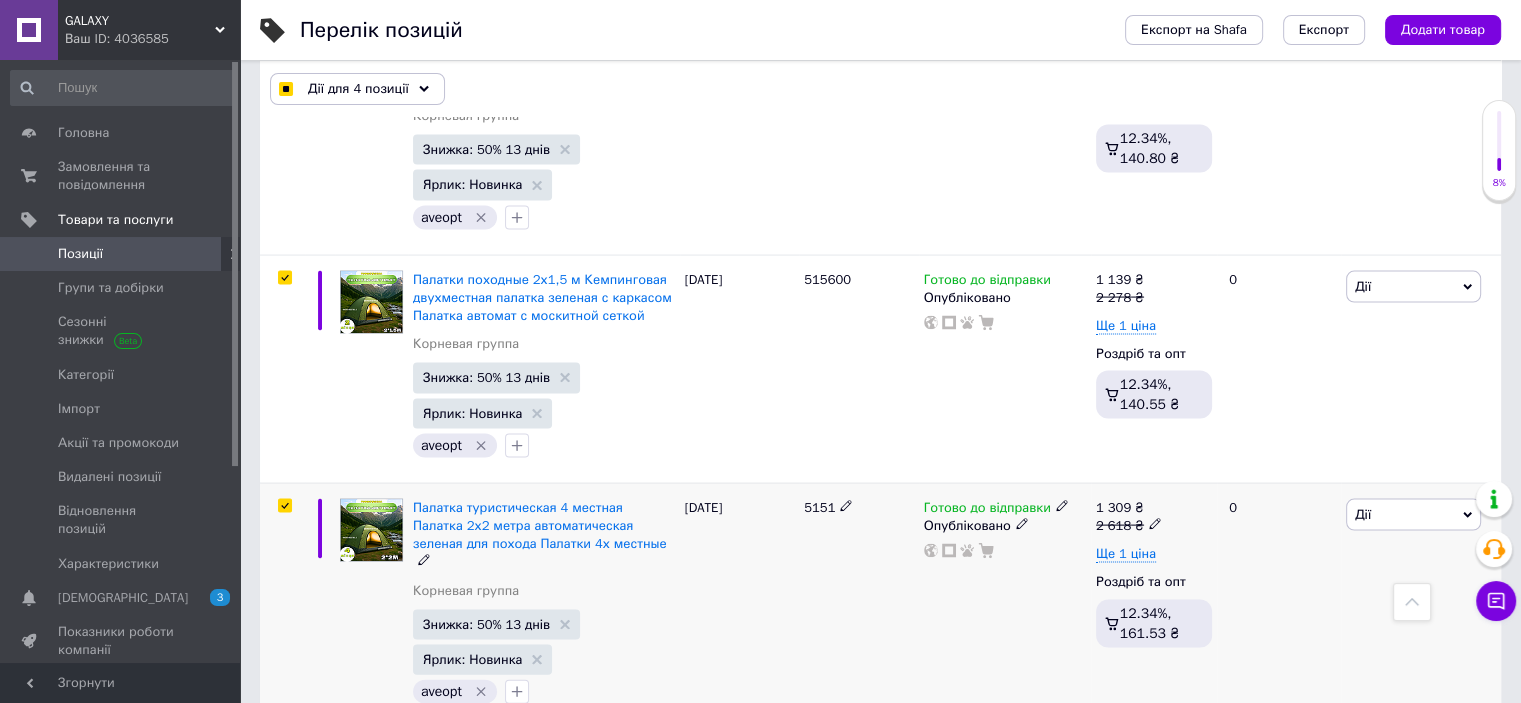 checkbox on "true" 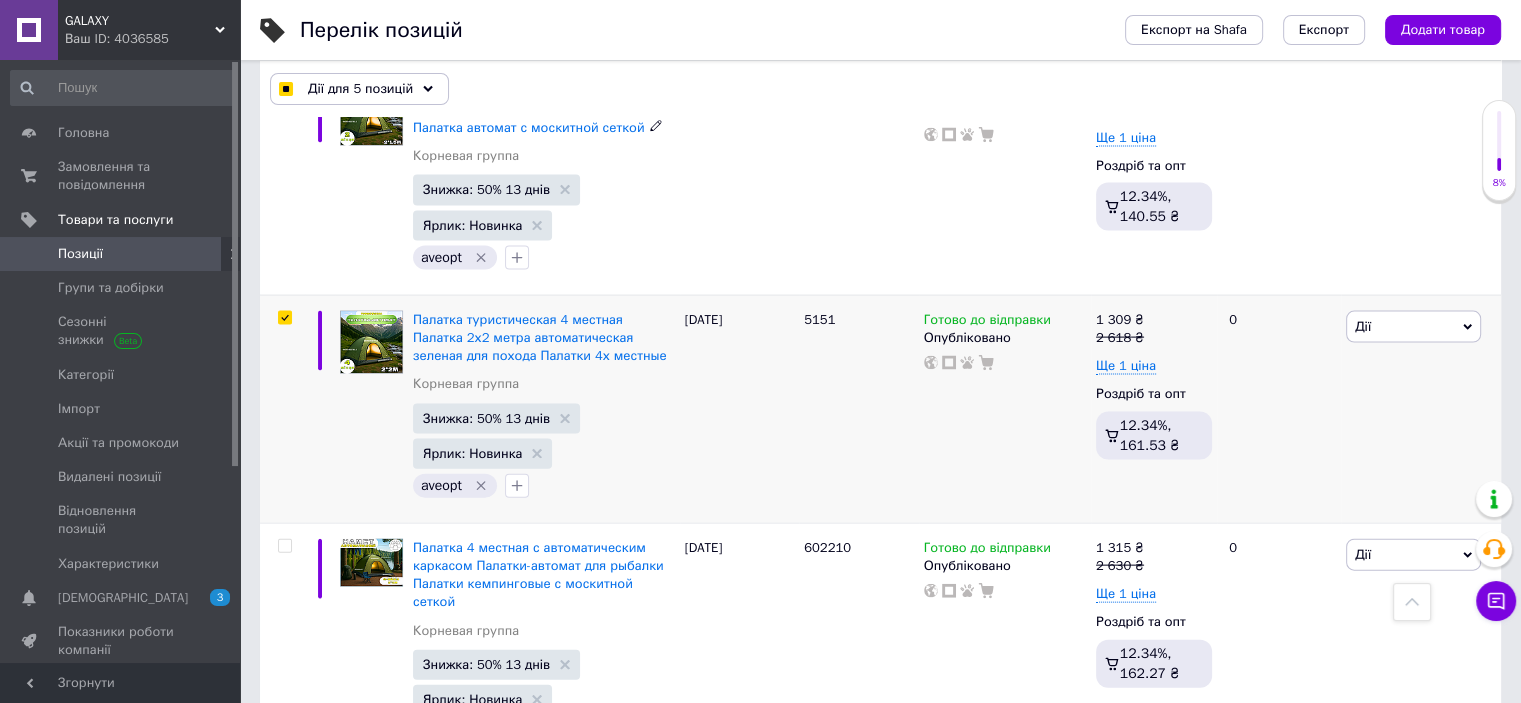 scroll, scrollTop: 4299, scrollLeft: 0, axis: vertical 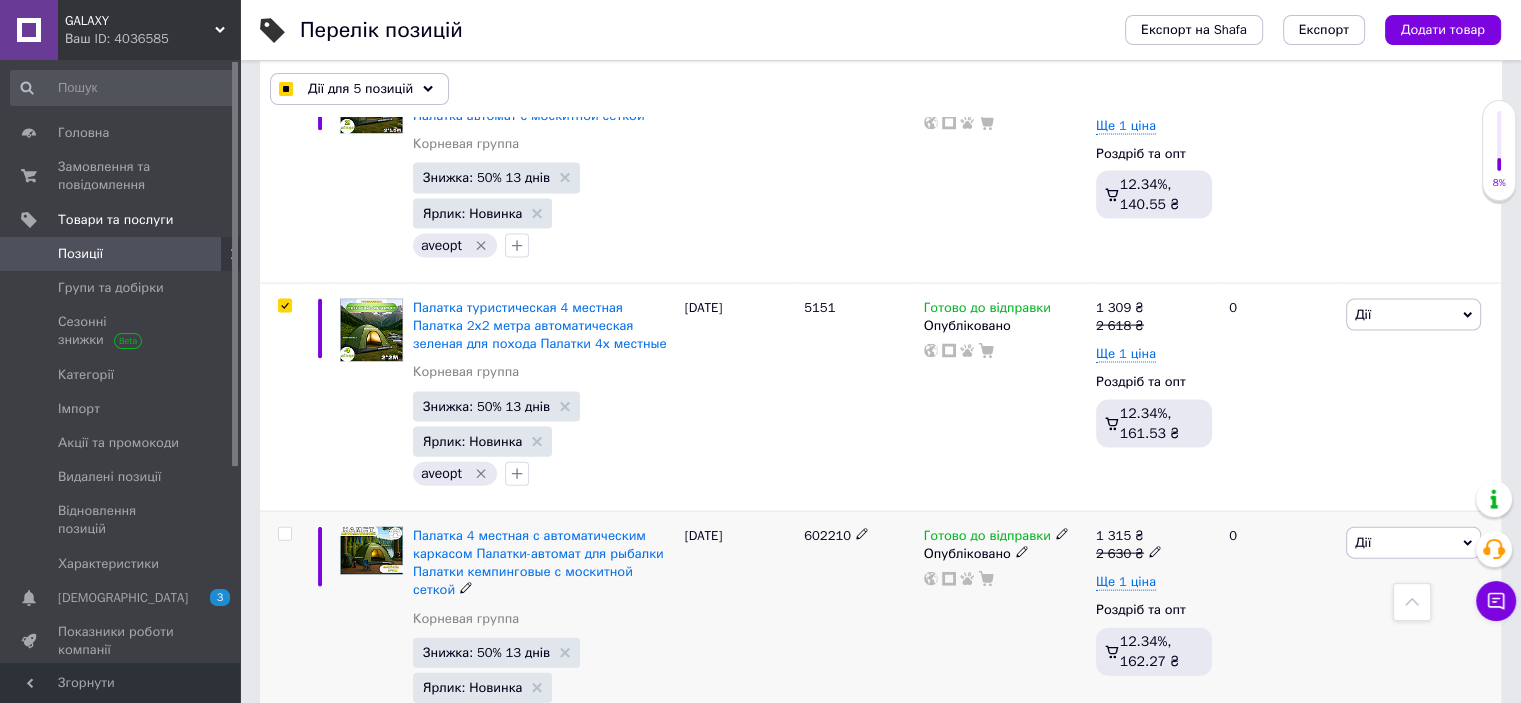 click at bounding box center [284, 534] 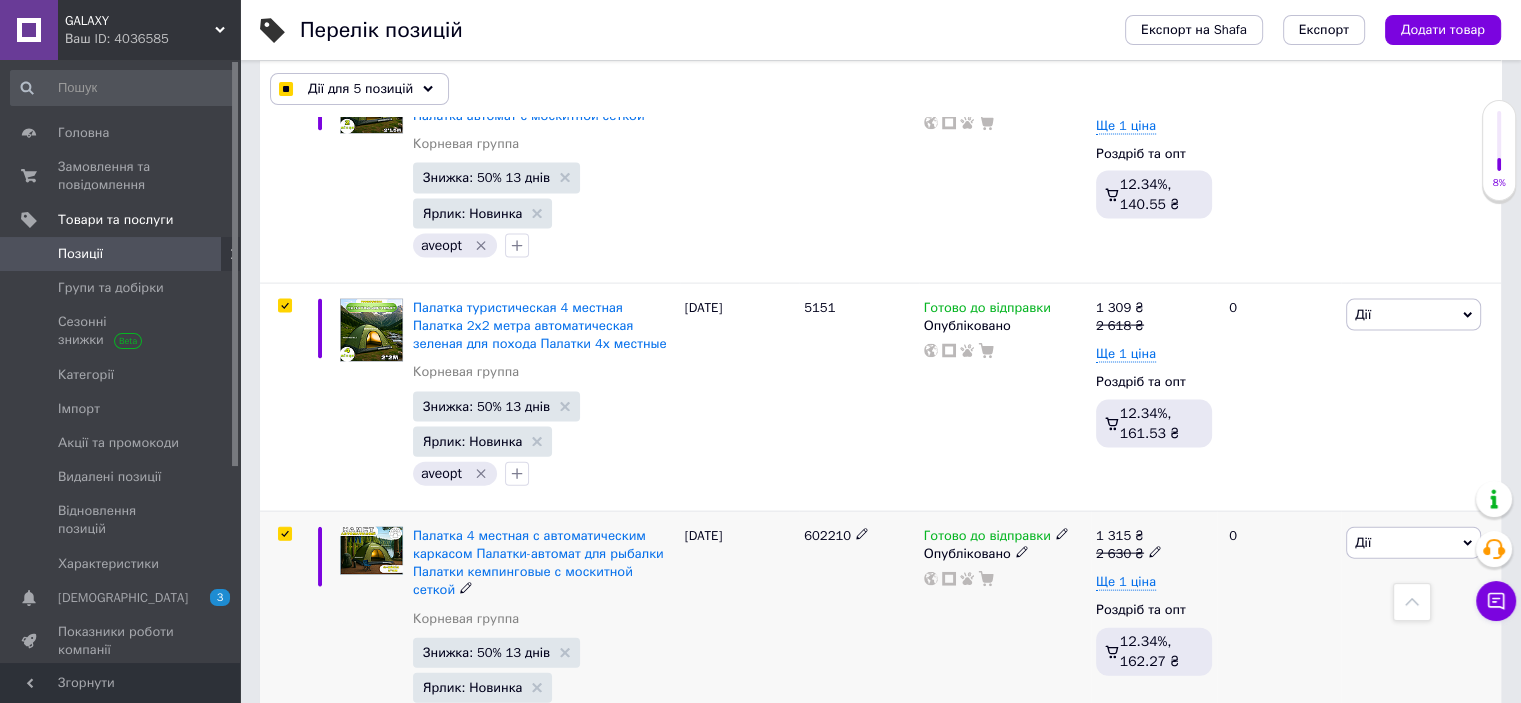 checkbox on "true" 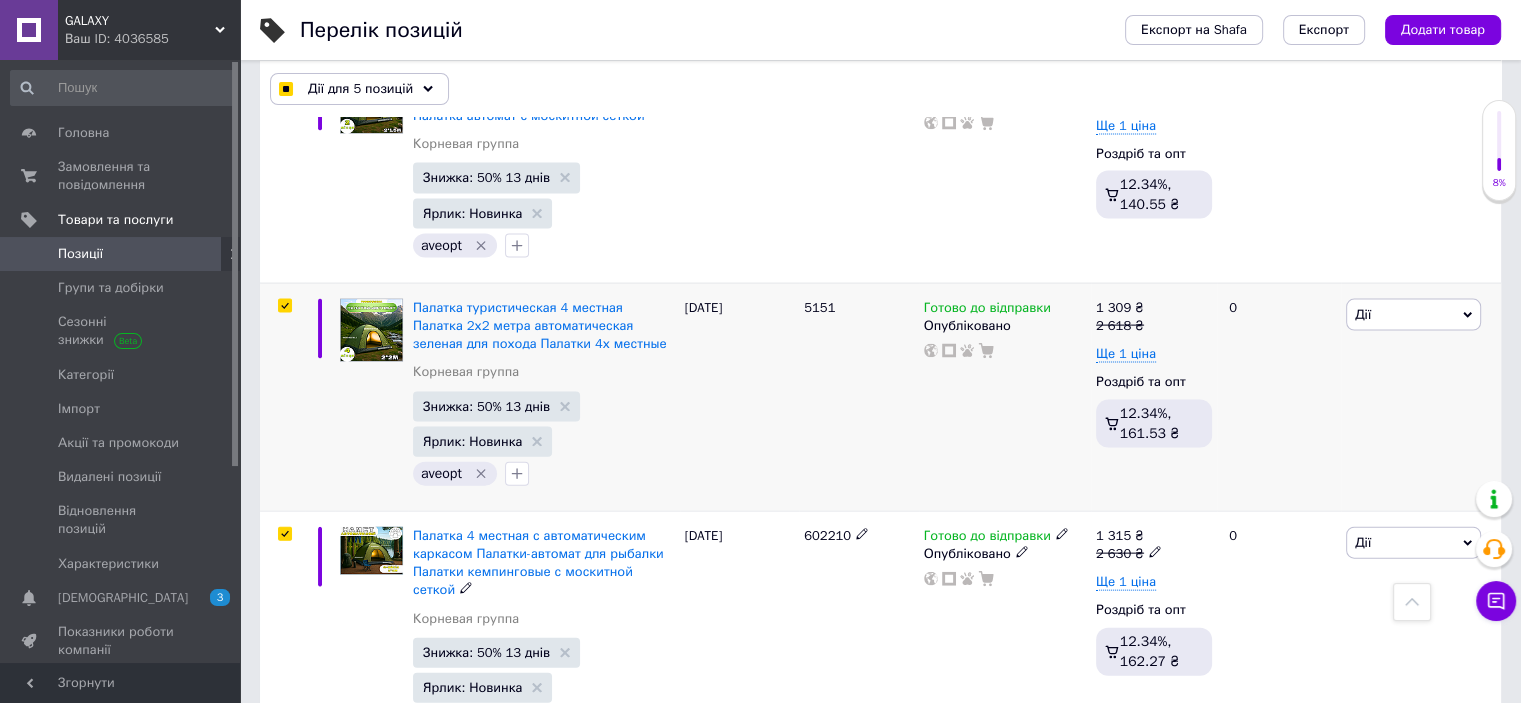 checkbox on "true" 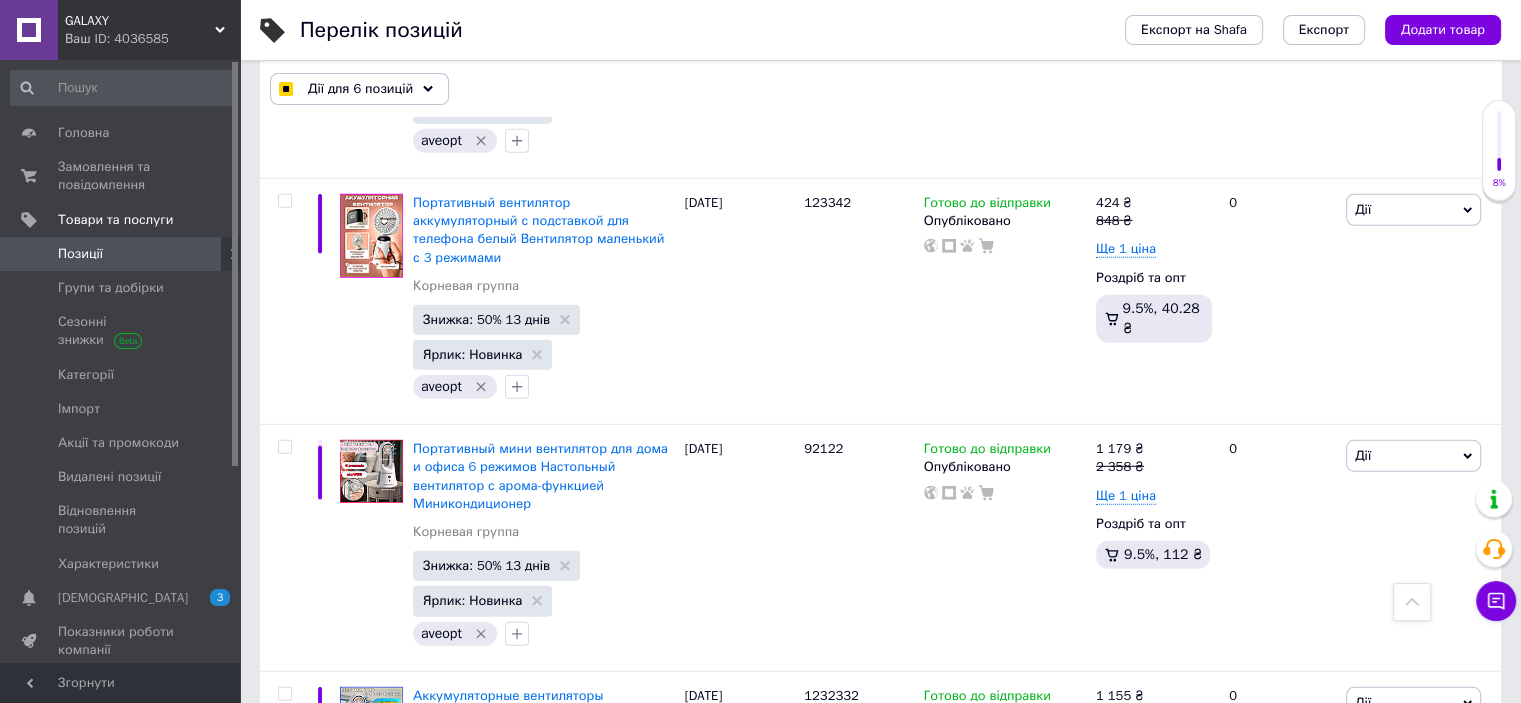 scroll, scrollTop: 6199, scrollLeft: 0, axis: vertical 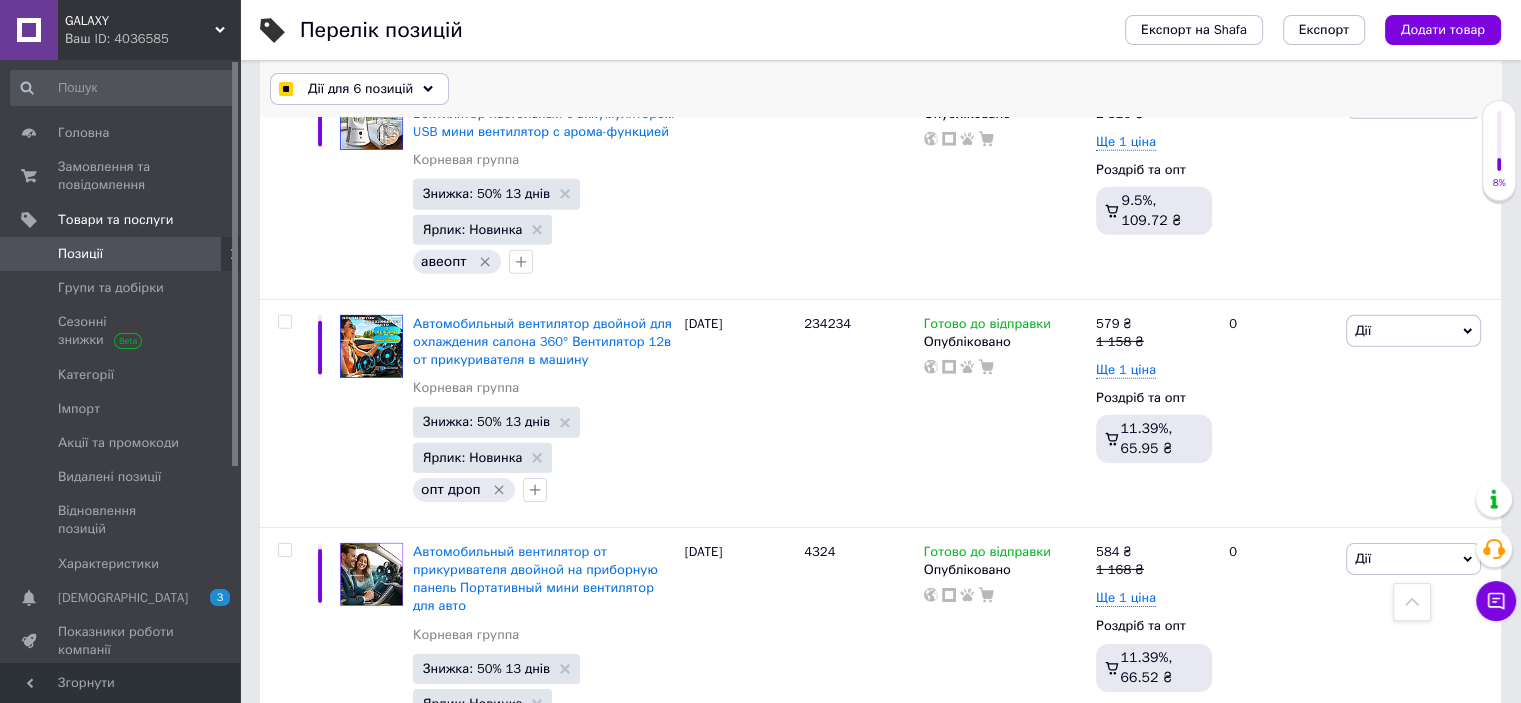 drag, startPoint x: 408, startPoint y: 94, endPoint x: 410, endPoint y: 108, distance: 14.142136 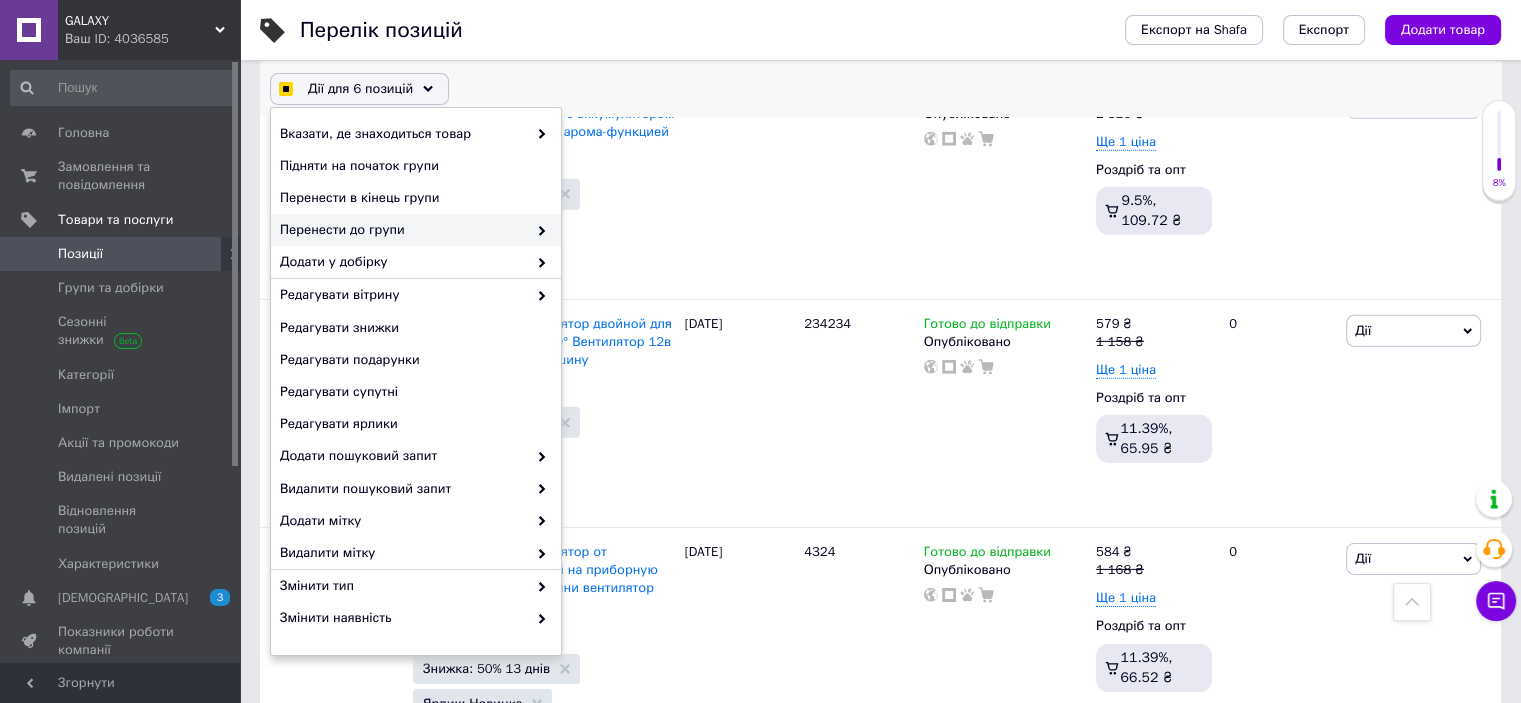 checkbox on "true" 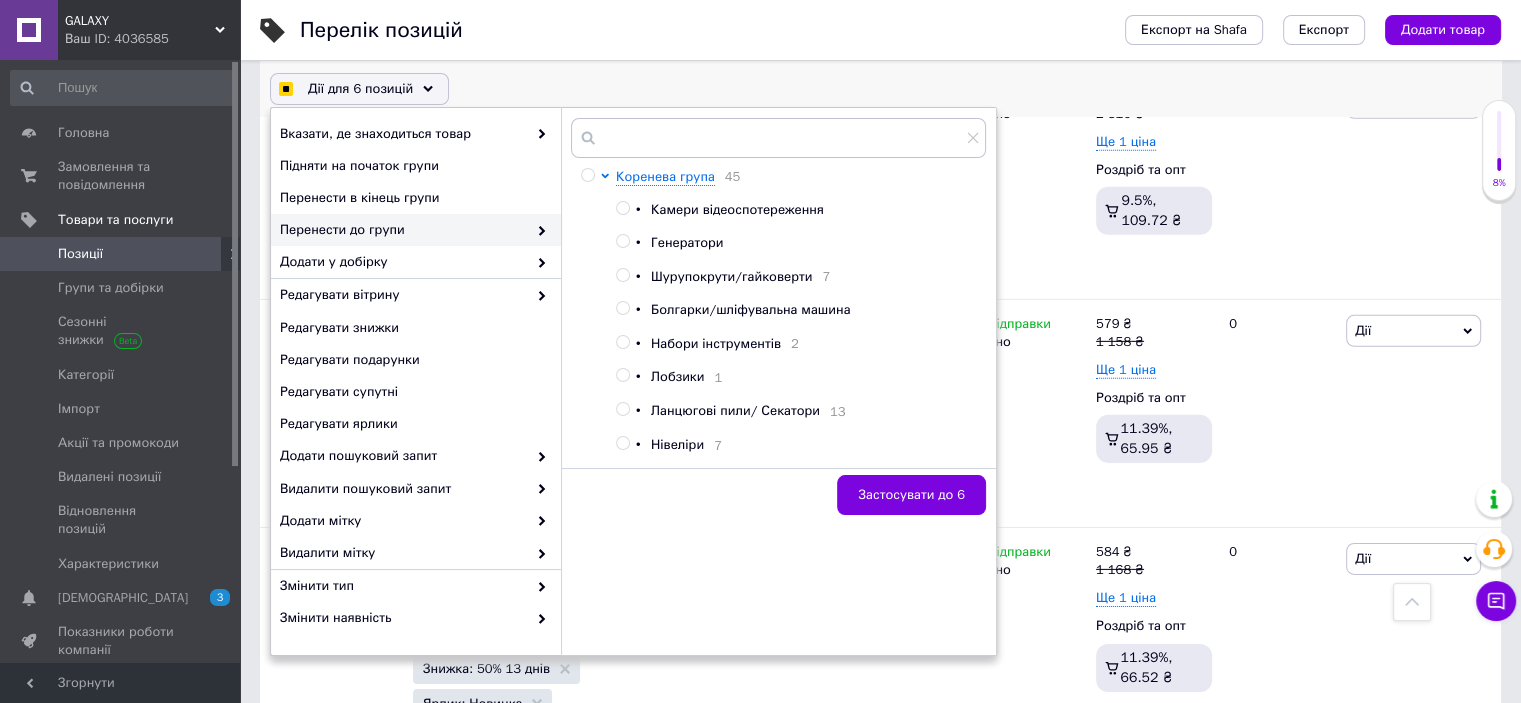 checkbox on "true" 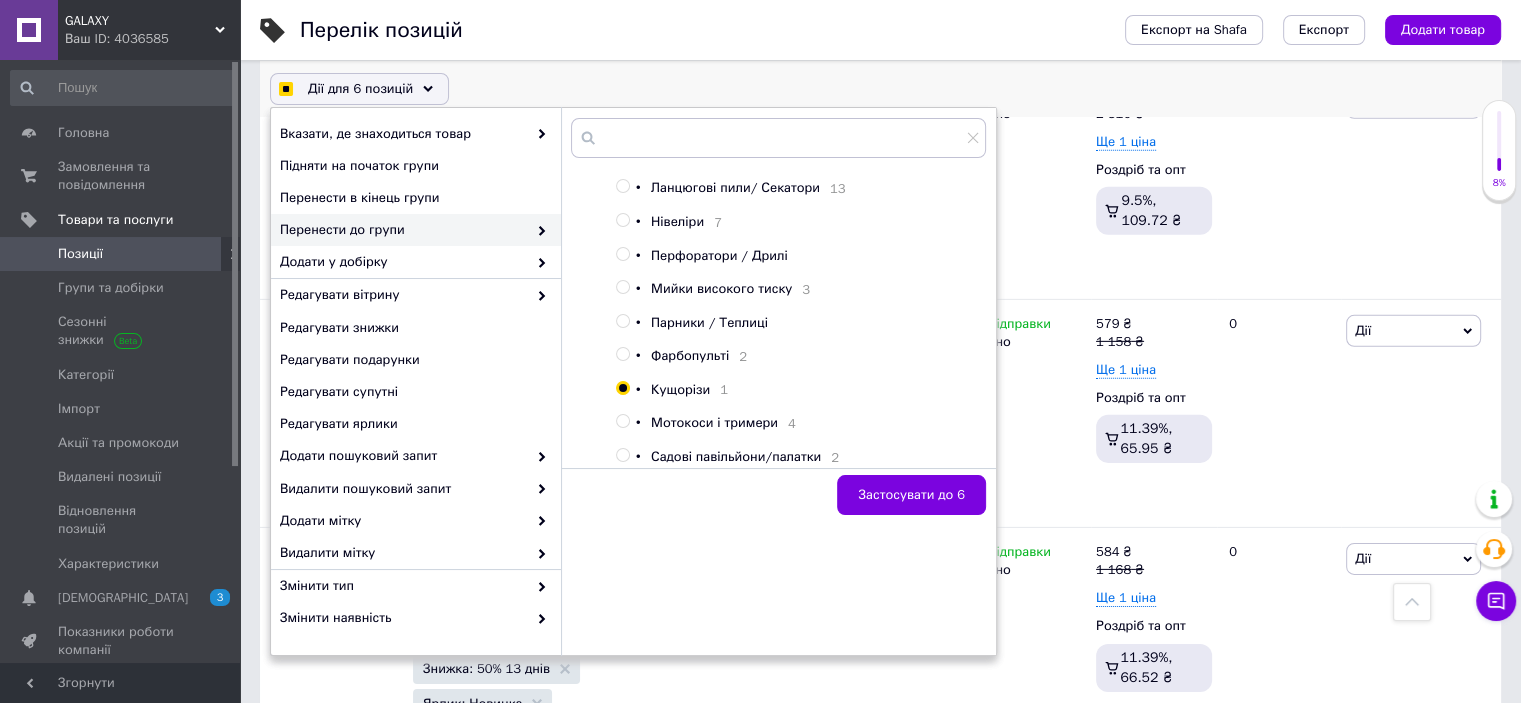 scroll, scrollTop: 238, scrollLeft: 0, axis: vertical 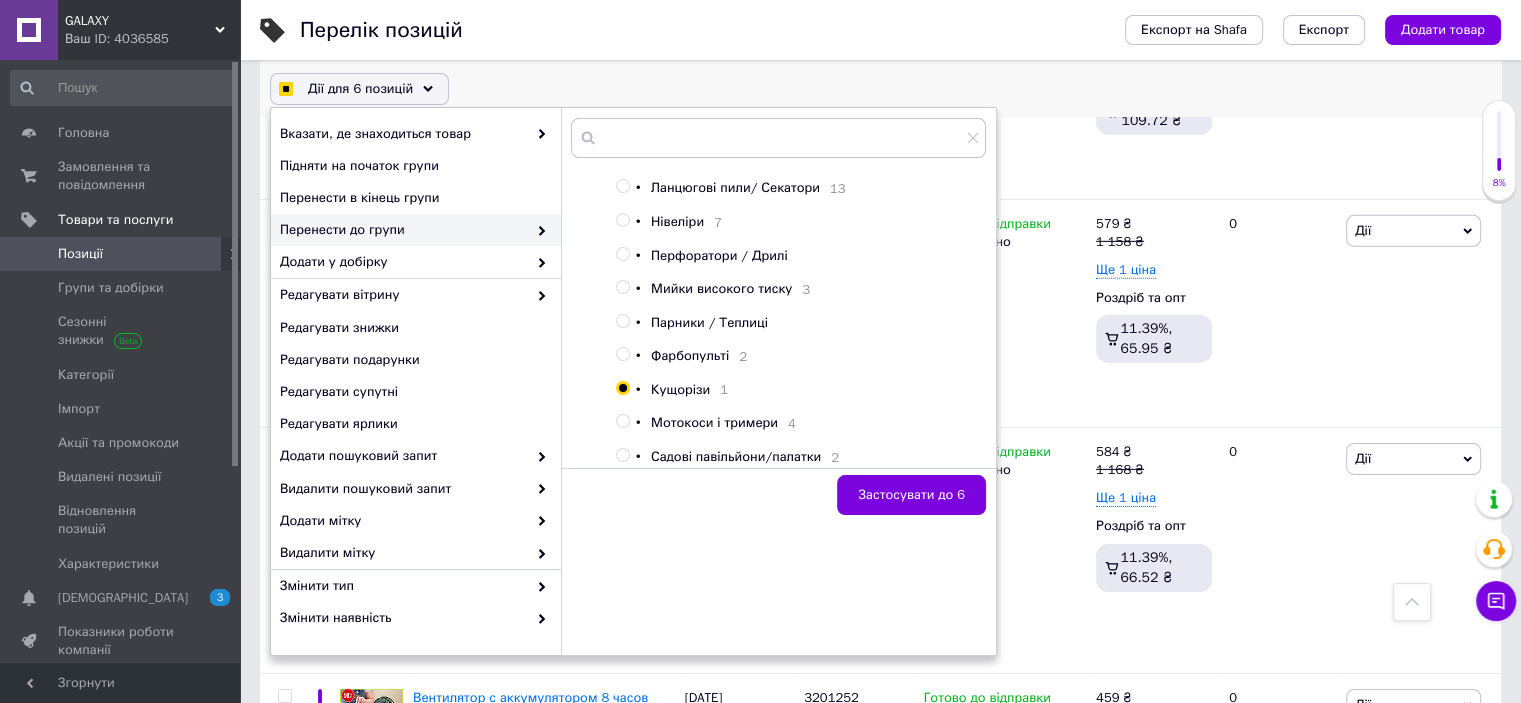 checkbox on "true" 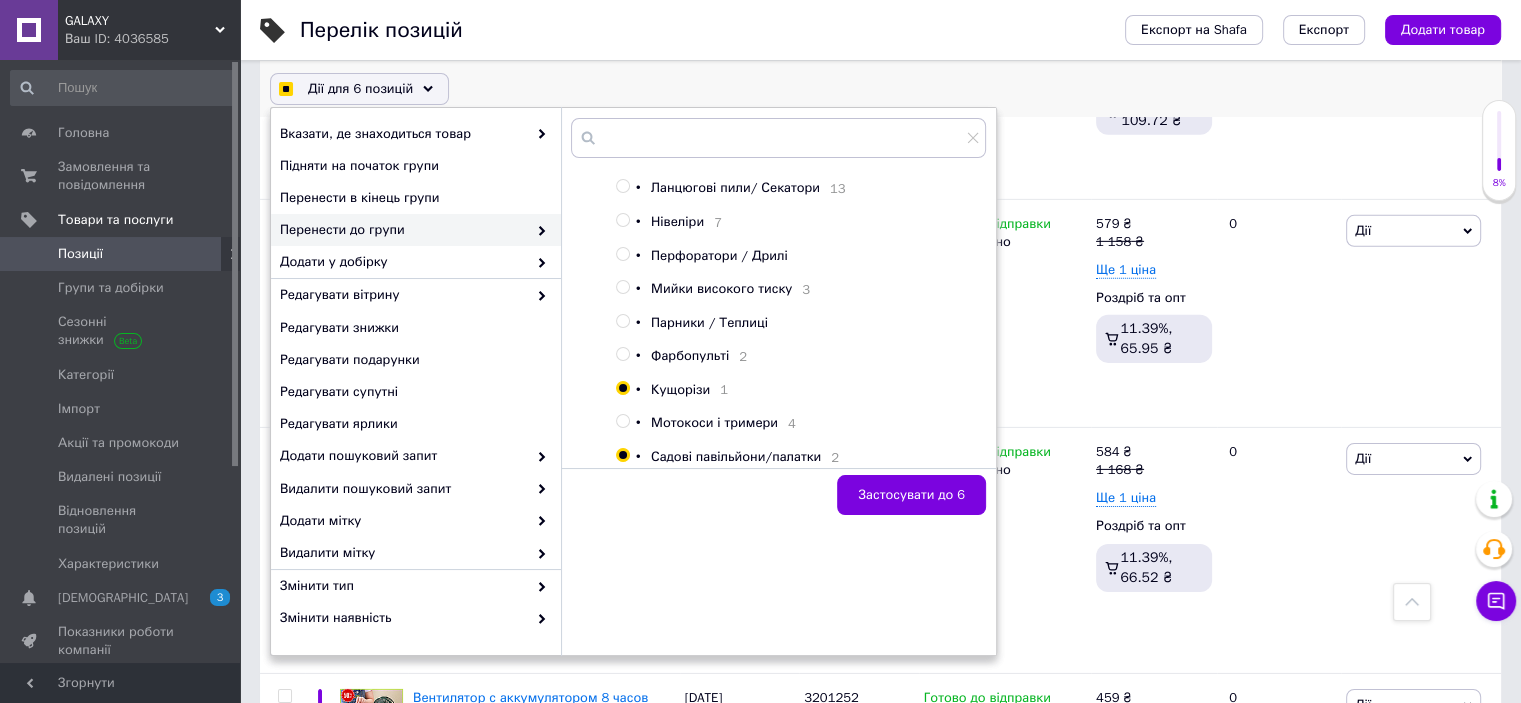 checkbox on "true" 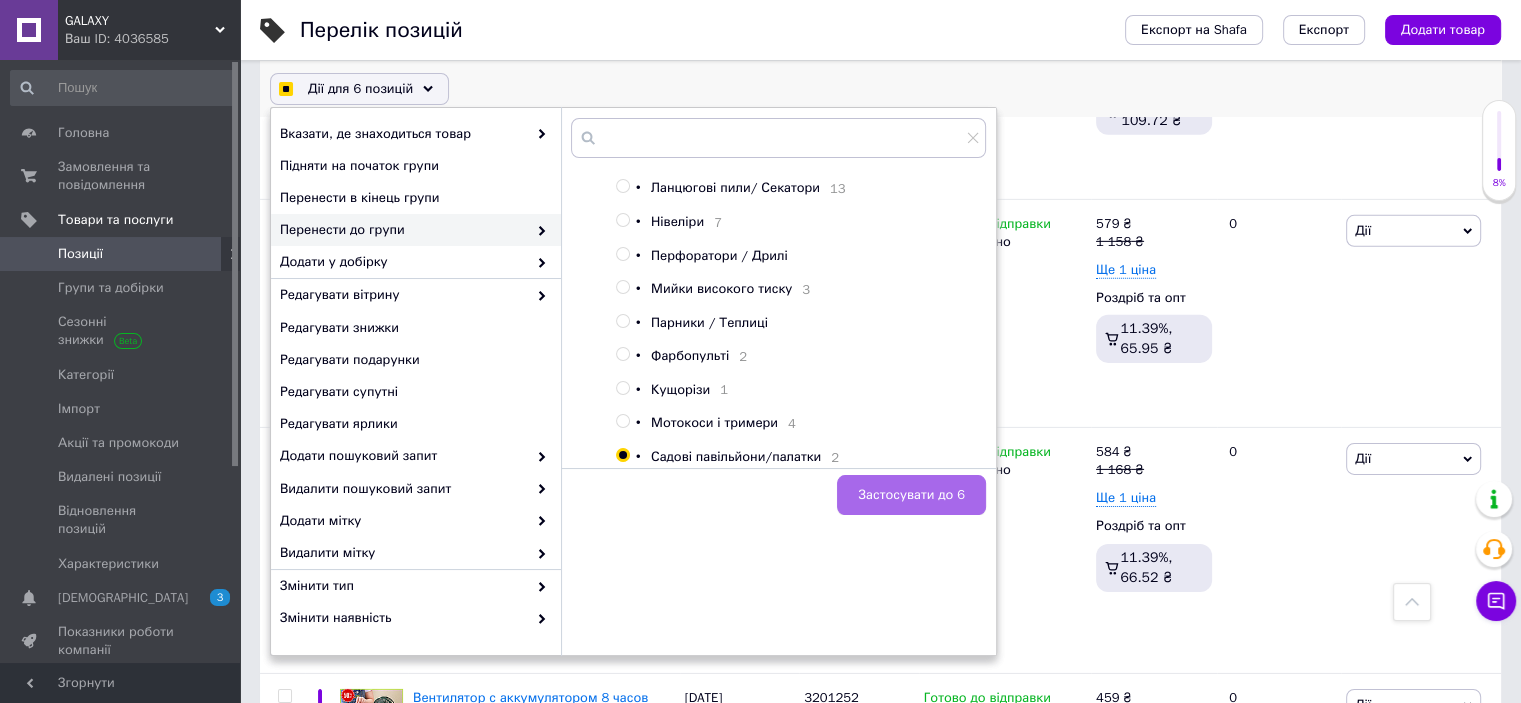 checkbox on "true" 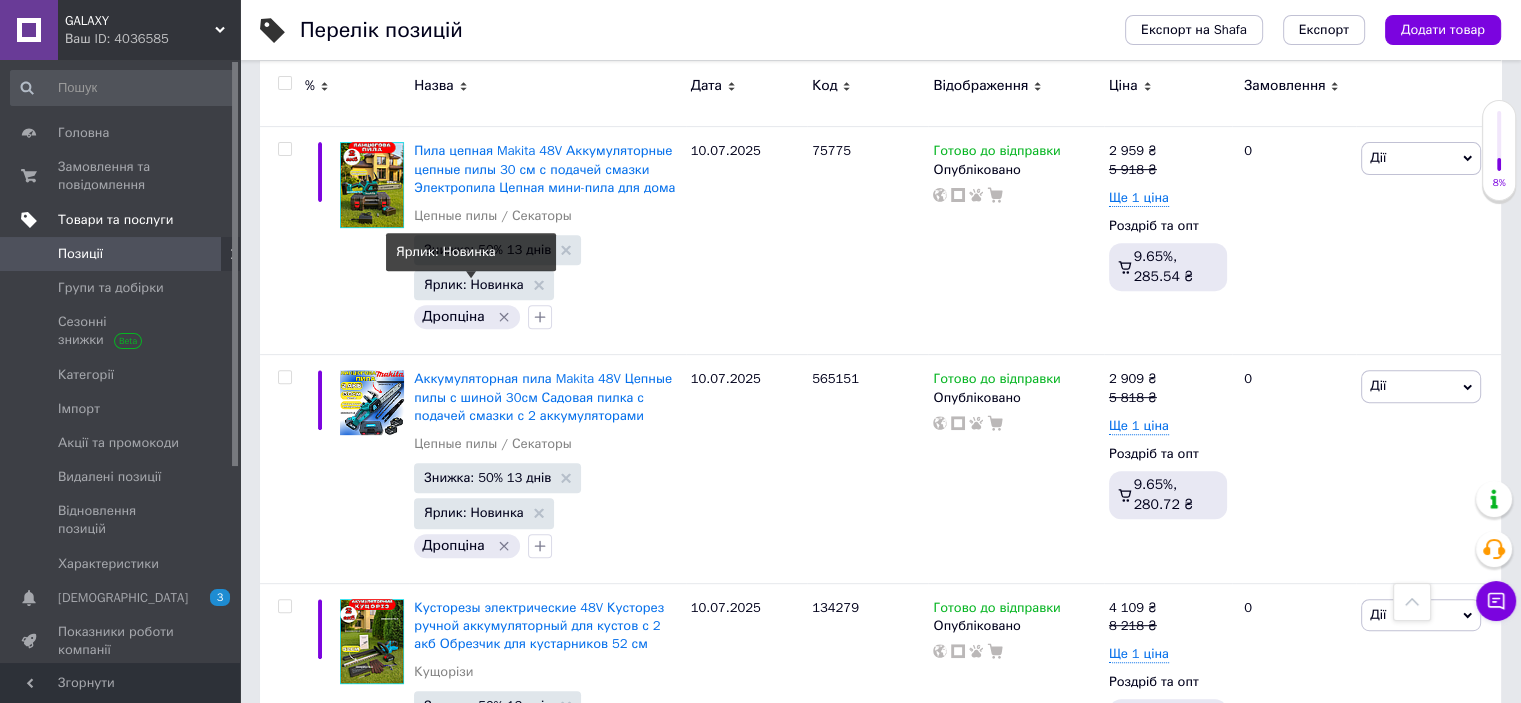 scroll, scrollTop: 727, scrollLeft: 0, axis: vertical 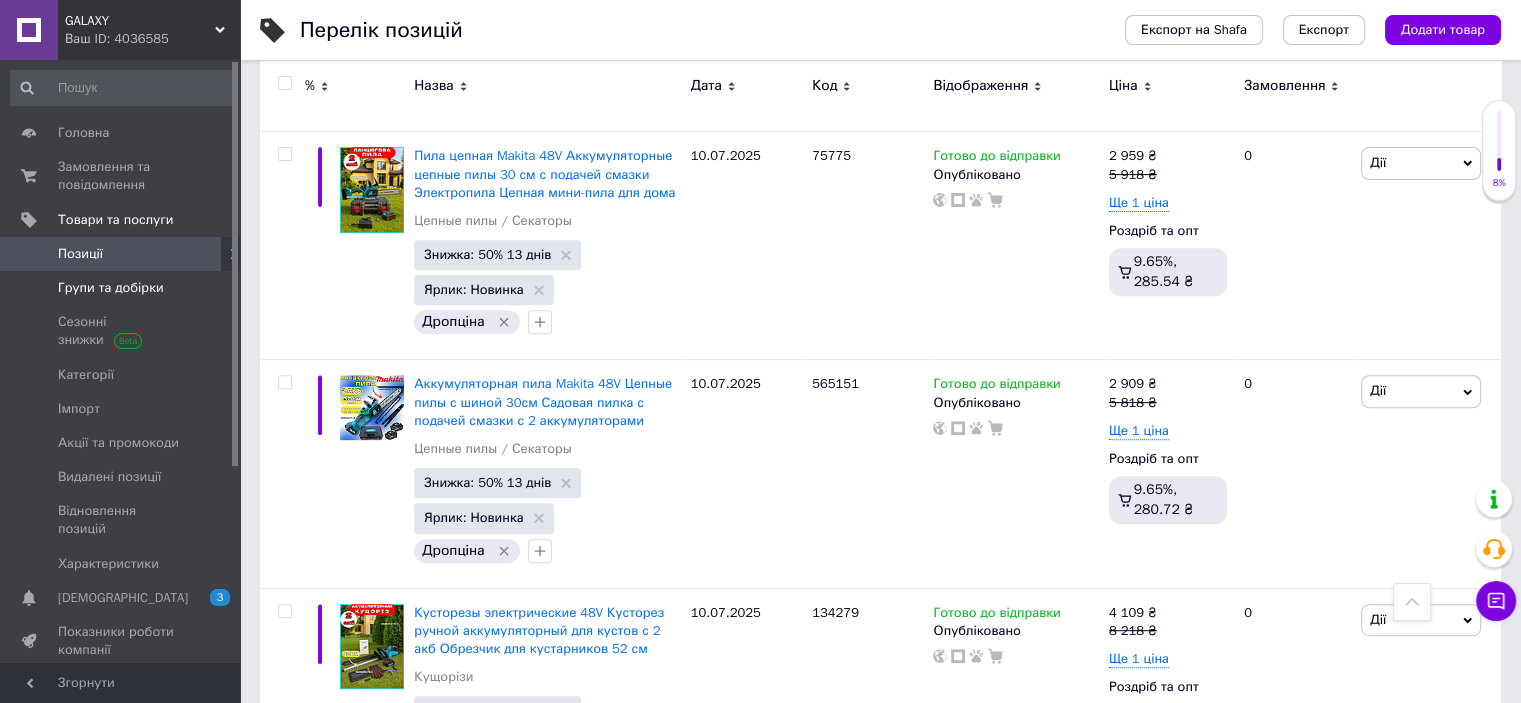 click on "Групи та добірки" at bounding box center [111, 288] 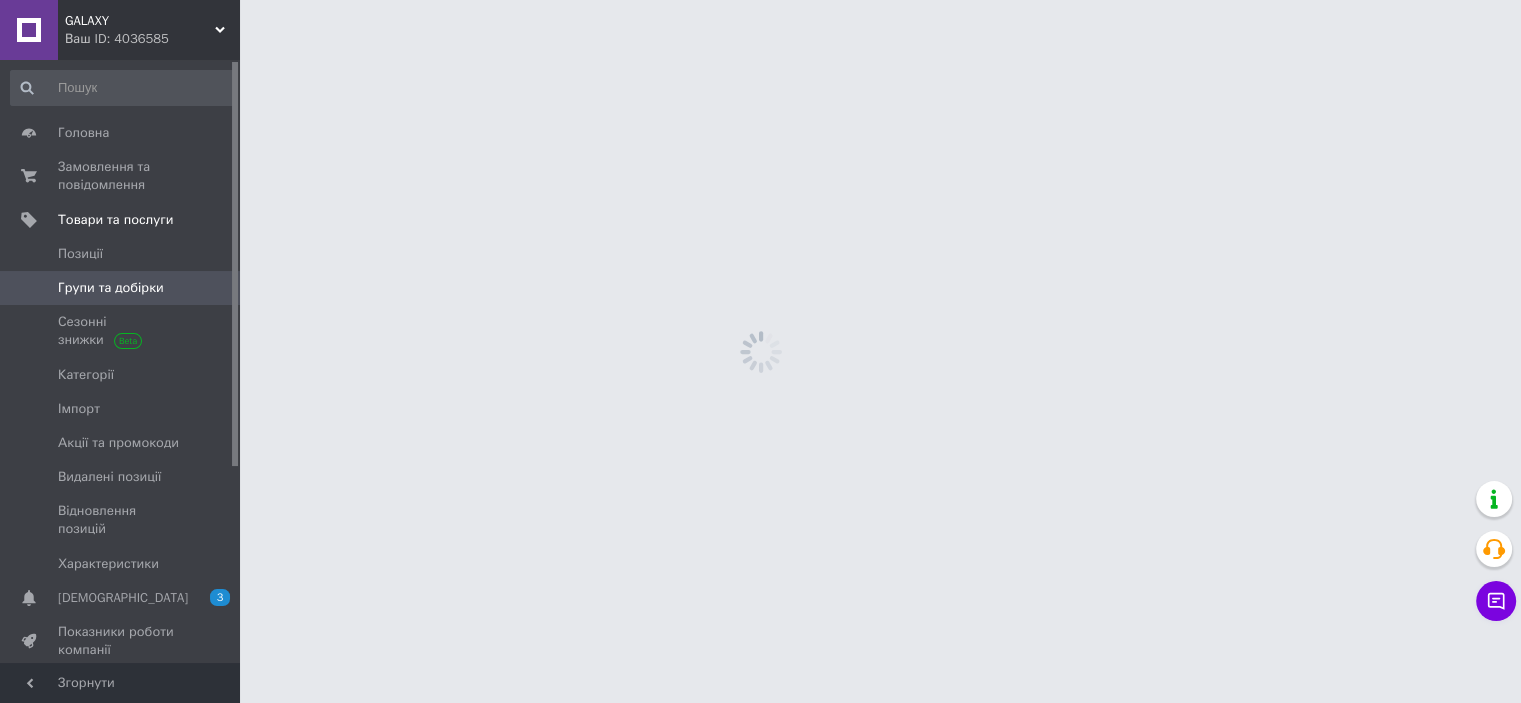 scroll, scrollTop: 0, scrollLeft: 0, axis: both 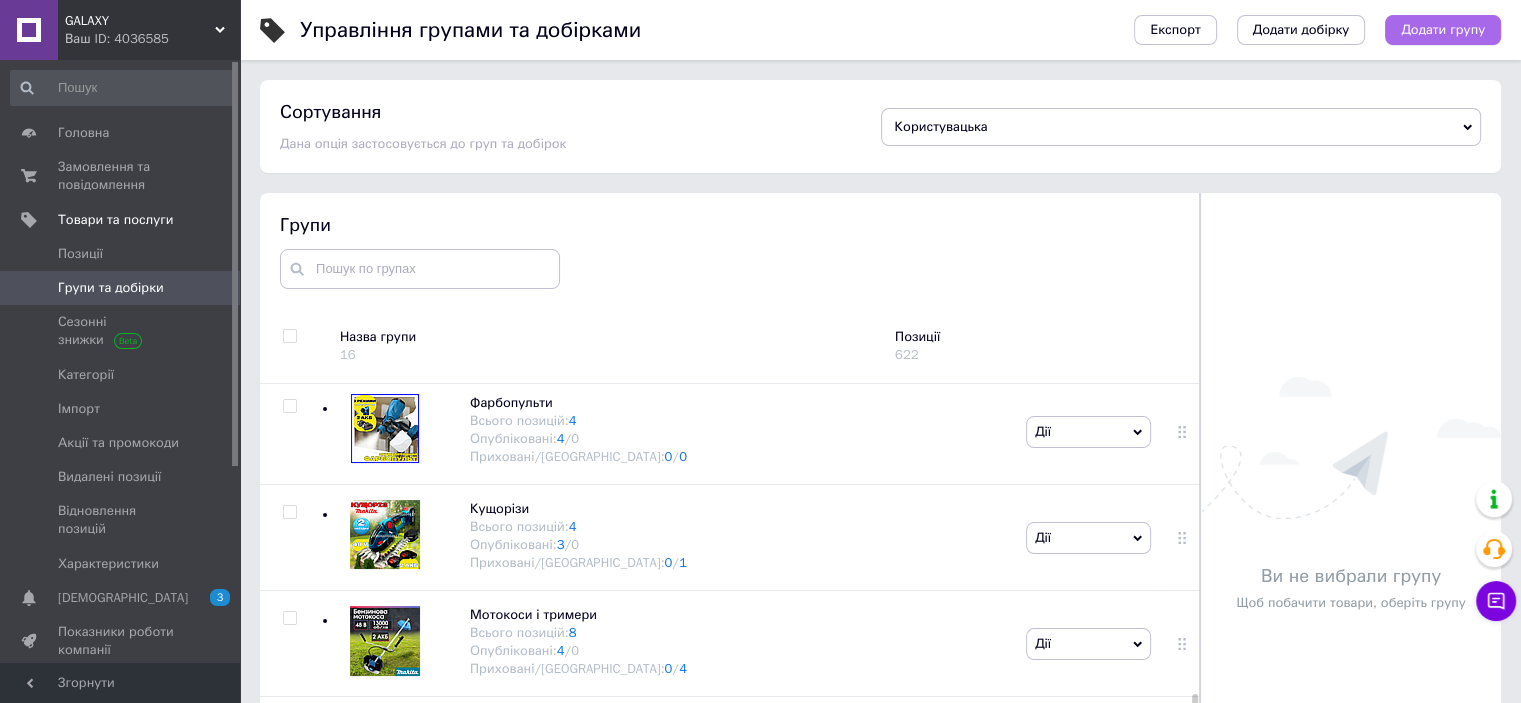 click on "Додати групу" at bounding box center [1443, 30] 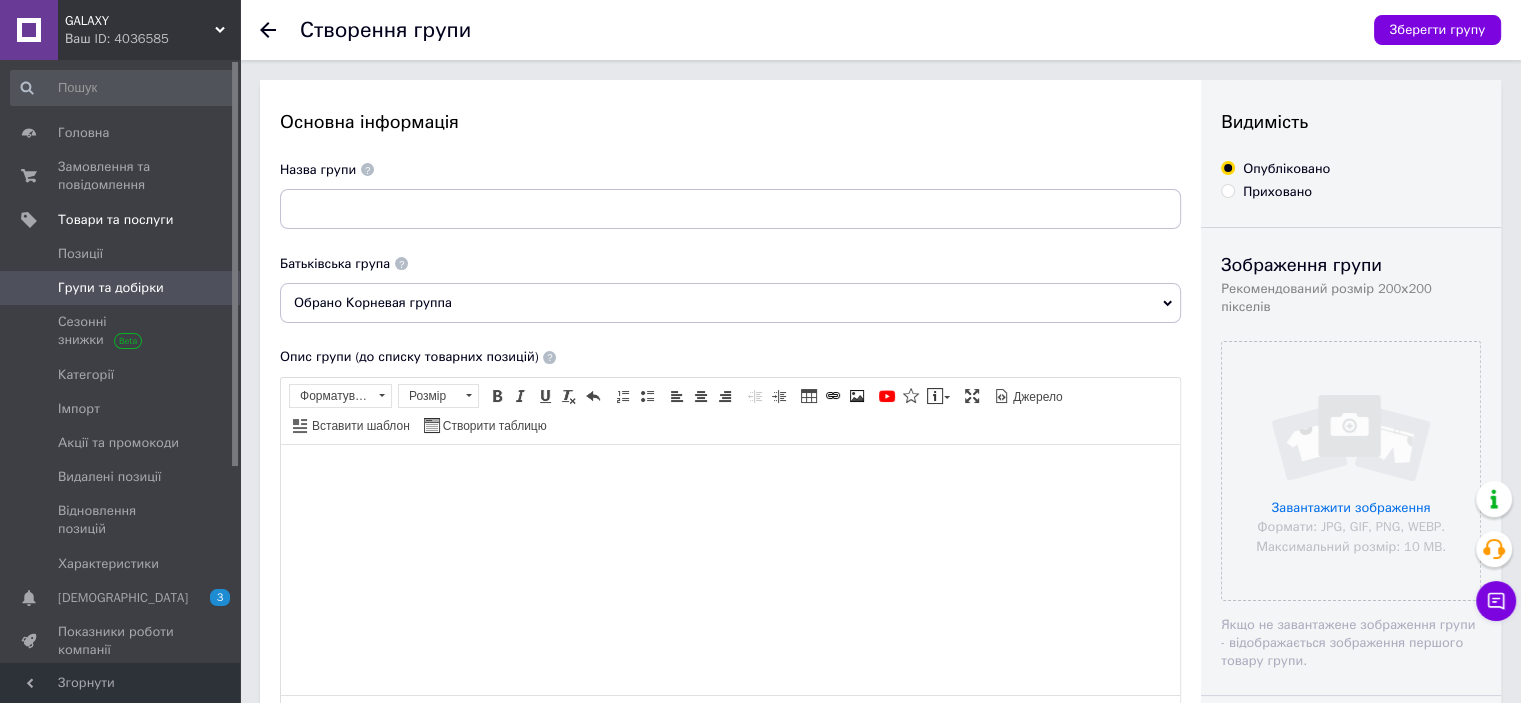 scroll, scrollTop: 0, scrollLeft: 0, axis: both 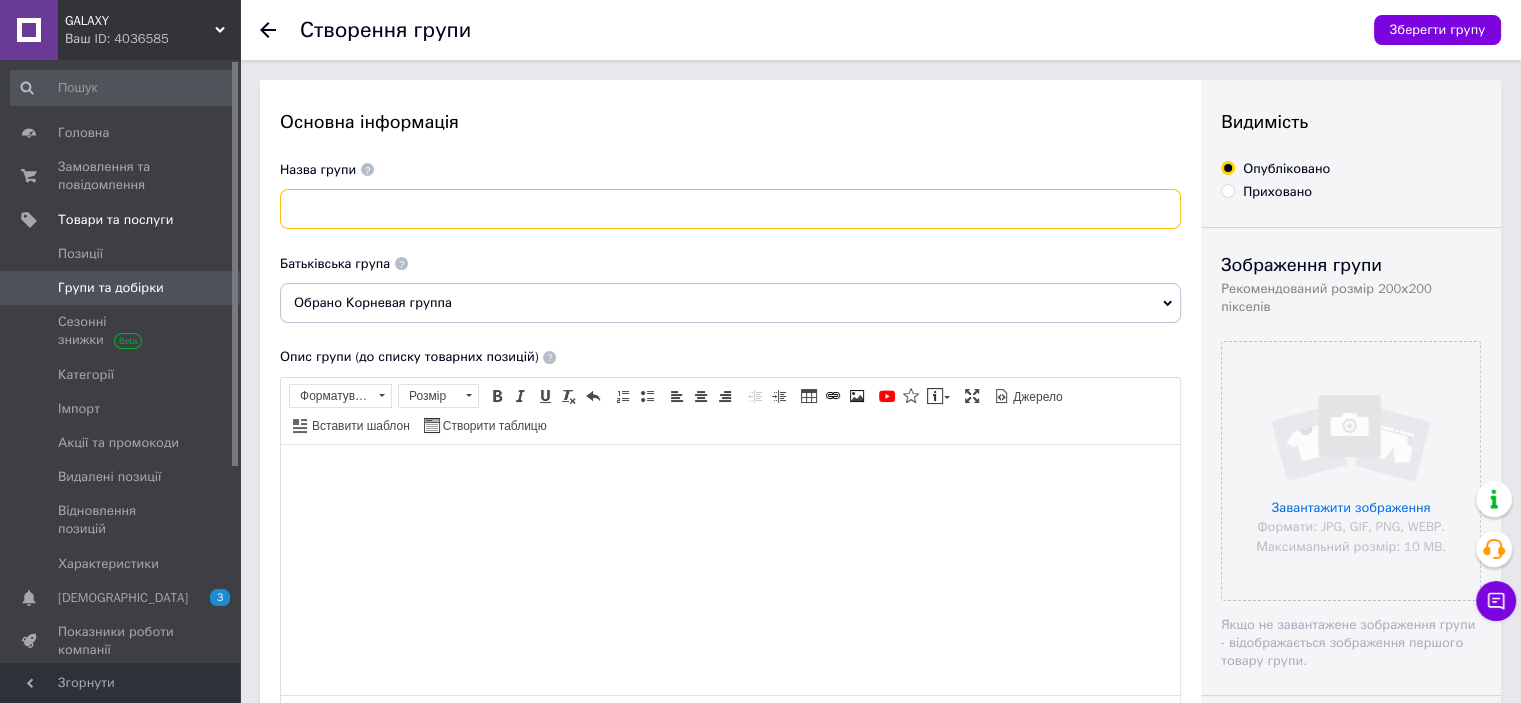 click at bounding box center (730, 209) 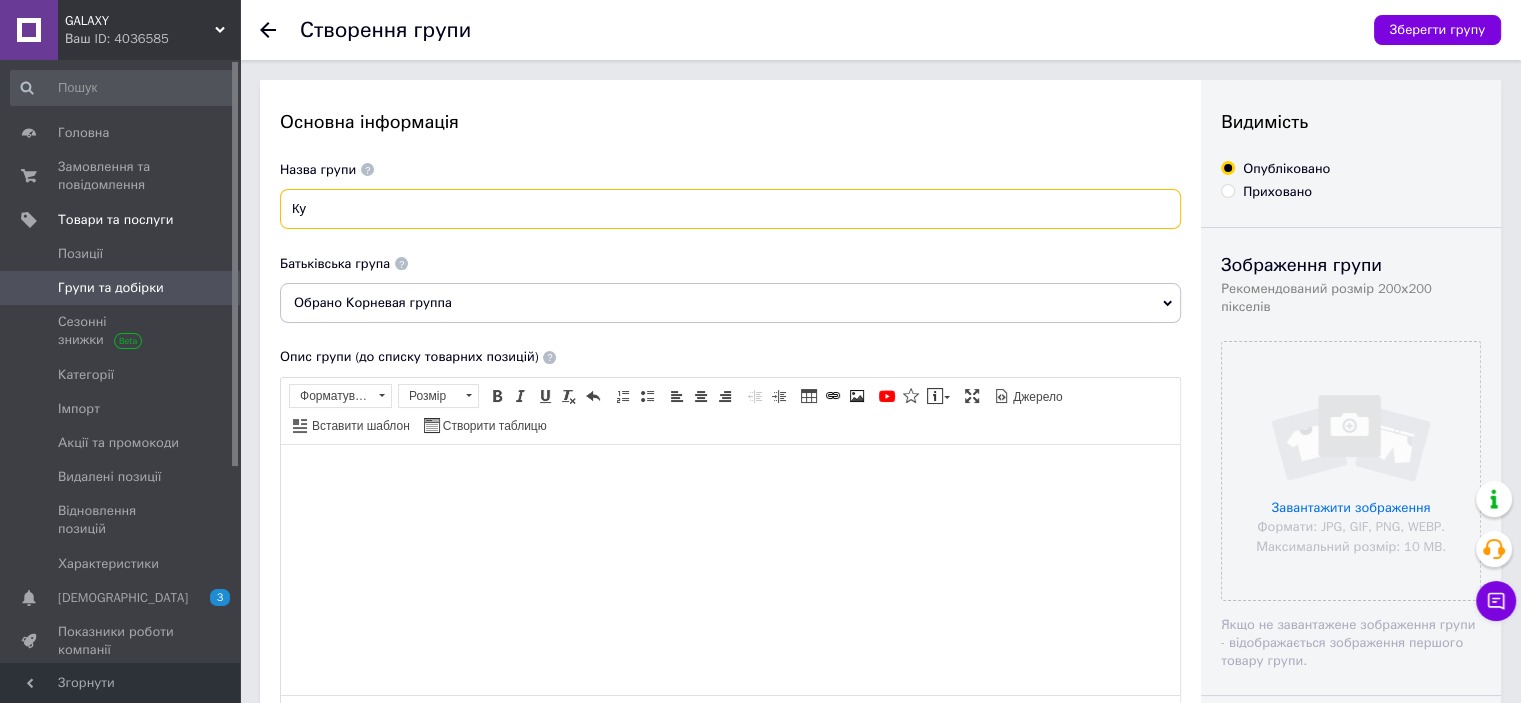 type on "К" 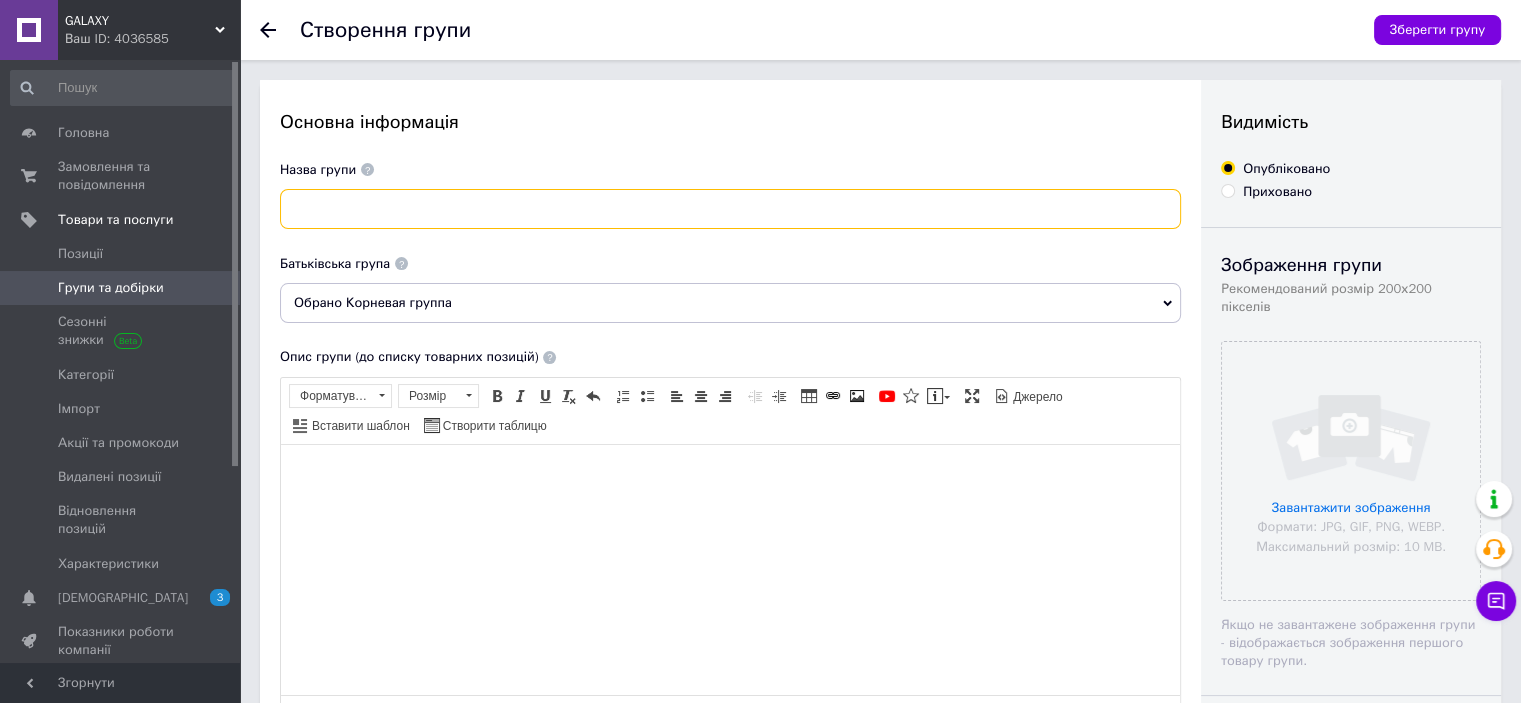 type on "в" 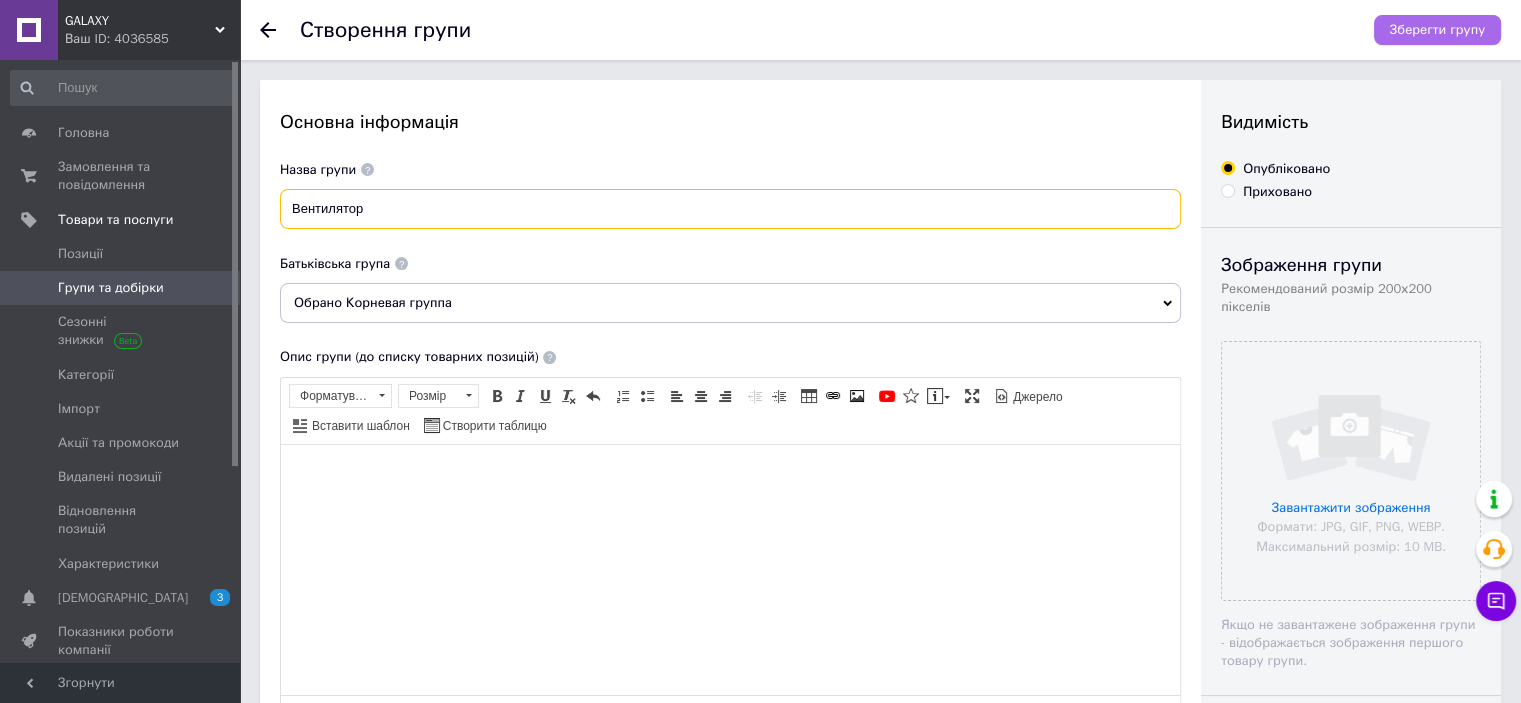 type on "Вентилятор" 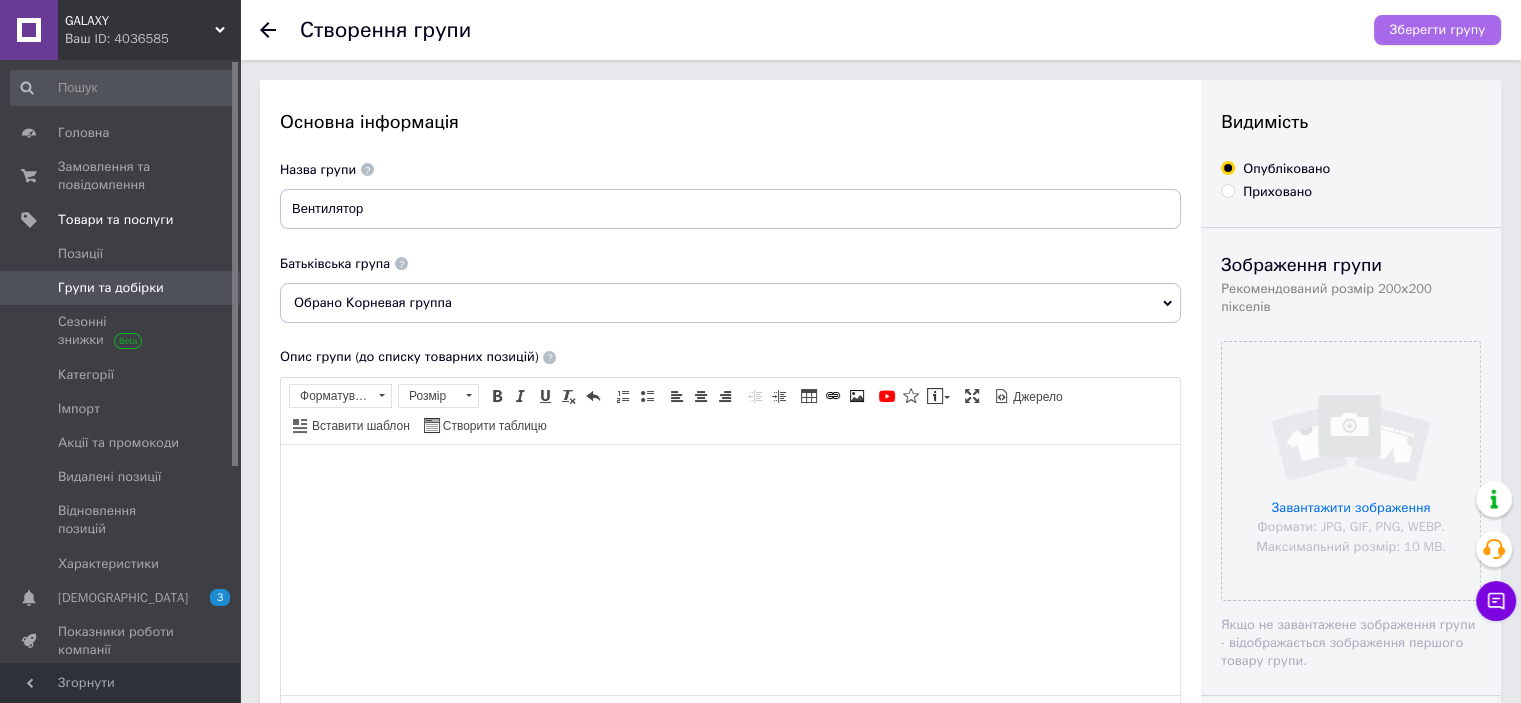 click on "Зберегти групу" at bounding box center (1437, 30) 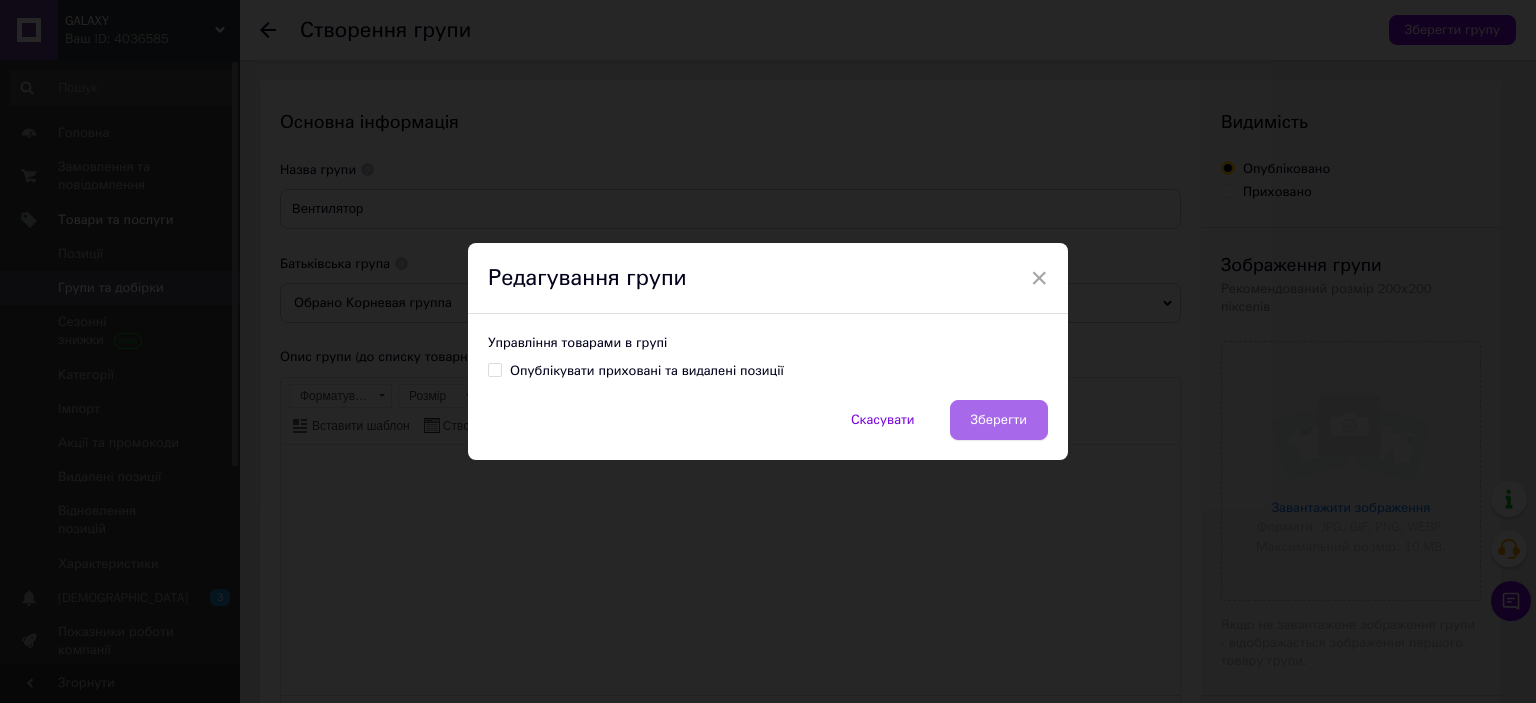 click on "Зберегти" at bounding box center [999, 420] 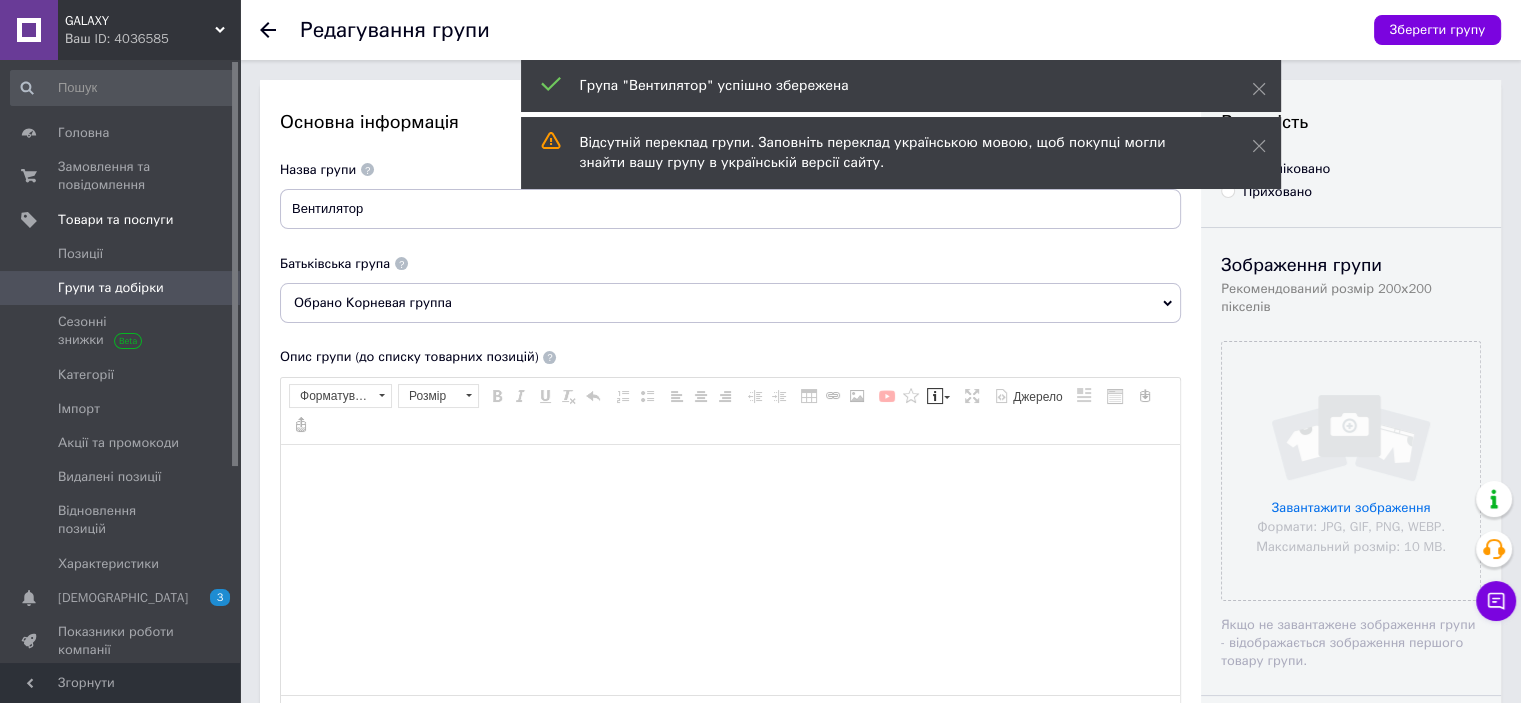 scroll, scrollTop: 0, scrollLeft: 0, axis: both 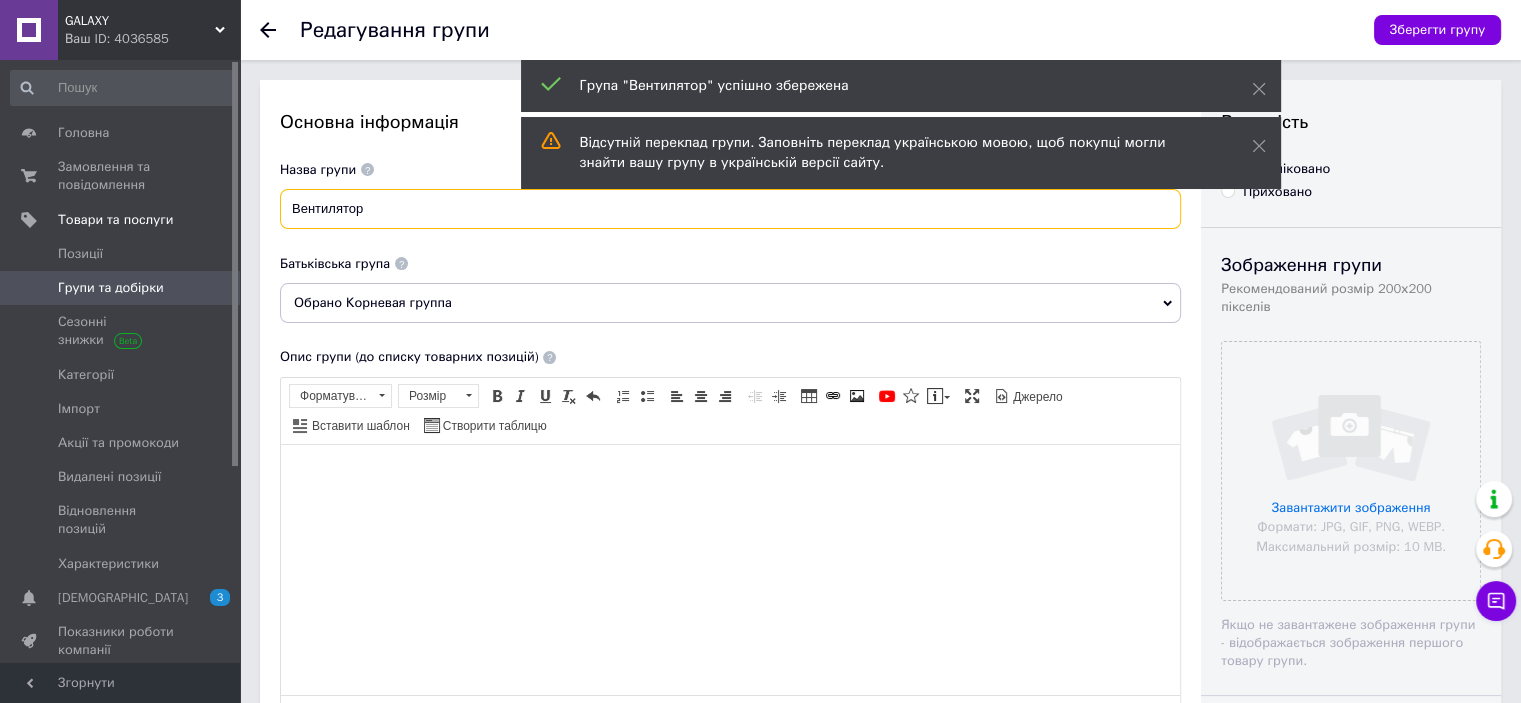 click on "Вентилятор" at bounding box center (730, 209) 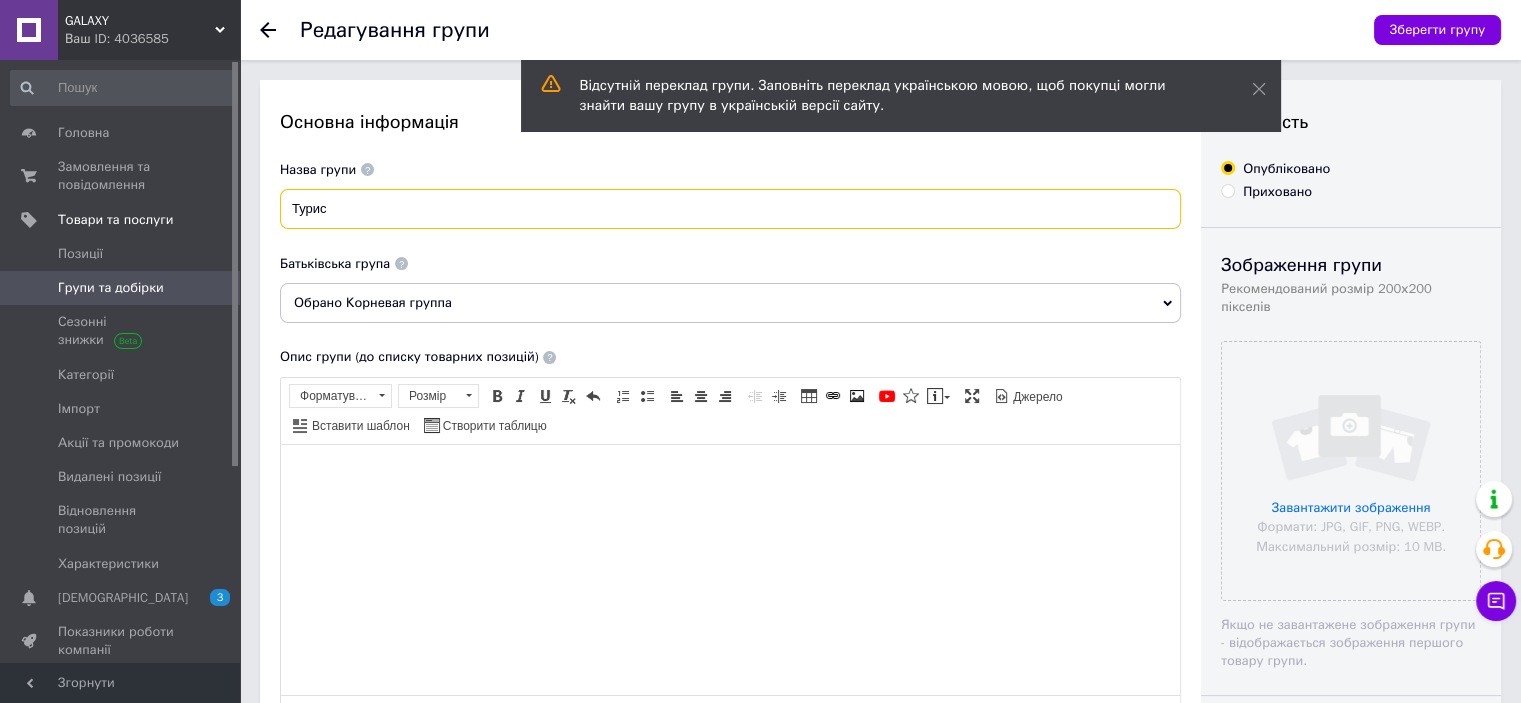 type on "Турис" 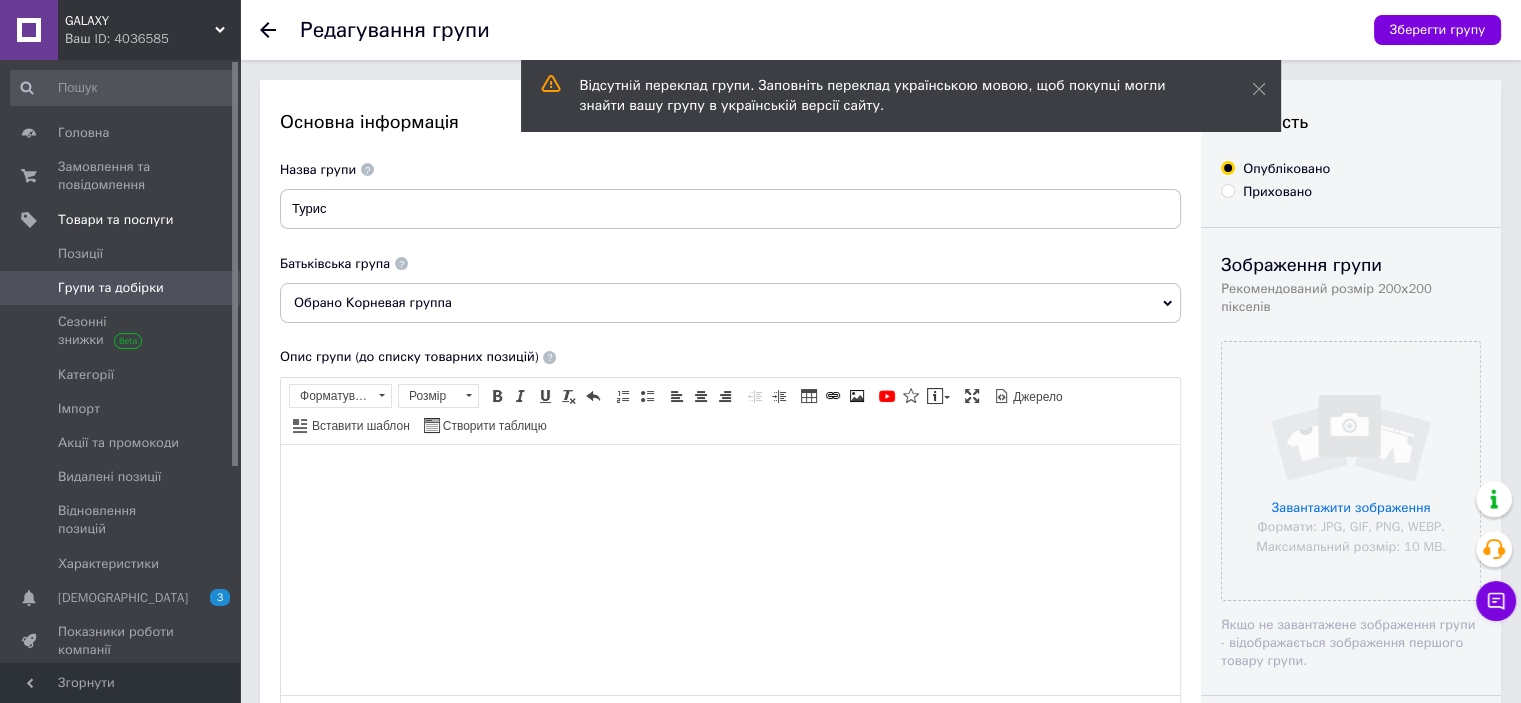 click at bounding box center (212, 288) 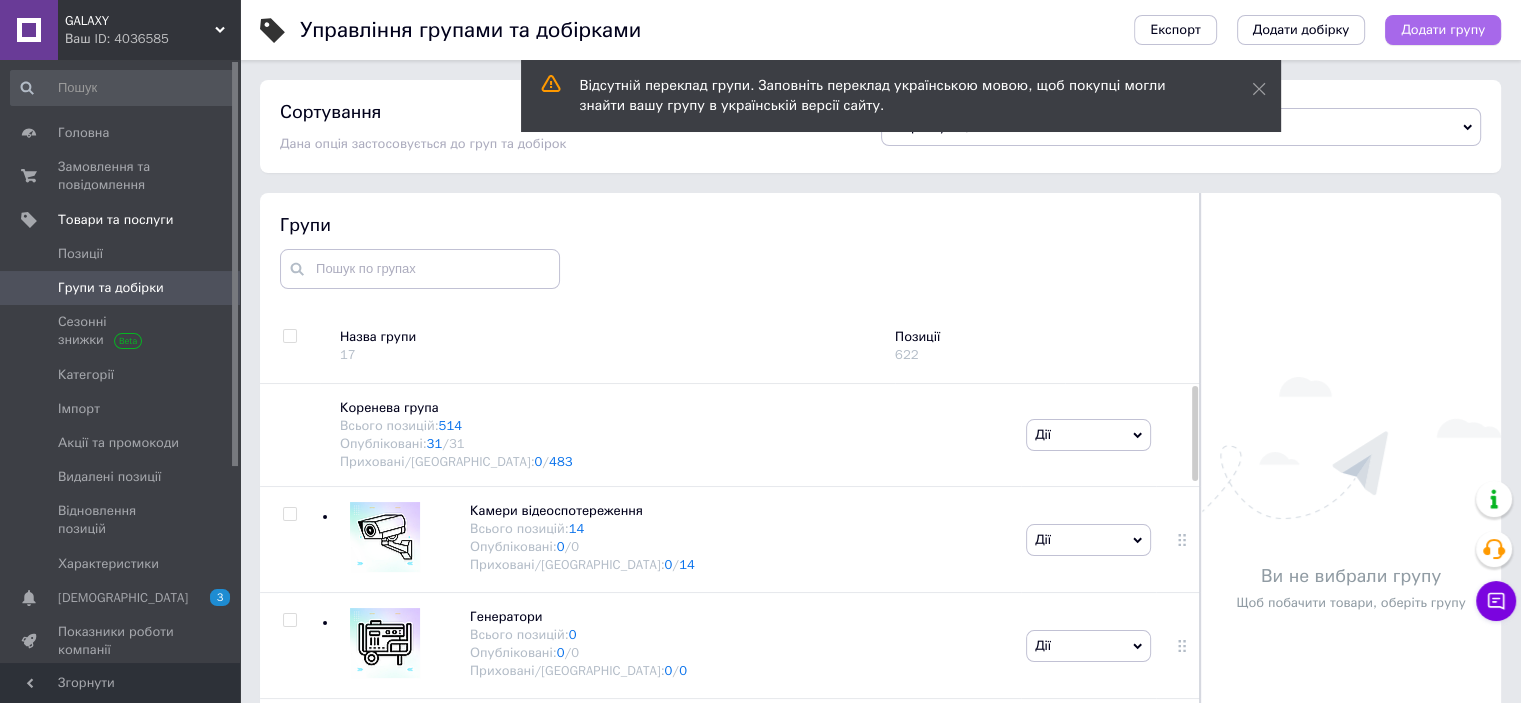 click on "Додати групу" at bounding box center (1443, 30) 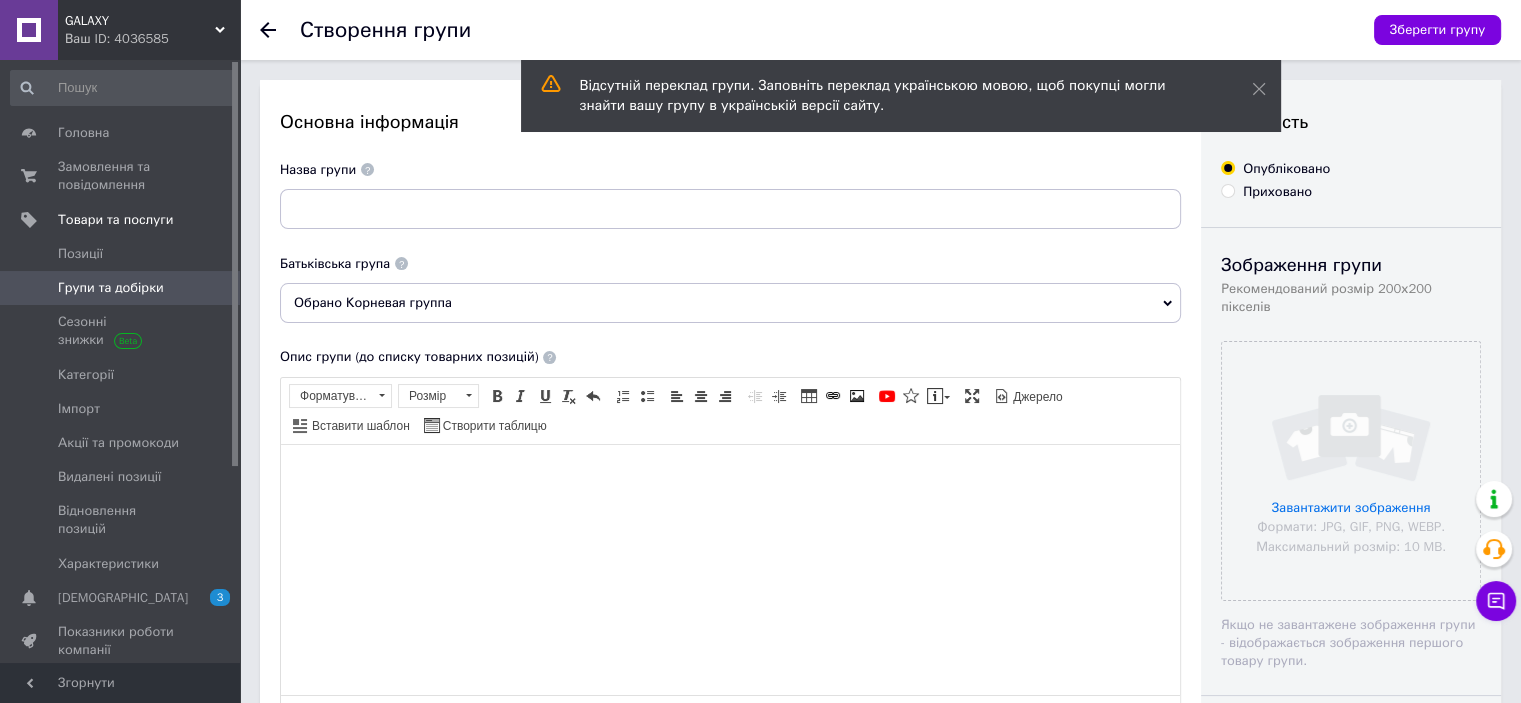 scroll, scrollTop: 0, scrollLeft: 0, axis: both 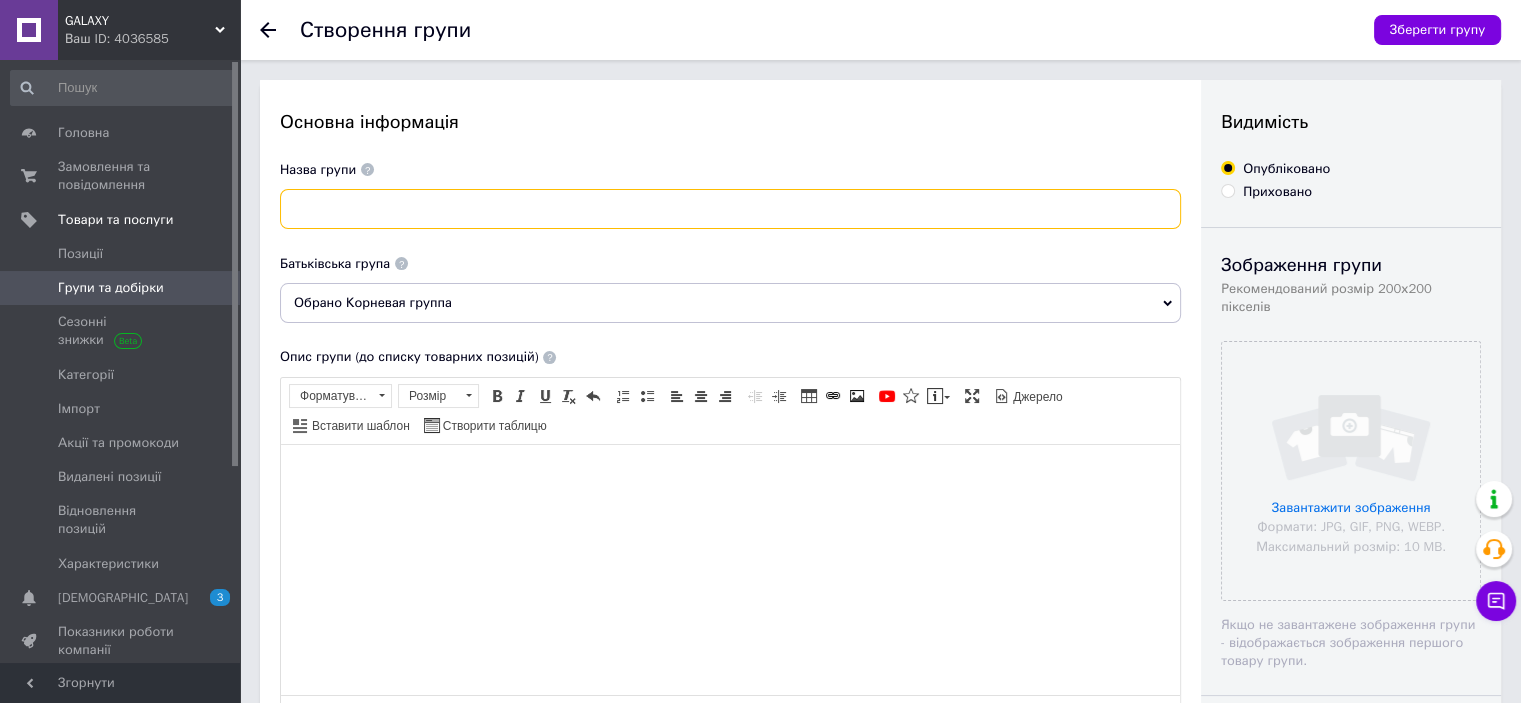click at bounding box center [730, 209] 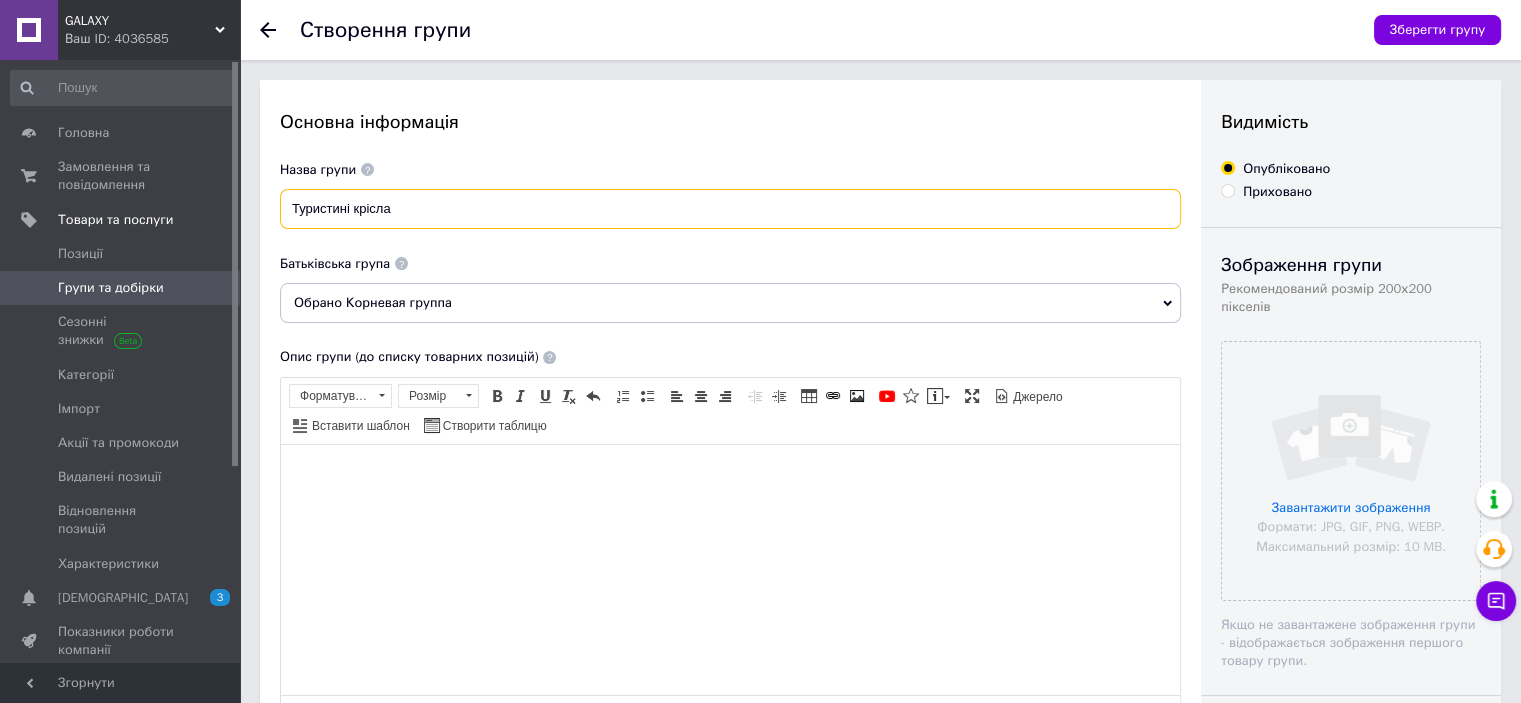 click on "Туристині крісла" at bounding box center [730, 209] 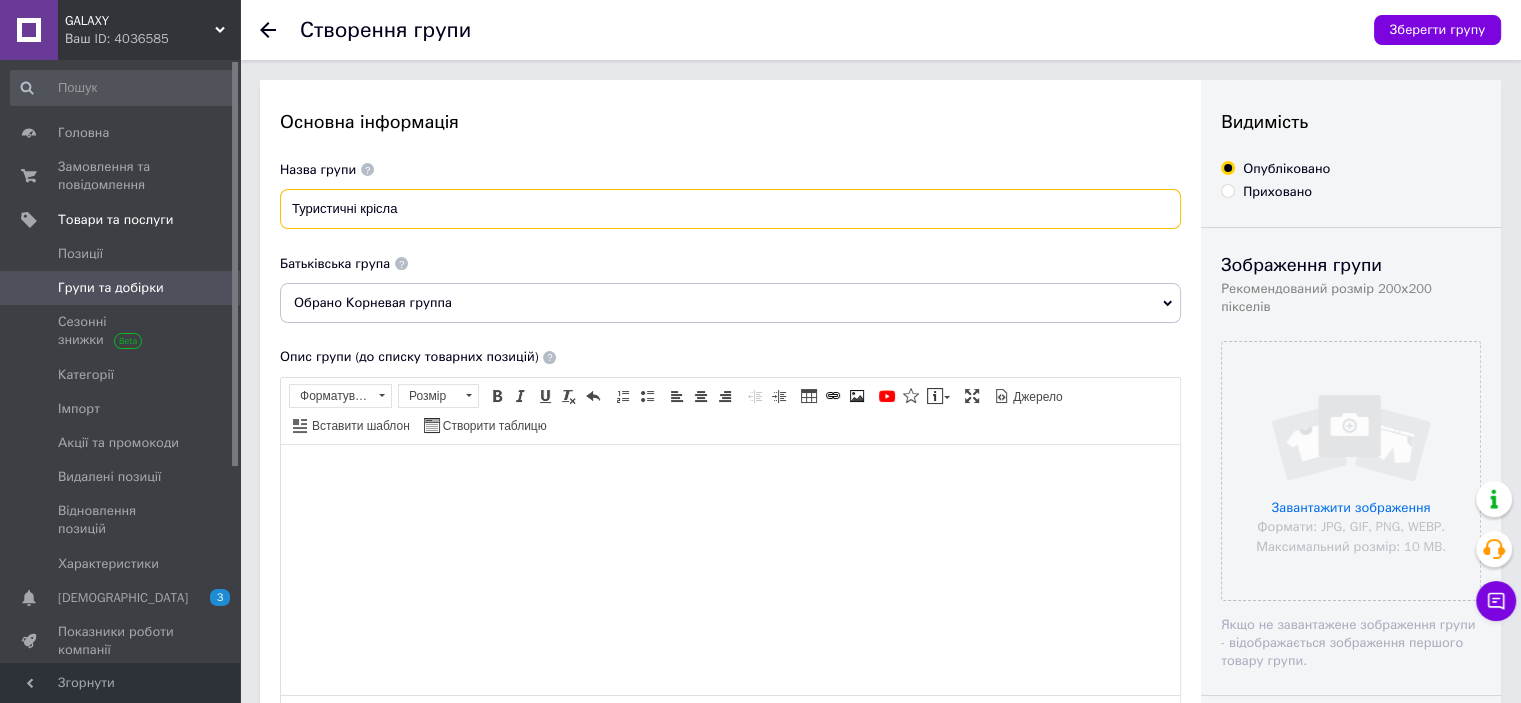 click on "Туристичні крісла" at bounding box center (730, 209) 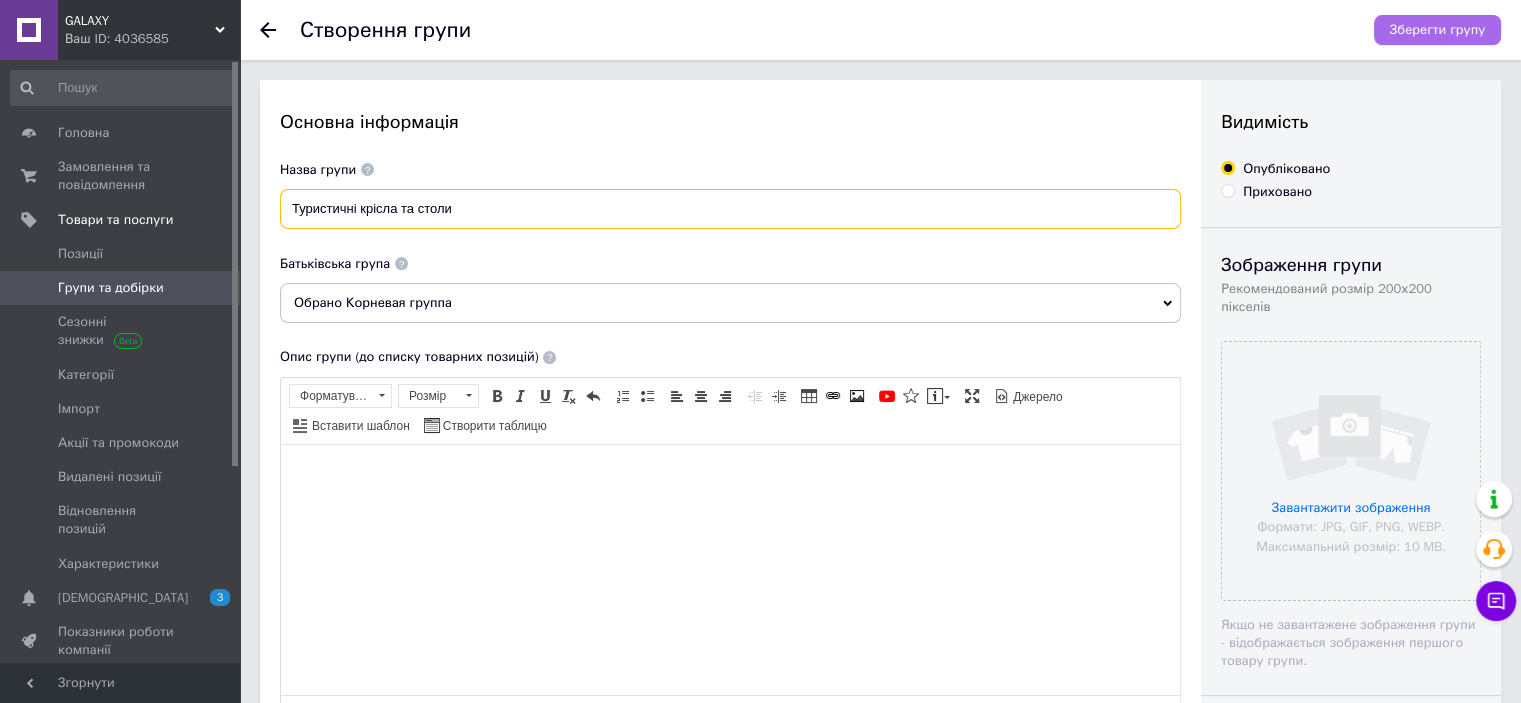 type on "Туристичні крісла та столи" 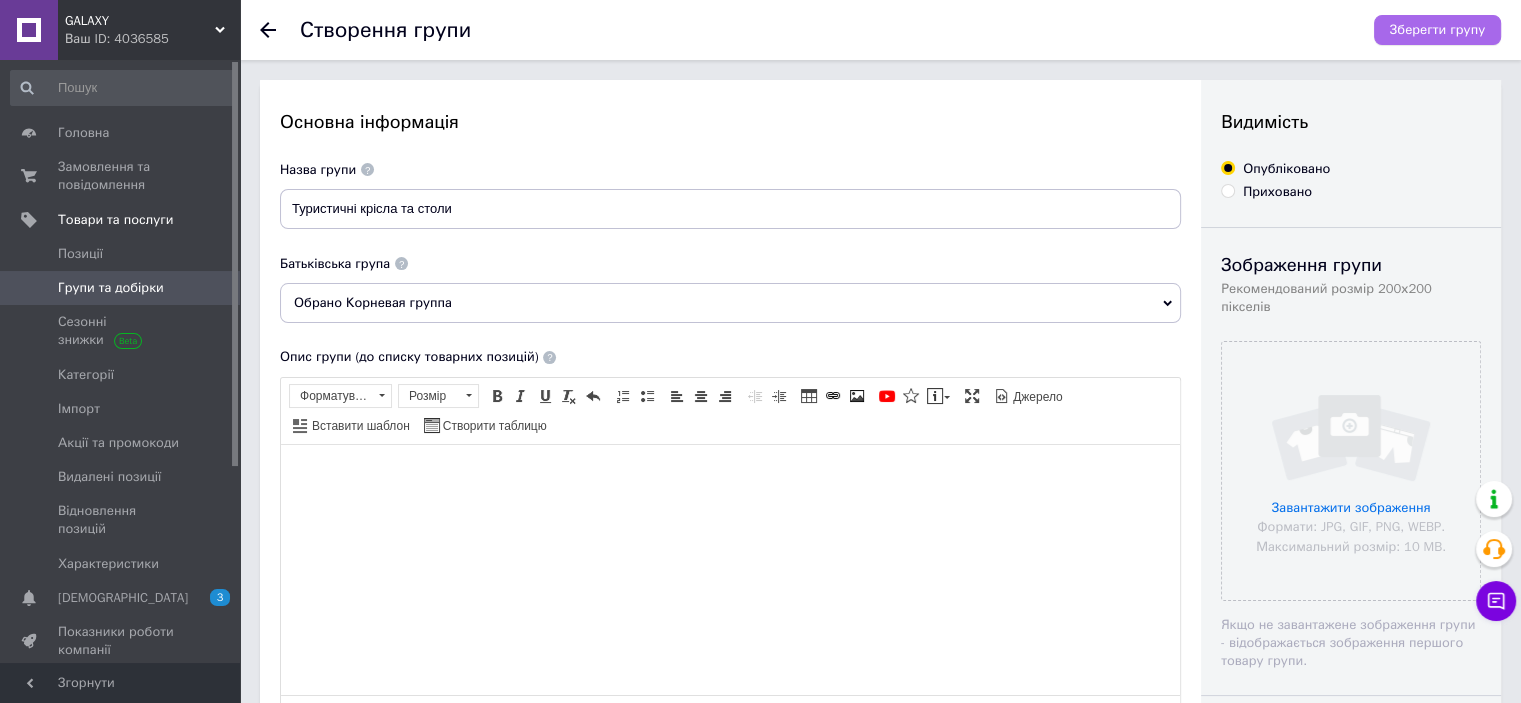 click on "Зберегти групу" at bounding box center (1437, 30) 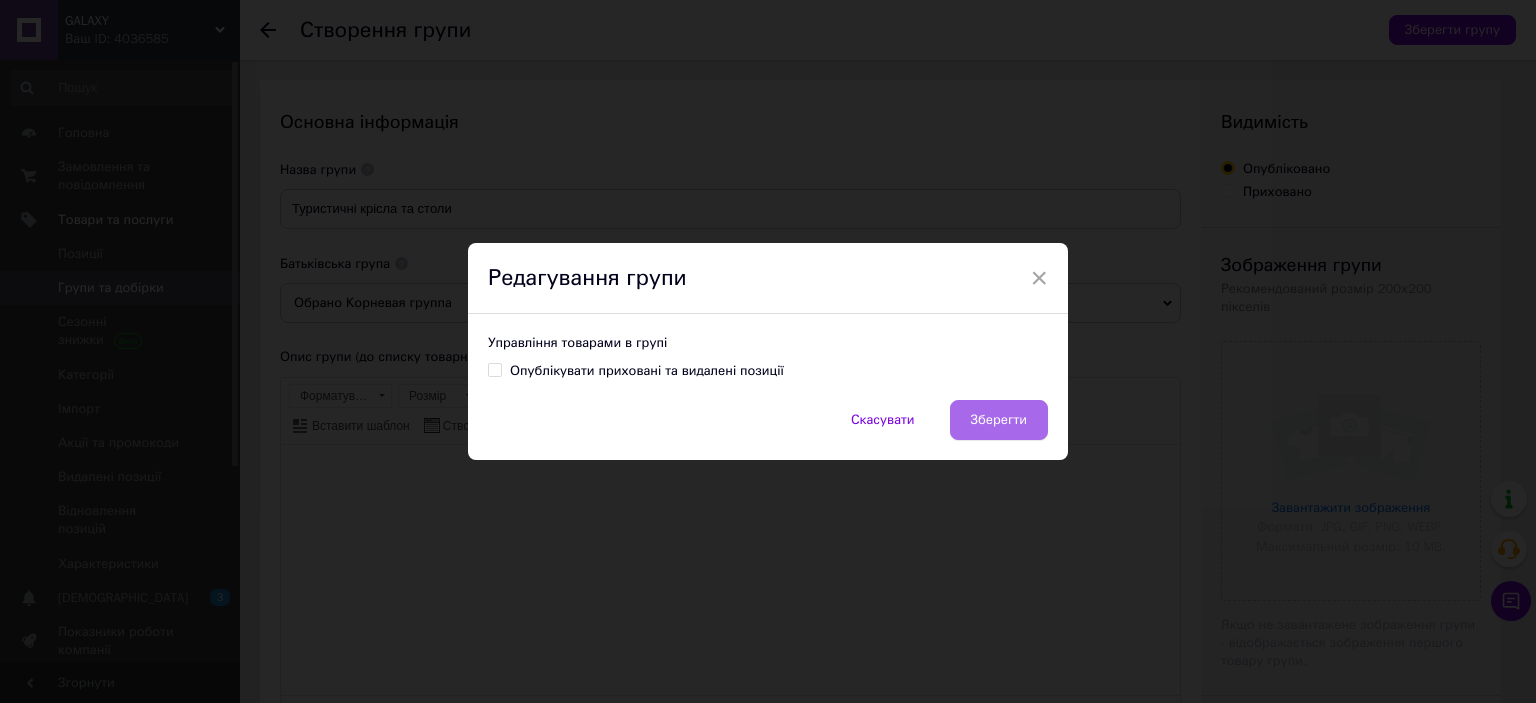 click on "Зберегти" at bounding box center [999, 420] 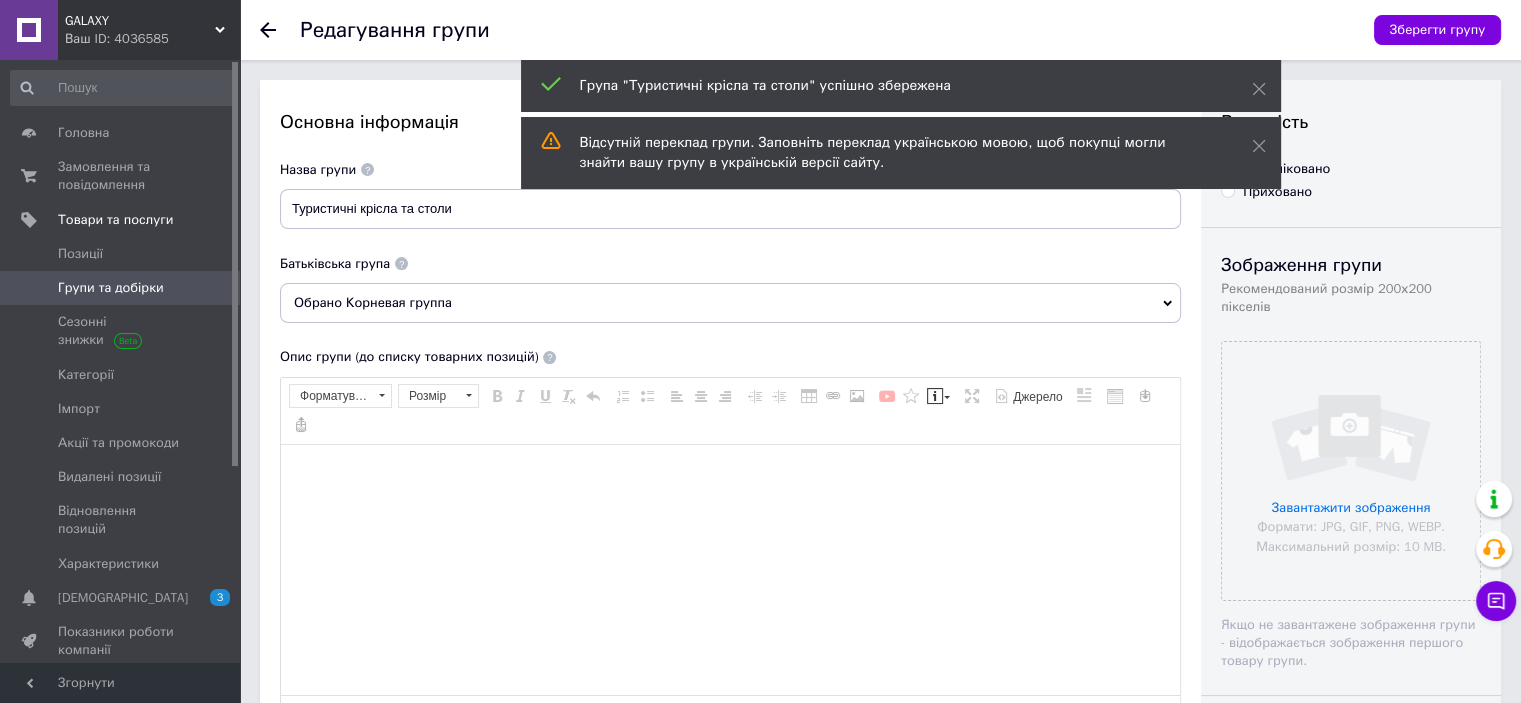 scroll, scrollTop: 0, scrollLeft: 0, axis: both 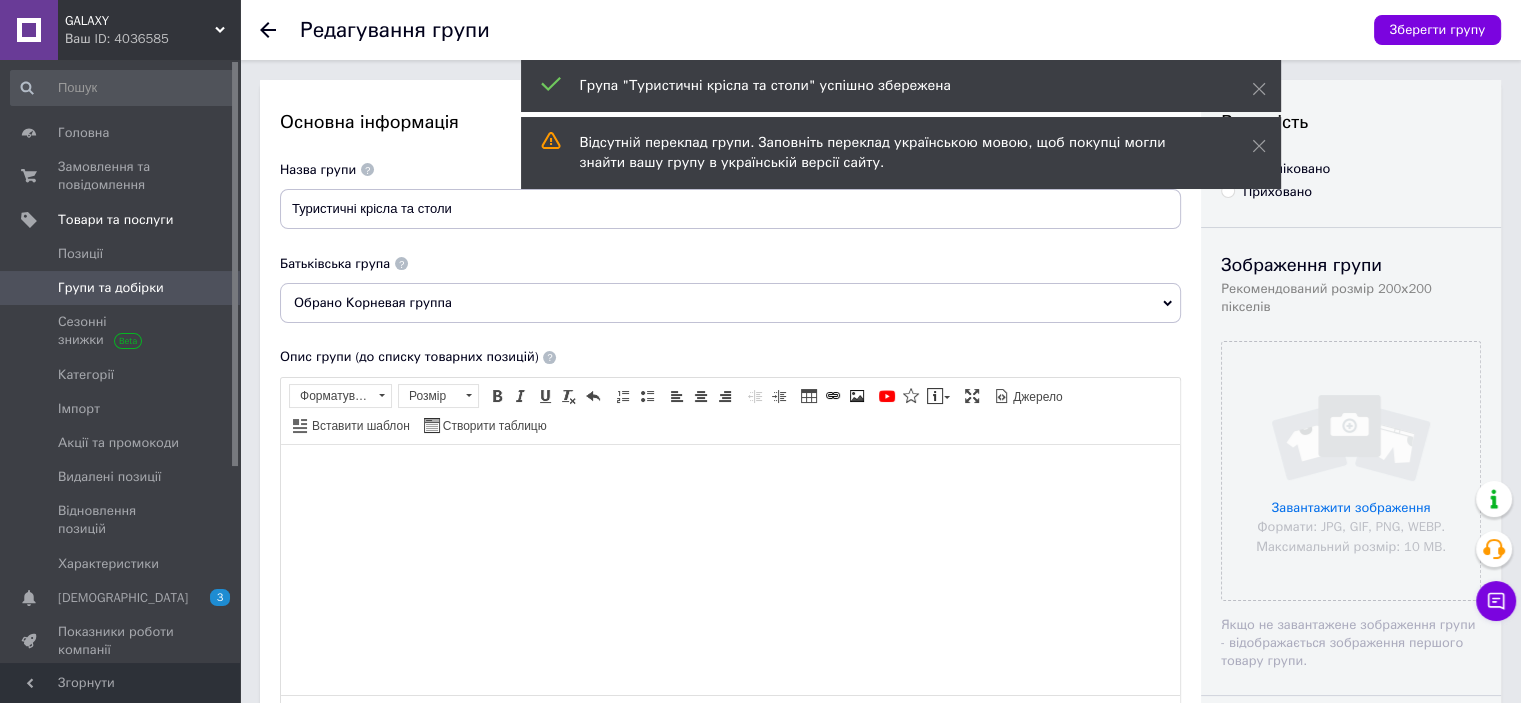 click on "Групи та добірки" at bounding box center (121, 288) 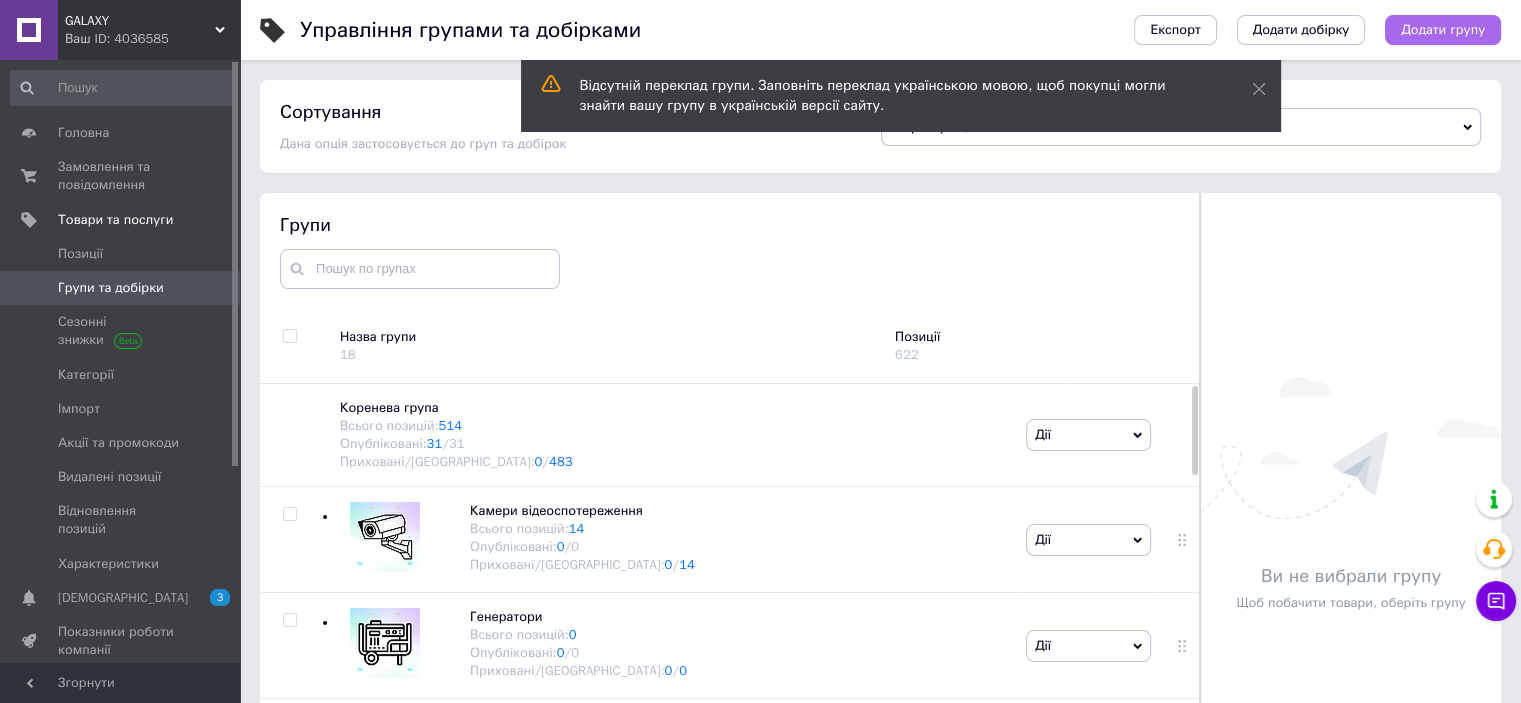 click on "Додати групу" at bounding box center (1443, 30) 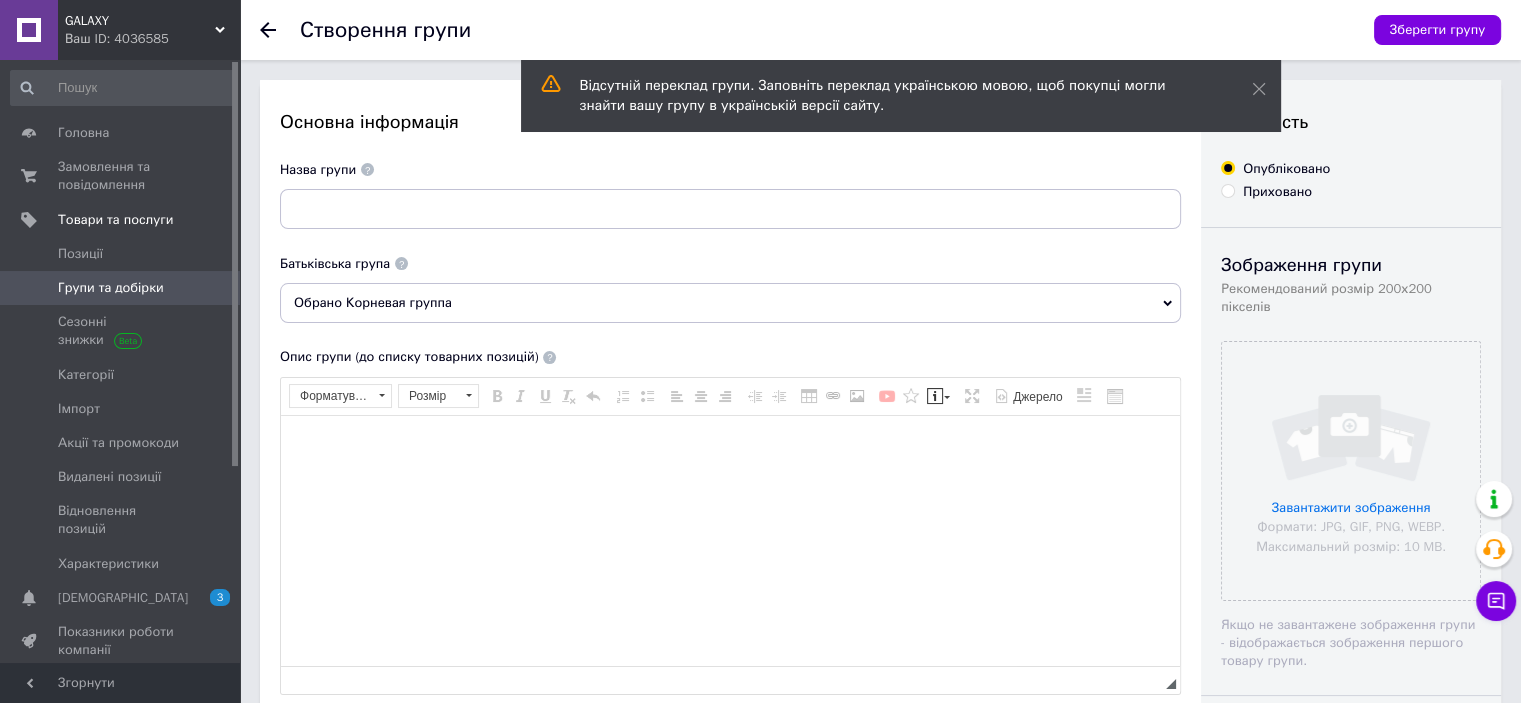 scroll, scrollTop: 0, scrollLeft: 0, axis: both 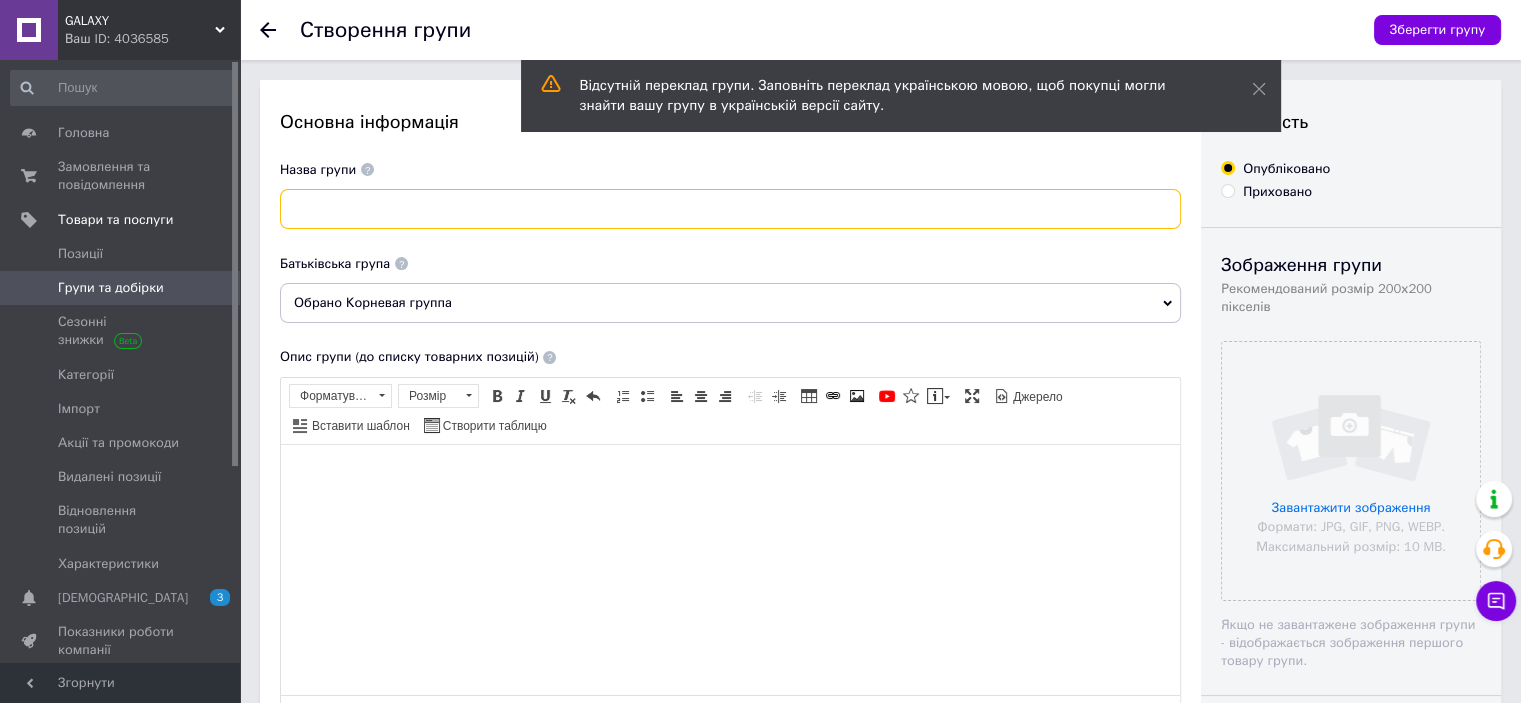 click at bounding box center (730, 209) 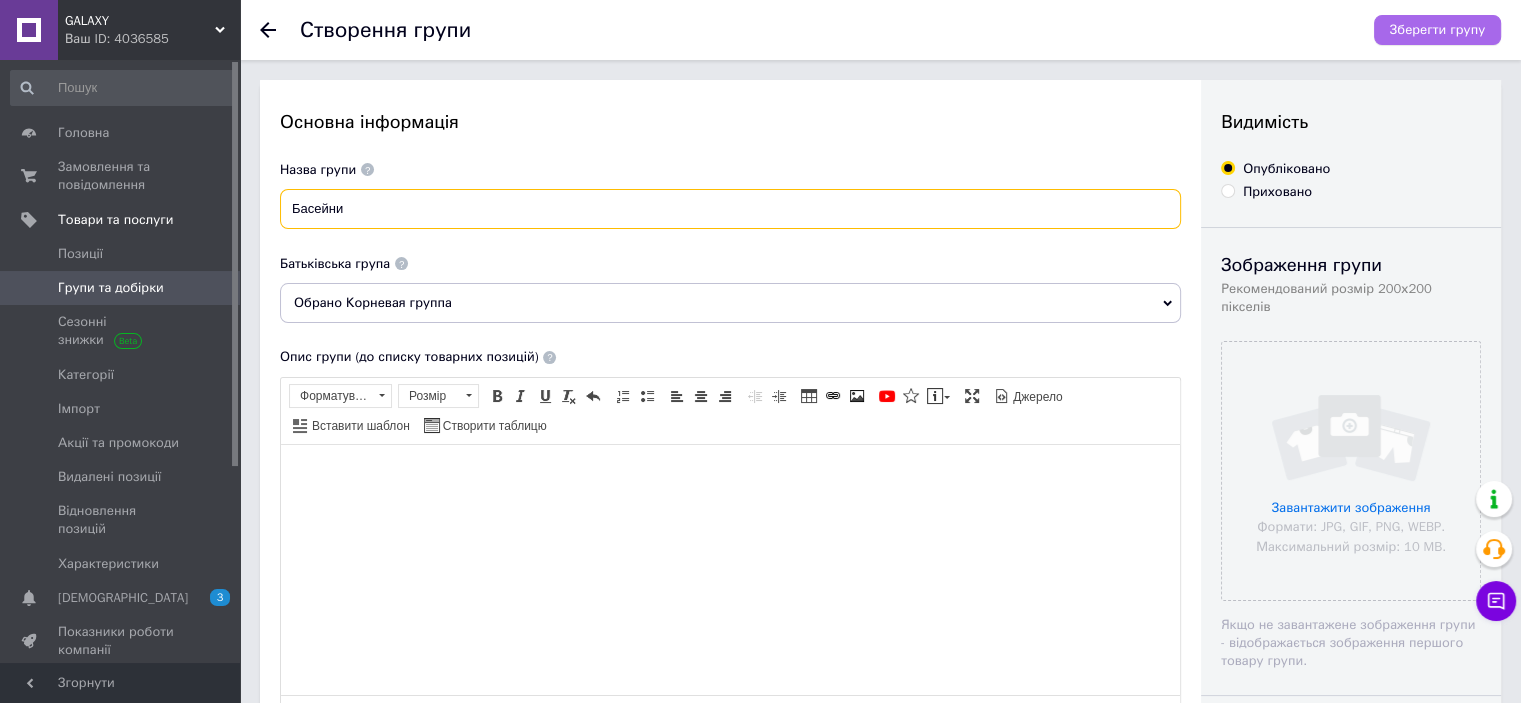 type on "Басейни" 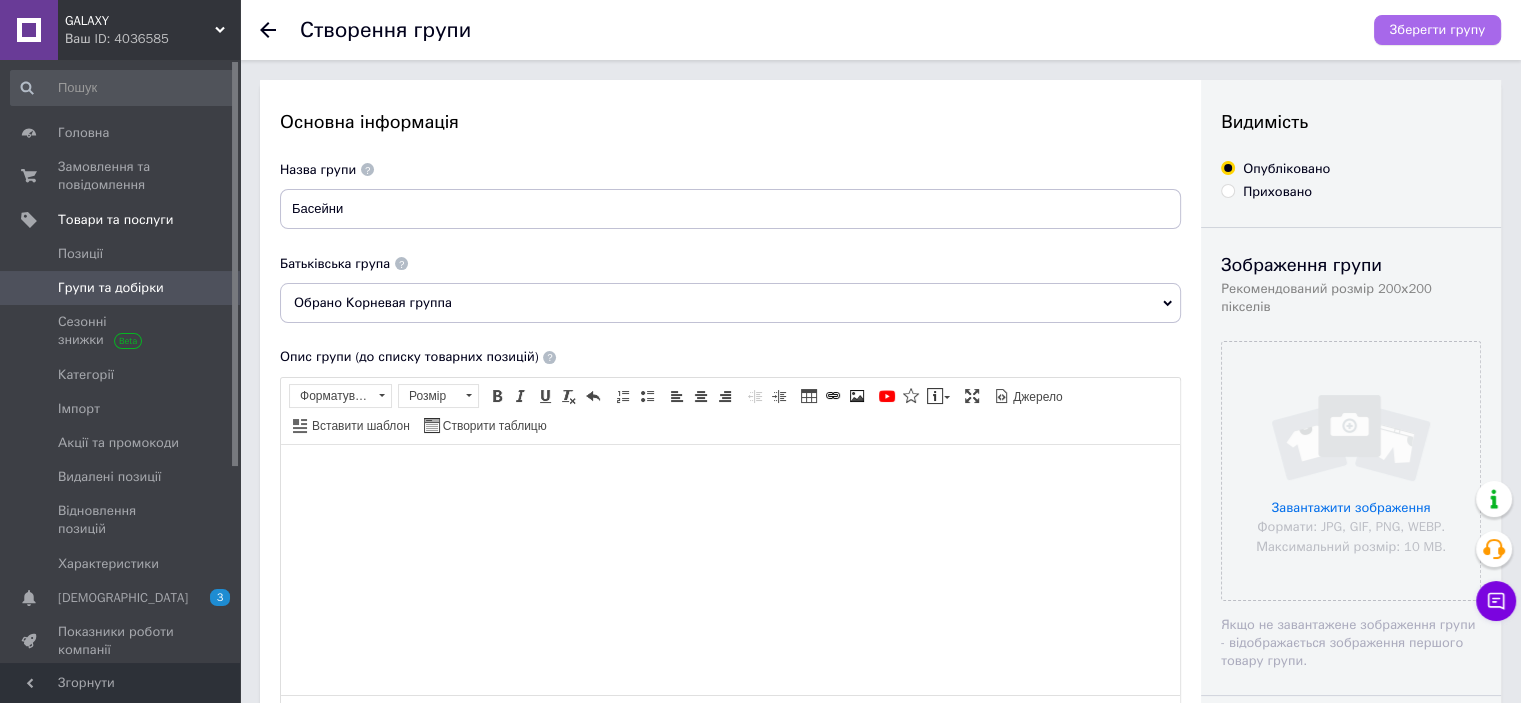 click on "Зберегти групу" at bounding box center (1437, 30) 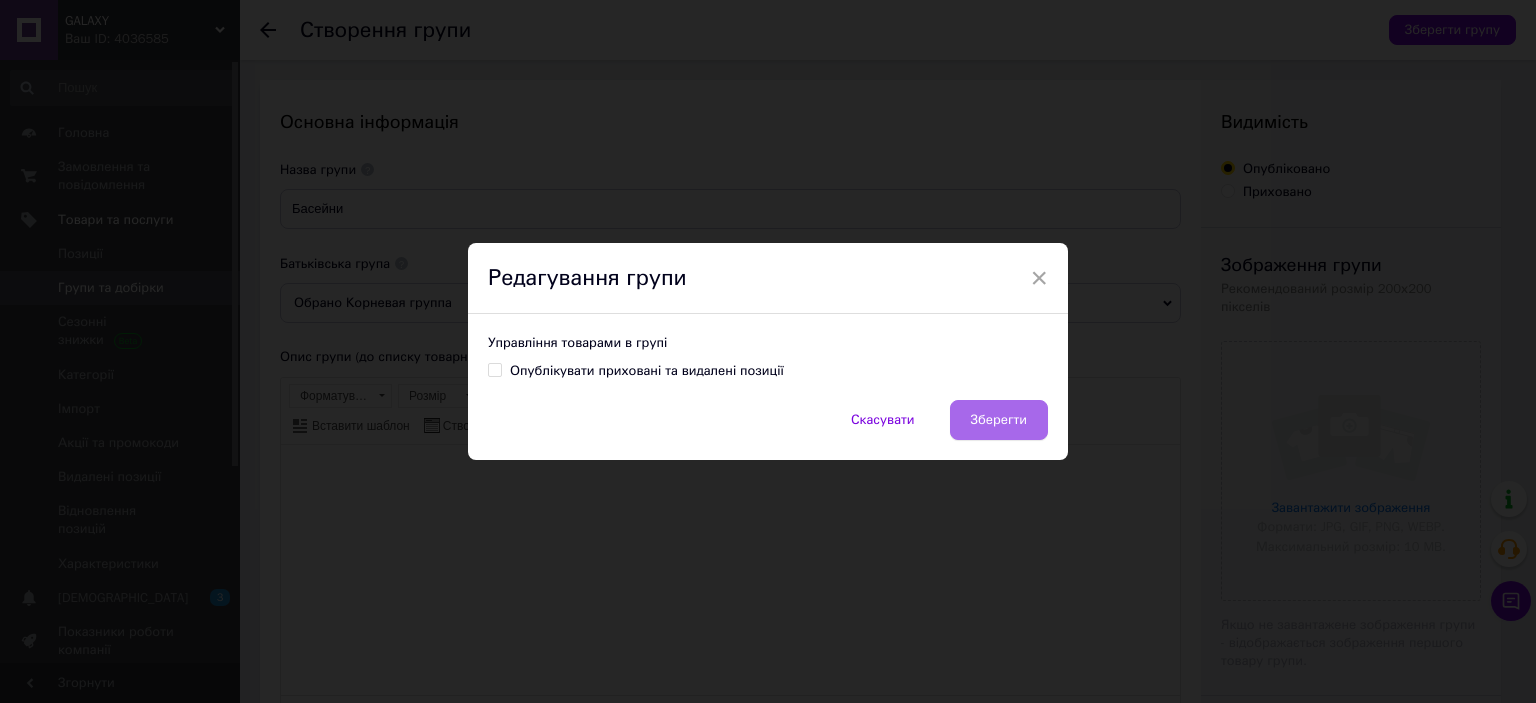 click on "Зберегти" at bounding box center [999, 420] 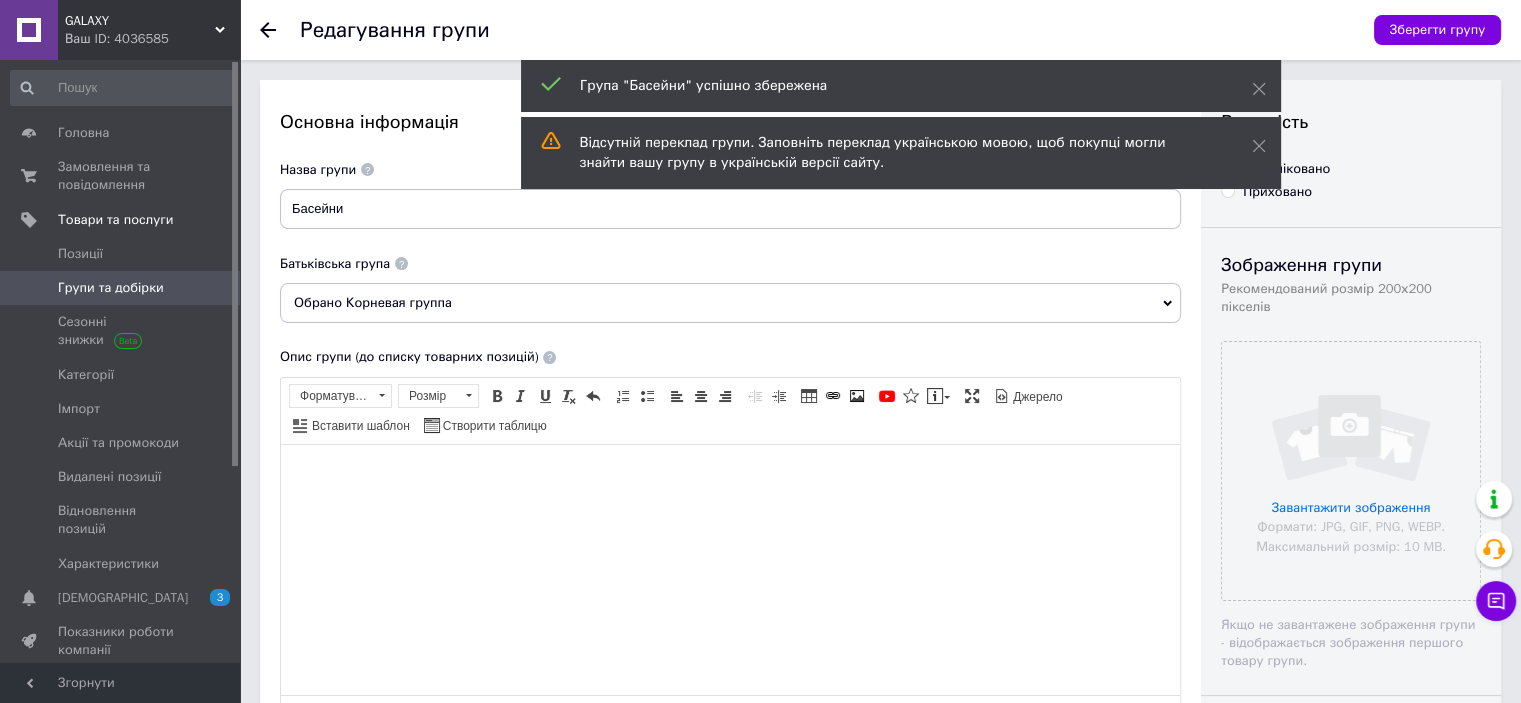 click on "Групи та добірки" at bounding box center [121, 288] 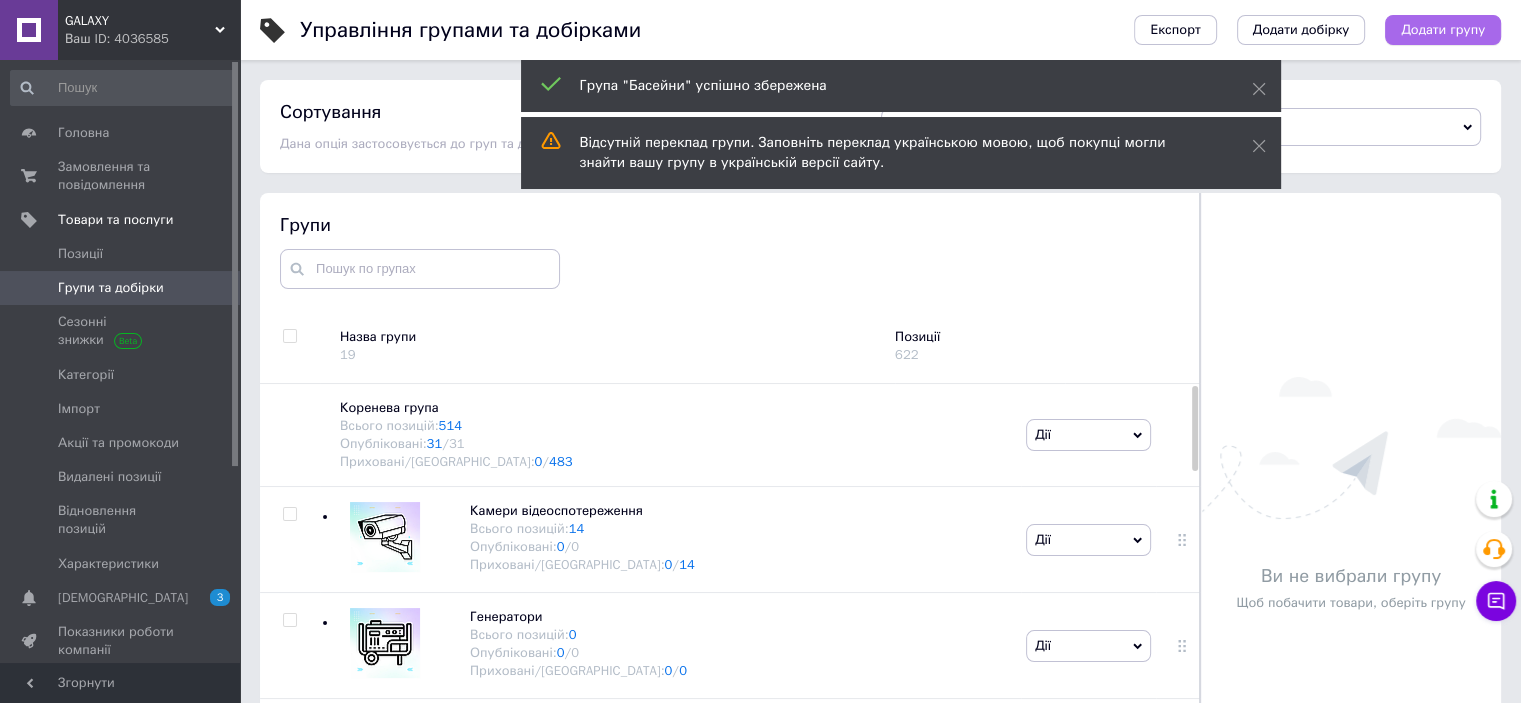 click on "Додати групу" at bounding box center (1443, 30) 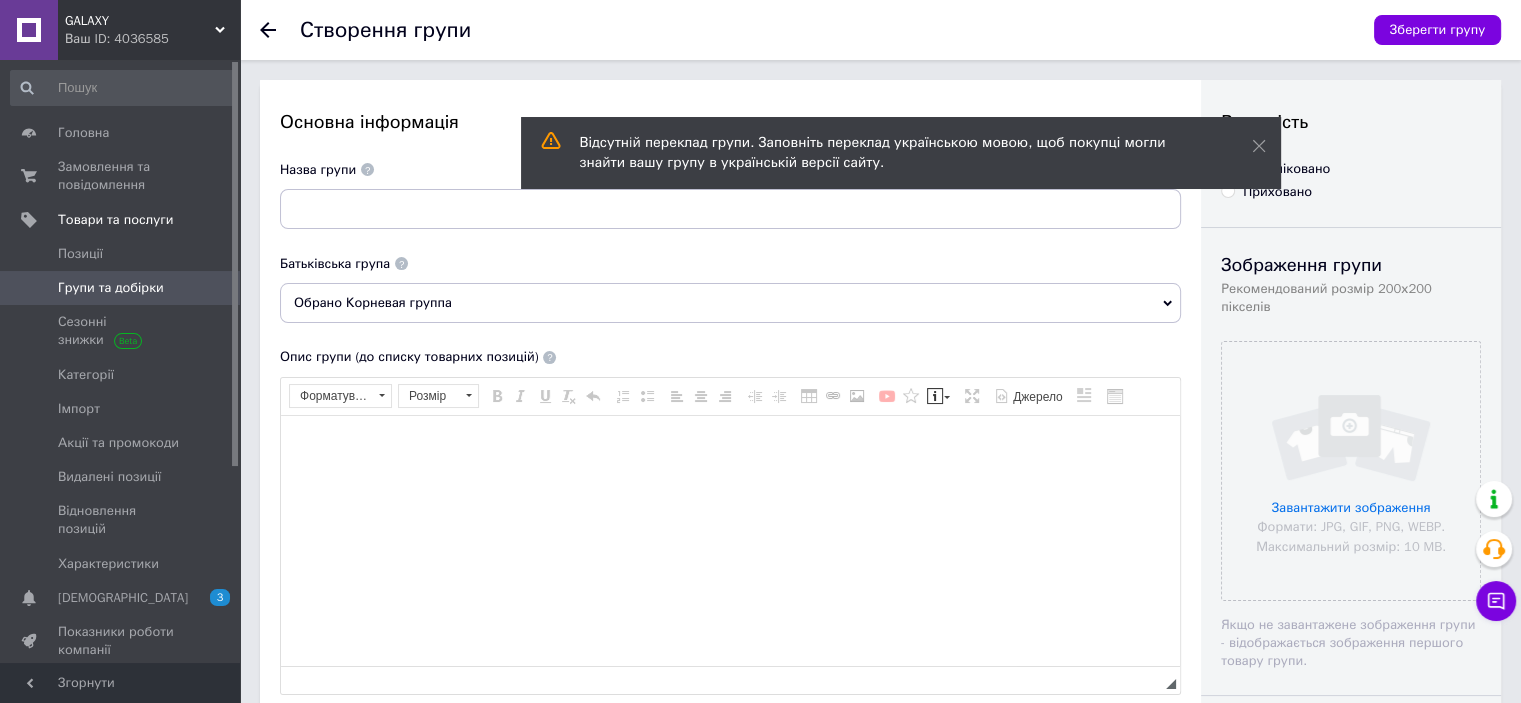 scroll, scrollTop: 0, scrollLeft: 0, axis: both 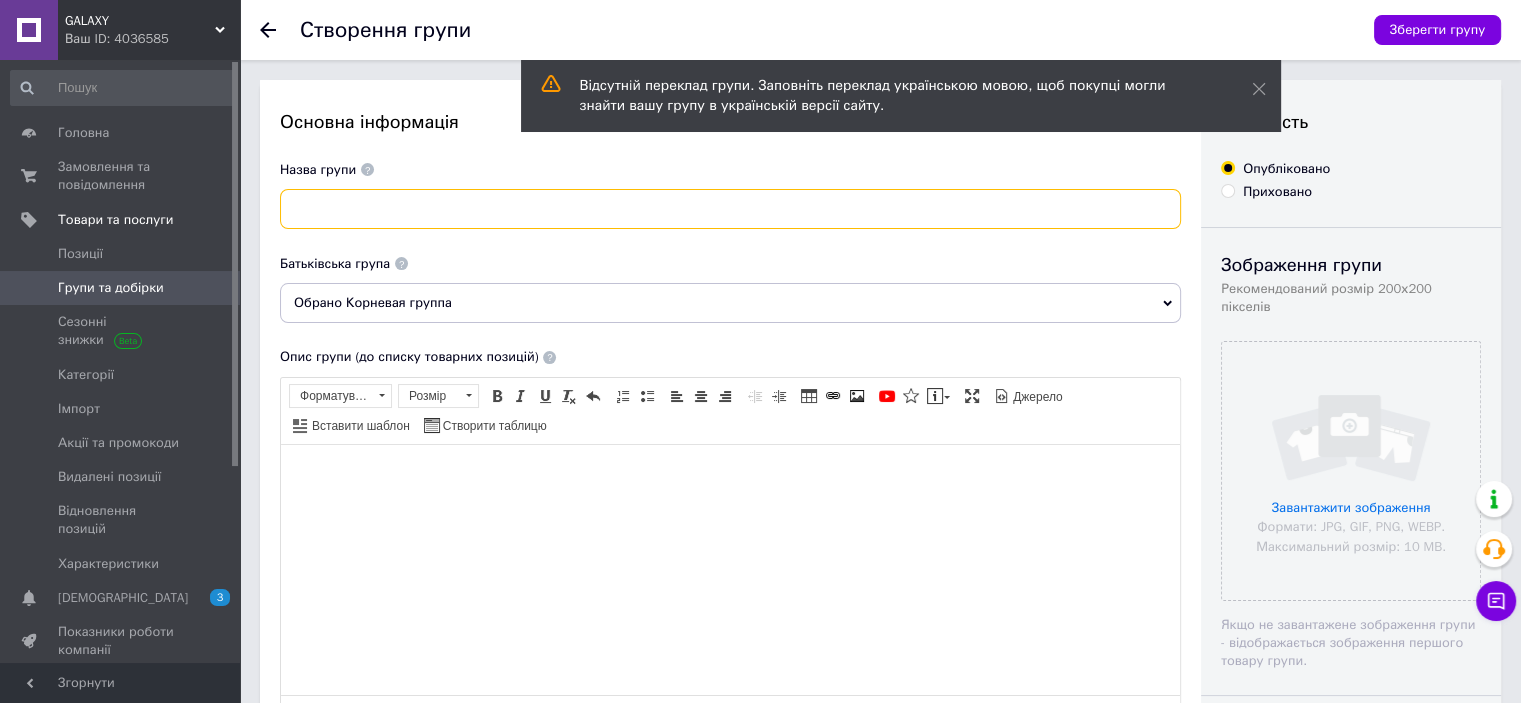 click at bounding box center [730, 209] 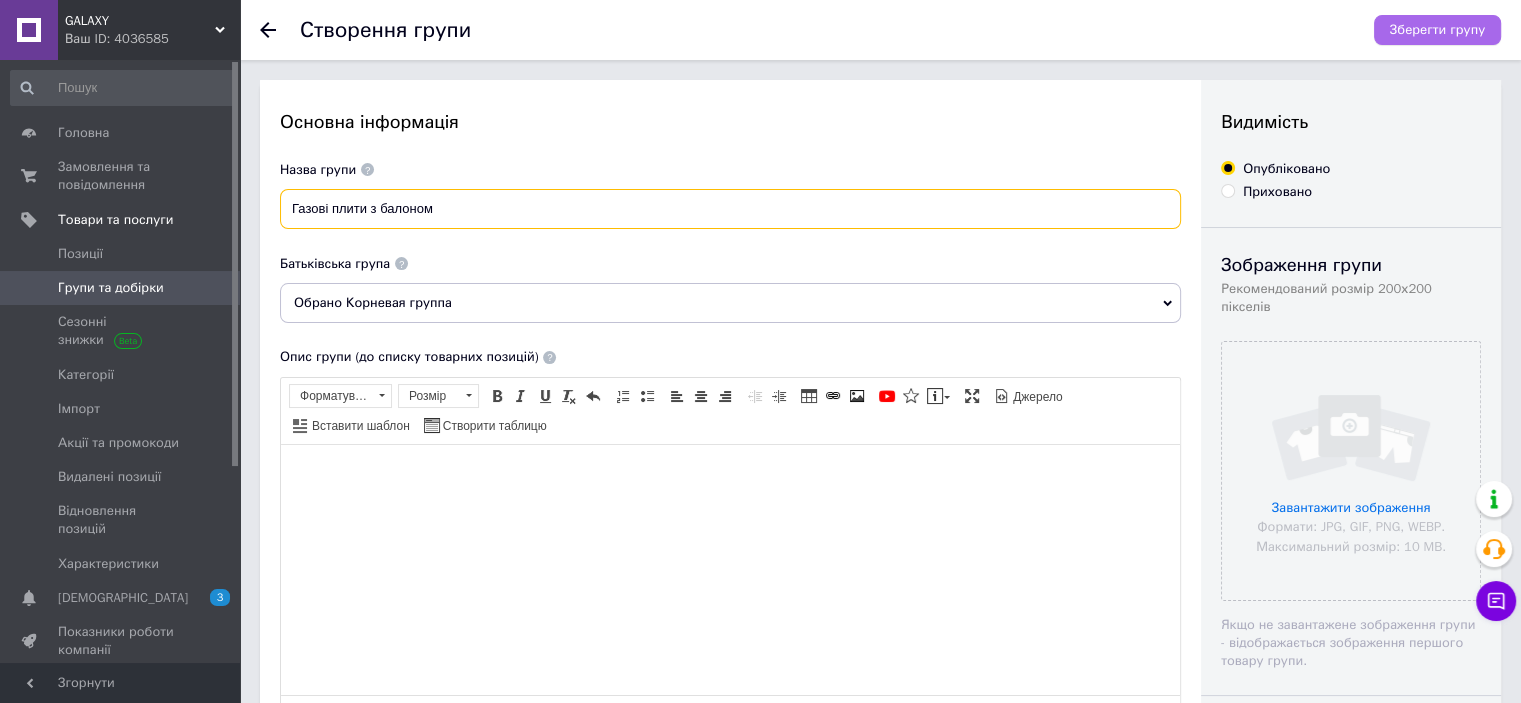 type on "Газові плити з балоном" 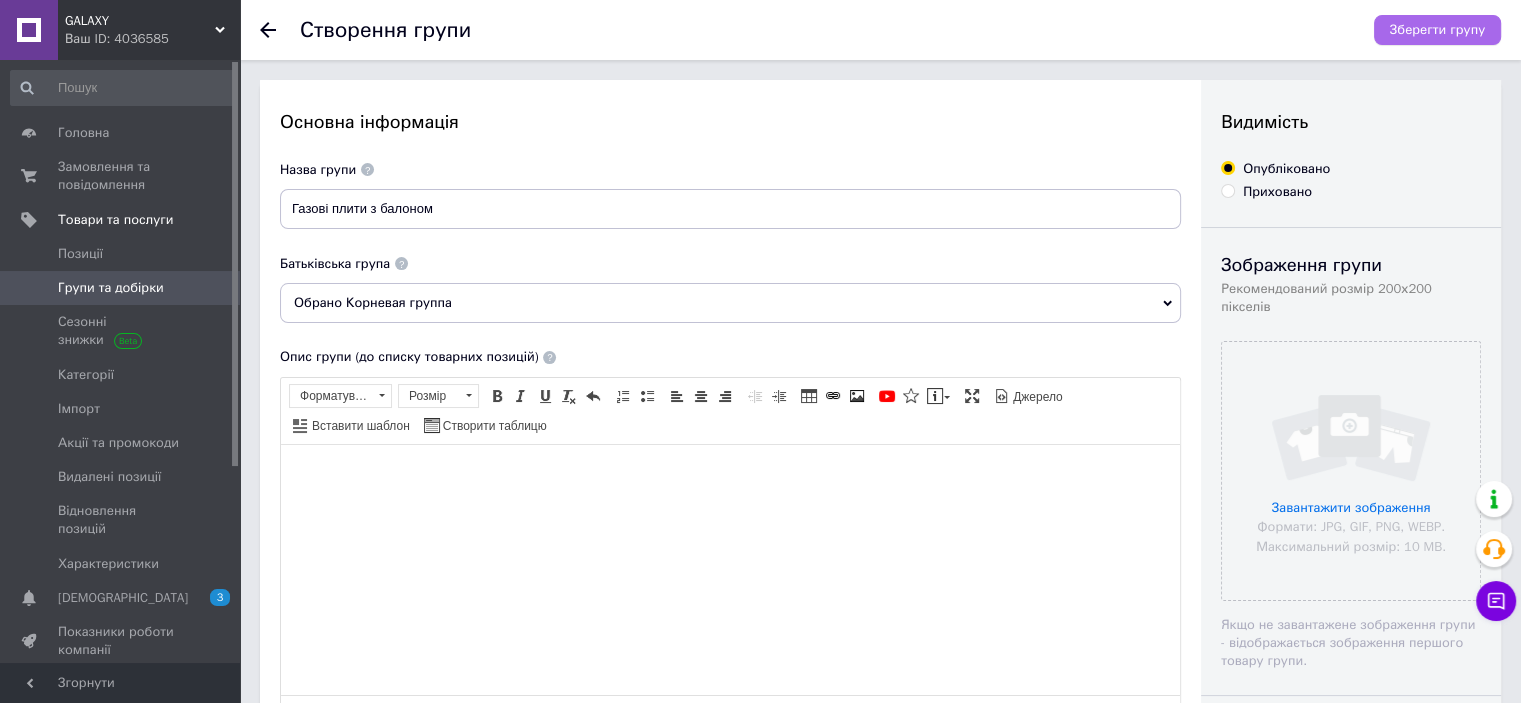 click on "Зберегти групу" at bounding box center [1437, 30] 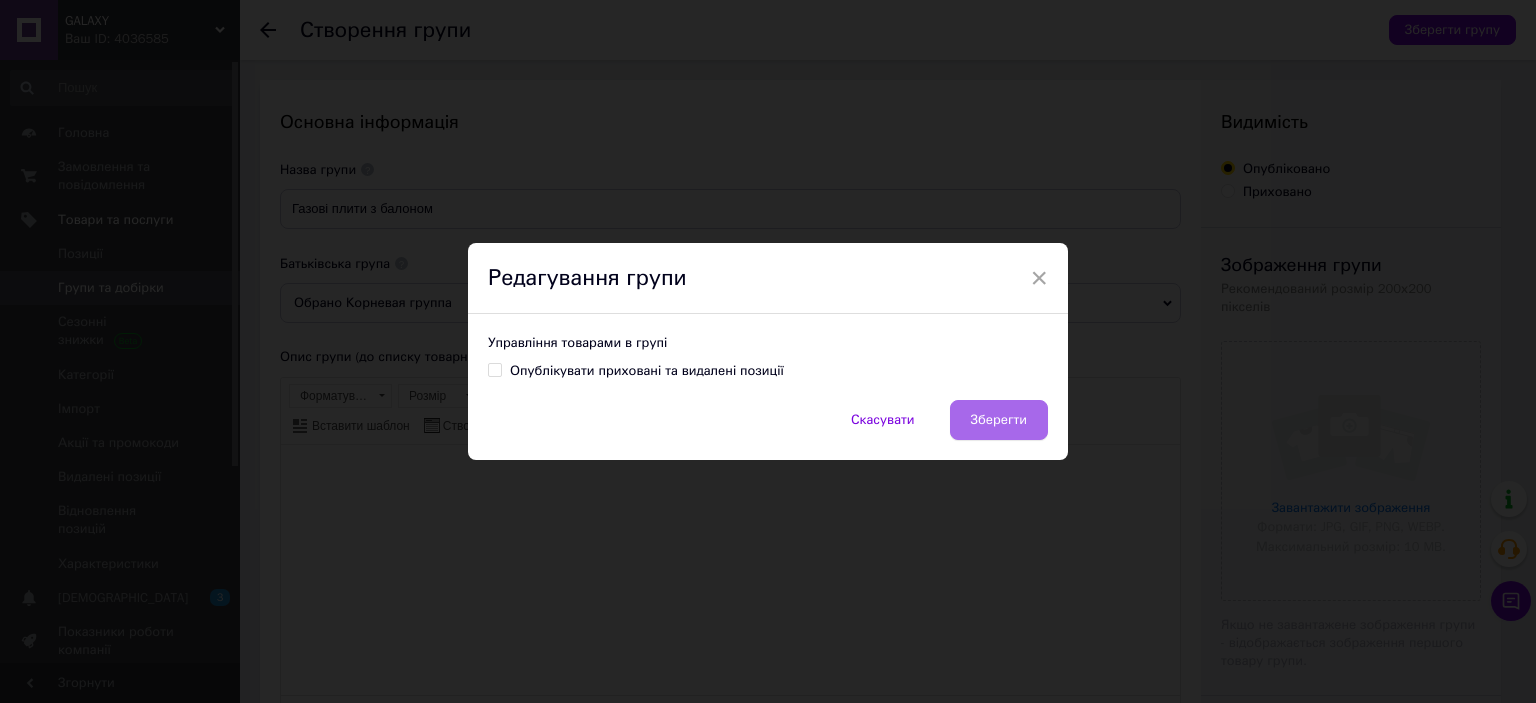 click on "Зберегти" at bounding box center [999, 420] 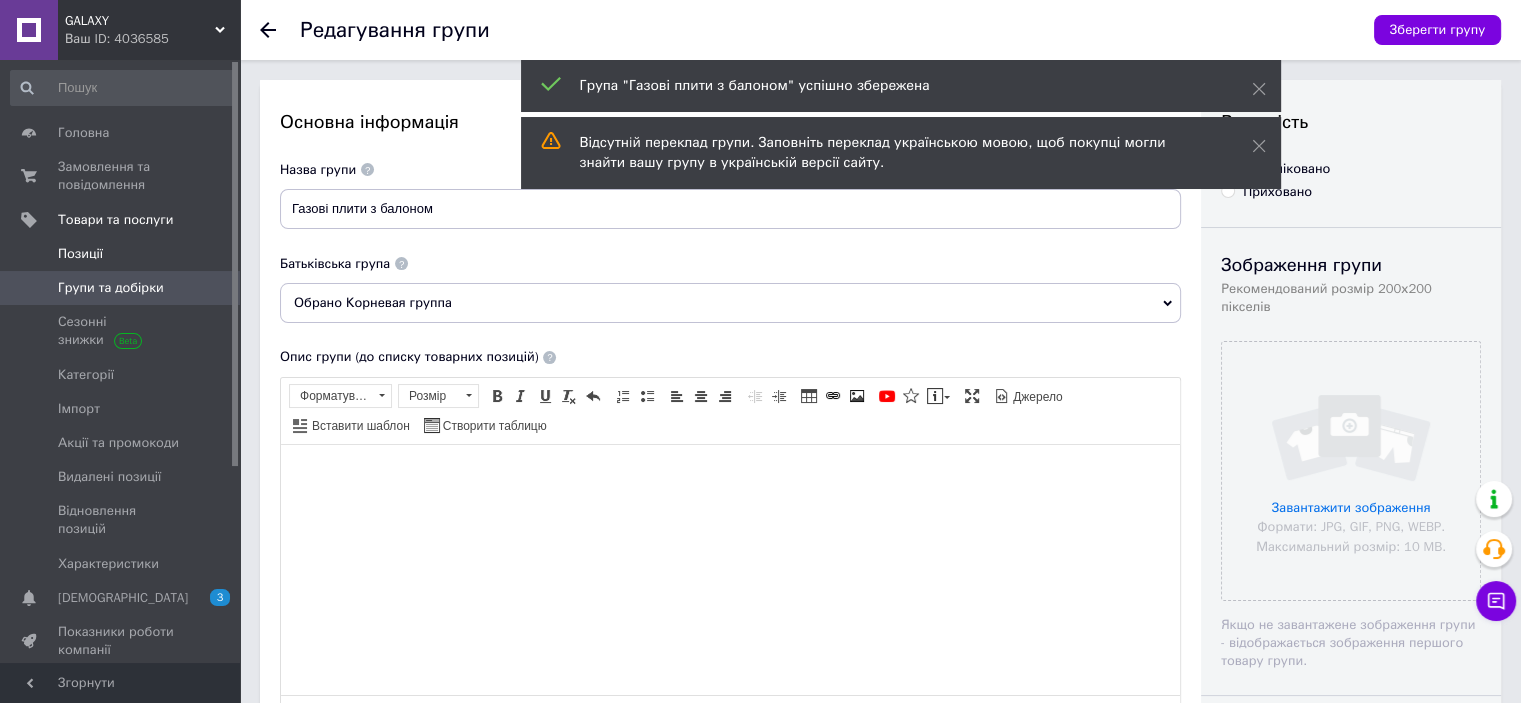 scroll, scrollTop: 0, scrollLeft: 0, axis: both 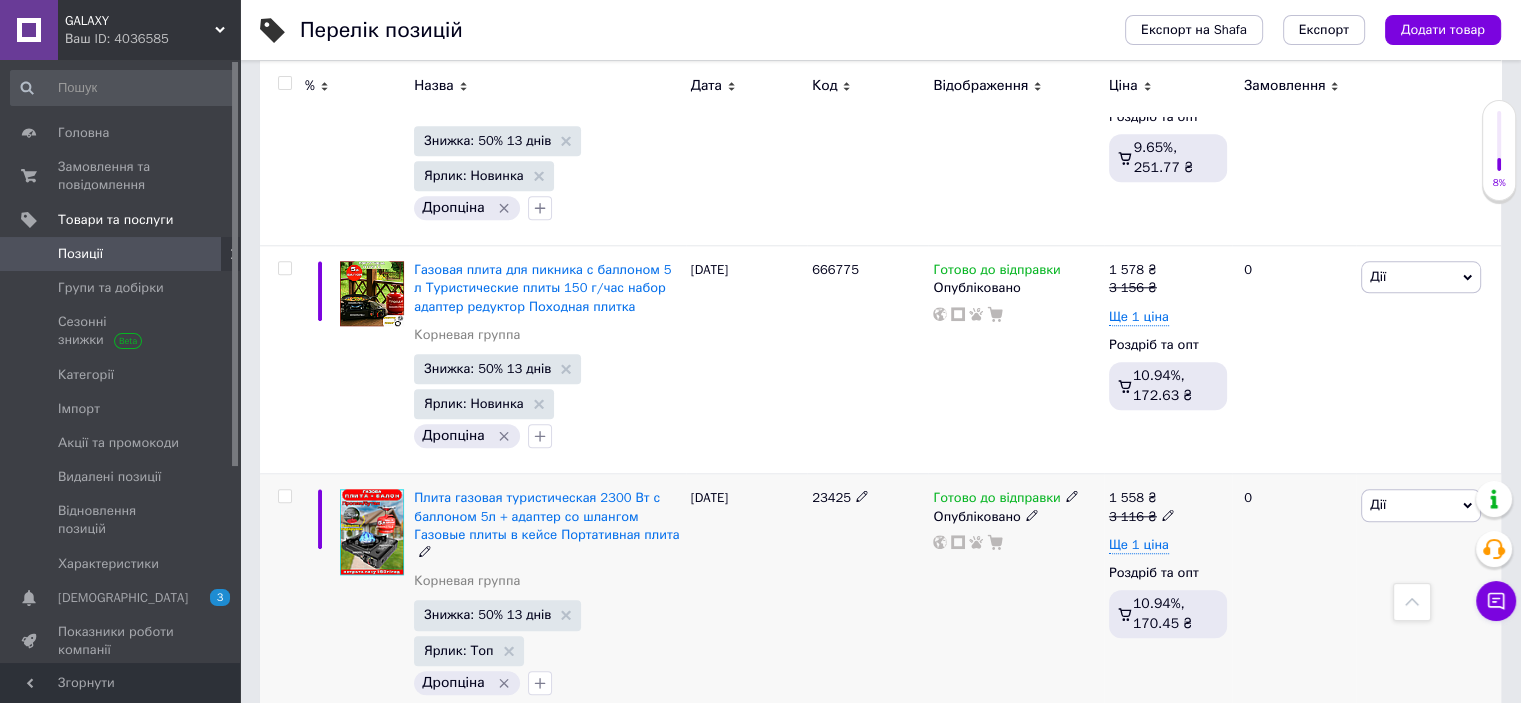 click at bounding box center [284, 496] 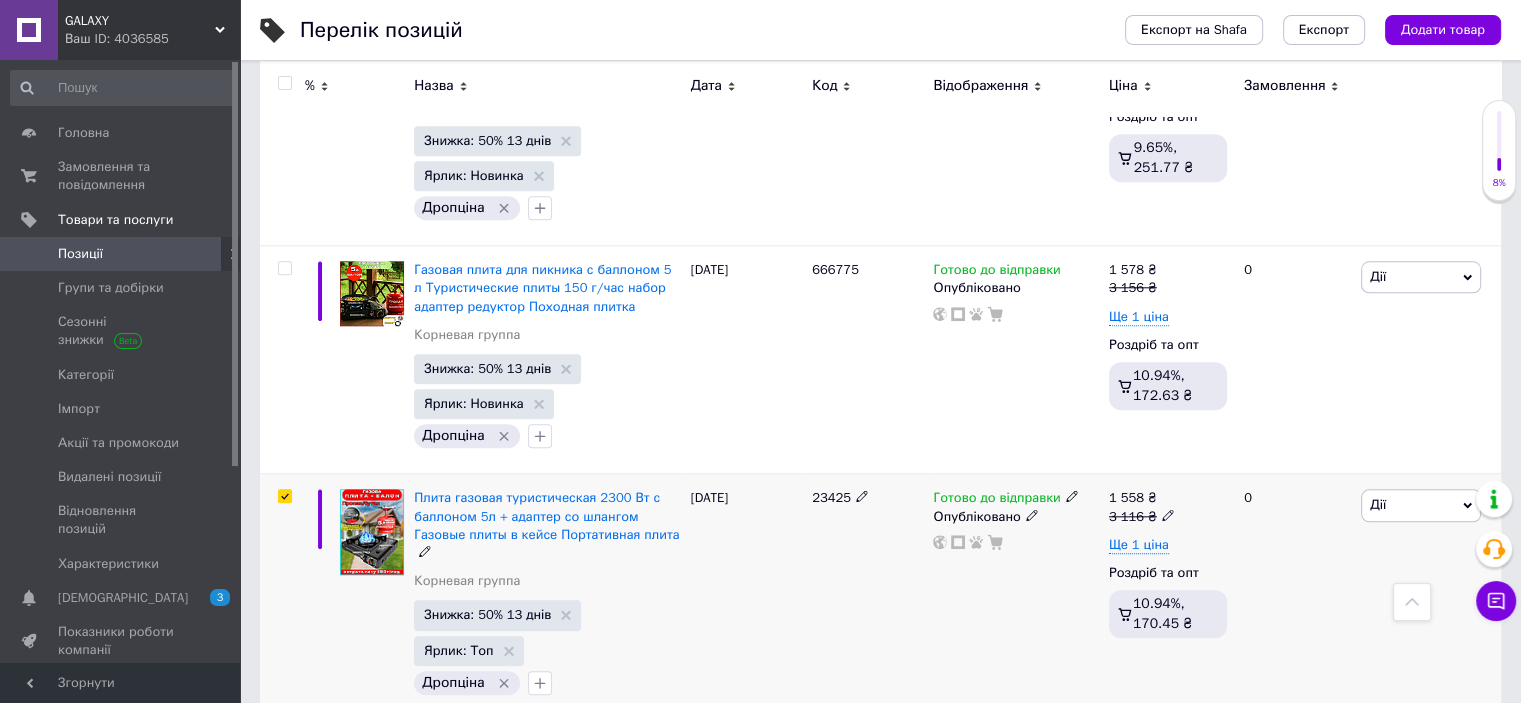 checkbox on "true" 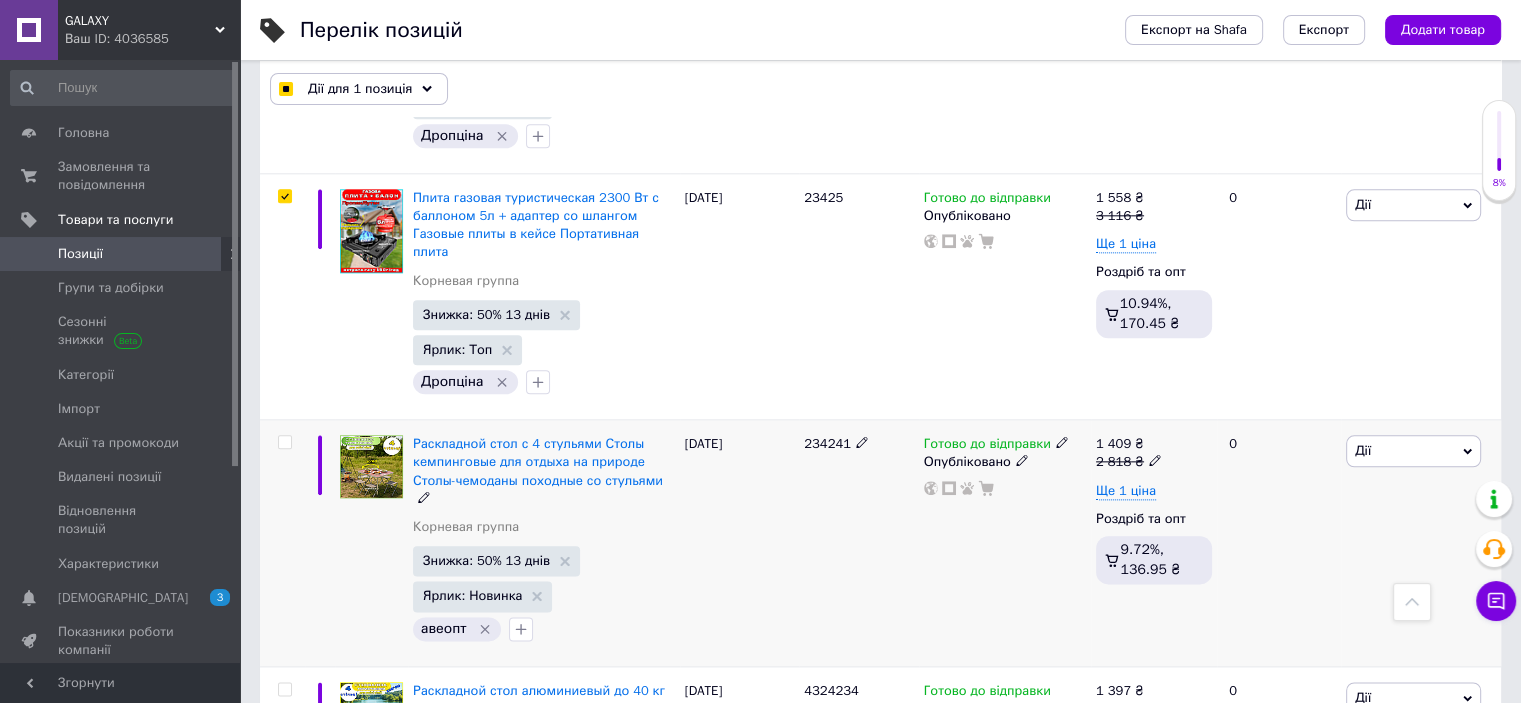 scroll, scrollTop: 2000, scrollLeft: 0, axis: vertical 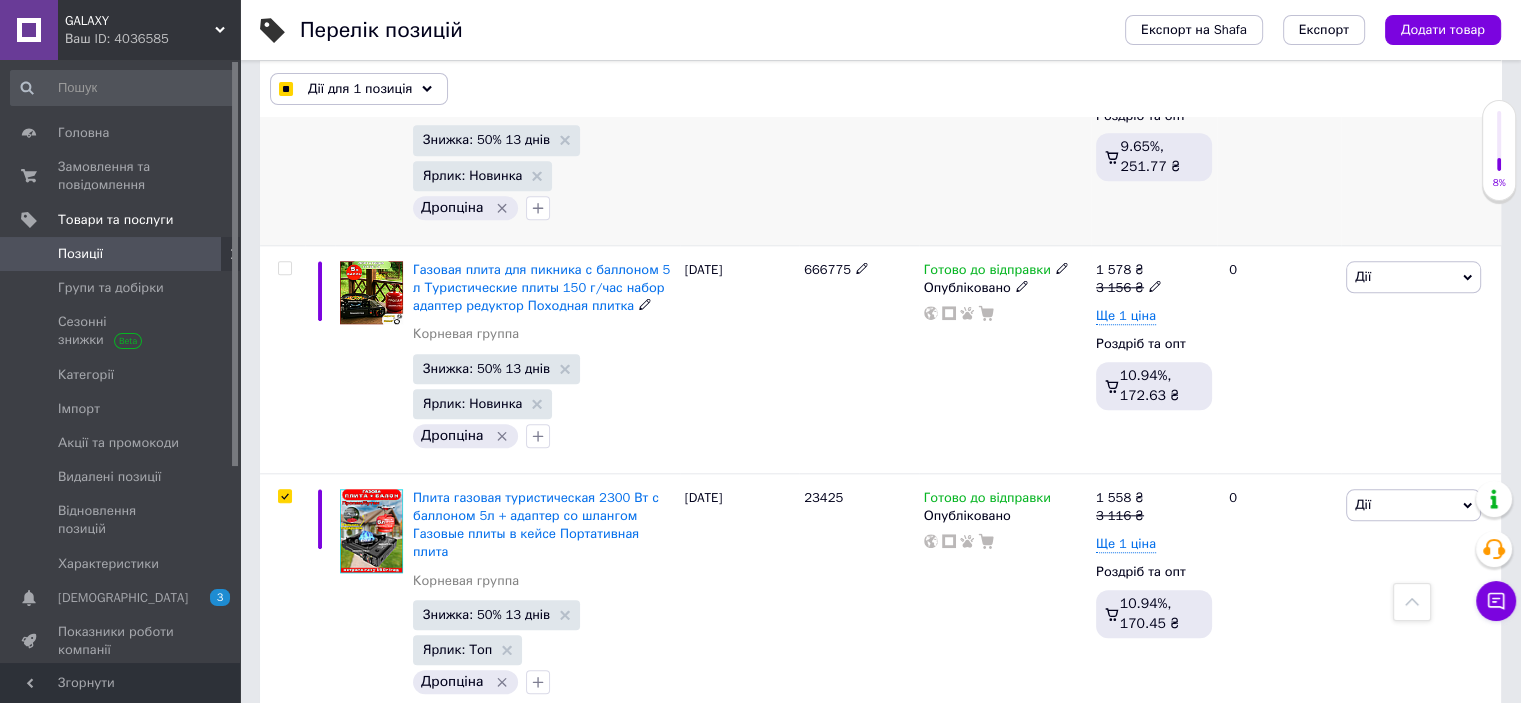 click at bounding box center (284, 268) 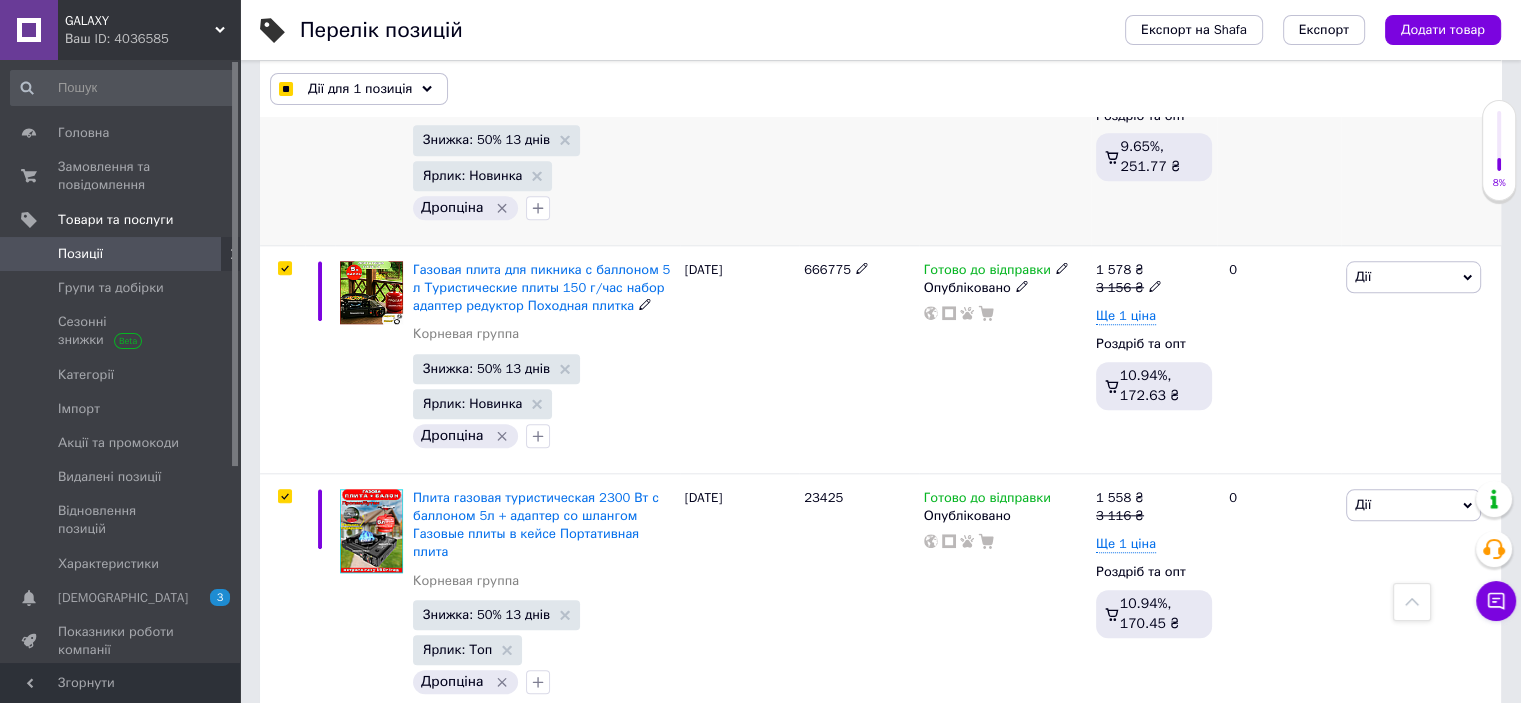 checkbox on "true" 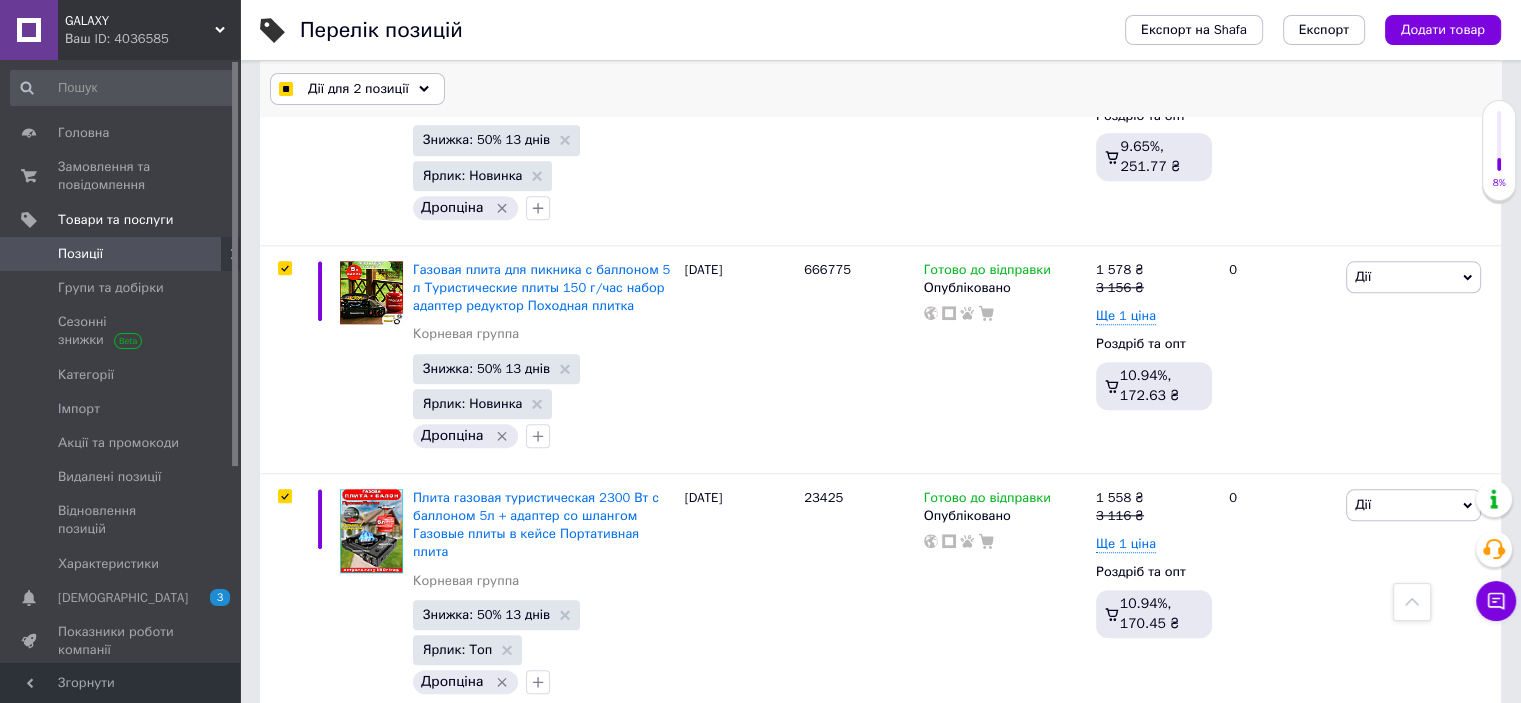 click 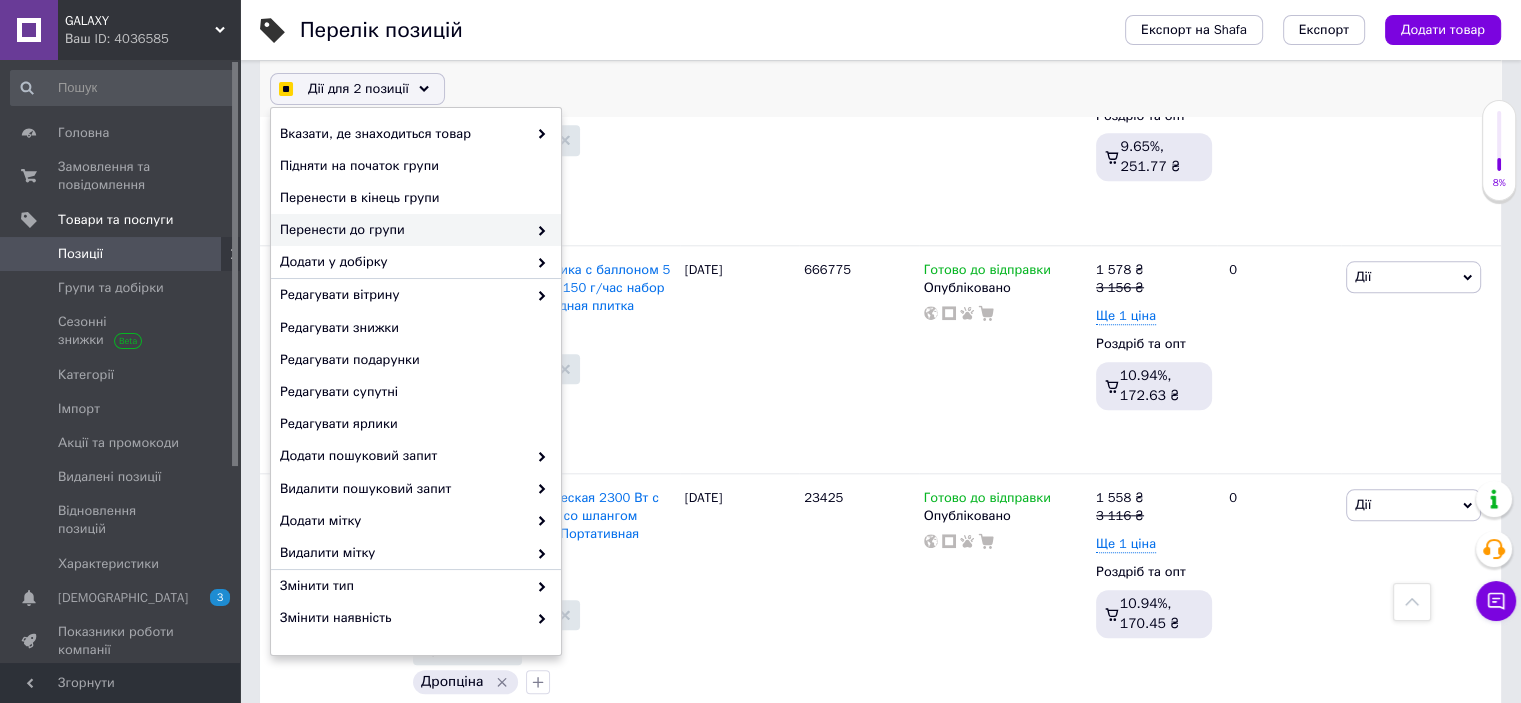 click on "Перенести до групи" at bounding box center (403, 230) 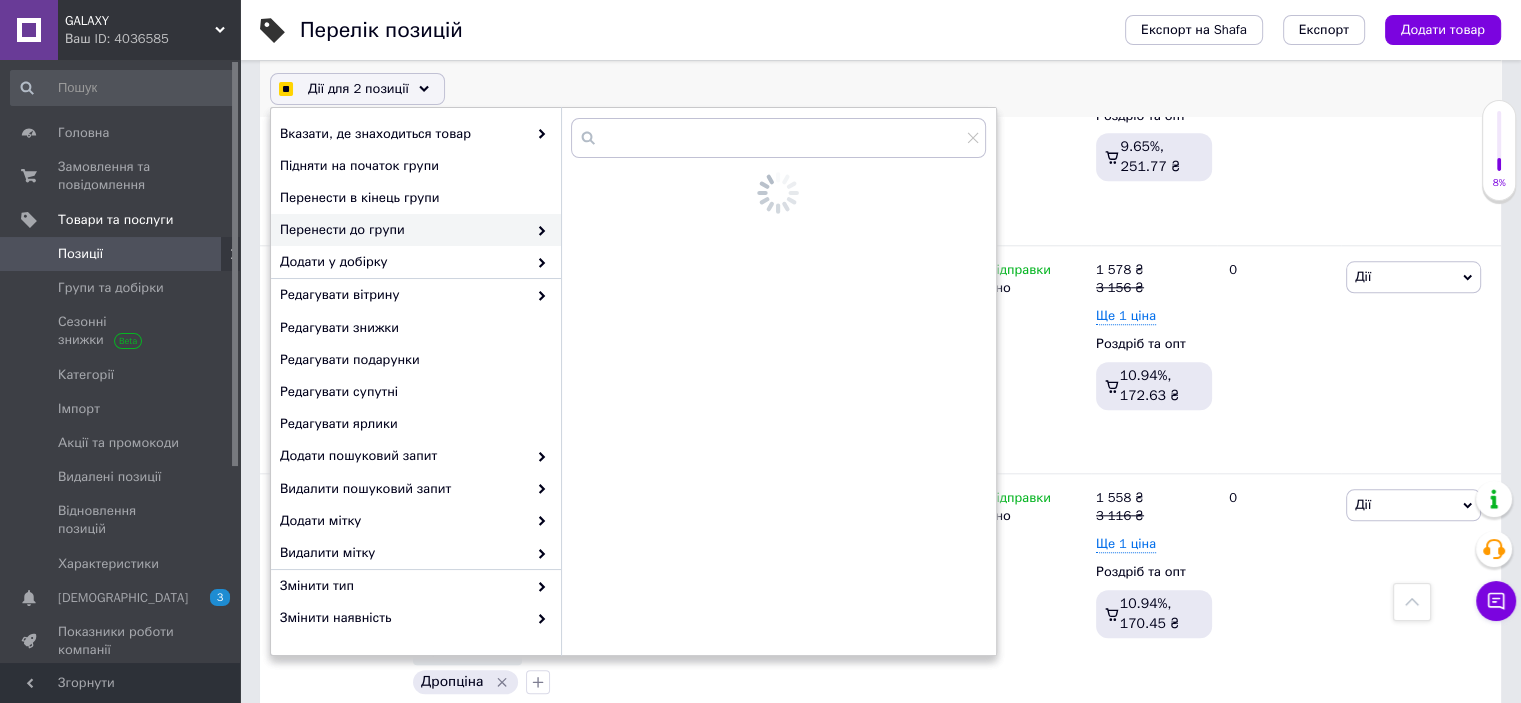 click on "Перенести до групи" at bounding box center [403, 230] 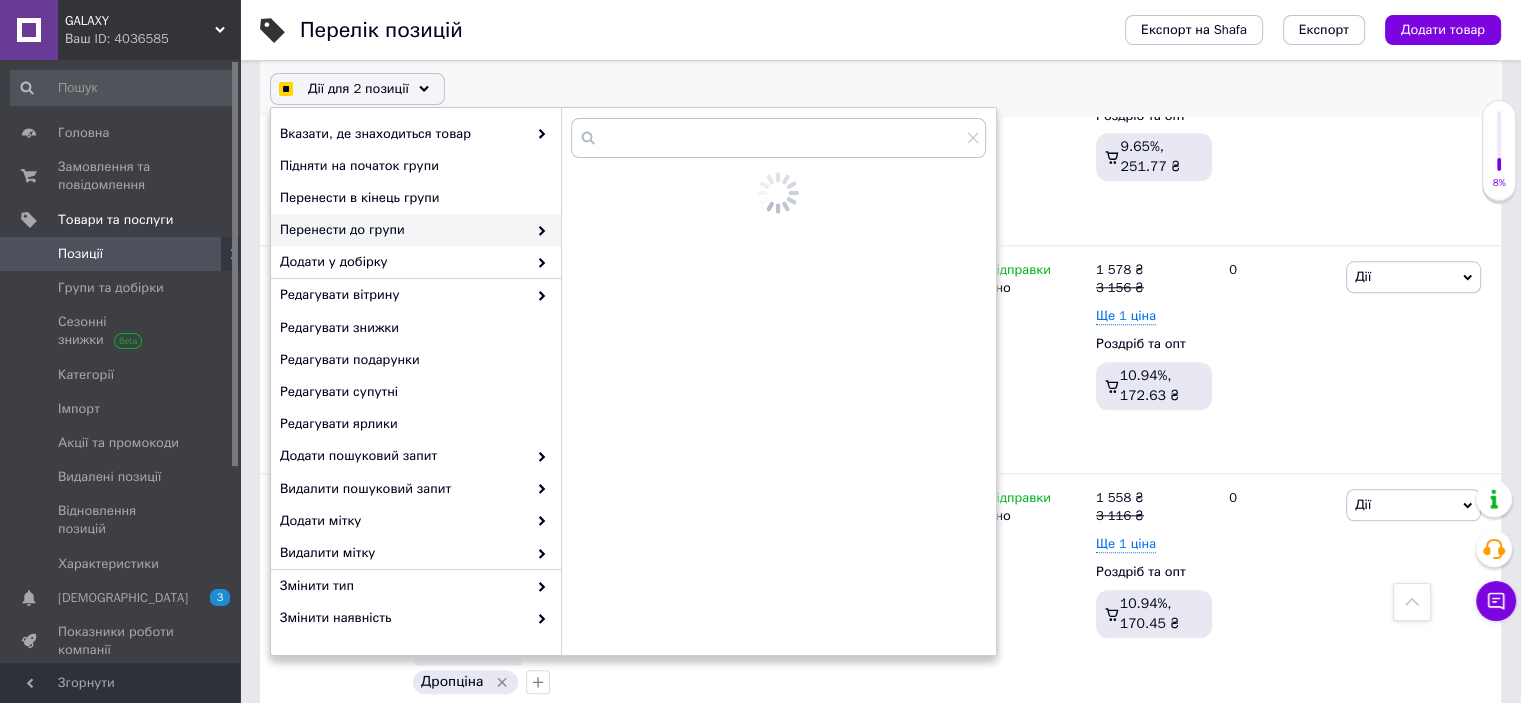 checkbox on "true" 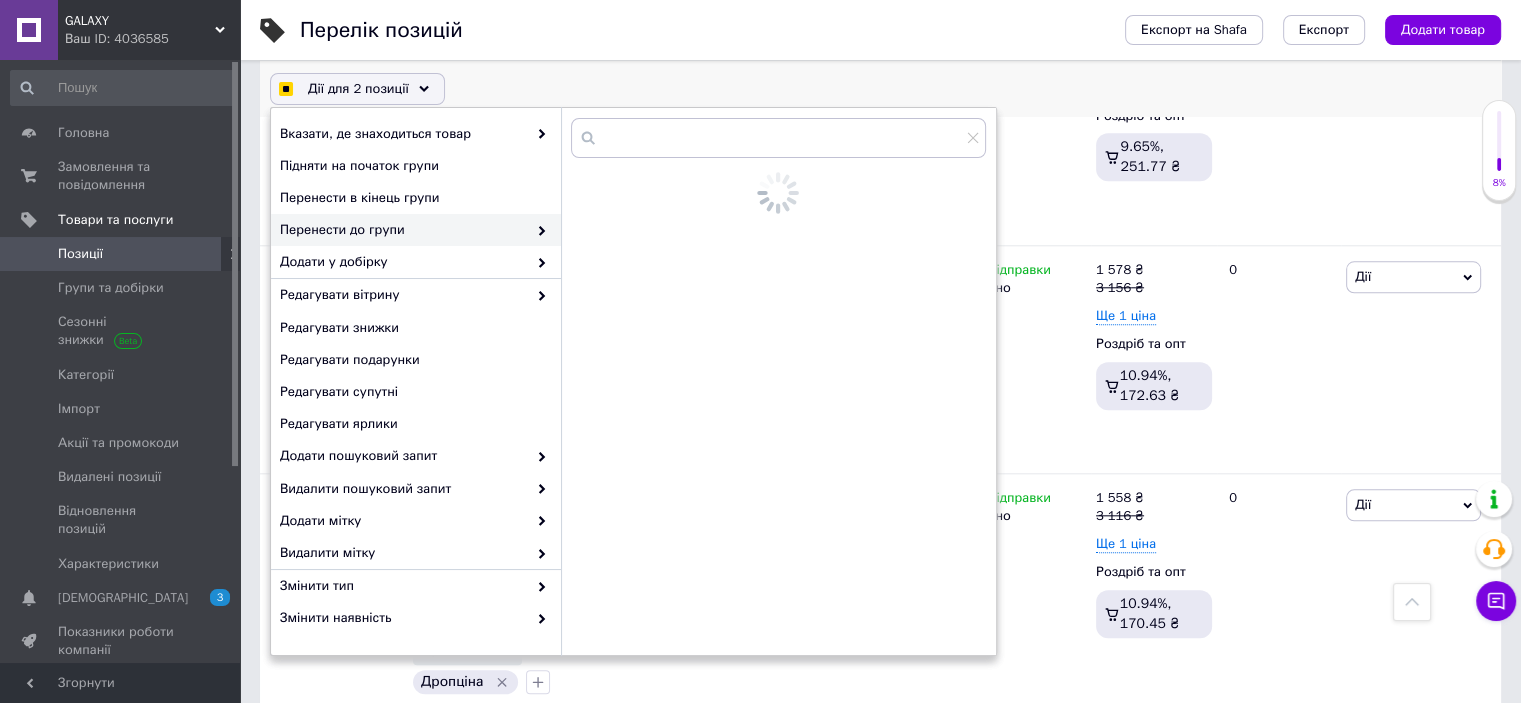 checkbox on "true" 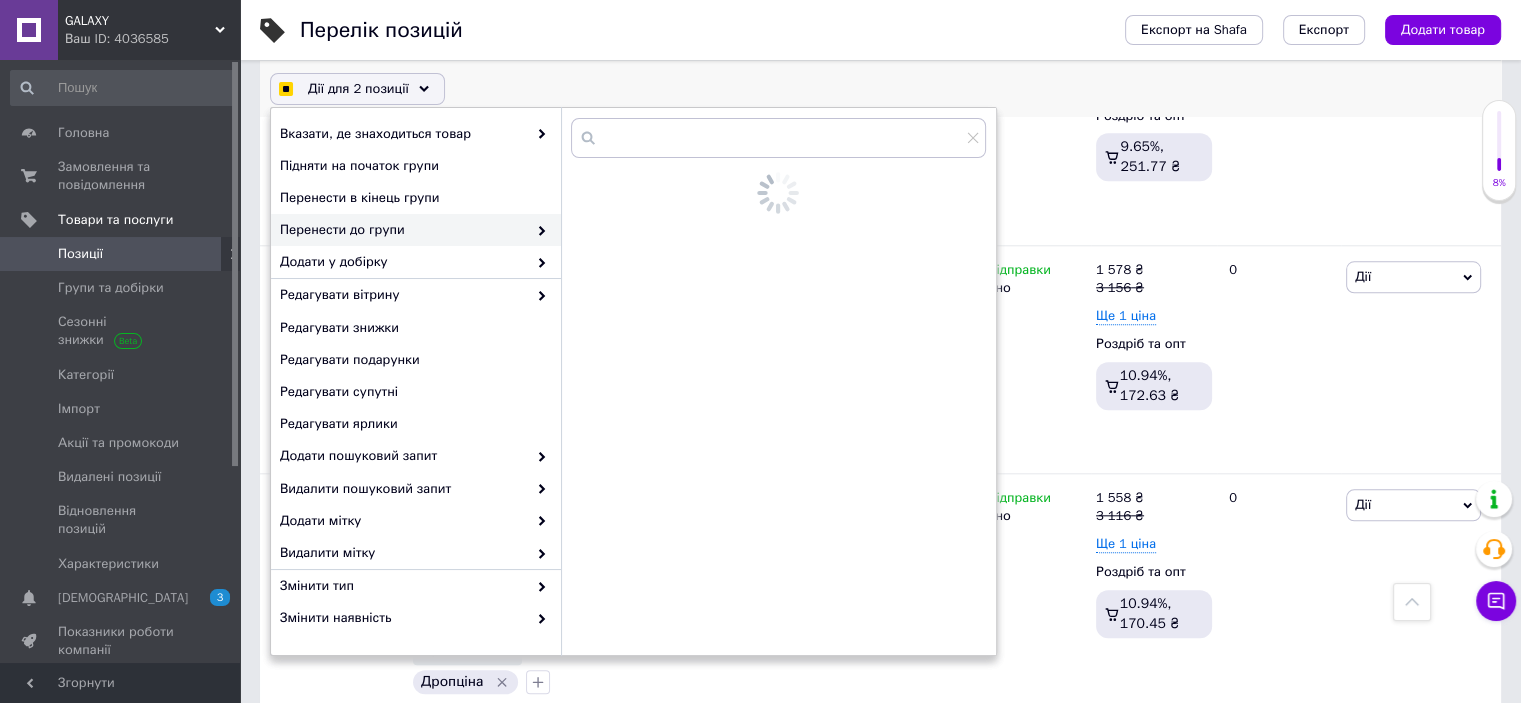 checkbox on "true" 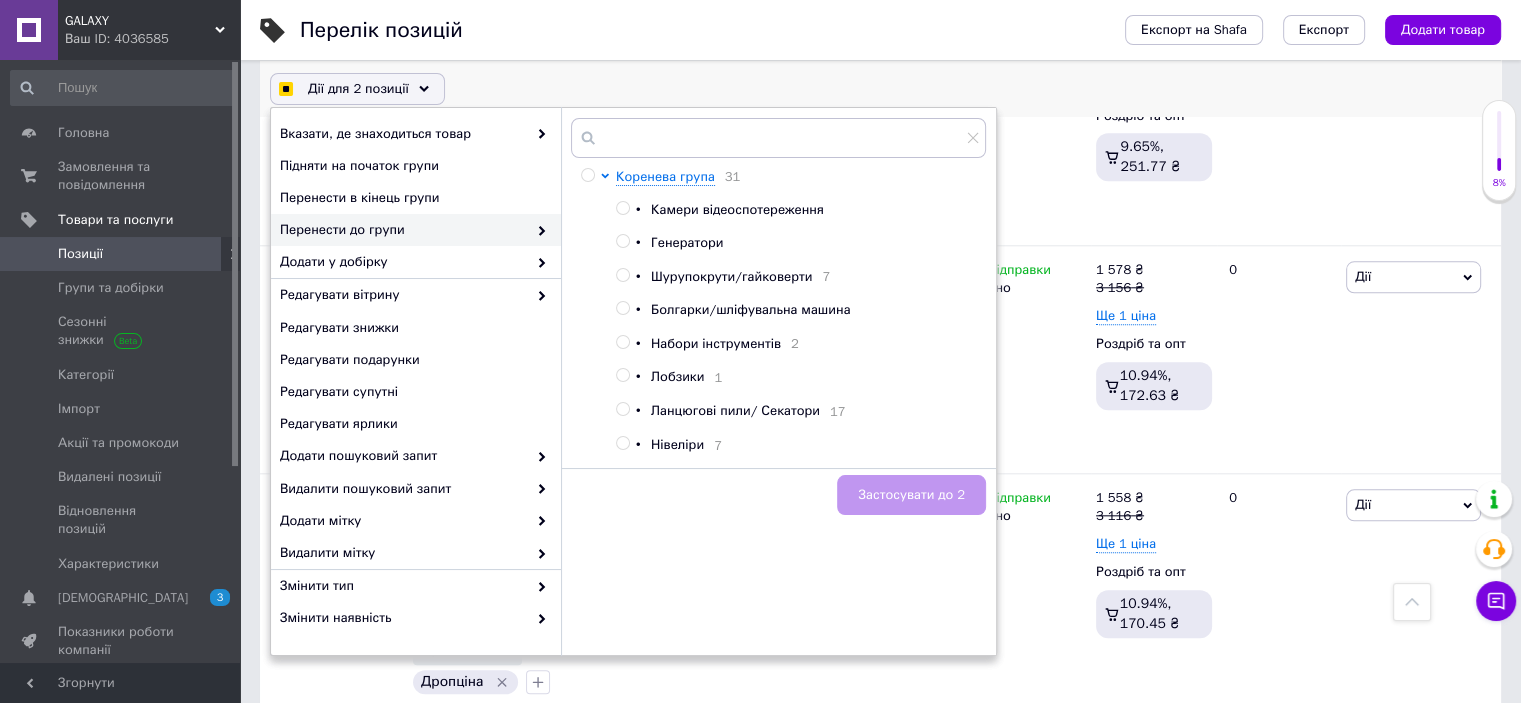 scroll, scrollTop: 371, scrollLeft: 0, axis: vertical 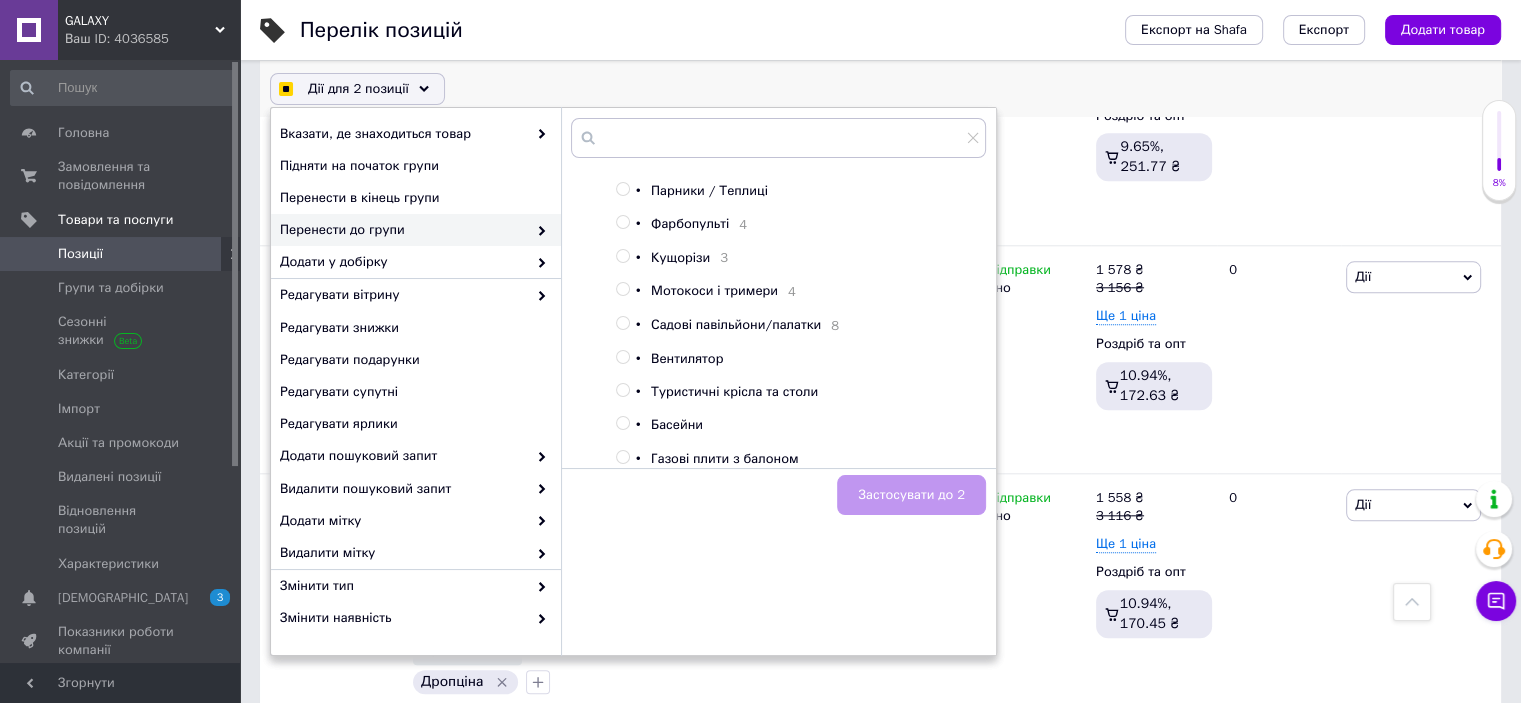 checkbox on "true" 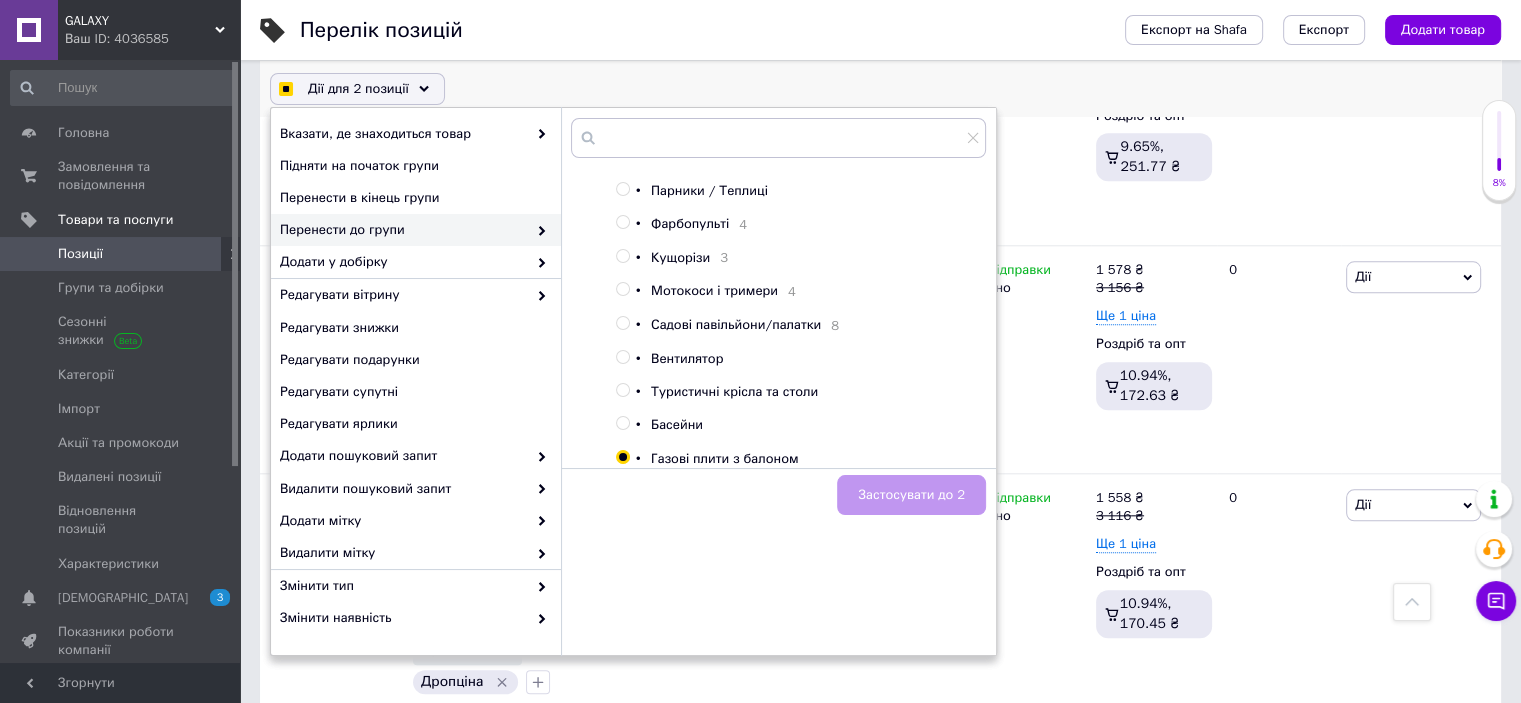 checkbox on "true" 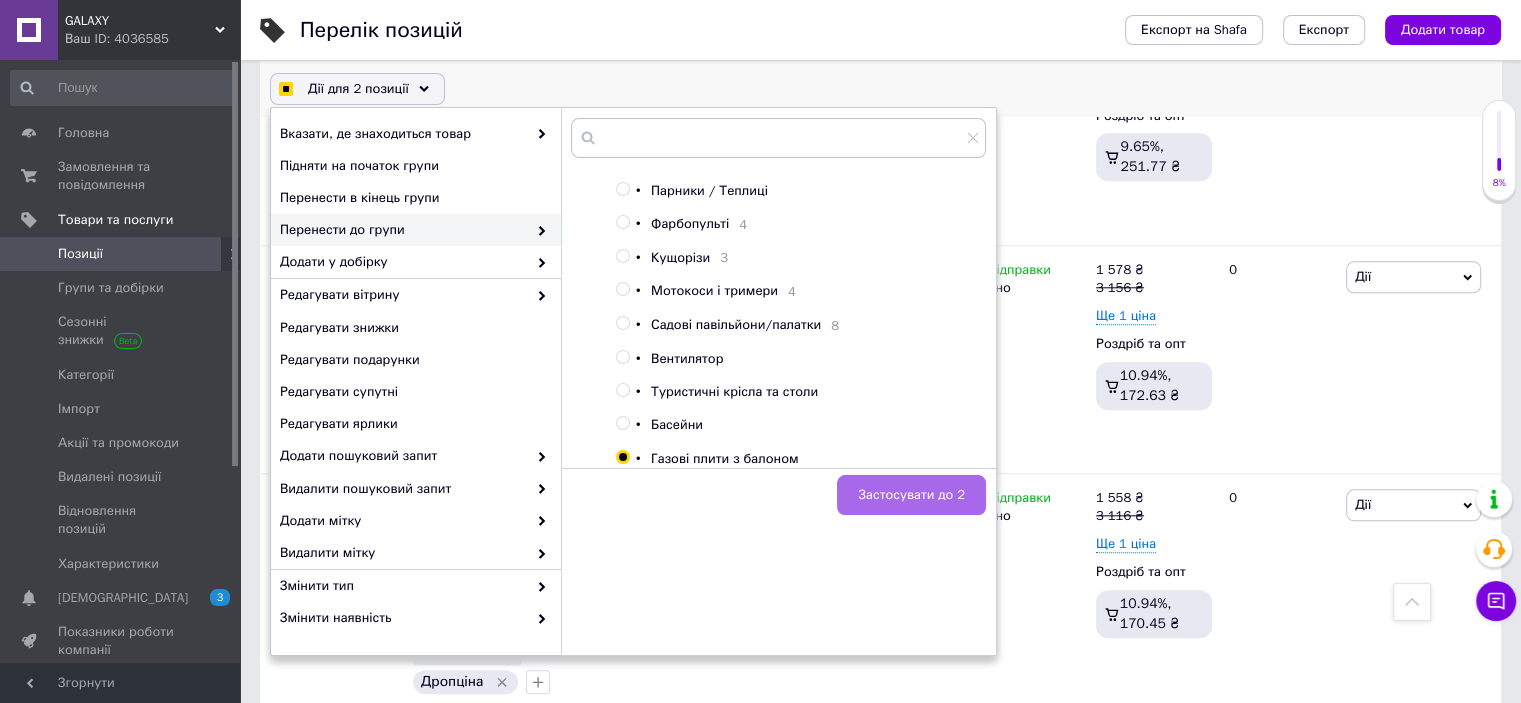 click on "Застосувати до 2" at bounding box center (911, 495) 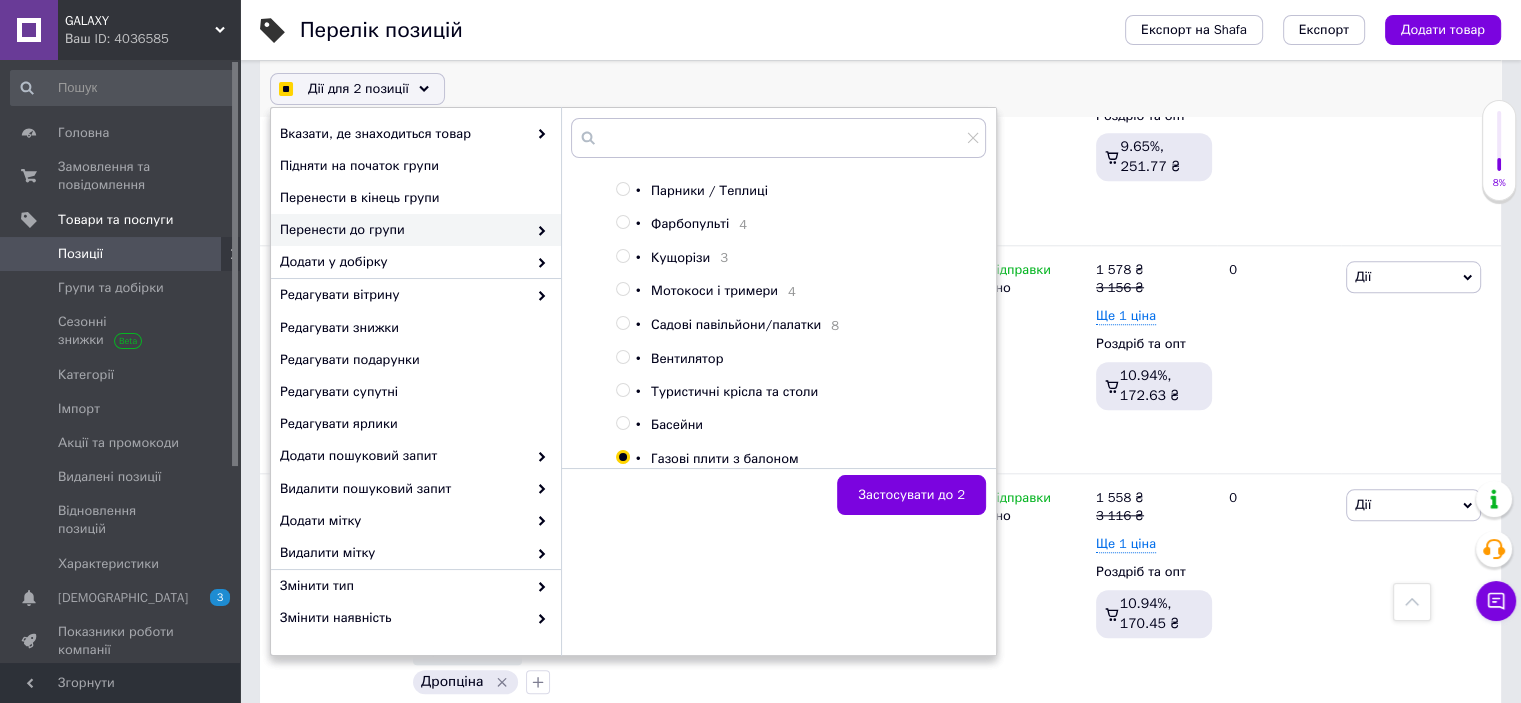 checkbox on "false" 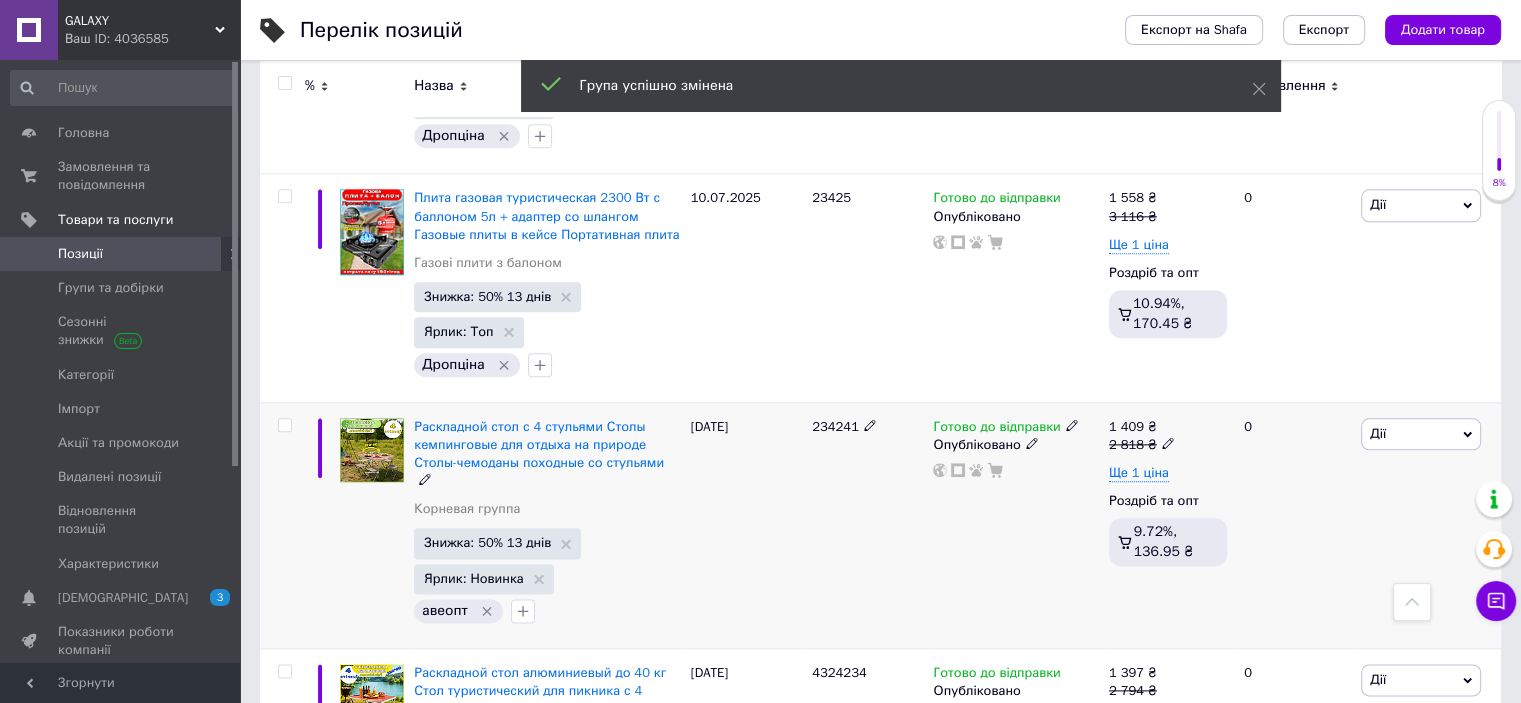 scroll, scrollTop: 2400, scrollLeft: 0, axis: vertical 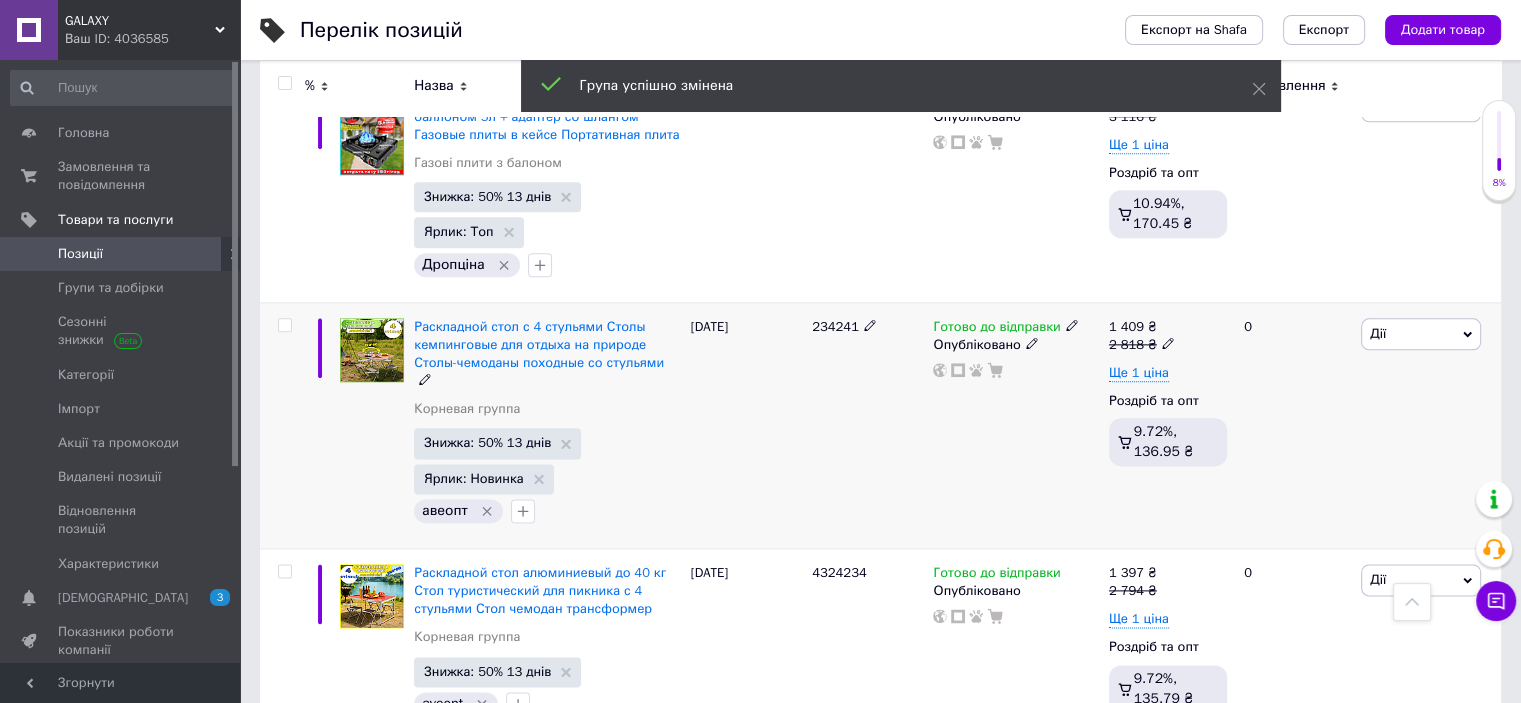 click at bounding box center [284, 325] 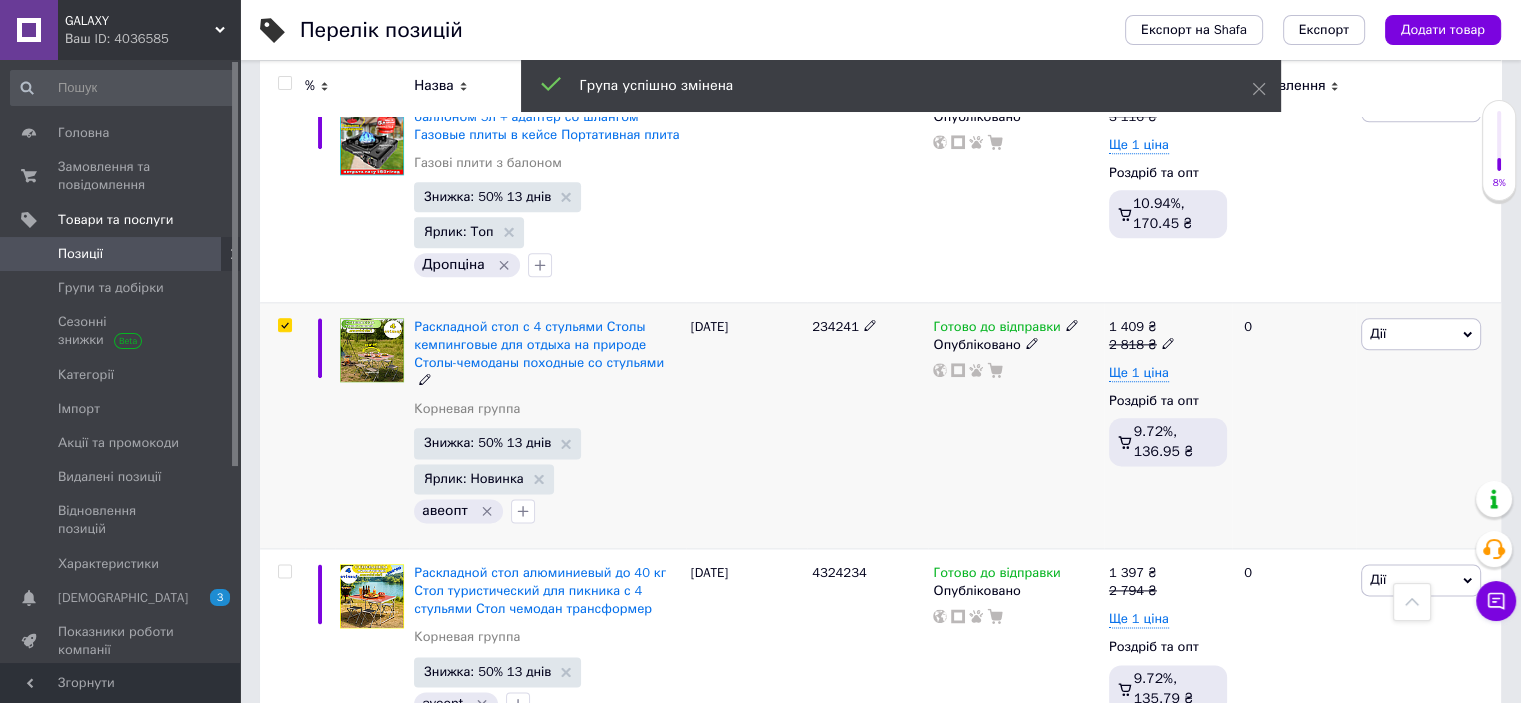 checkbox on "true" 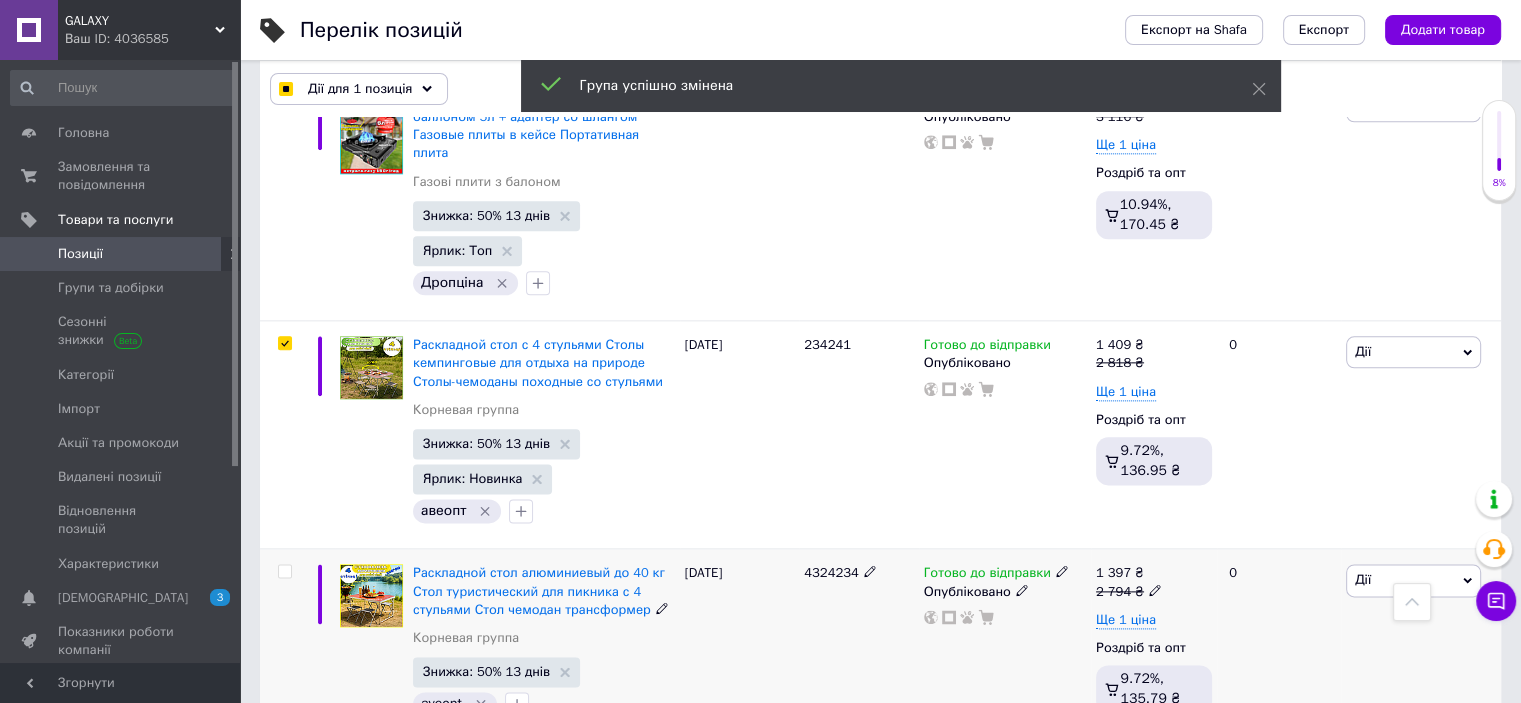 click at bounding box center [284, 571] 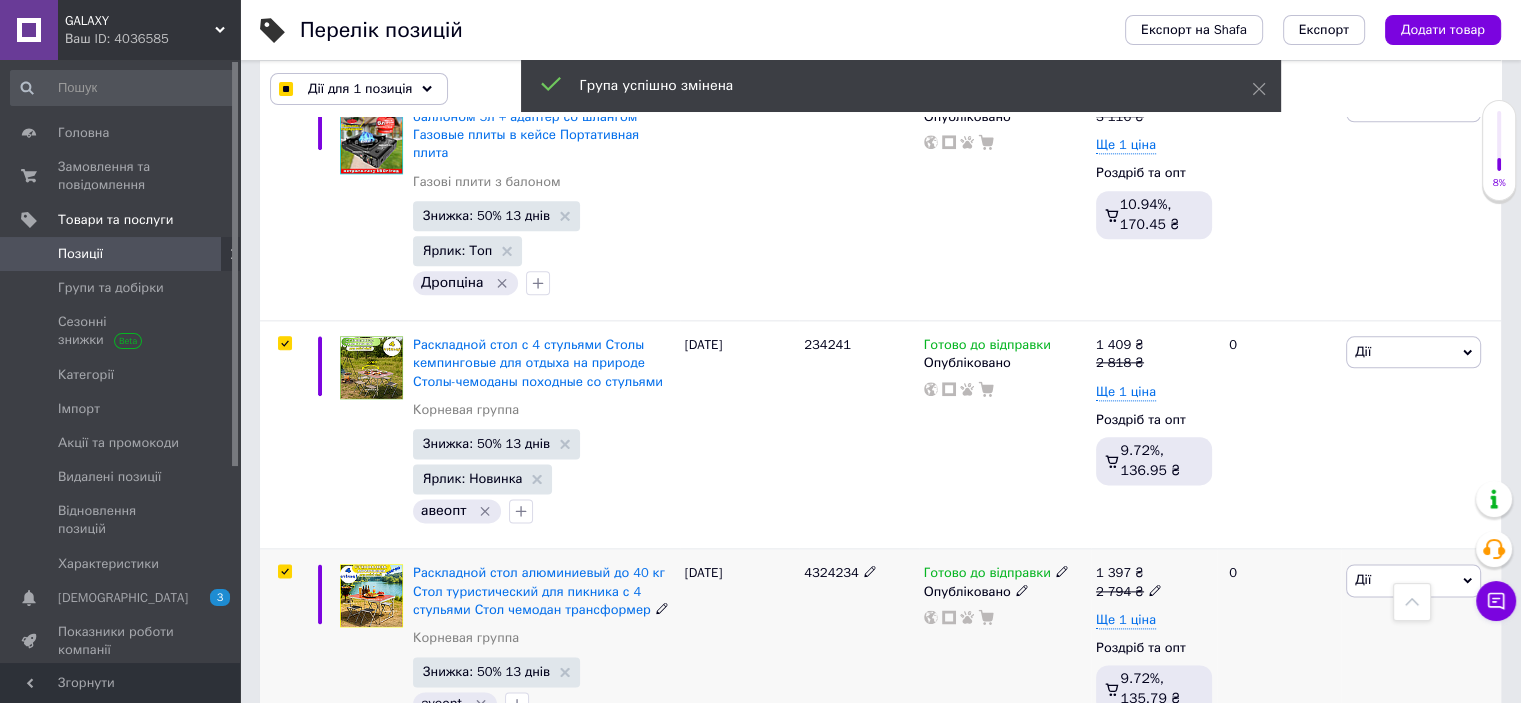 checkbox on "true" 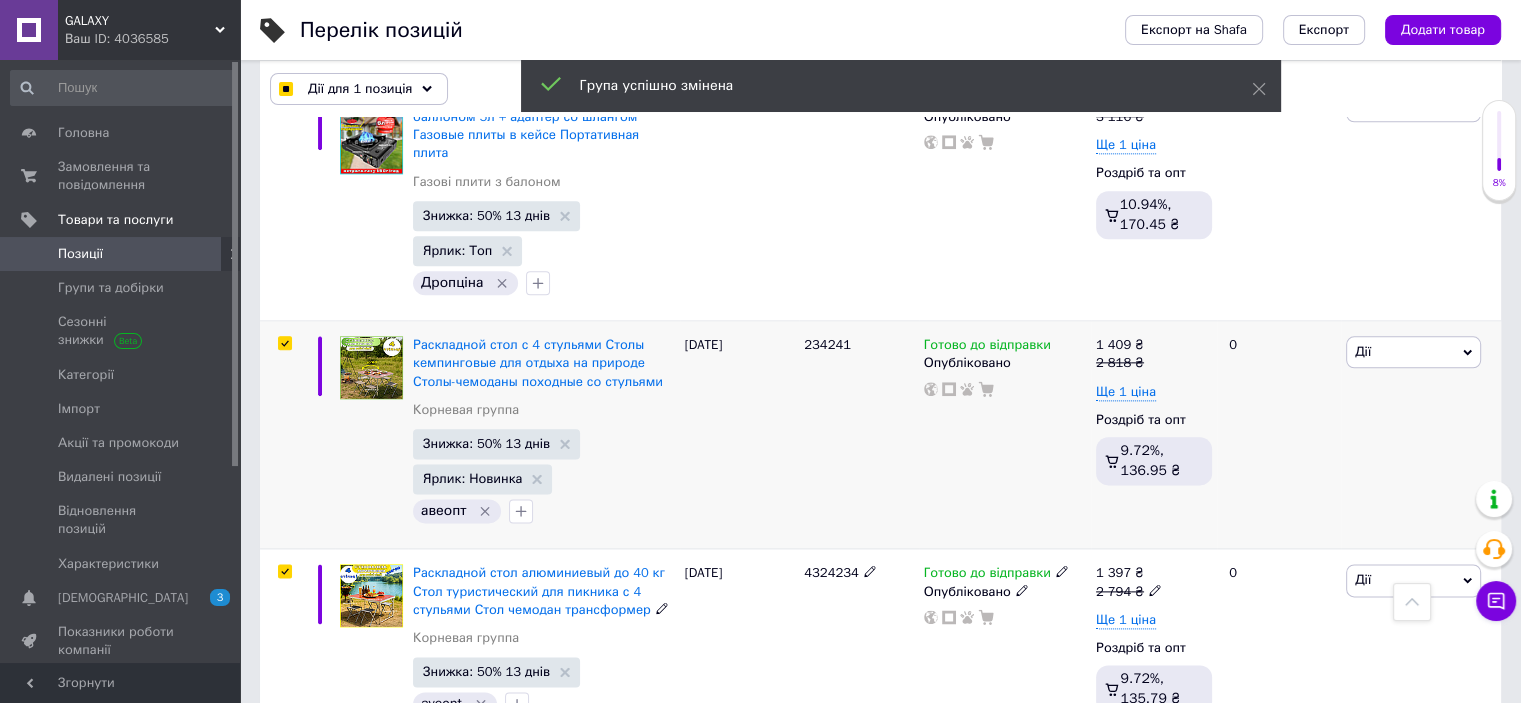 checkbox on "true" 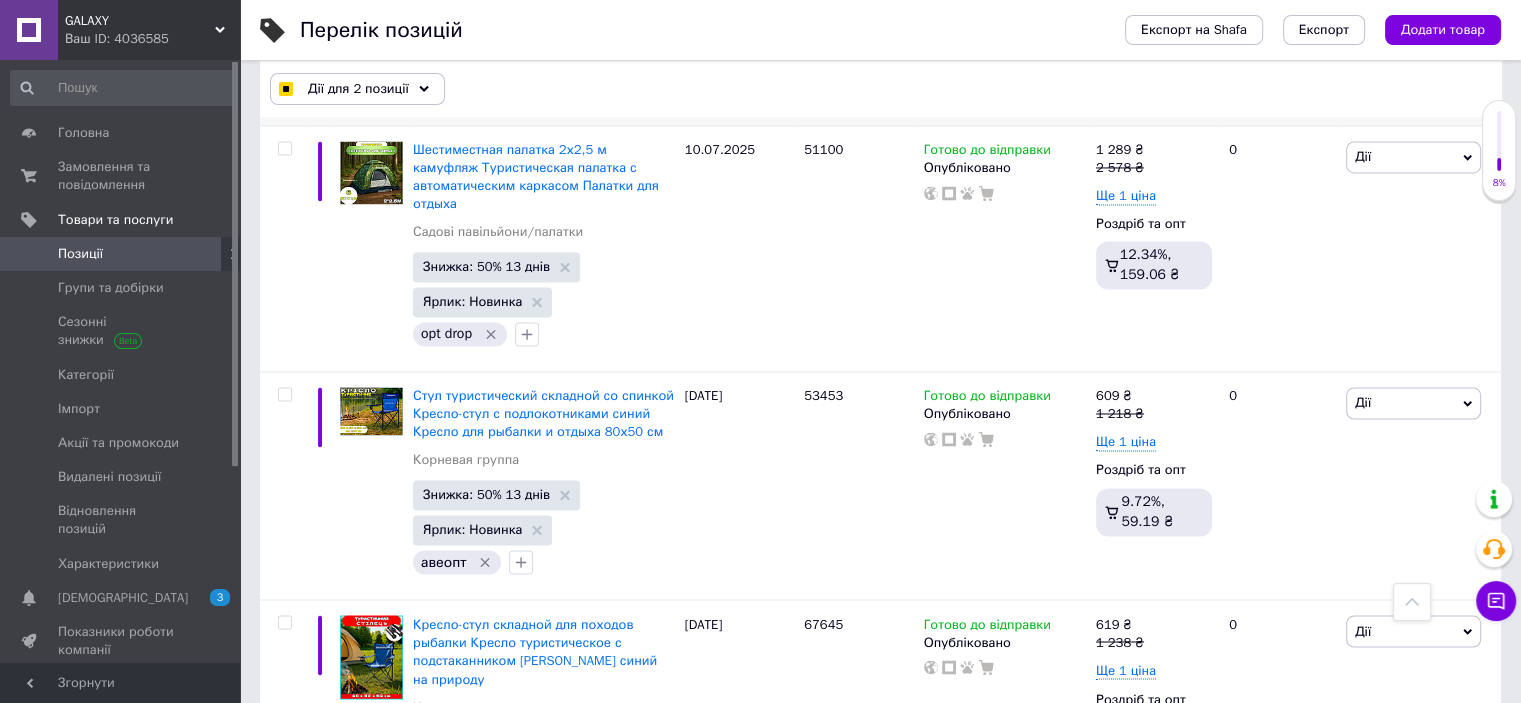 scroll, scrollTop: 3299, scrollLeft: 0, axis: vertical 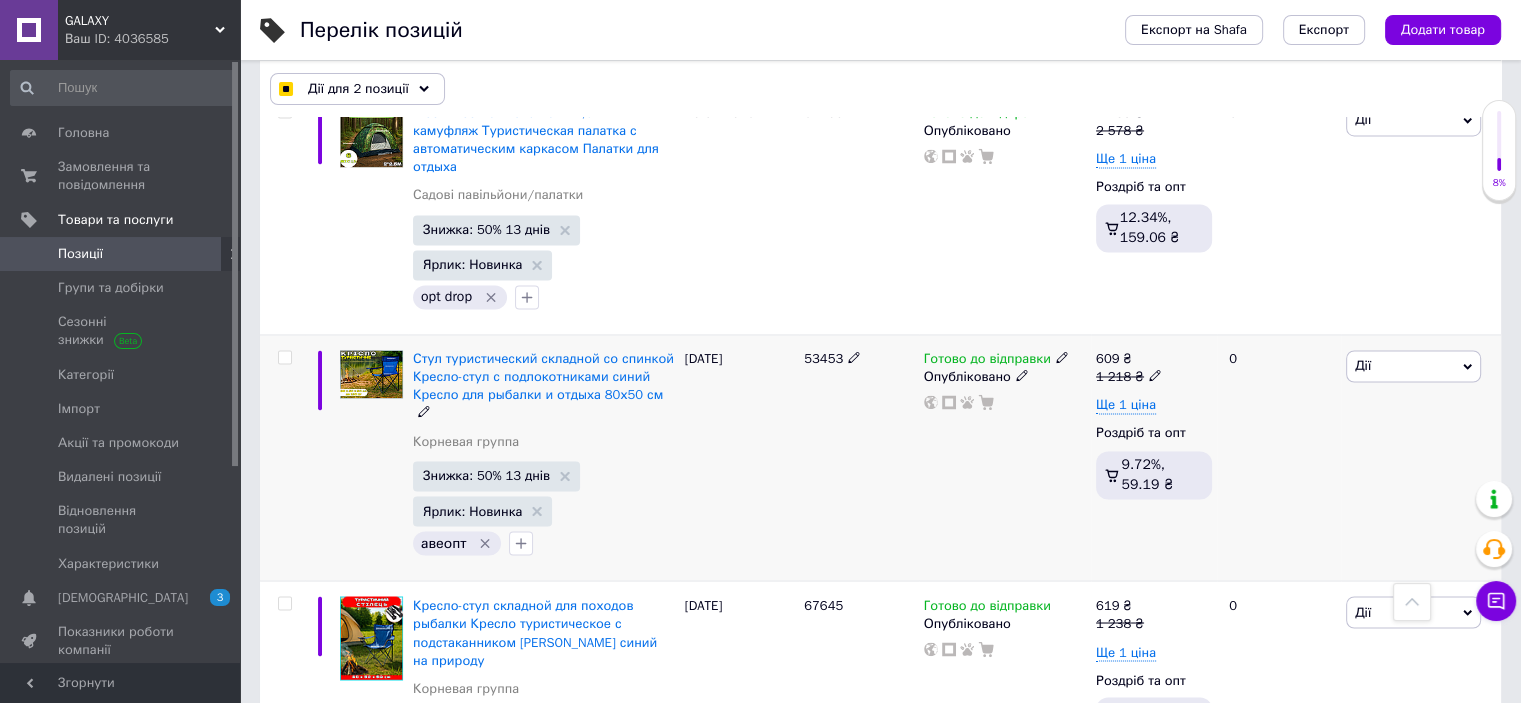 click at bounding box center [284, 357] 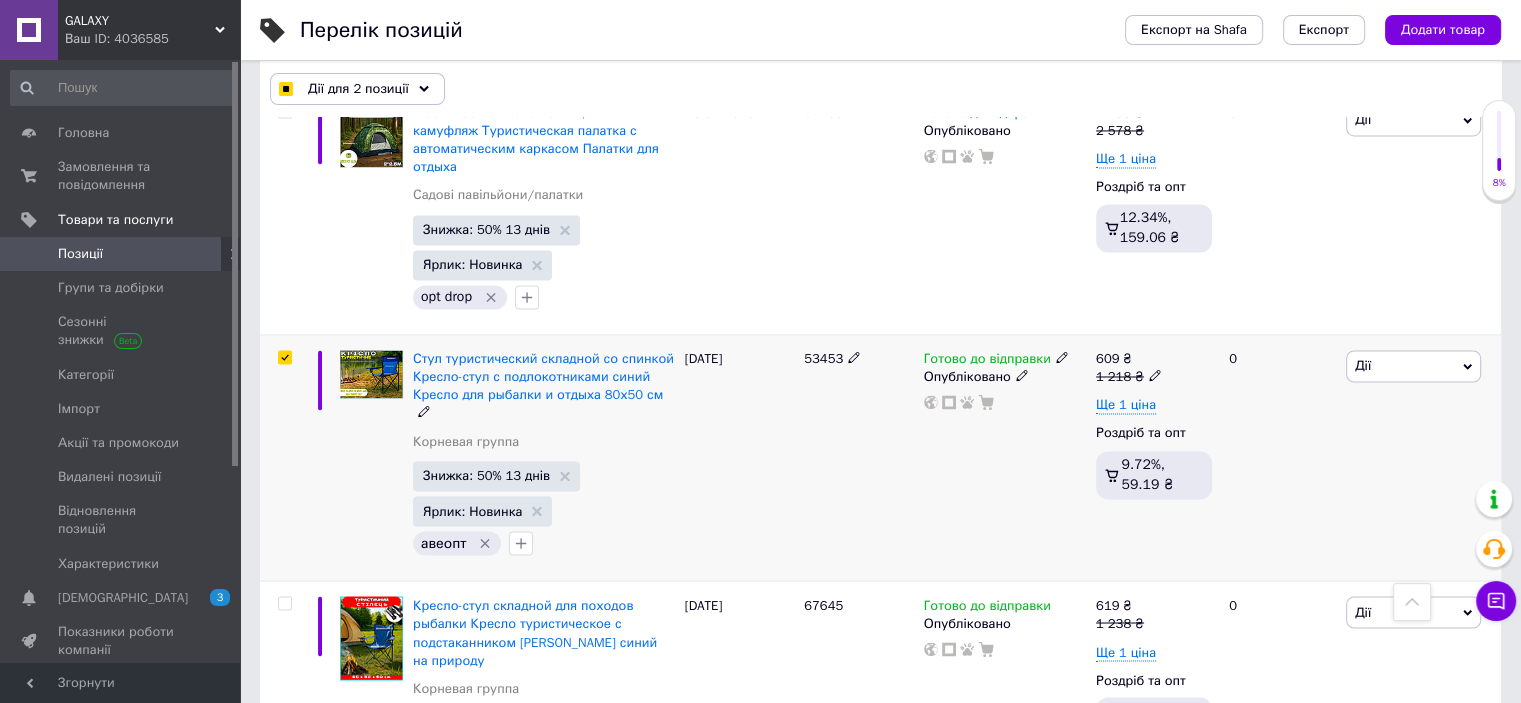 checkbox on "true" 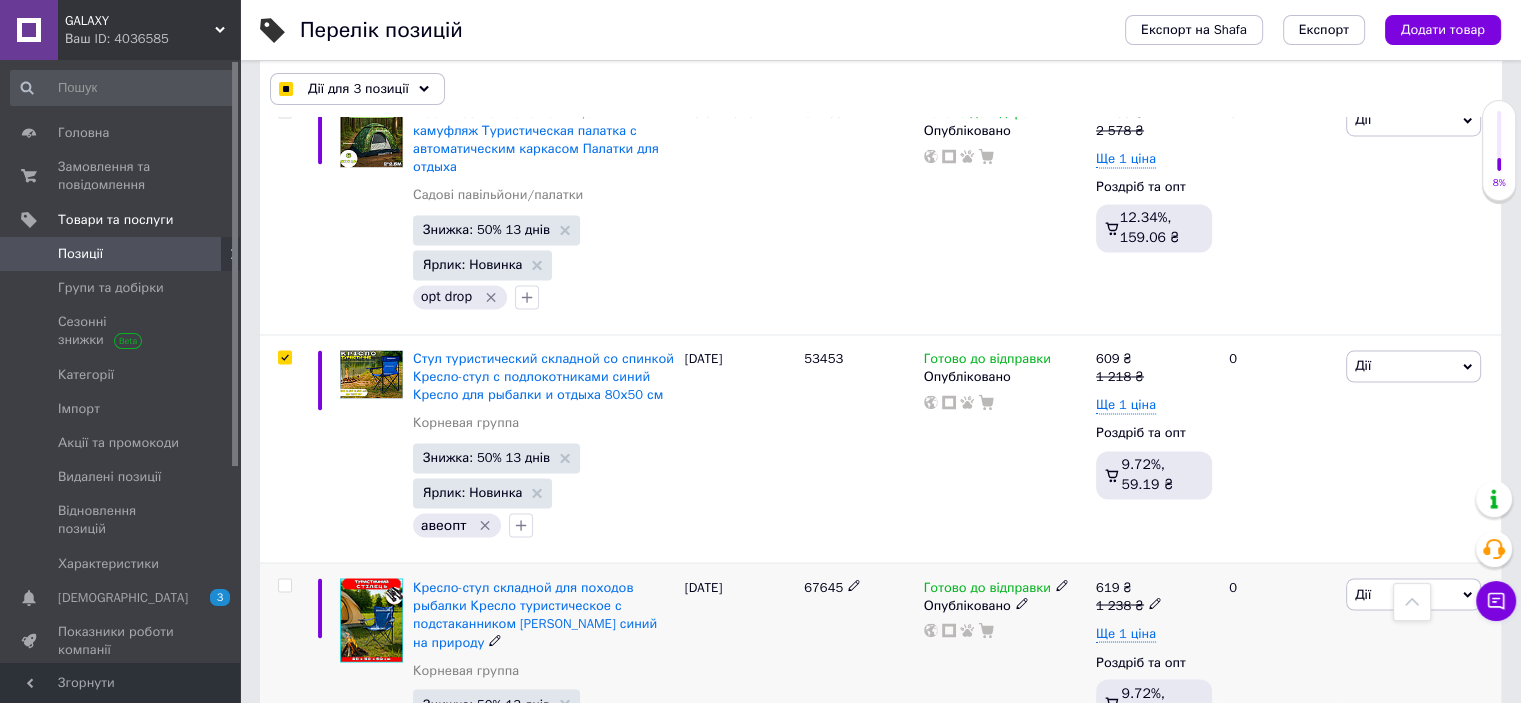 click at bounding box center [284, 585] 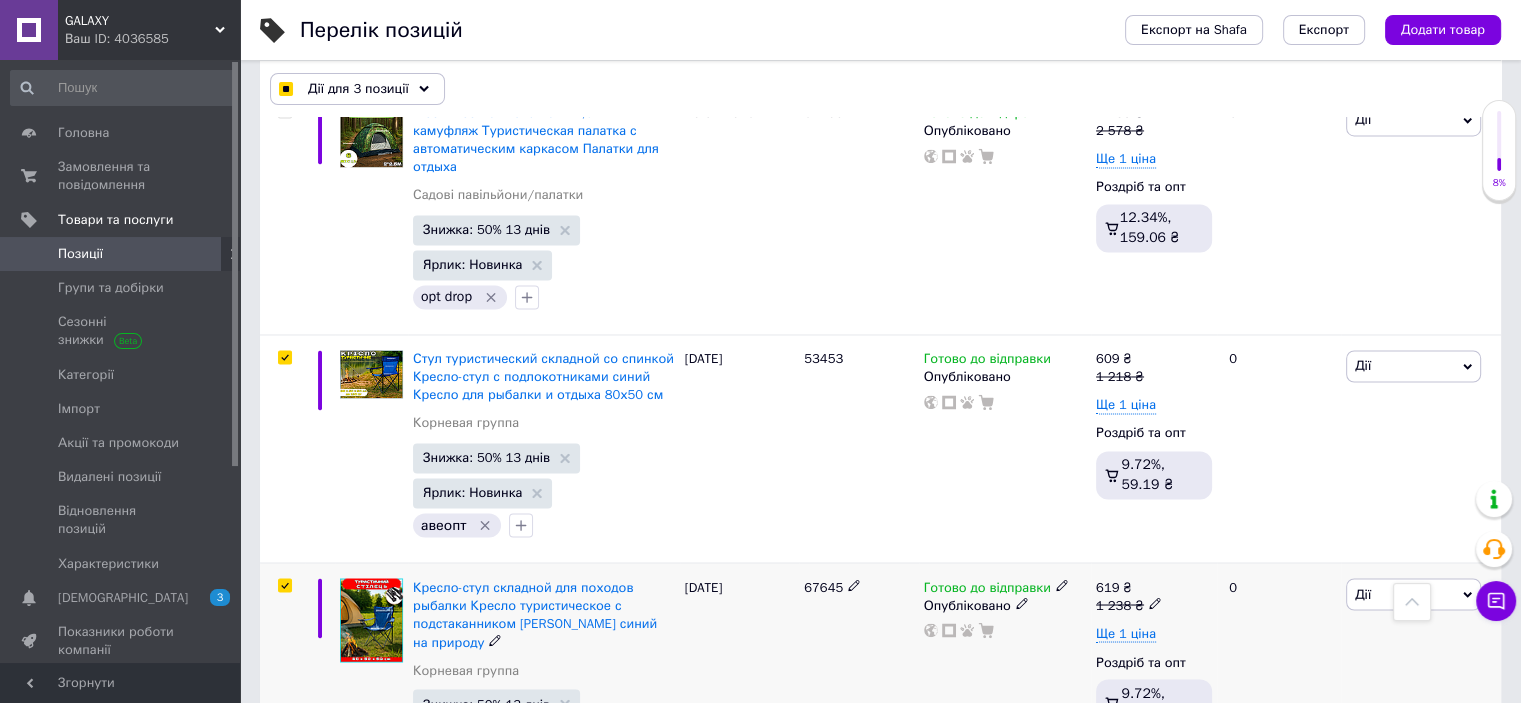 checkbox on "true" 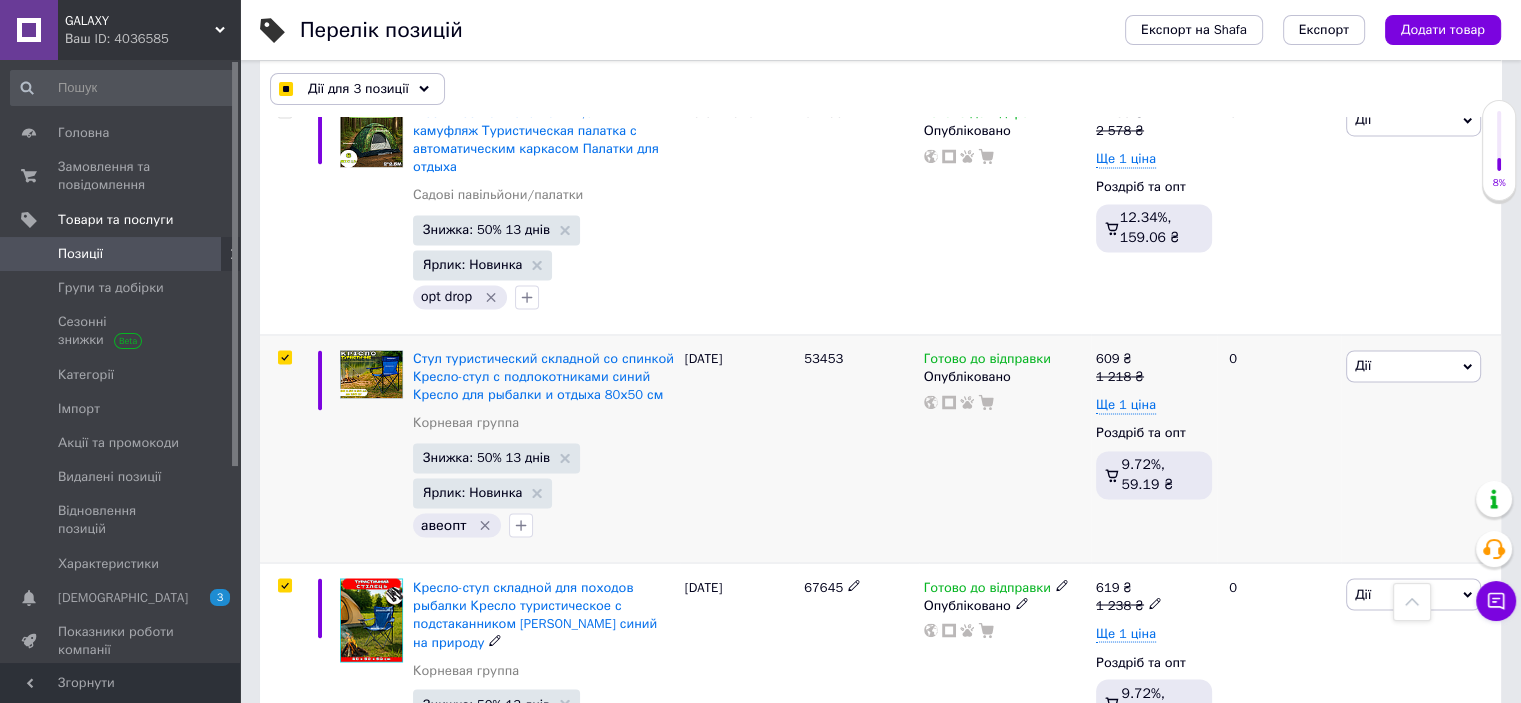 checkbox on "true" 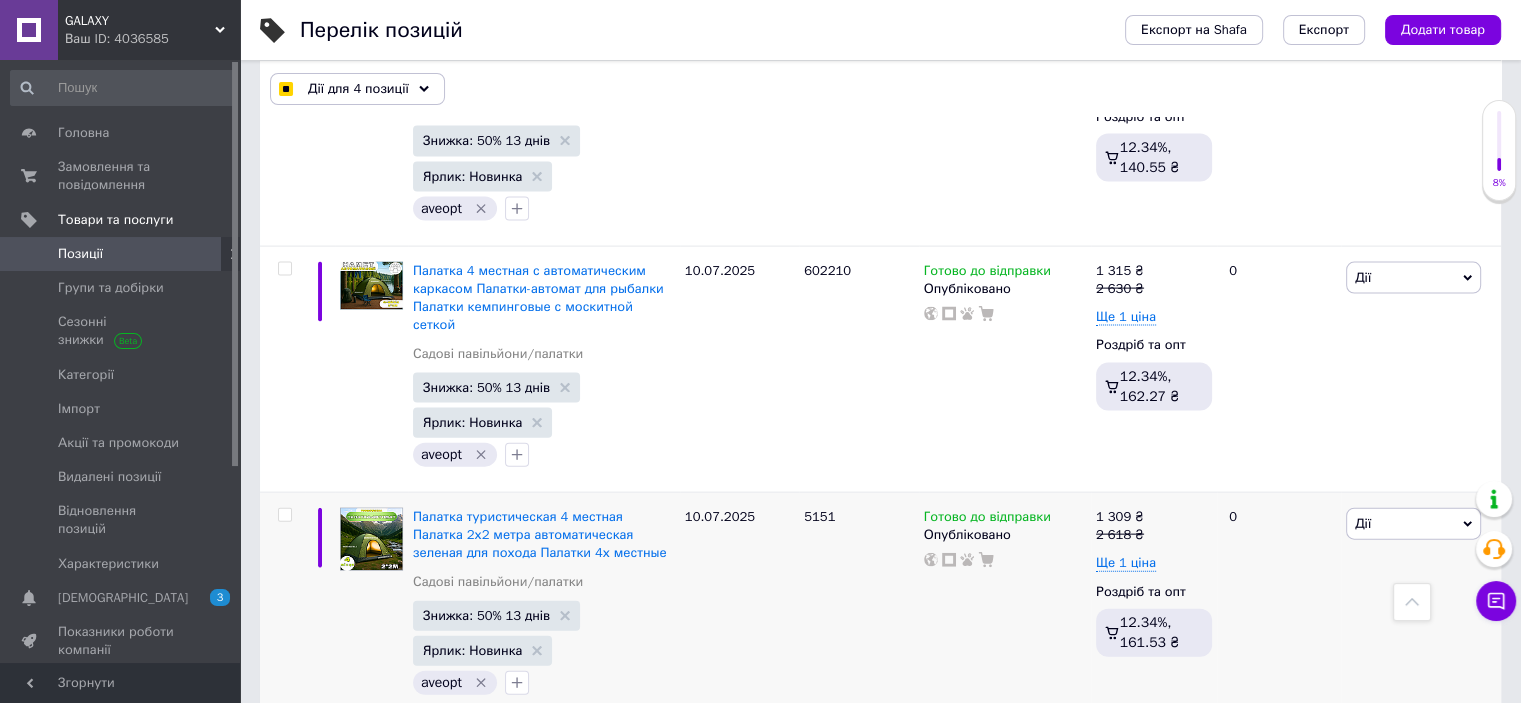 scroll, scrollTop: 4699, scrollLeft: 0, axis: vertical 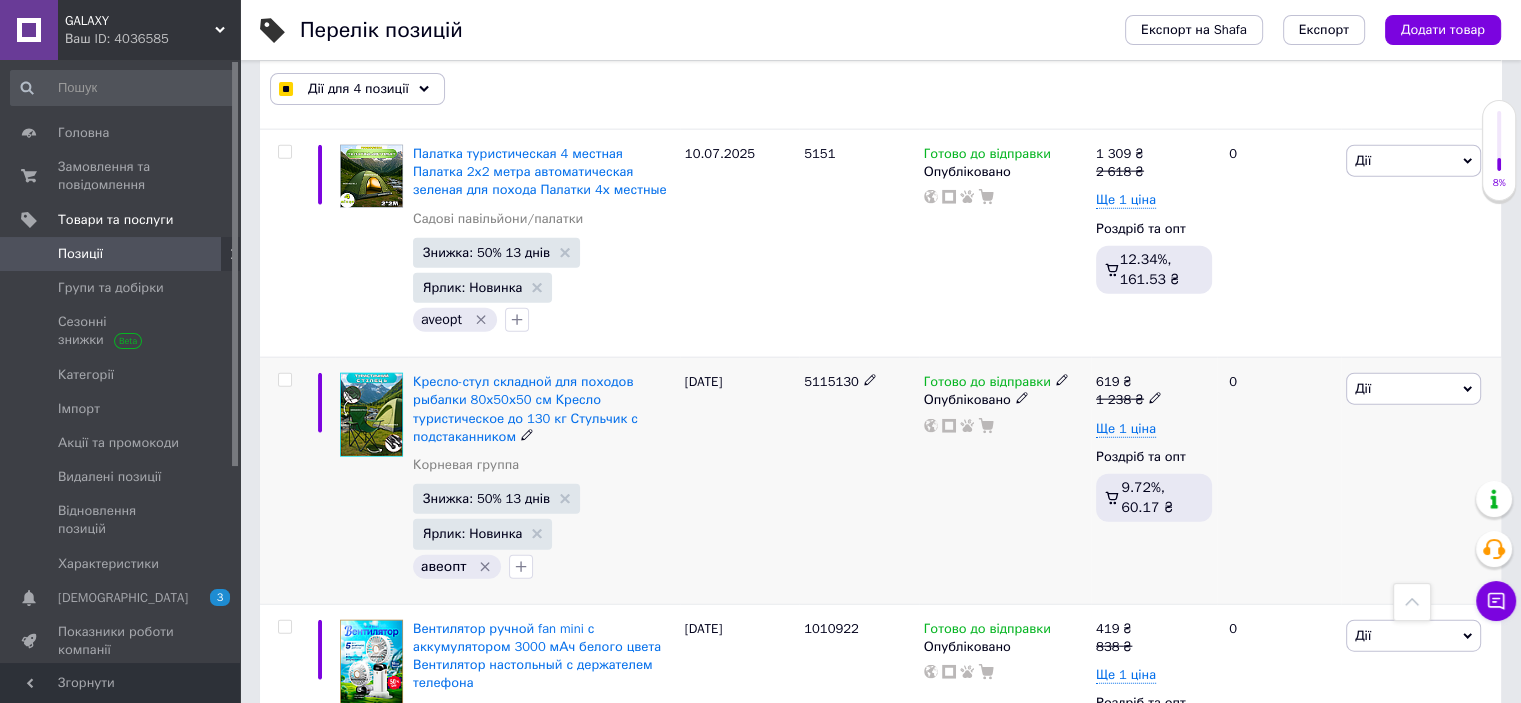 click at bounding box center [284, 380] 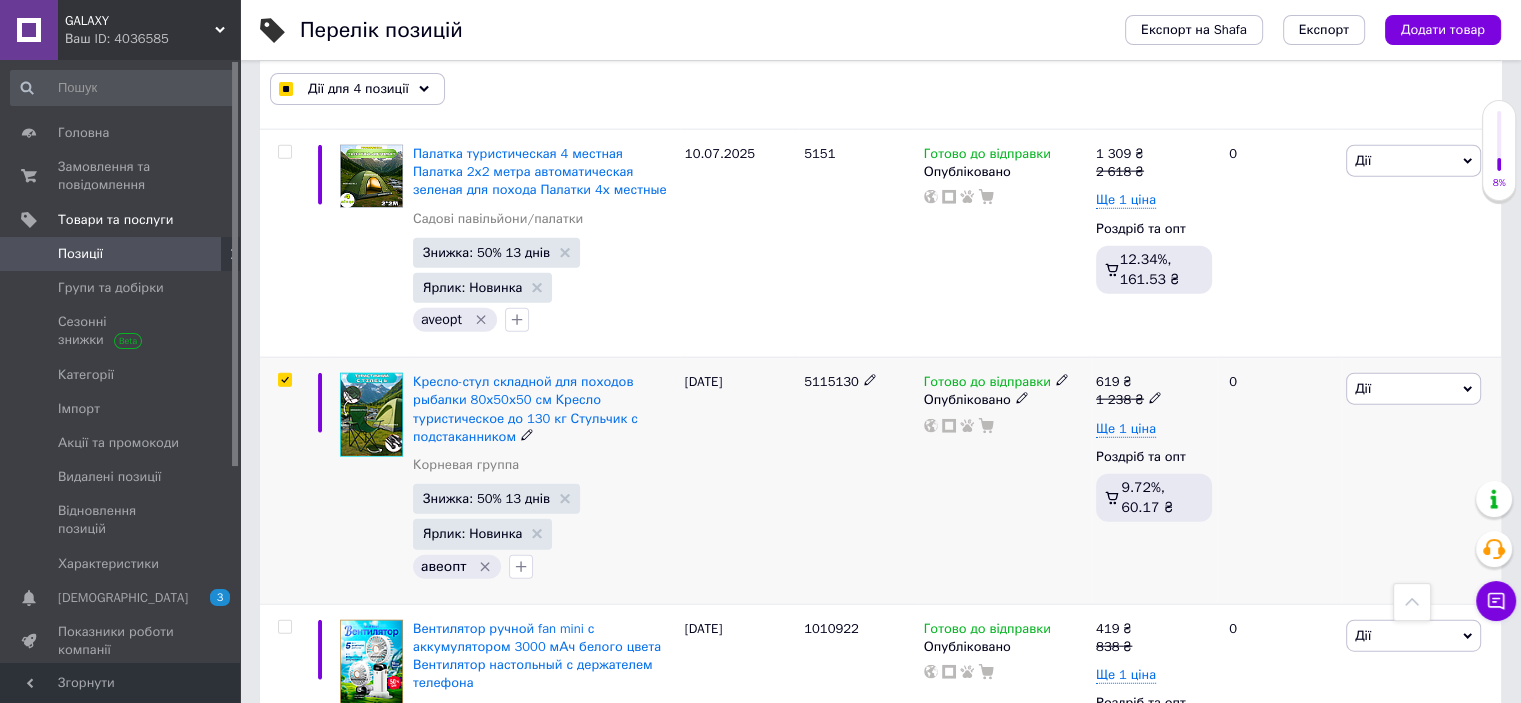 checkbox on "true" 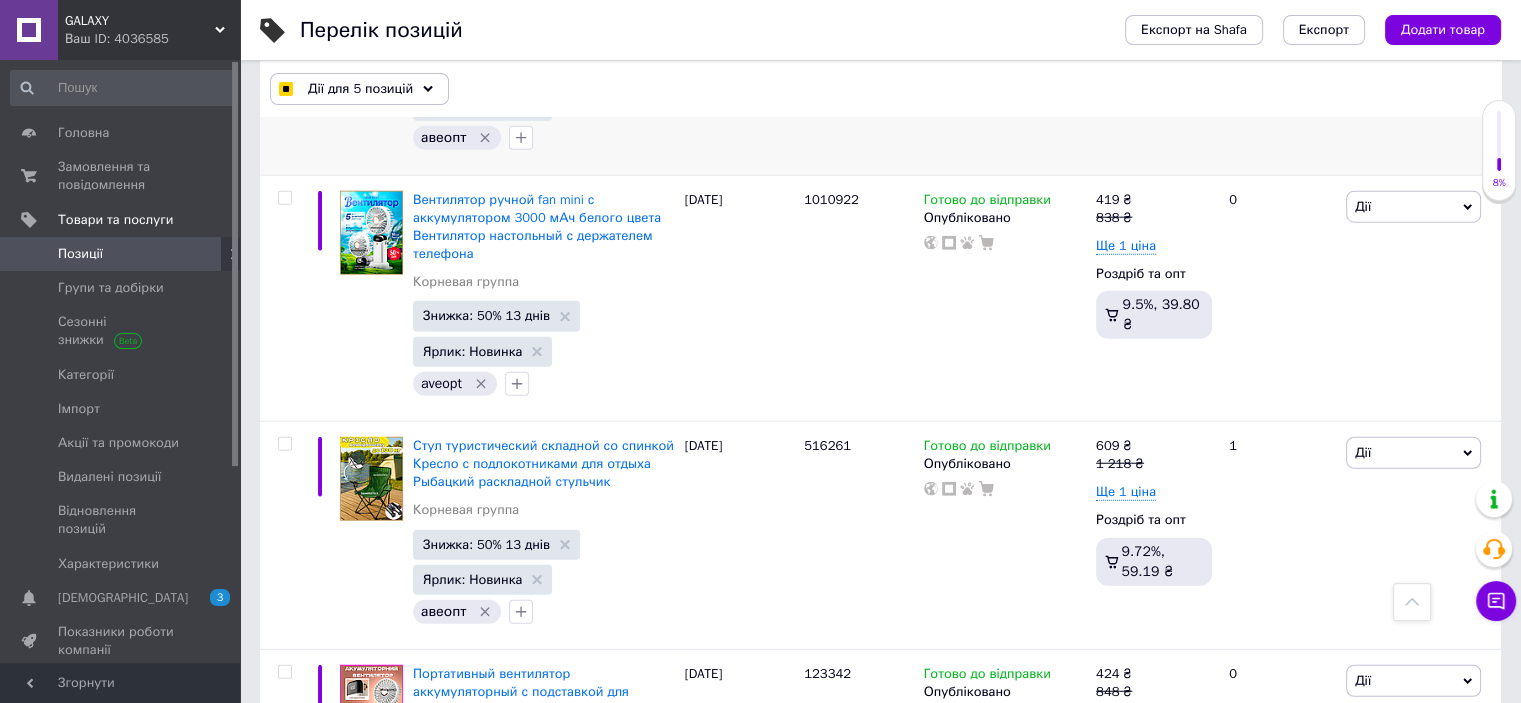 scroll, scrollTop: 5199, scrollLeft: 0, axis: vertical 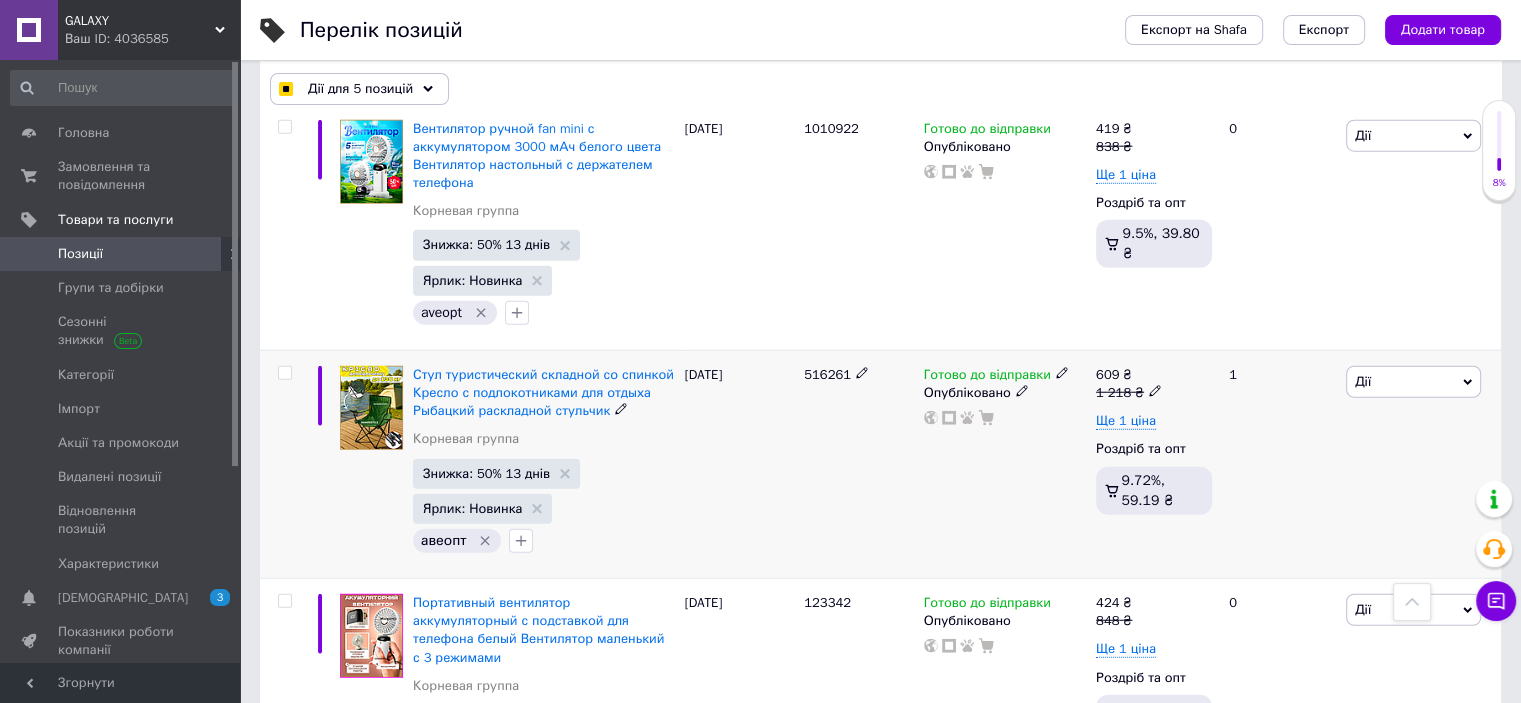 click at bounding box center [284, 373] 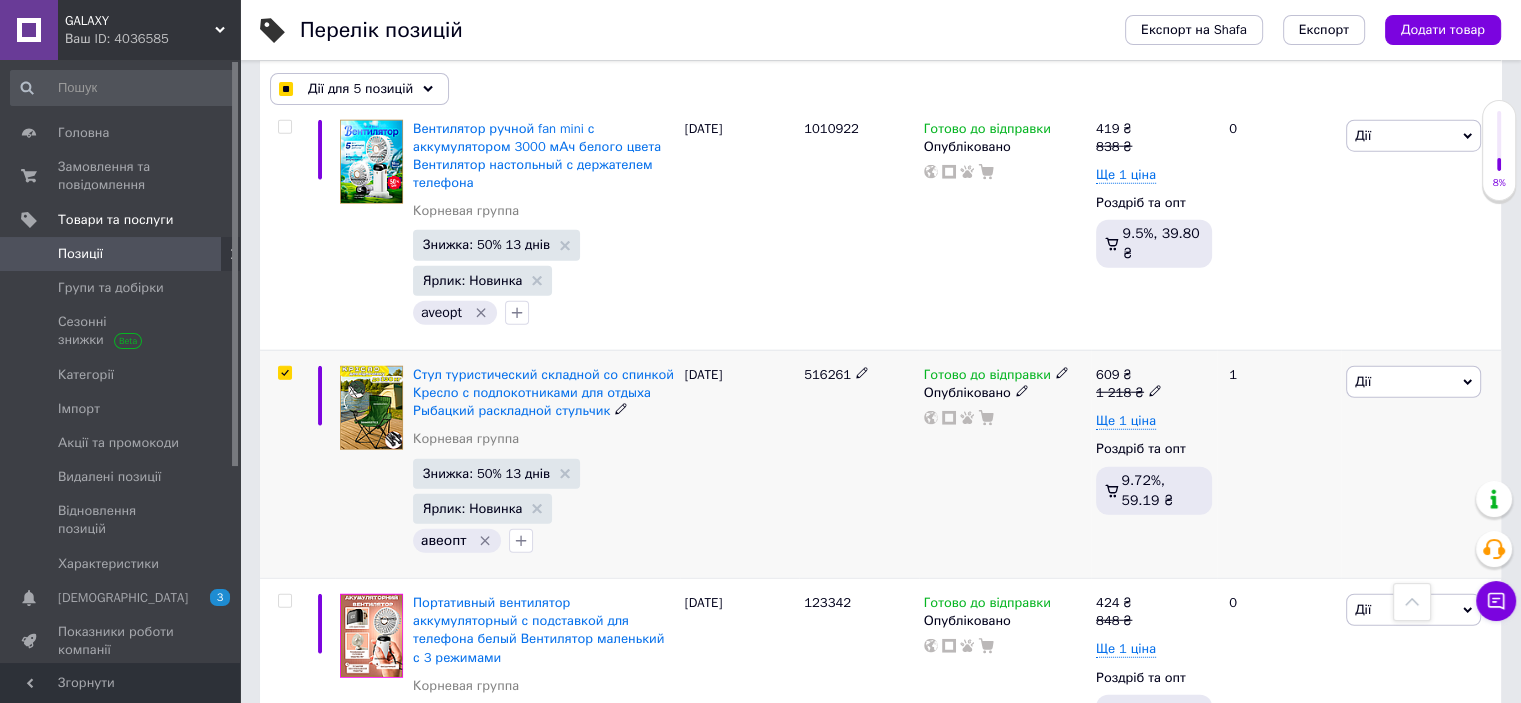 checkbox on "true" 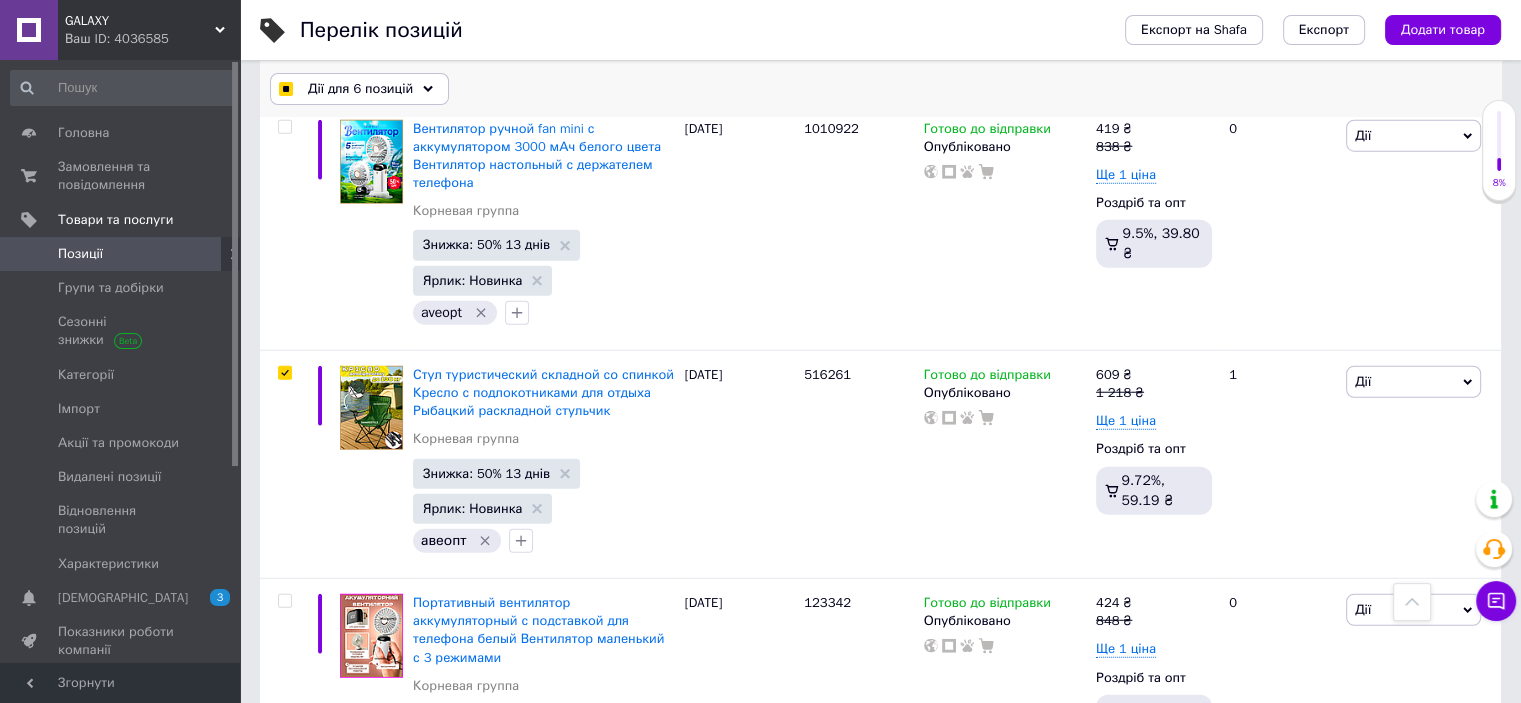 click 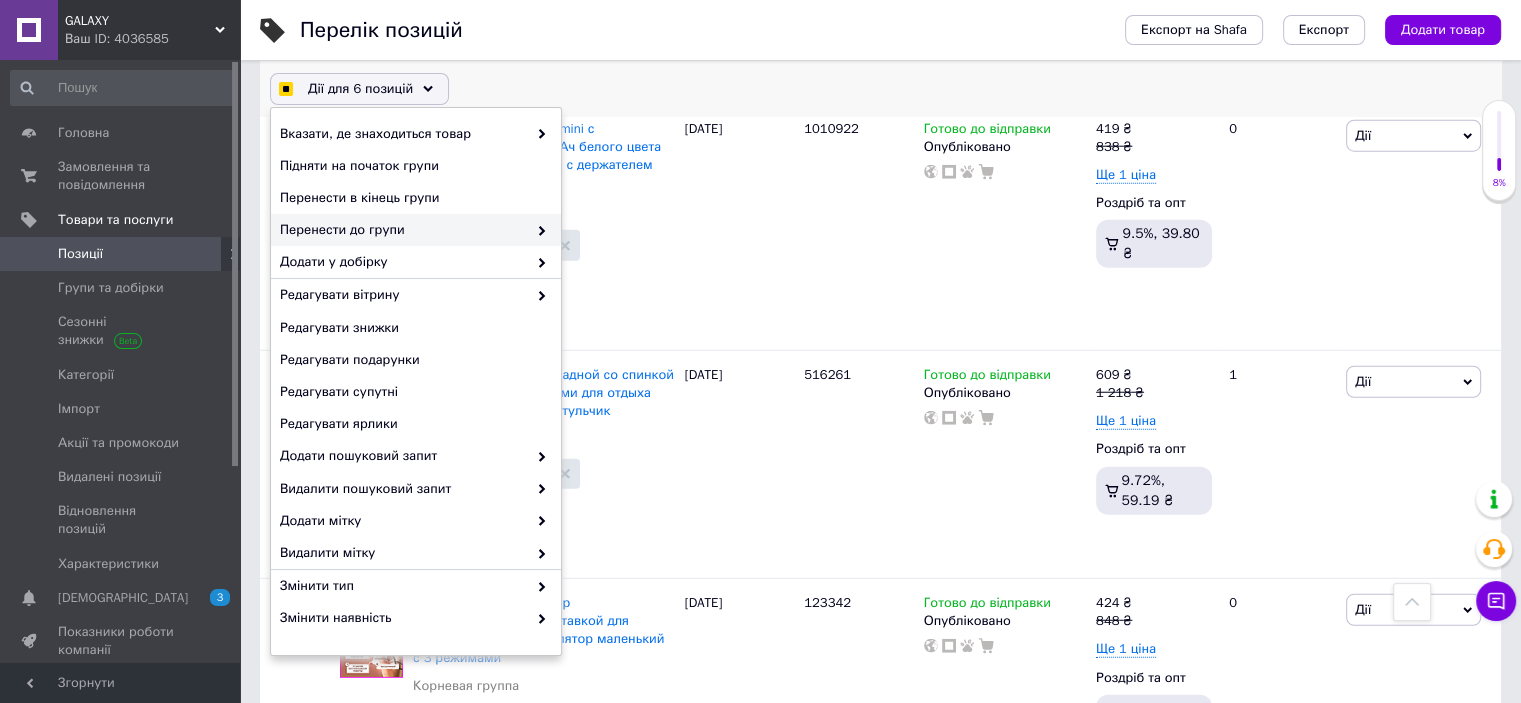 click on "Перенести до групи" at bounding box center (416, 230) 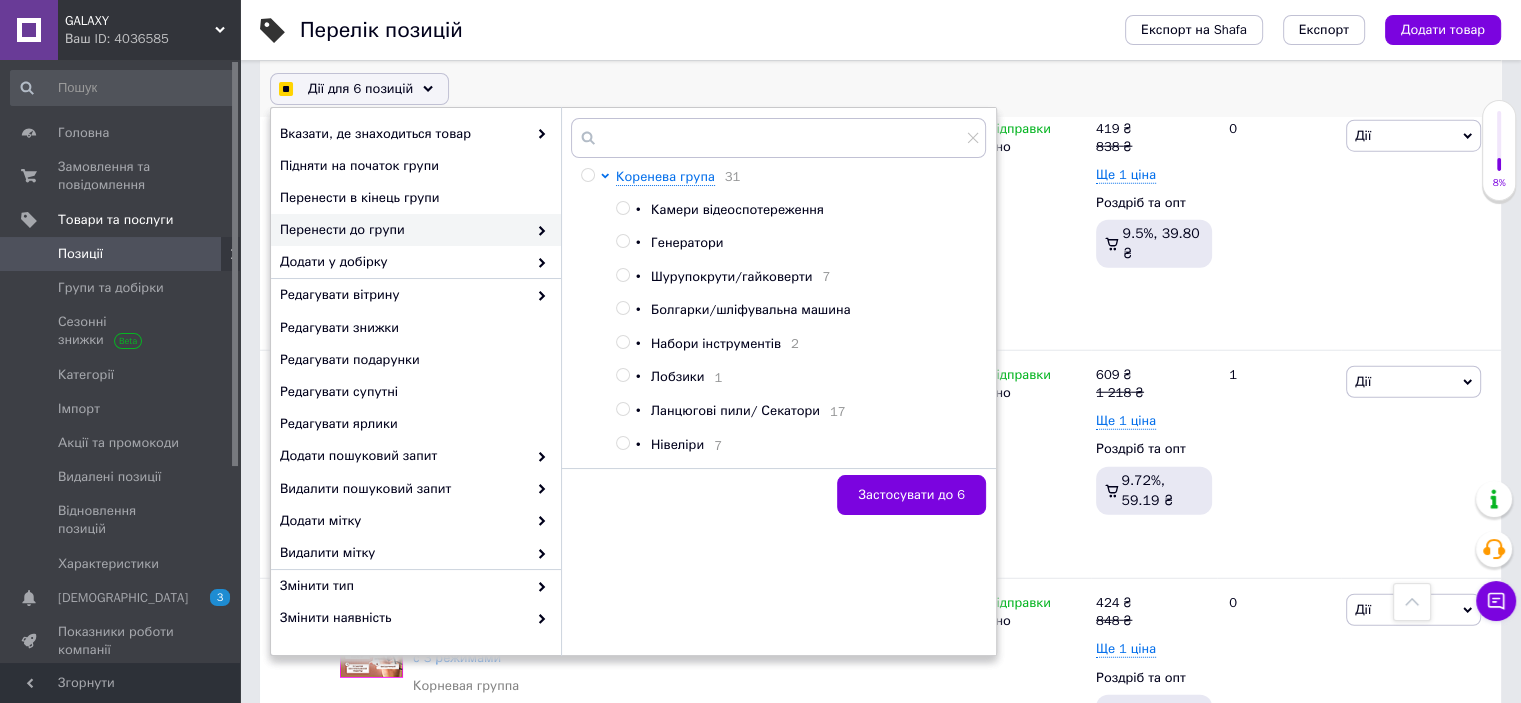 click at bounding box center (537, 230) 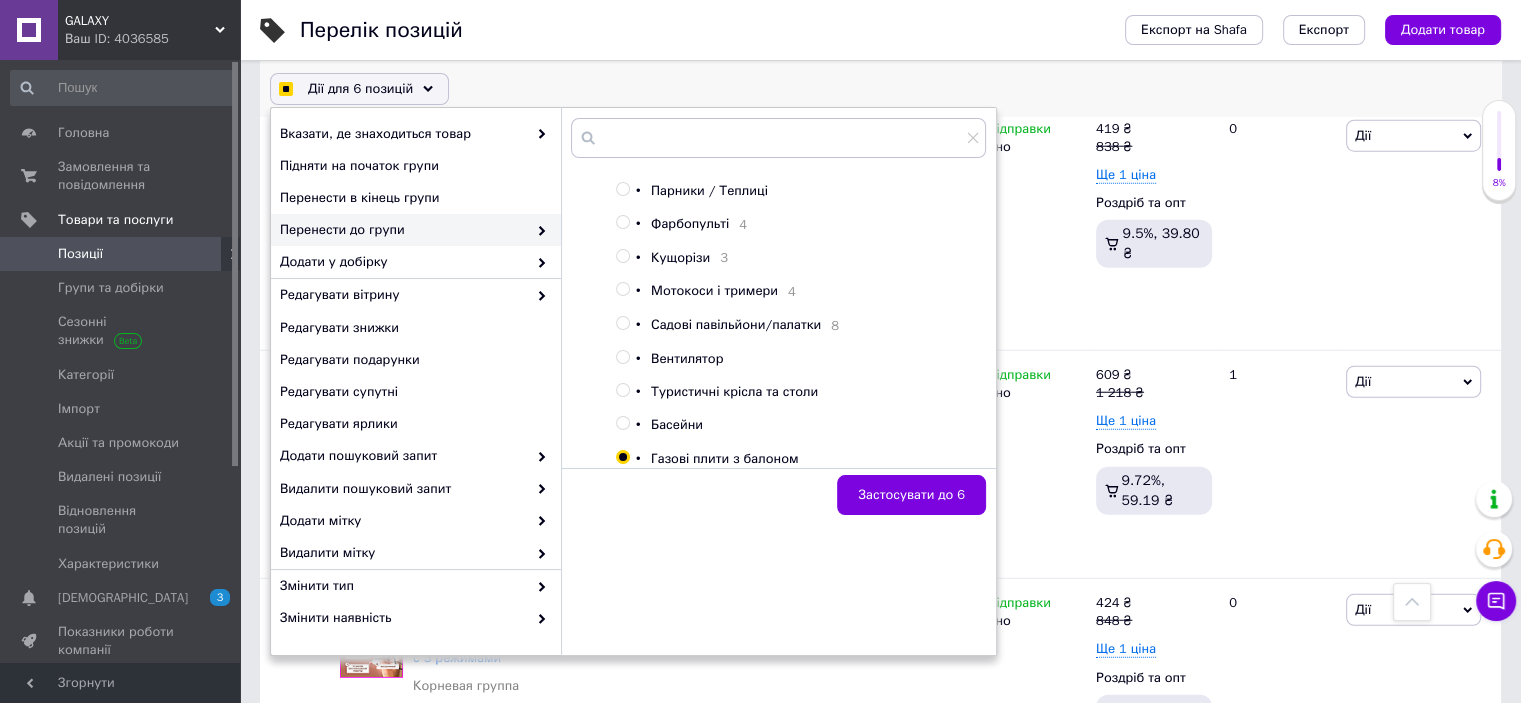 click on "Туристичні крісла та столи" at bounding box center (734, 391) 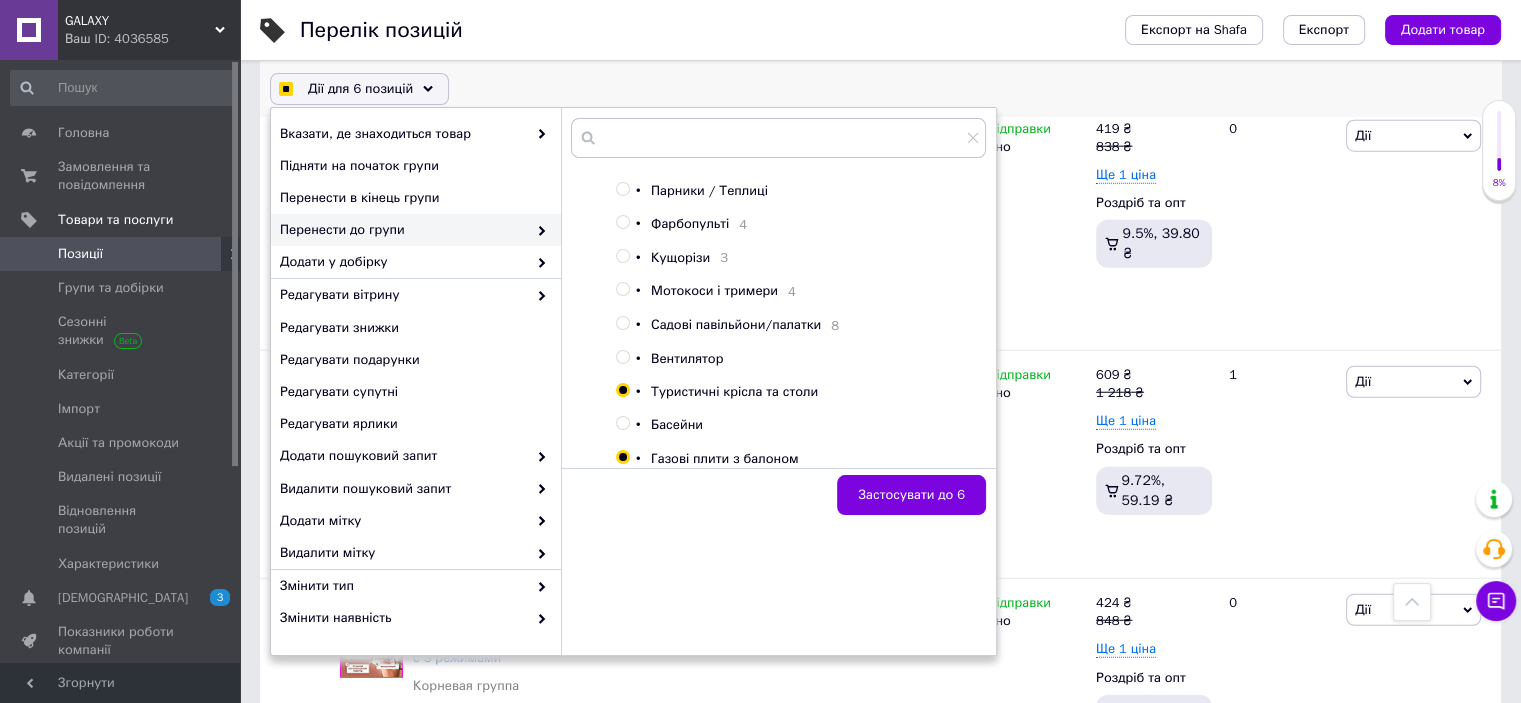 checkbox on "true" 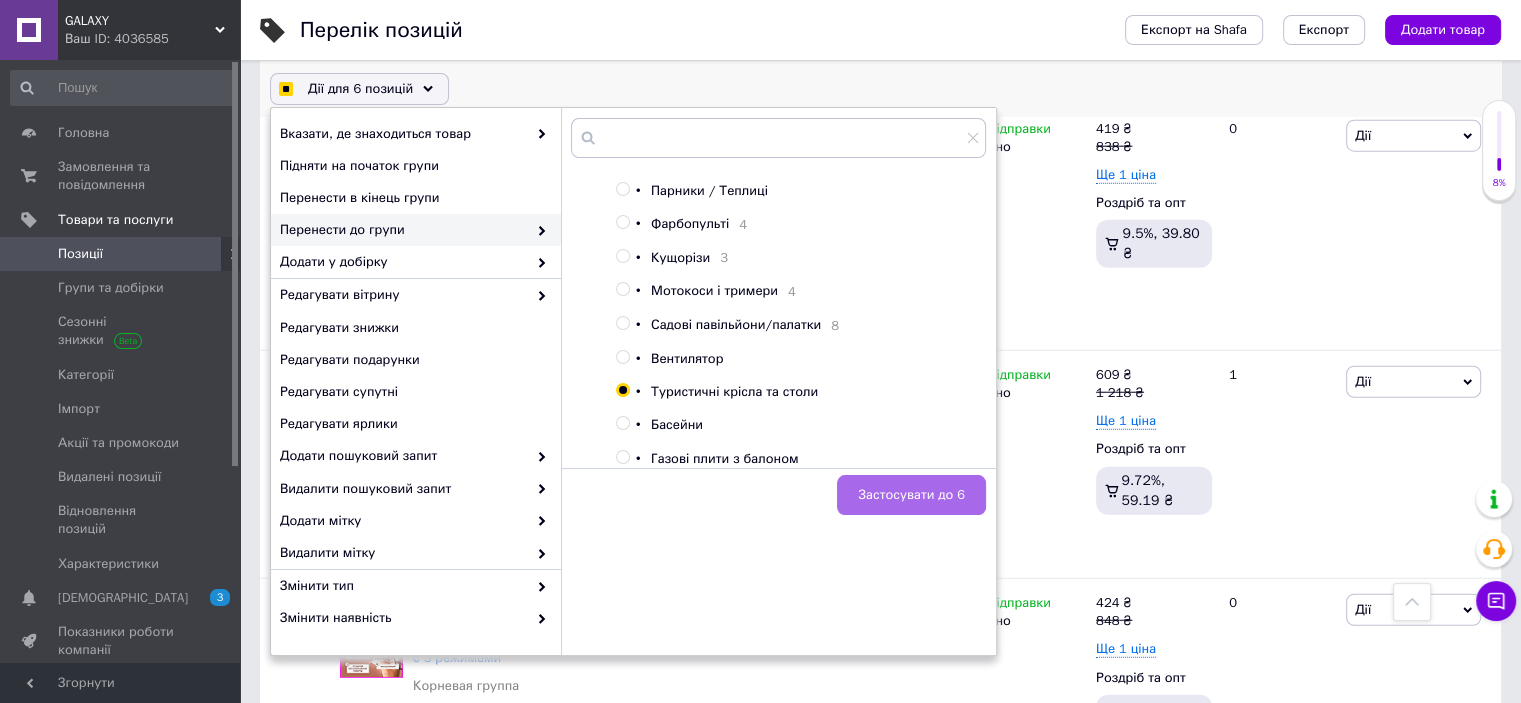 click on "Застосувати до 6" at bounding box center [911, 495] 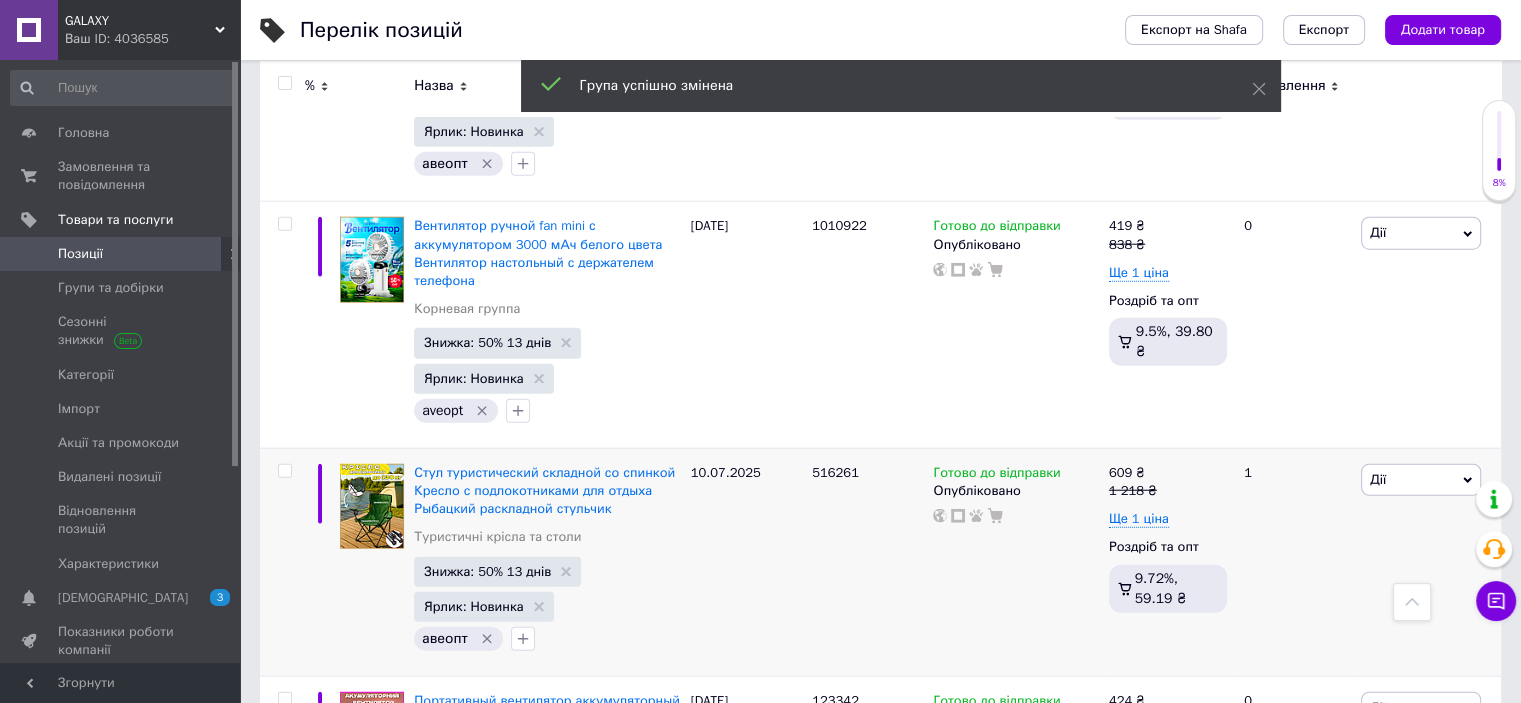 scroll, scrollTop: 5044, scrollLeft: 0, axis: vertical 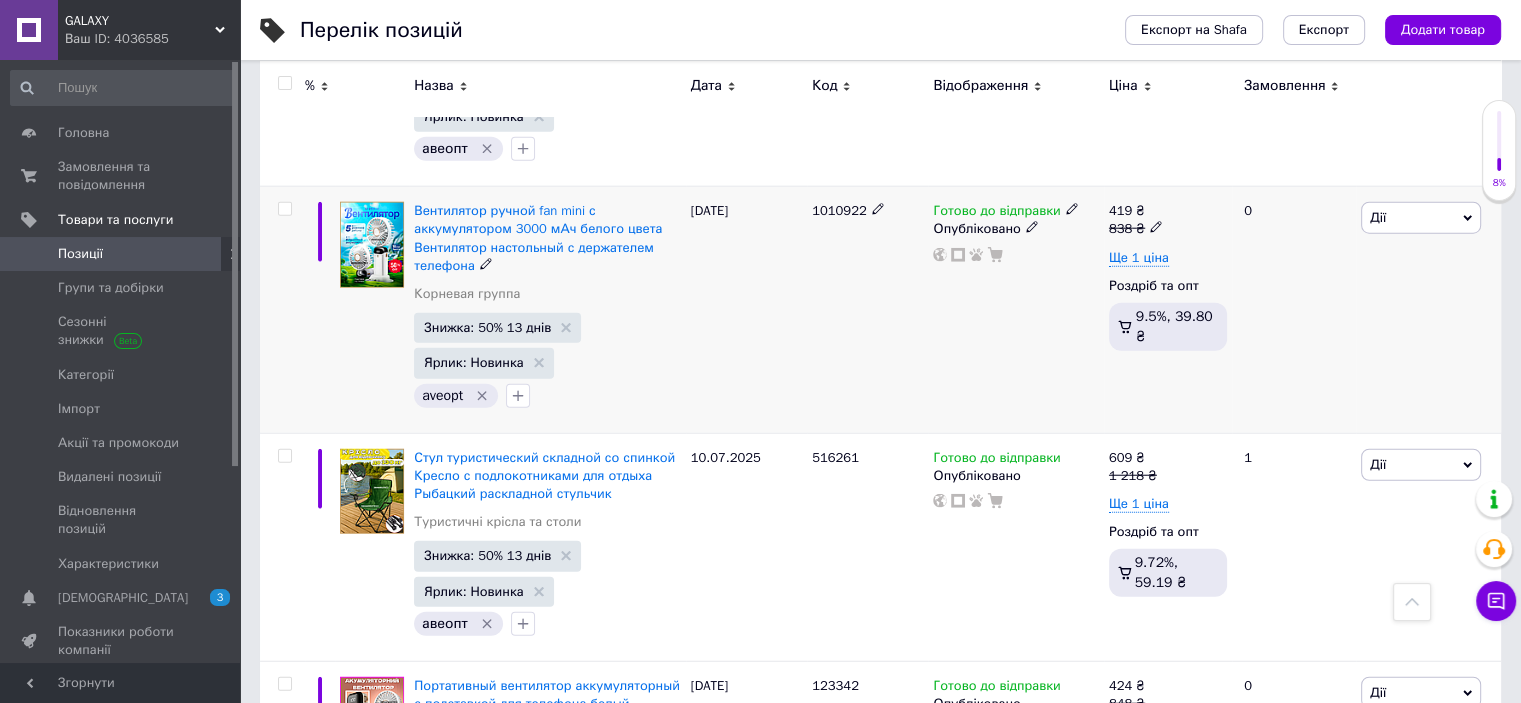 click at bounding box center [284, 209] 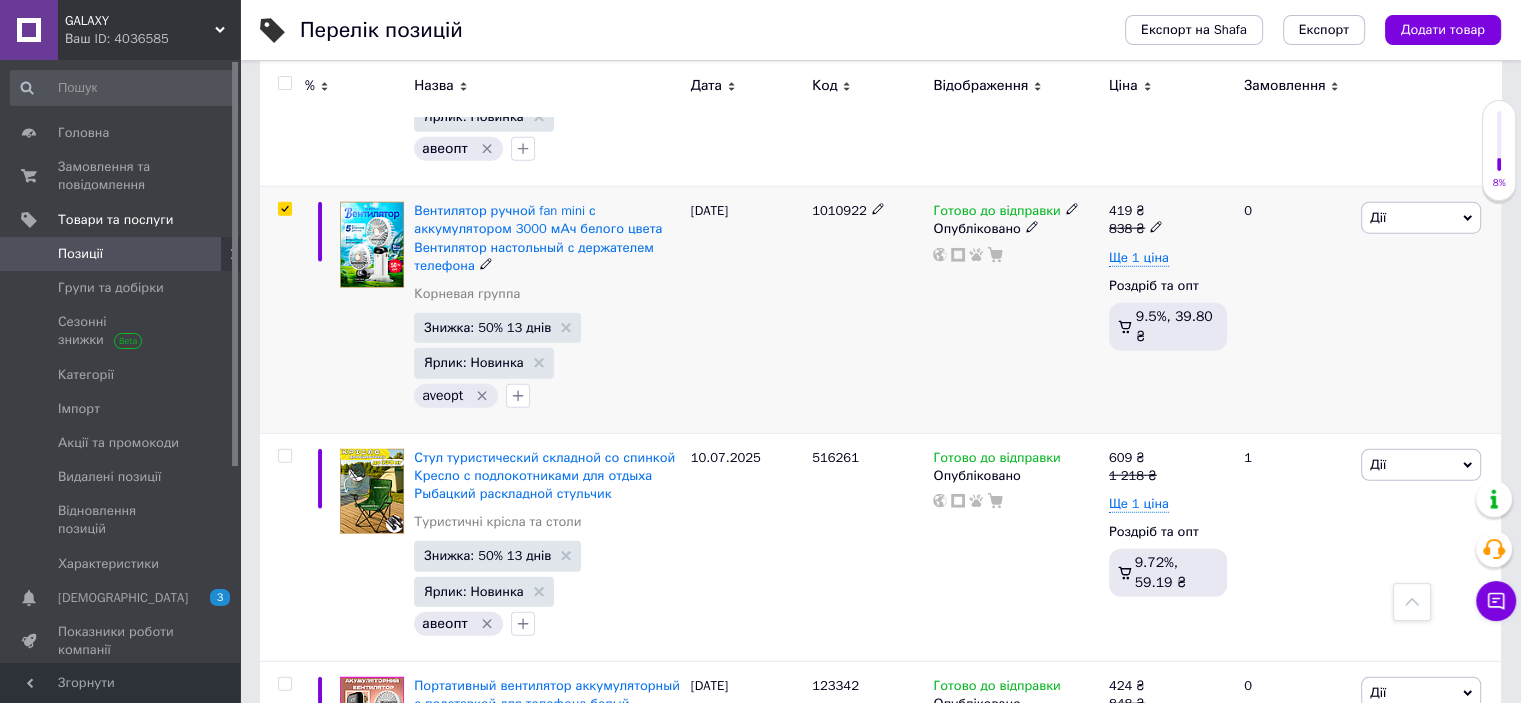 checkbox on "true" 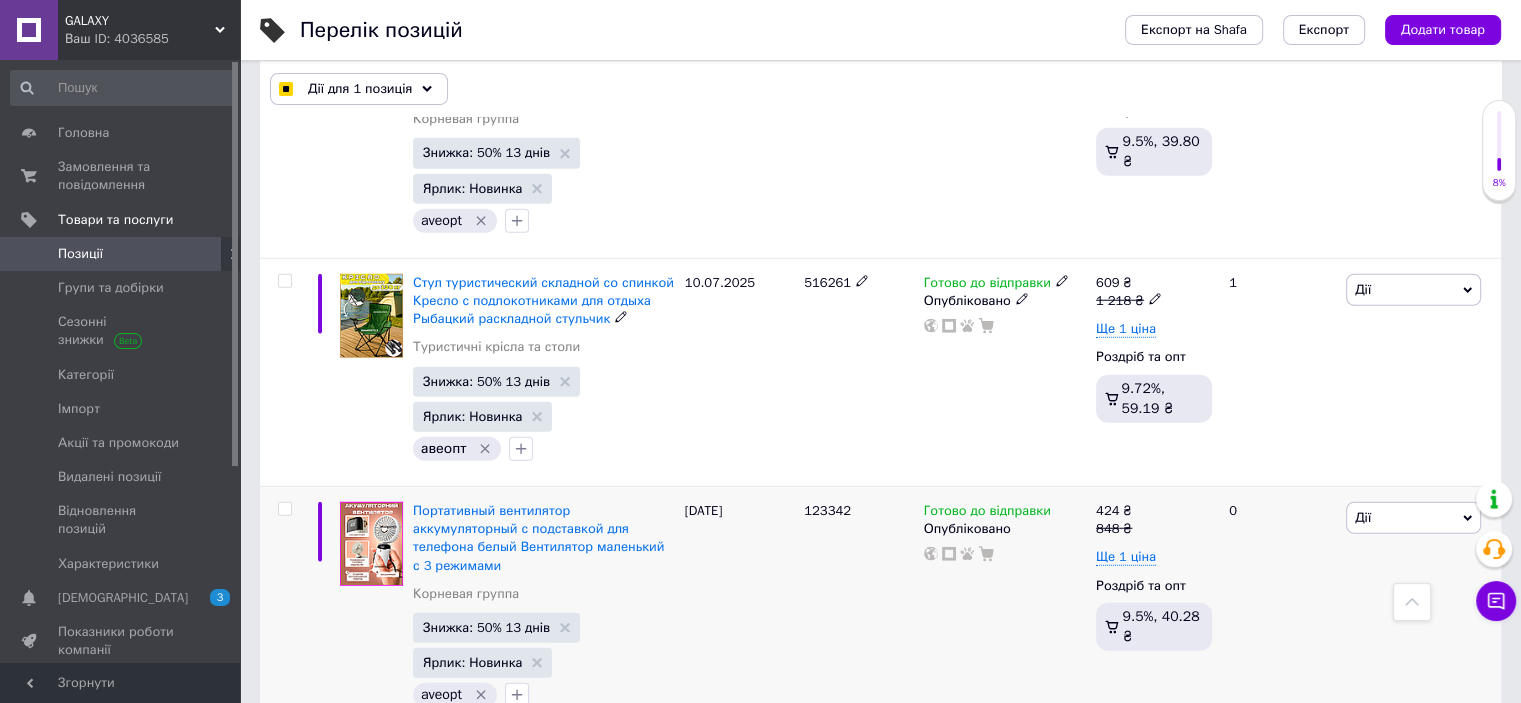 scroll, scrollTop: 5380, scrollLeft: 0, axis: vertical 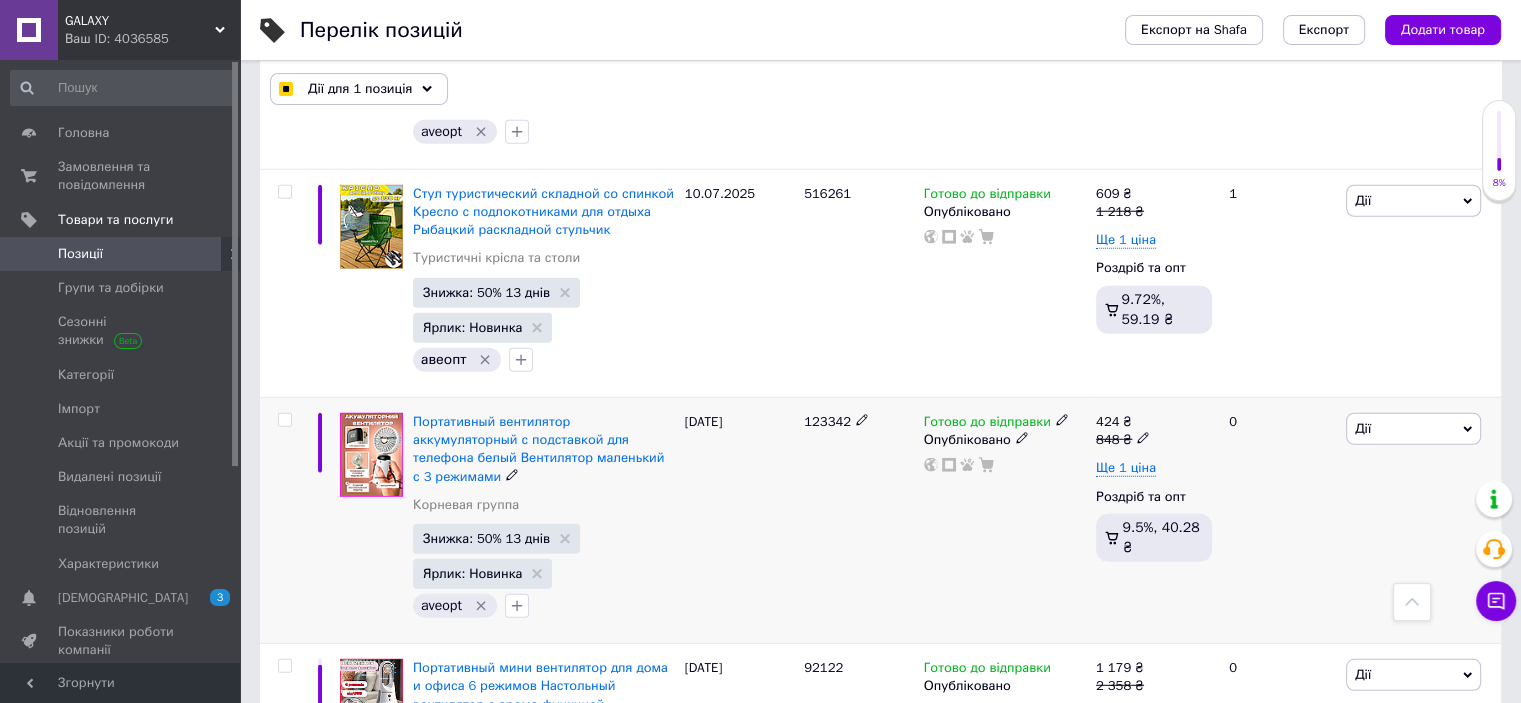 click at bounding box center [284, 420] 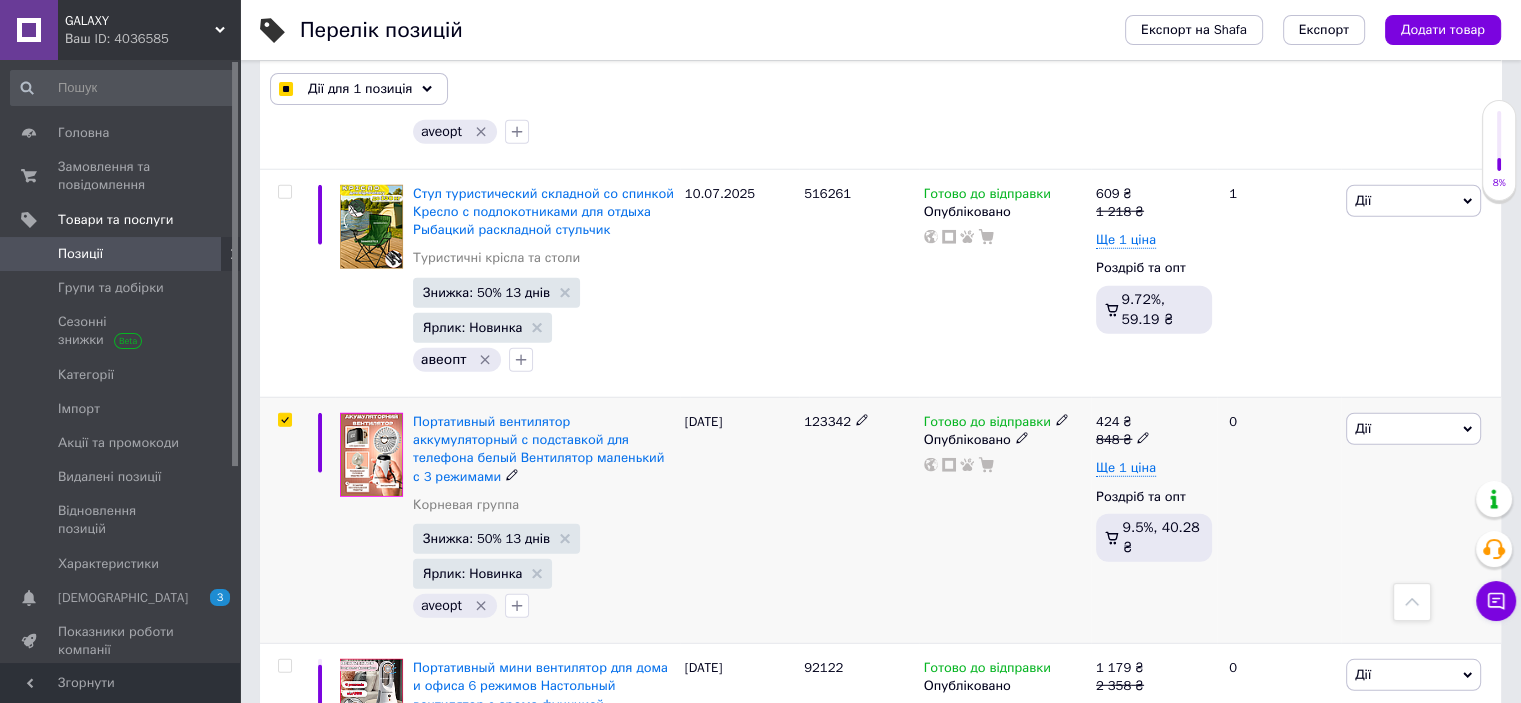 checkbox on "true" 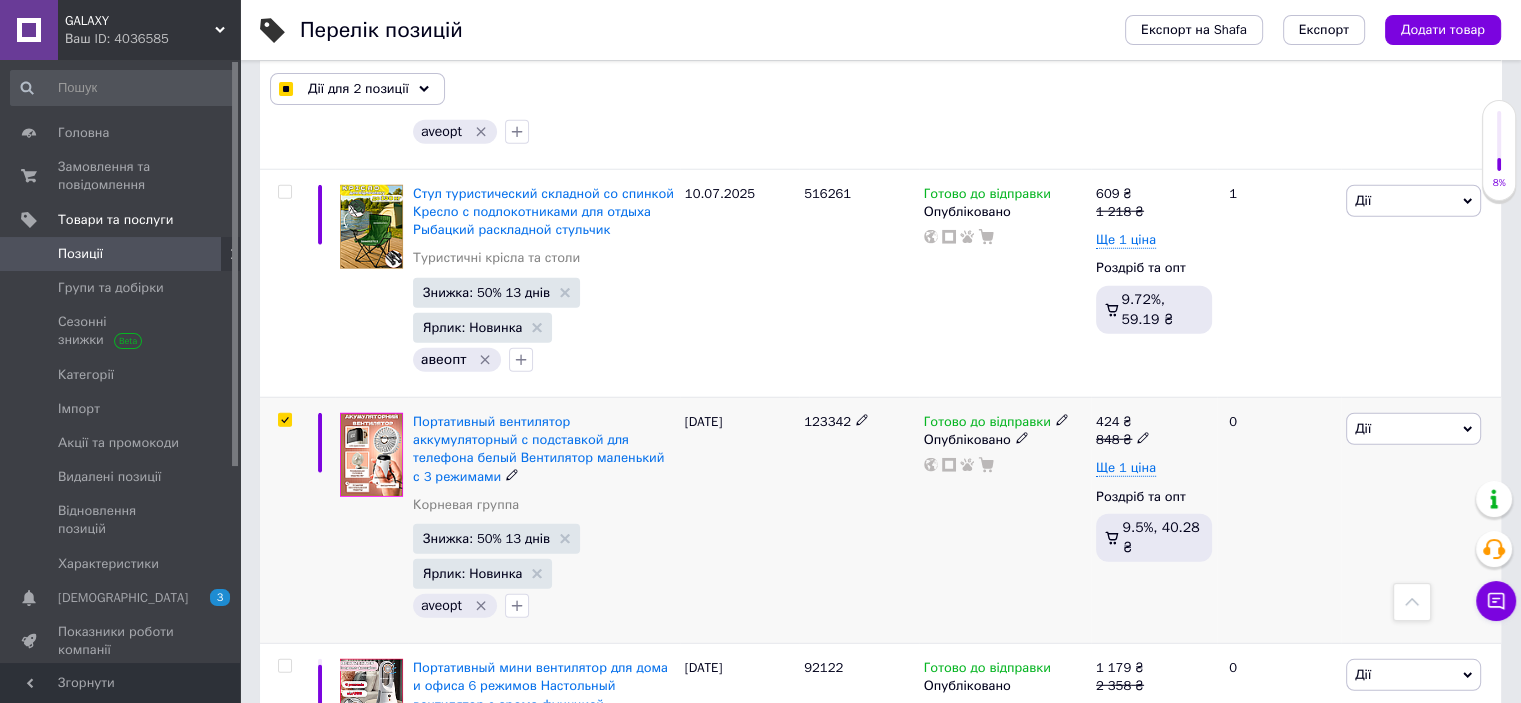 scroll, scrollTop: 5680, scrollLeft: 0, axis: vertical 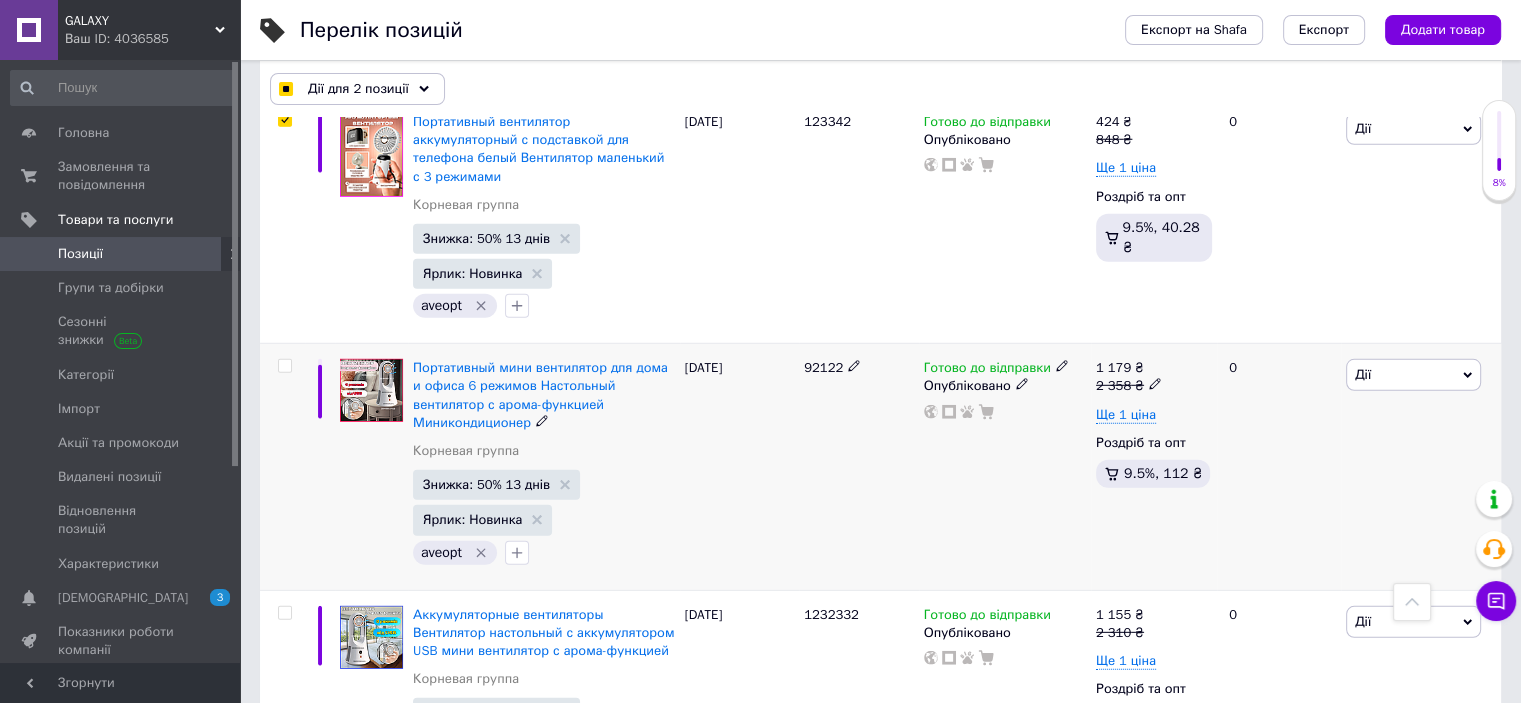 click at bounding box center [285, 366] 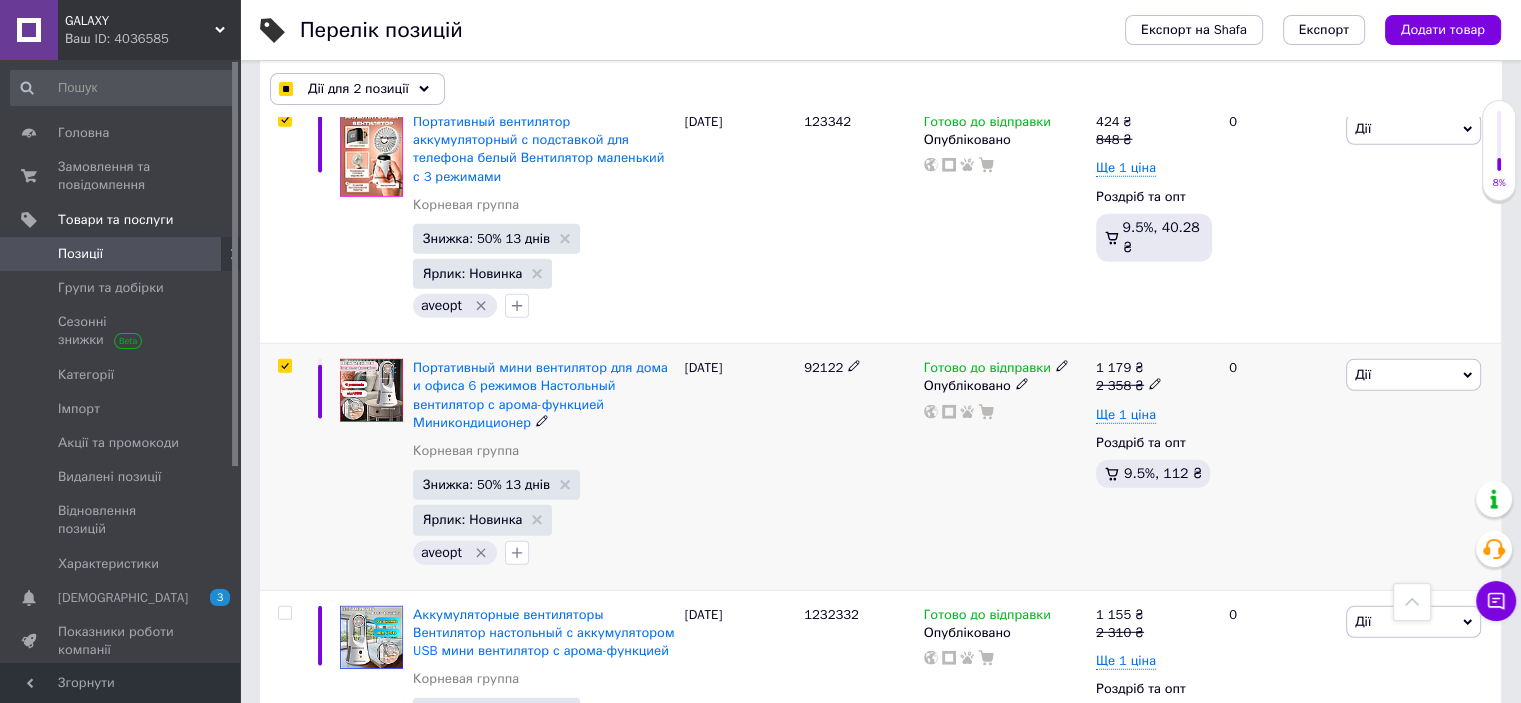 checkbox on "true" 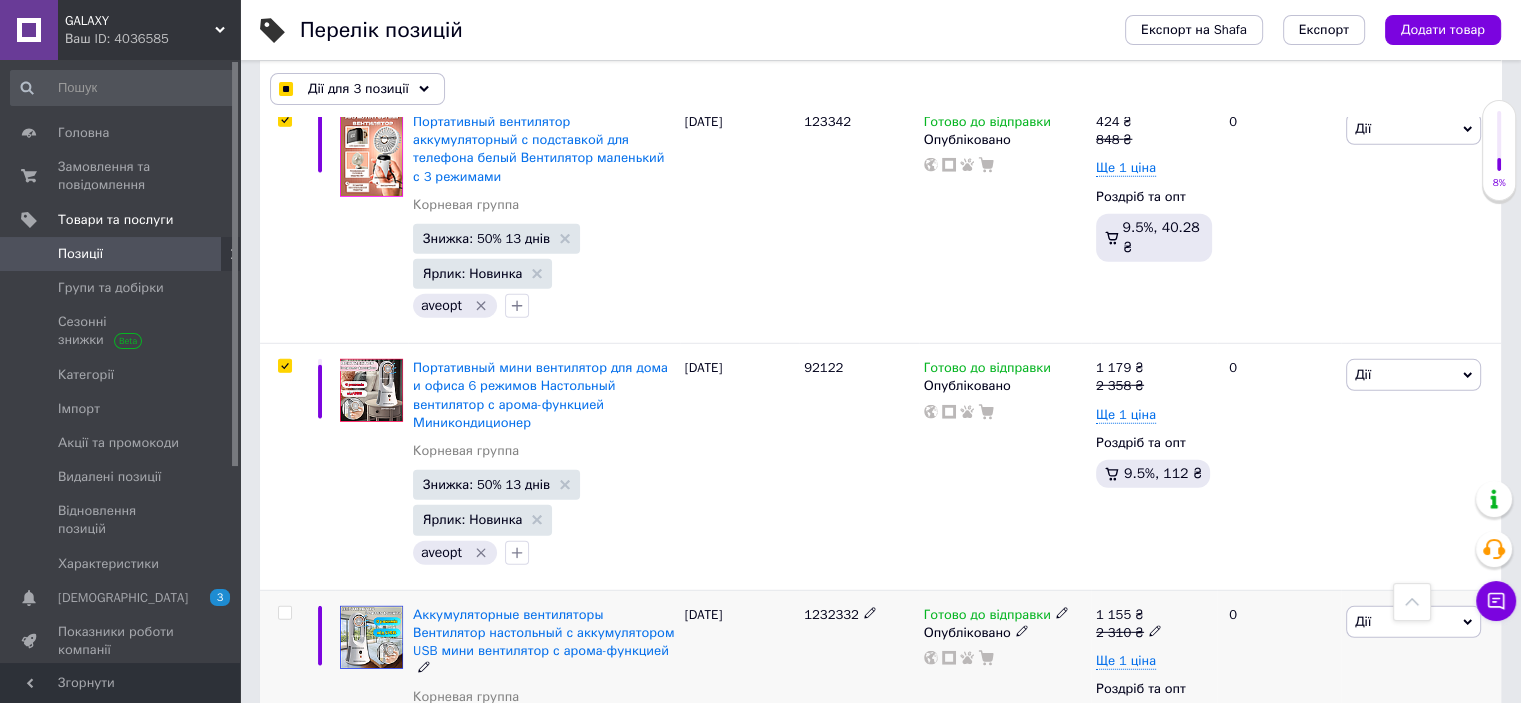 click at bounding box center [284, 613] 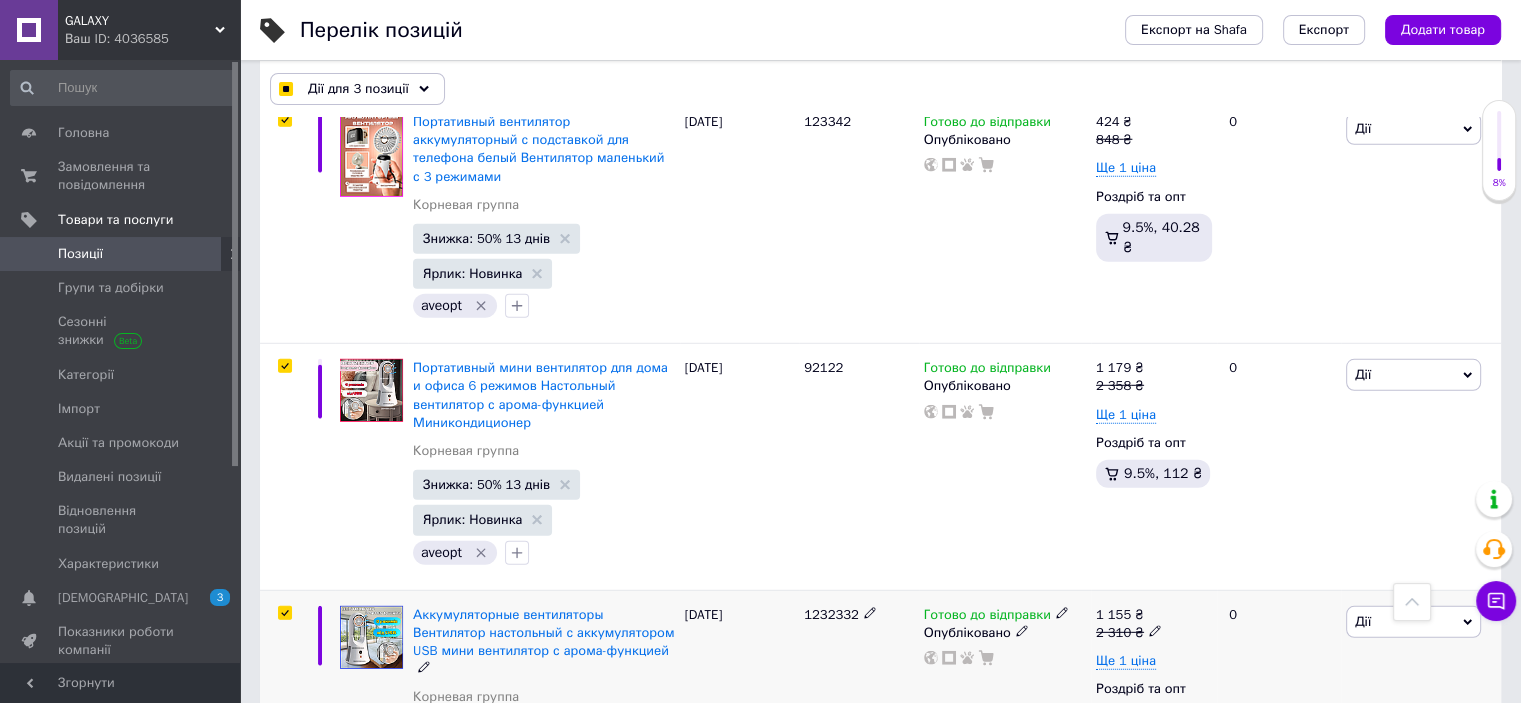checkbox on "true" 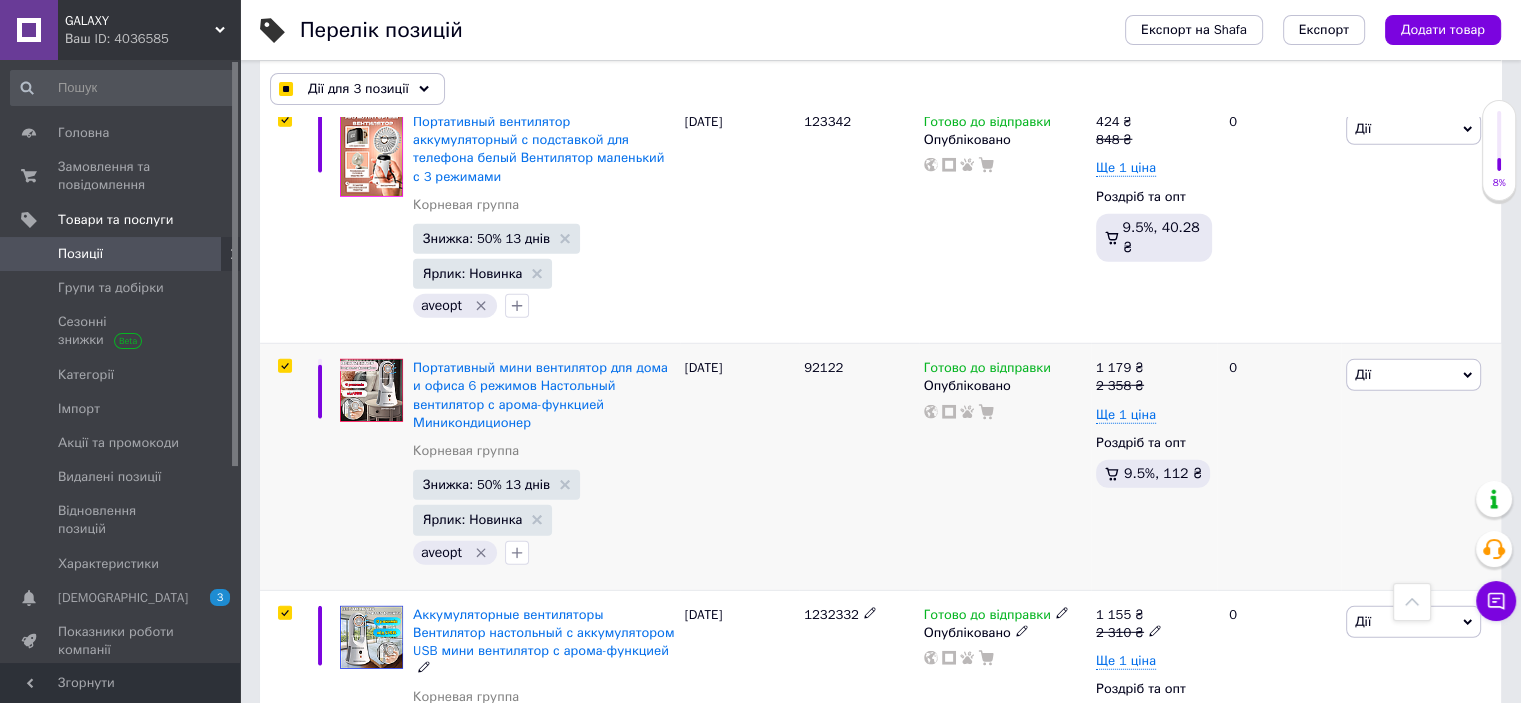 checkbox on "true" 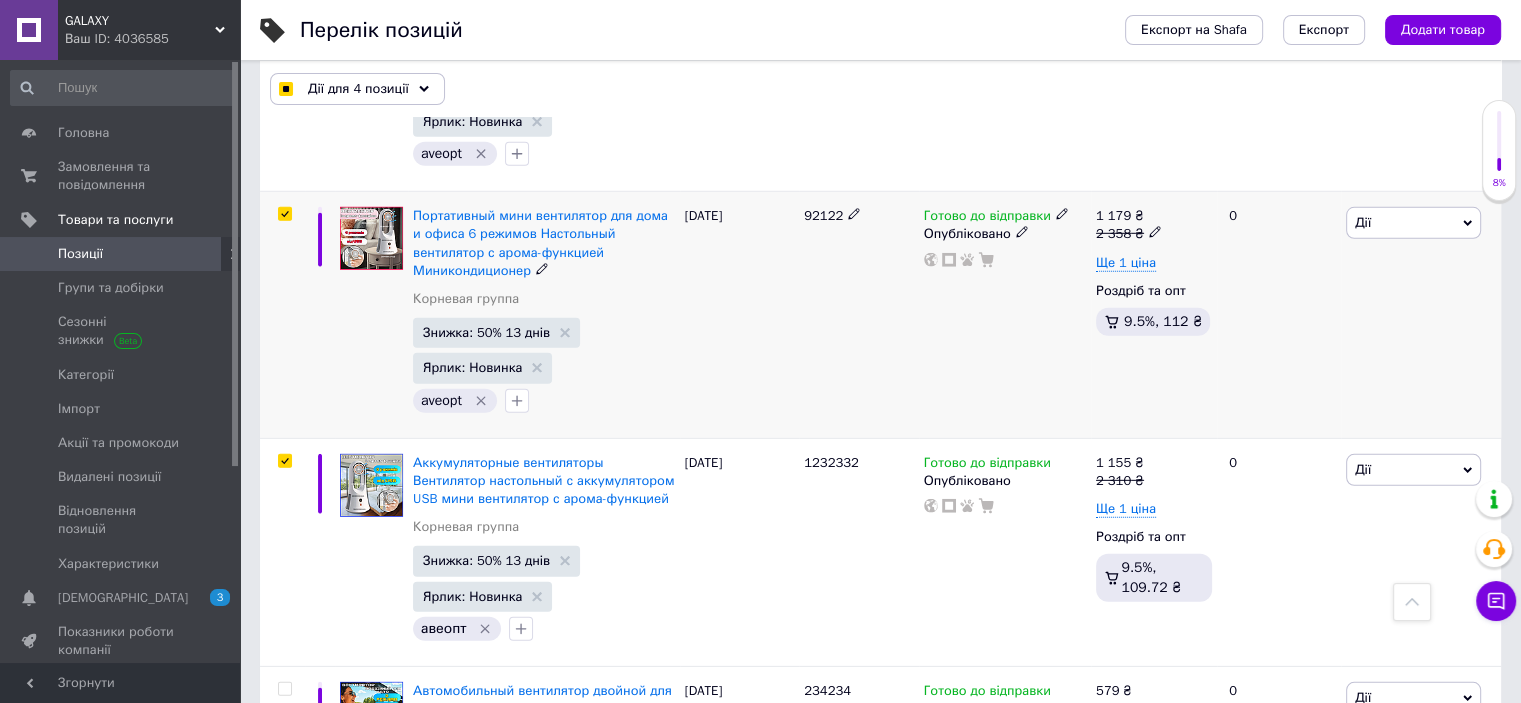 scroll, scrollTop: 5980, scrollLeft: 0, axis: vertical 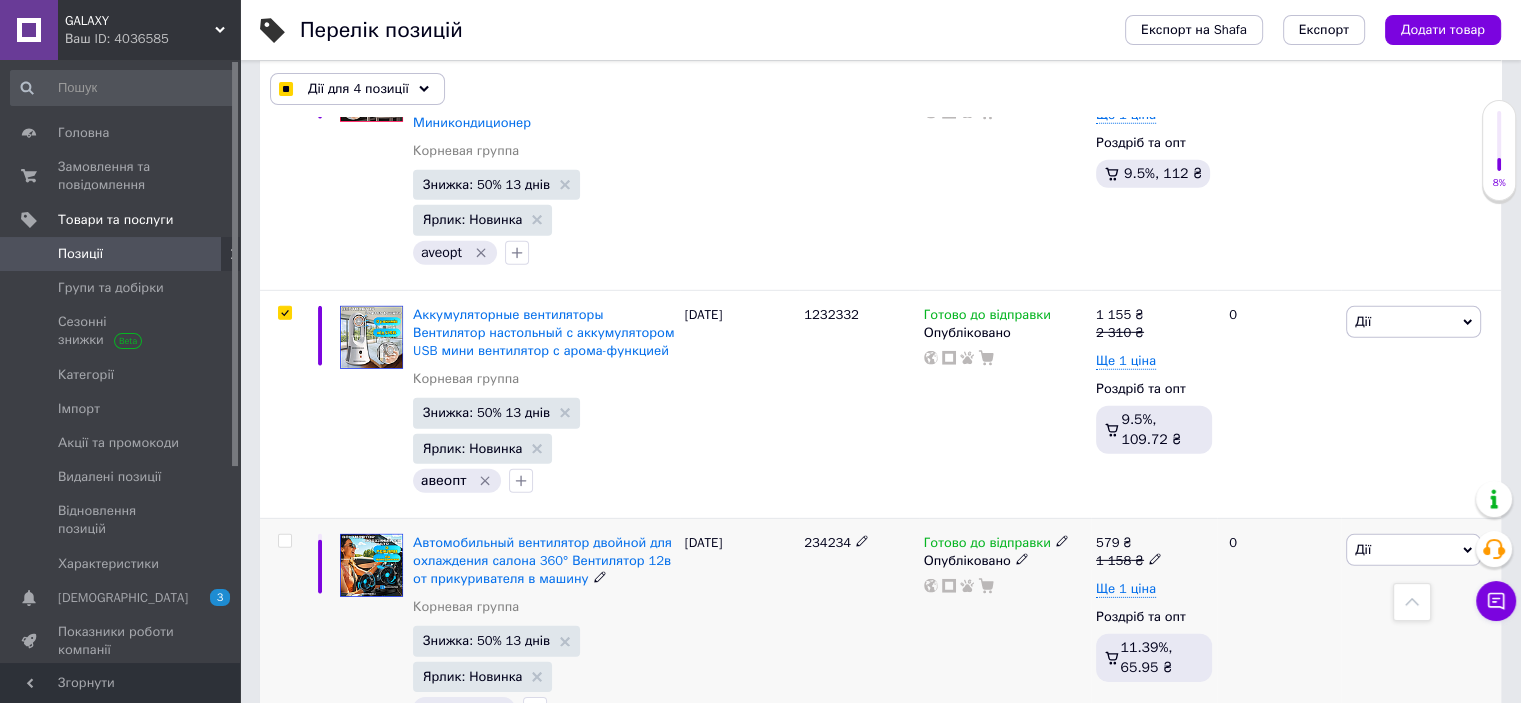 click at bounding box center (284, 541) 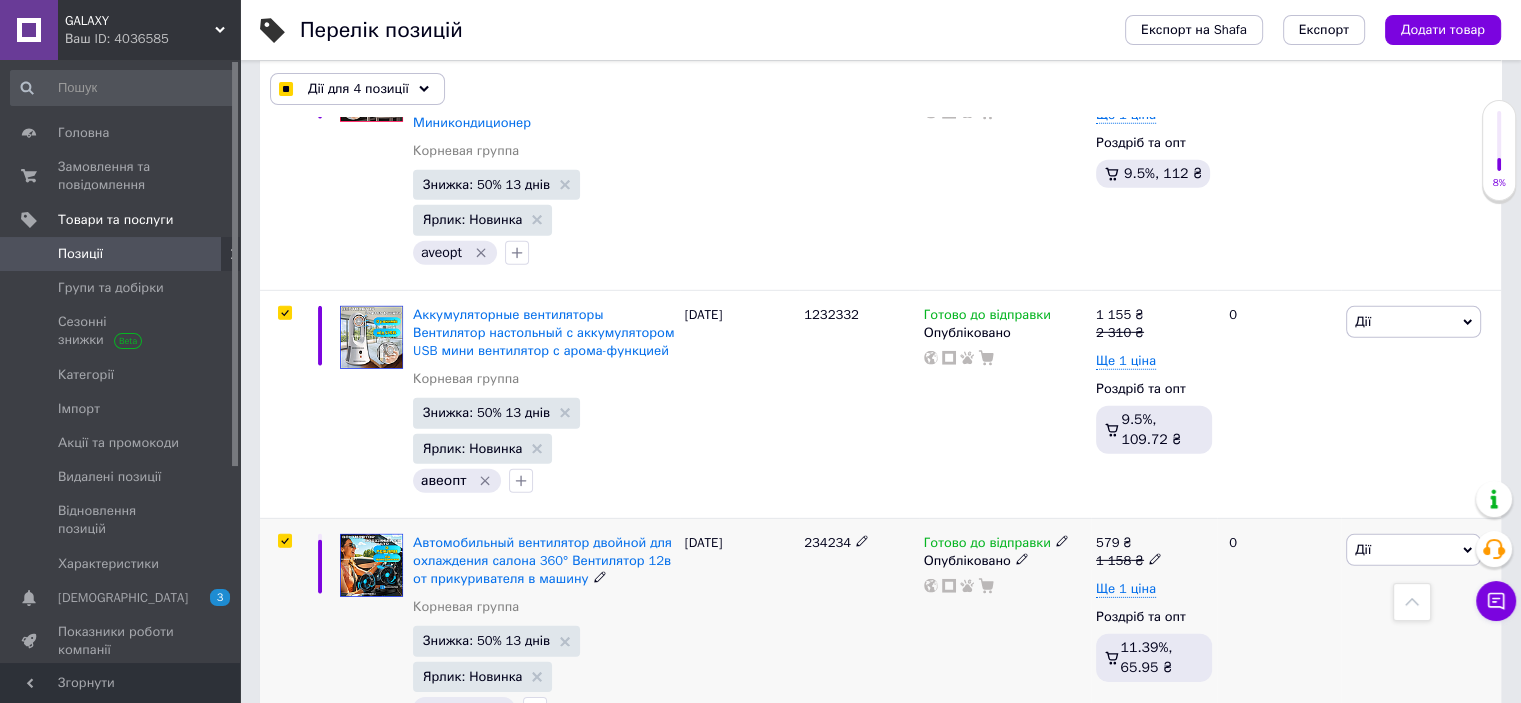 checkbox on "true" 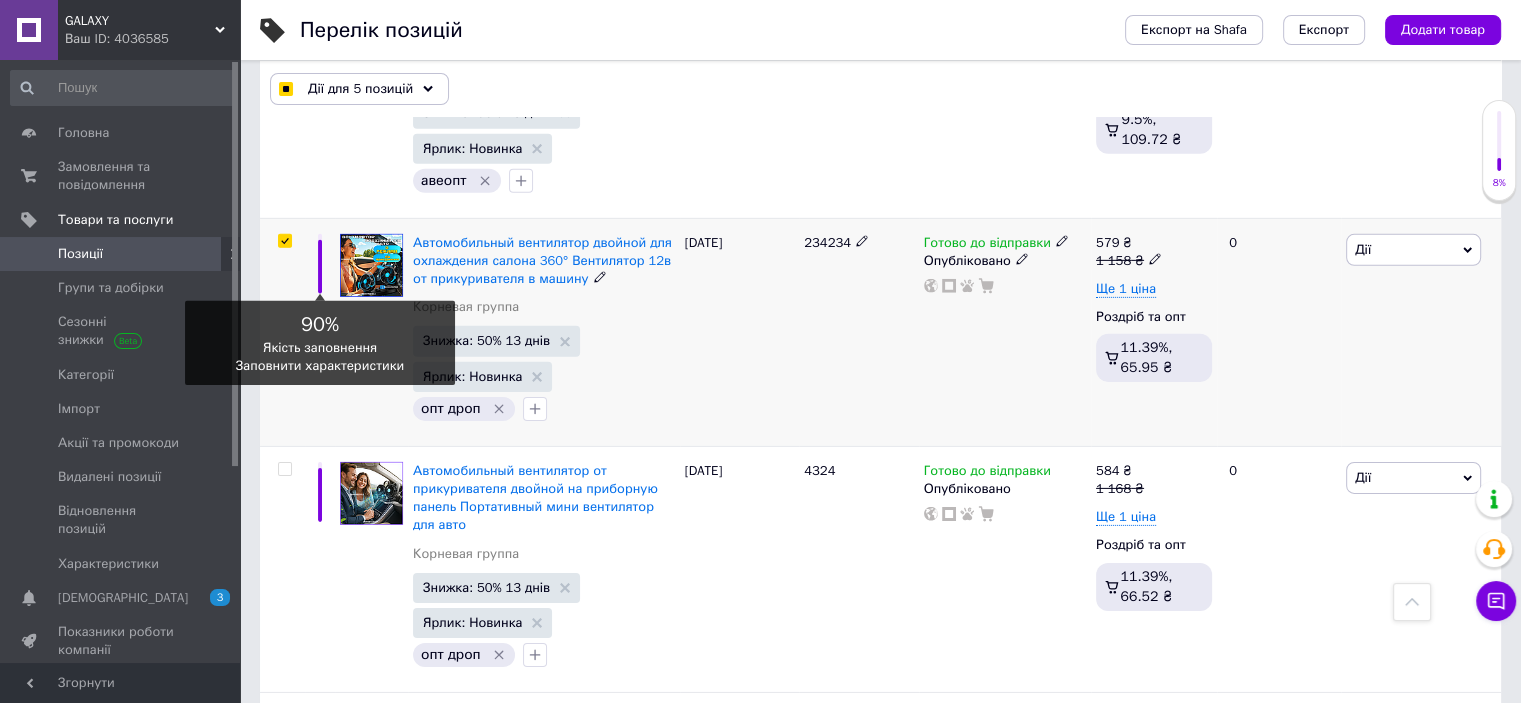scroll, scrollTop: 6280, scrollLeft: 0, axis: vertical 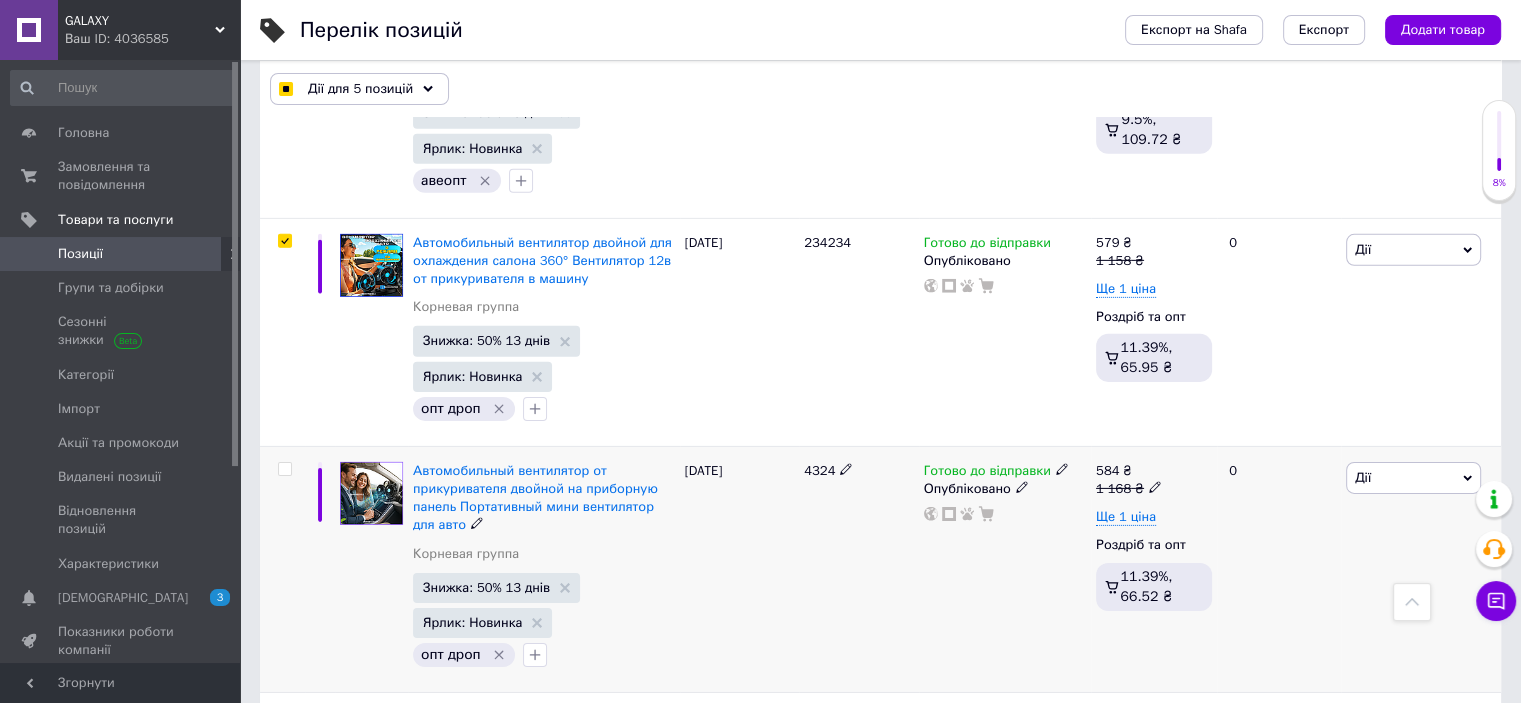 click at bounding box center (284, 469) 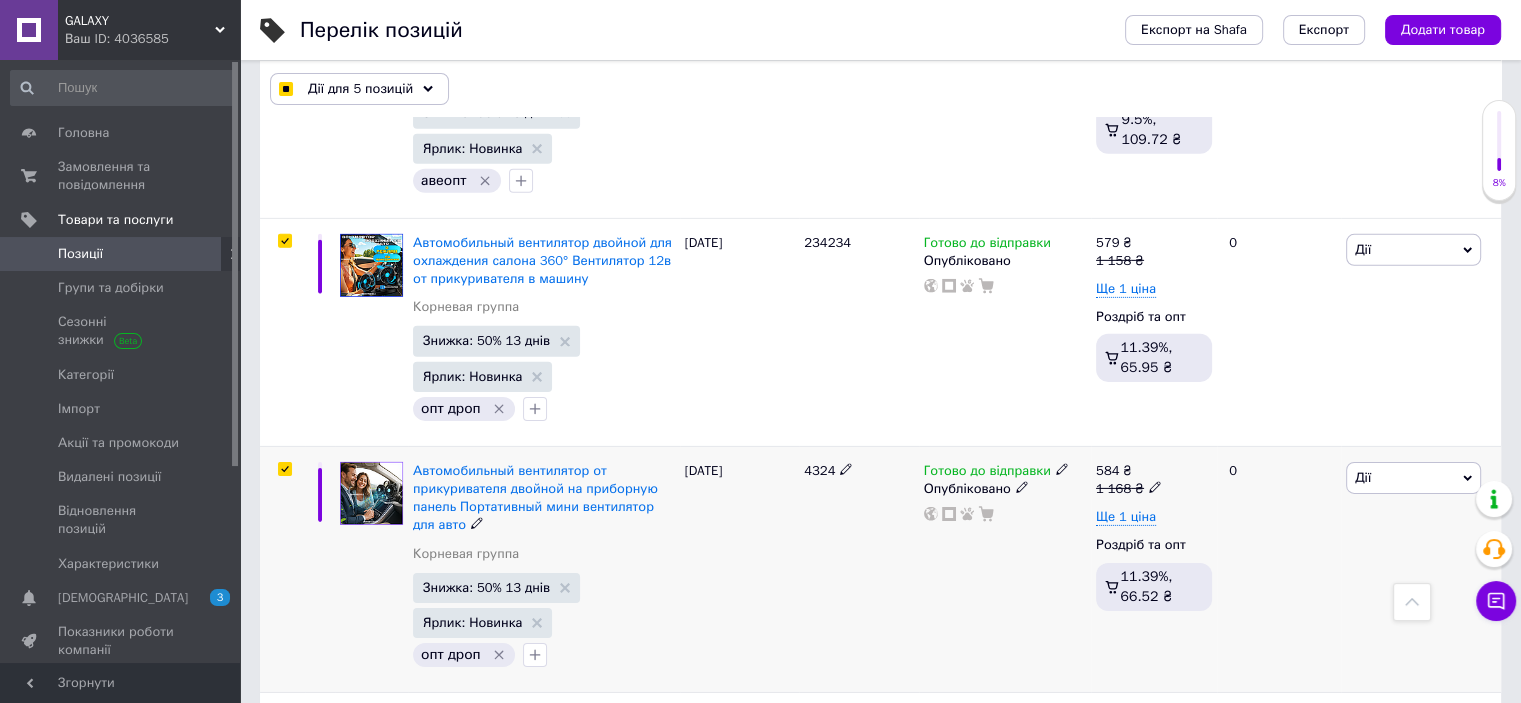 checkbox on "true" 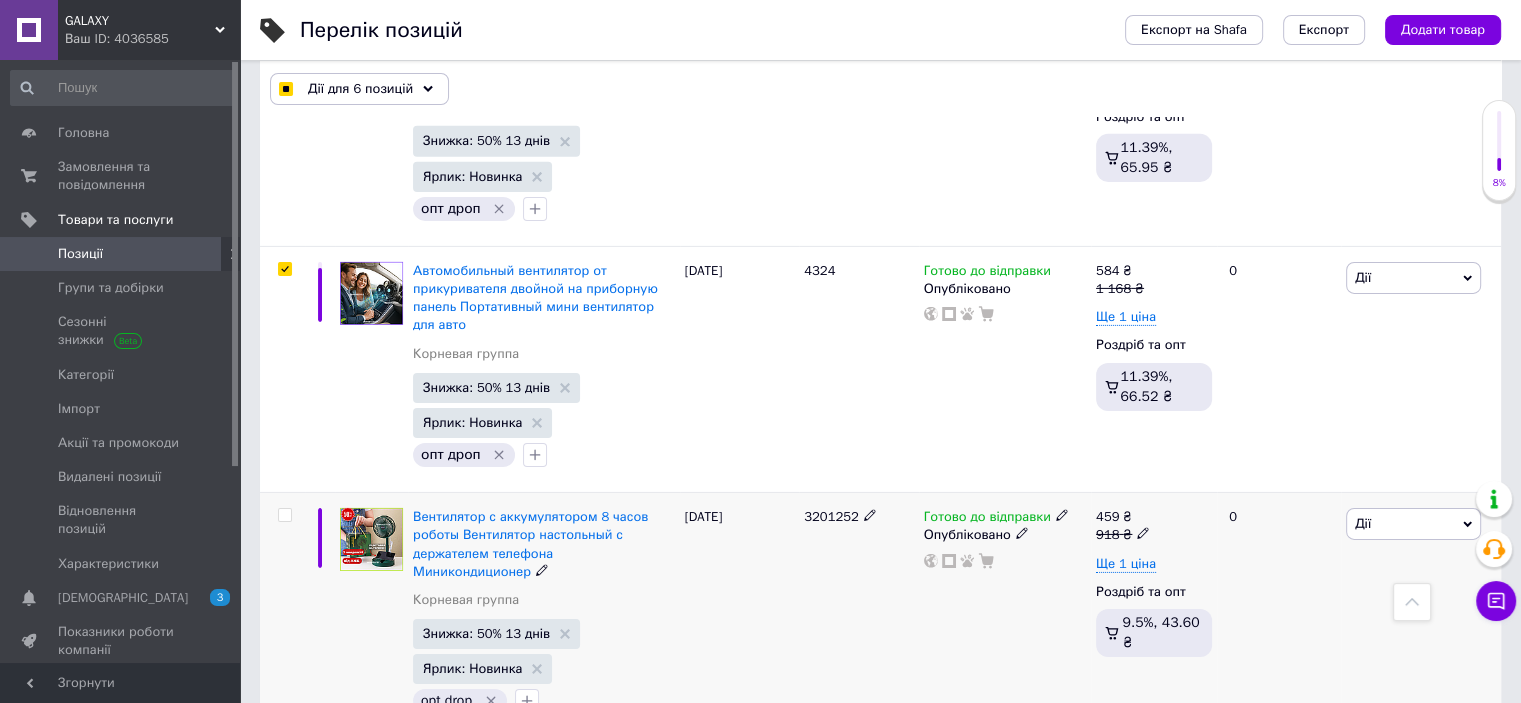click at bounding box center (284, 515) 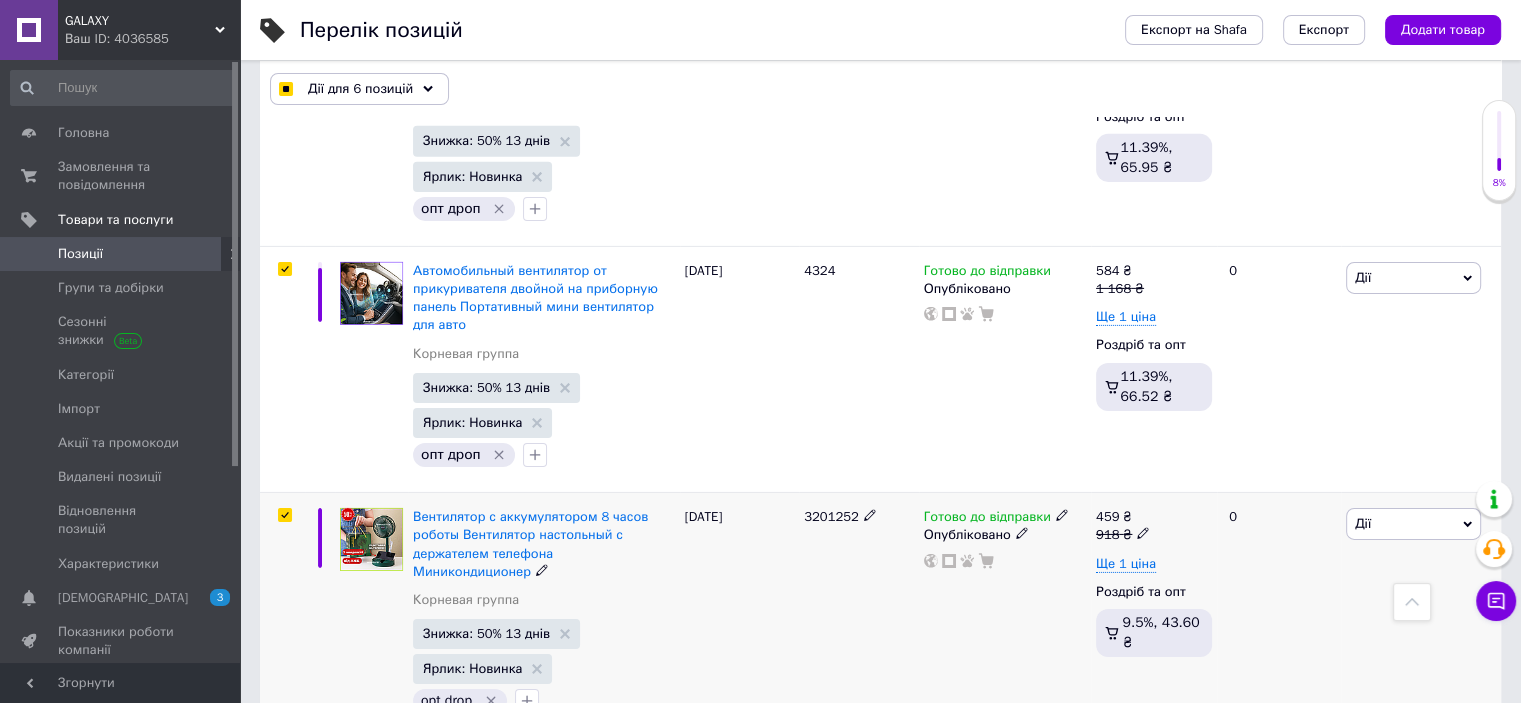 checkbox on "true" 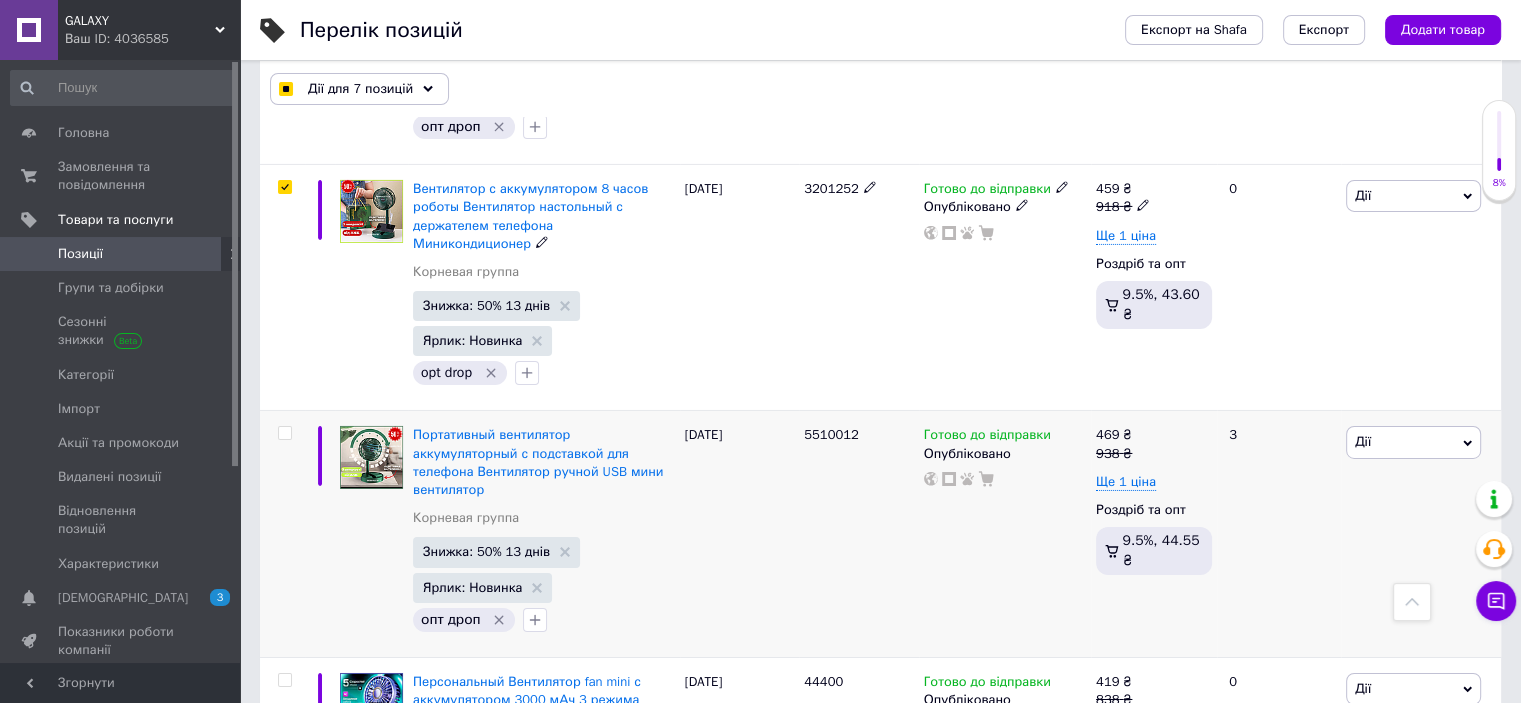 scroll, scrollTop: 6880, scrollLeft: 0, axis: vertical 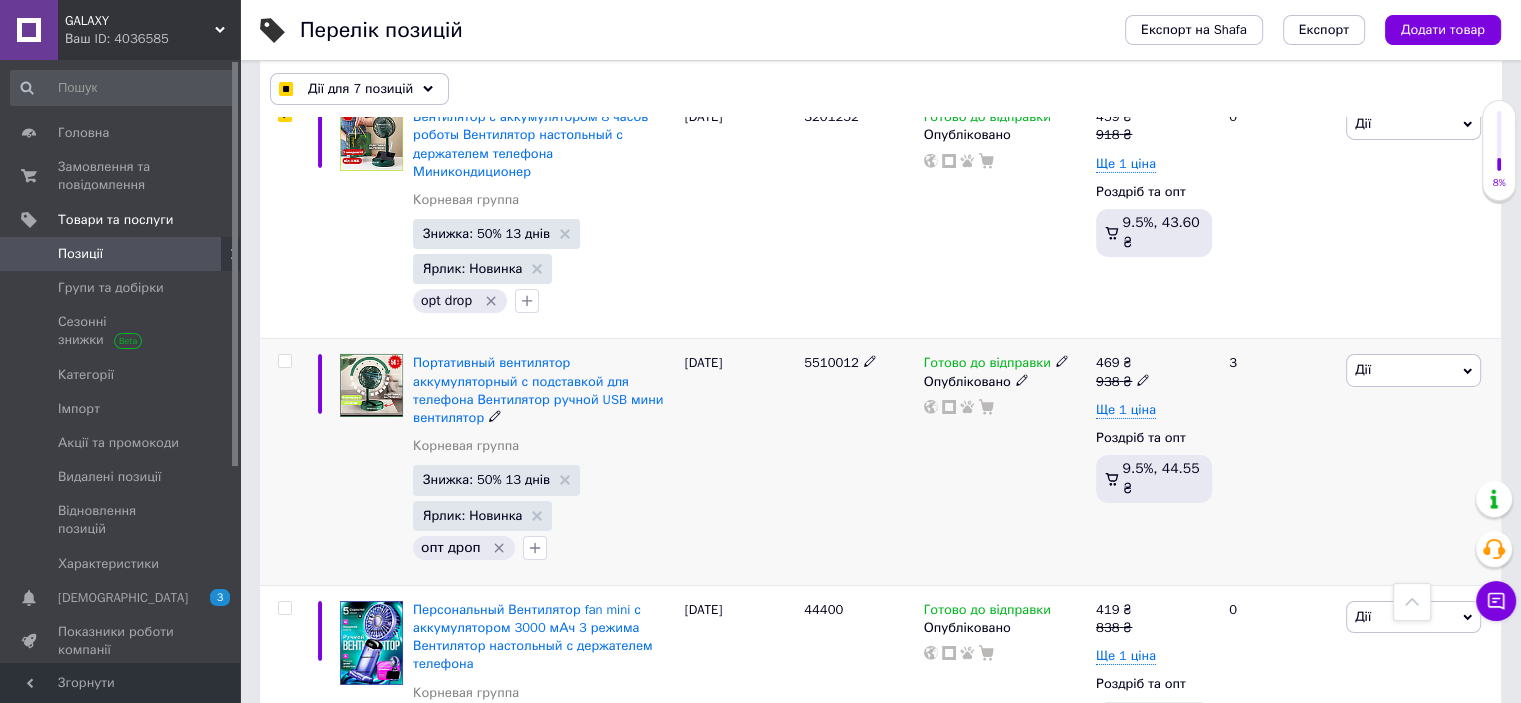 click at bounding box center (284, 361) 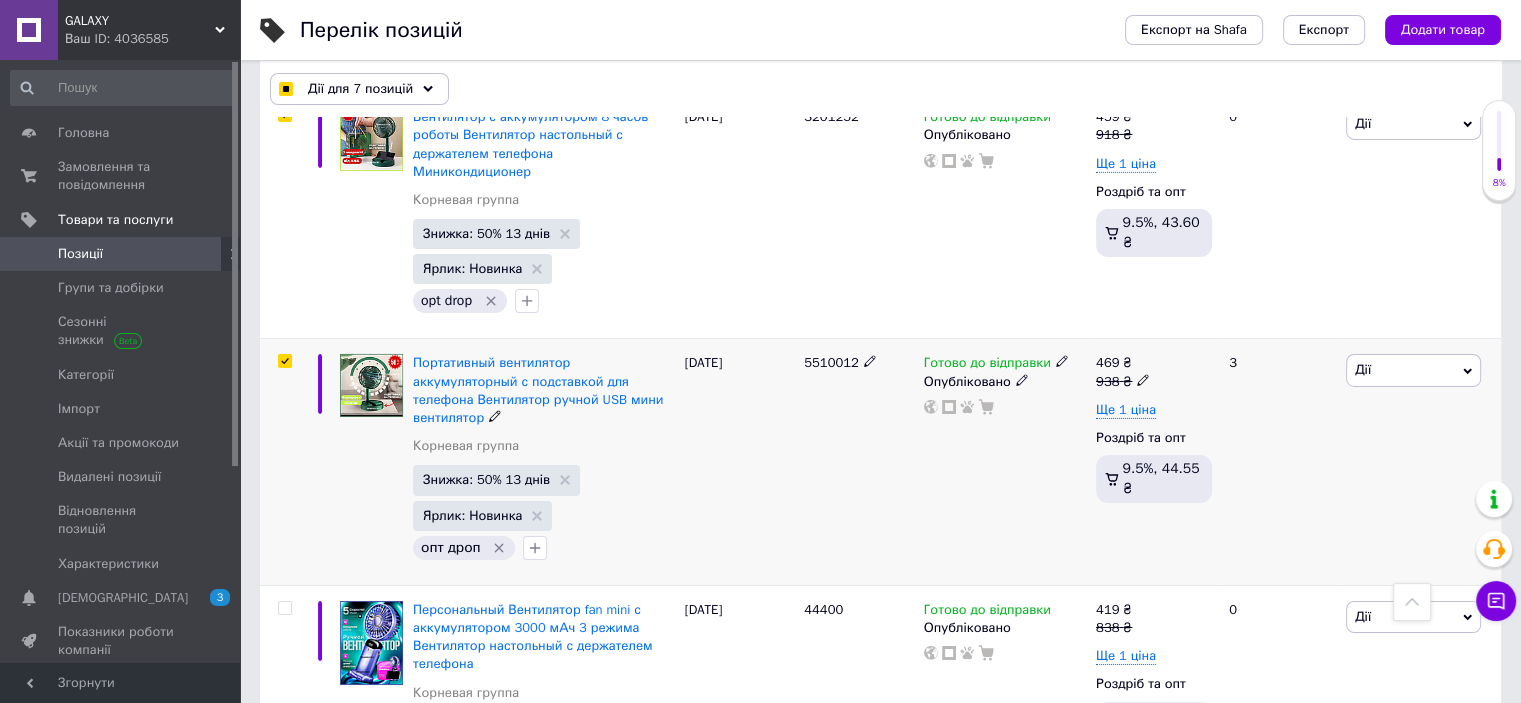 checkbox on "true" 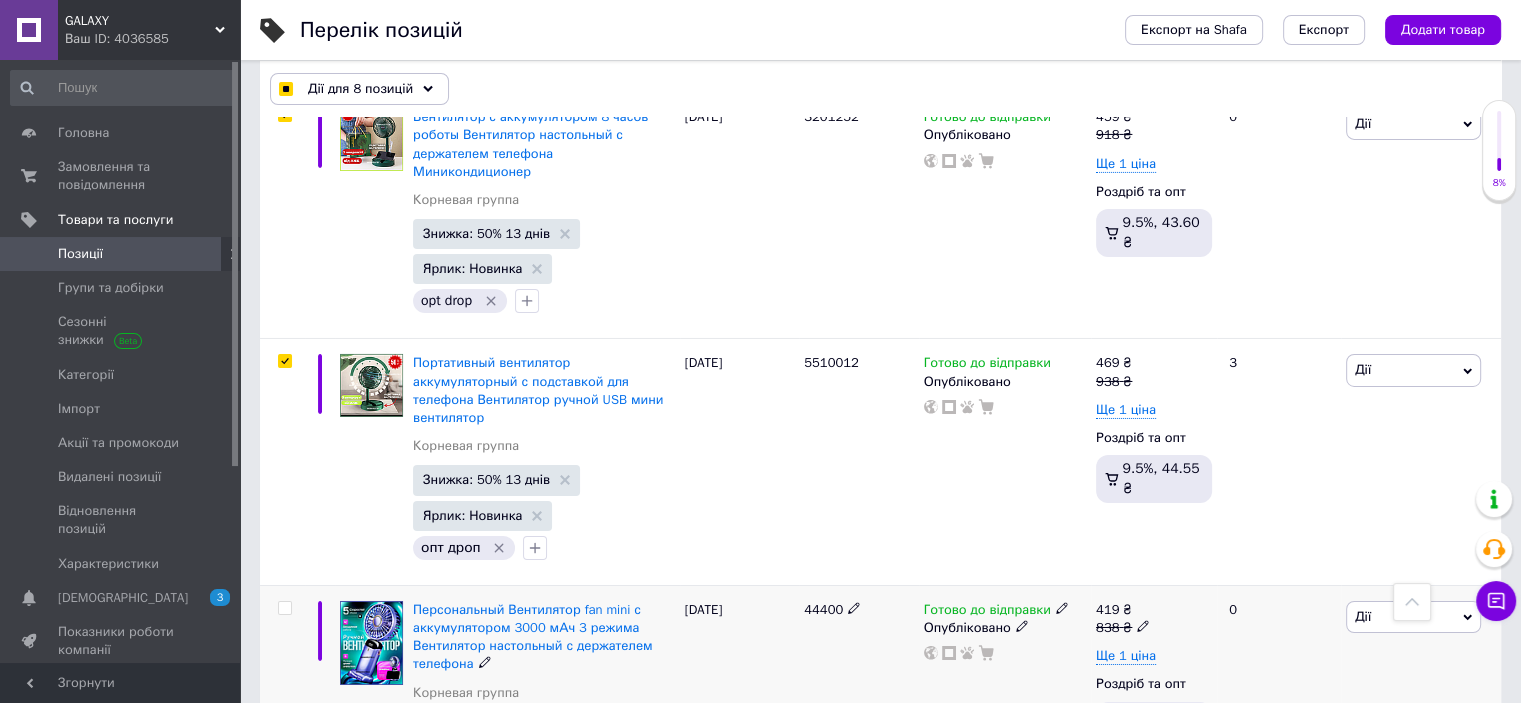 click at bounding box center [284, 608] 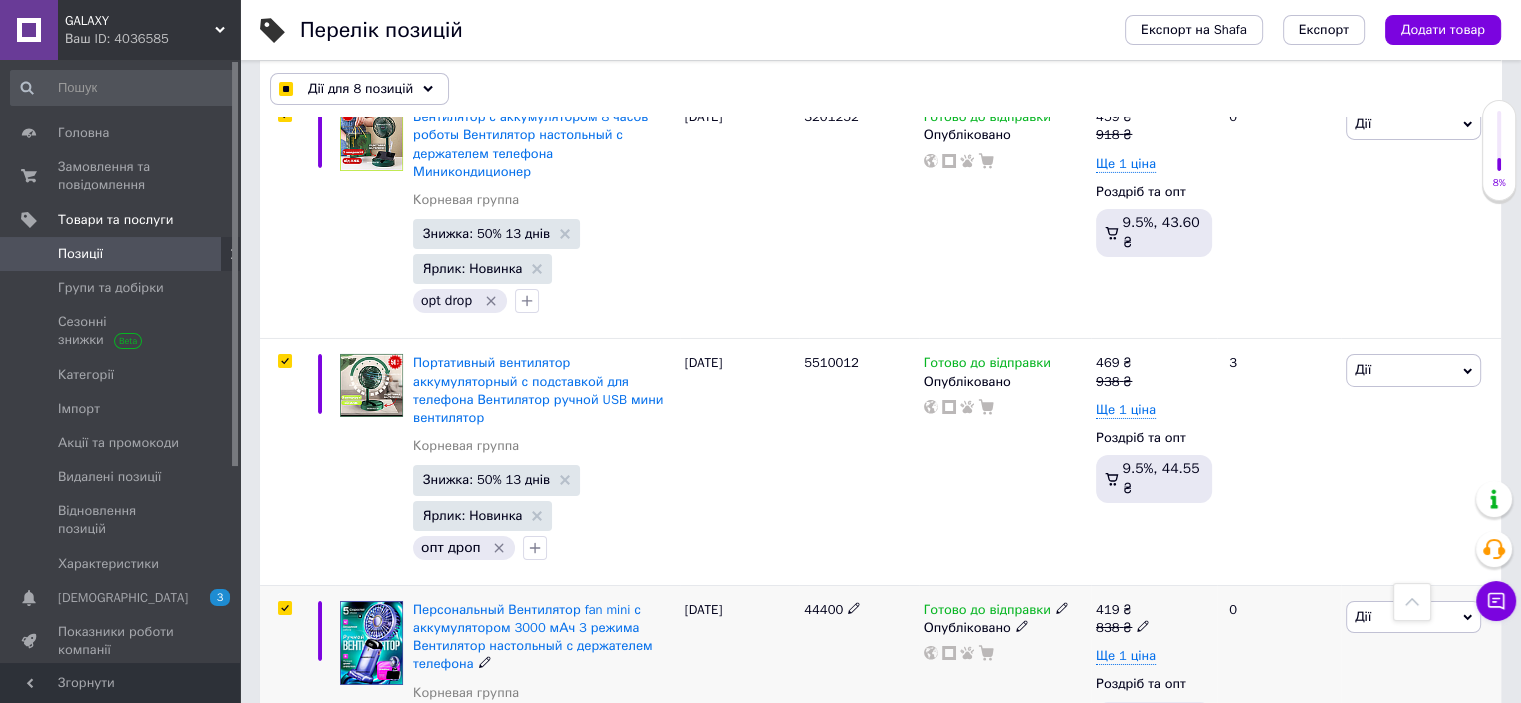 checkbox on "true" 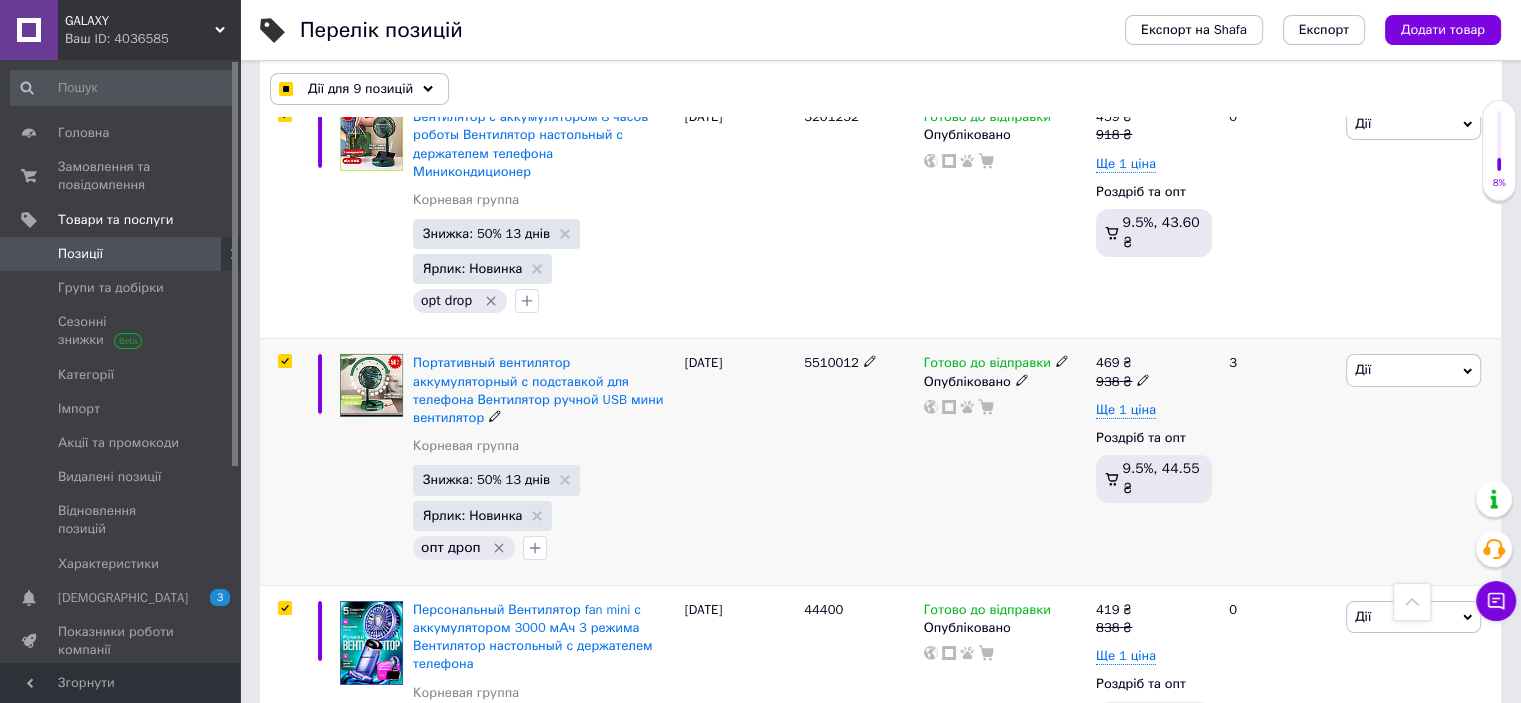scroll, scrollTop: 7180, scrollLeft: 0, axis: vertical 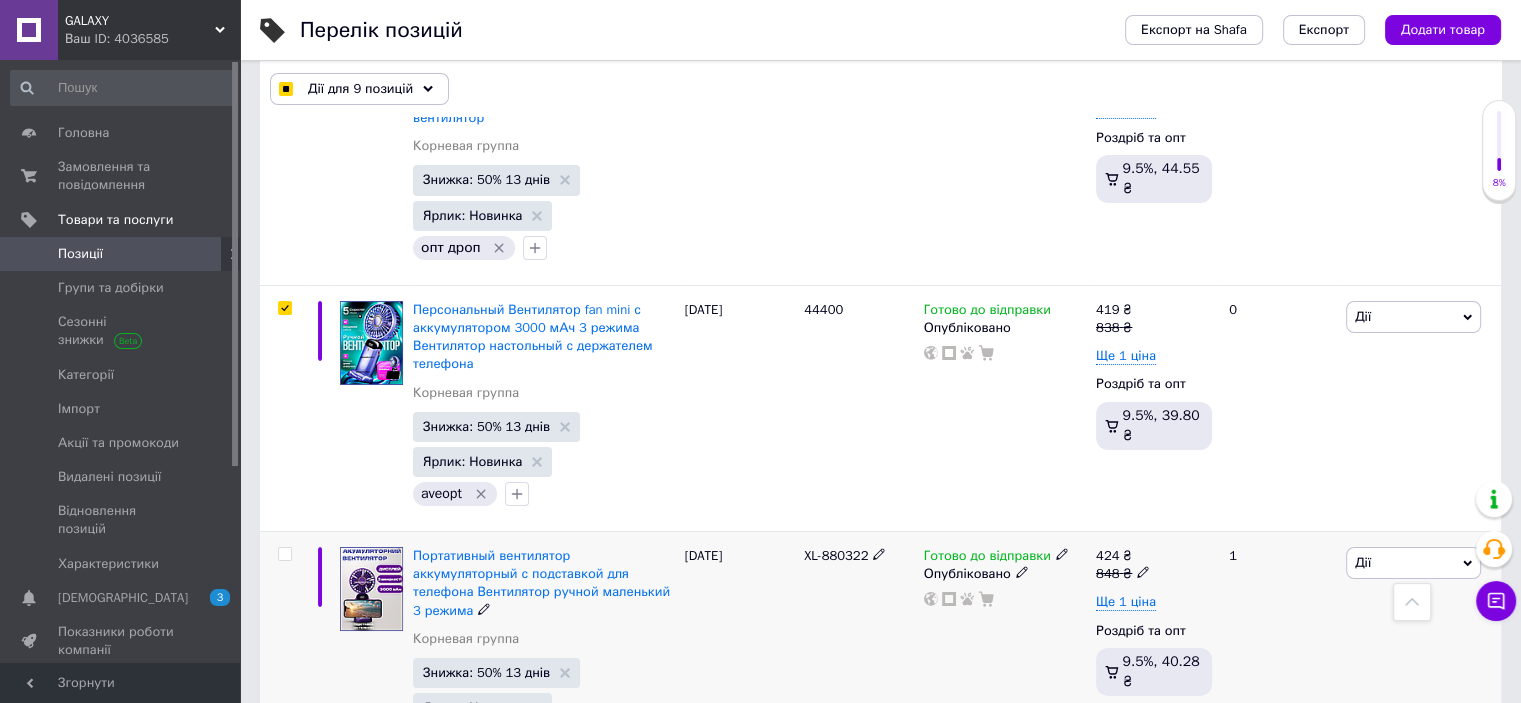 click at bounding box center [284, 554] 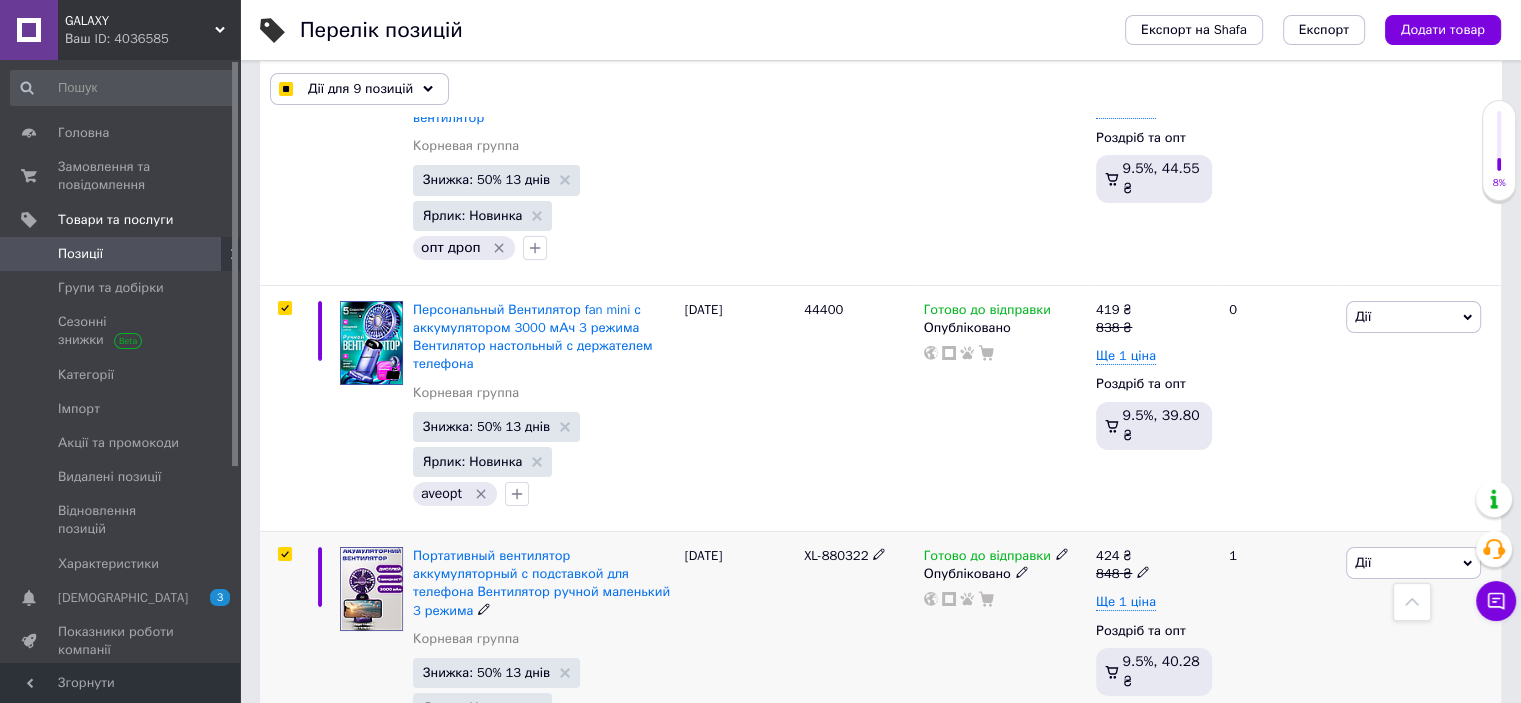 checkbox on "true" 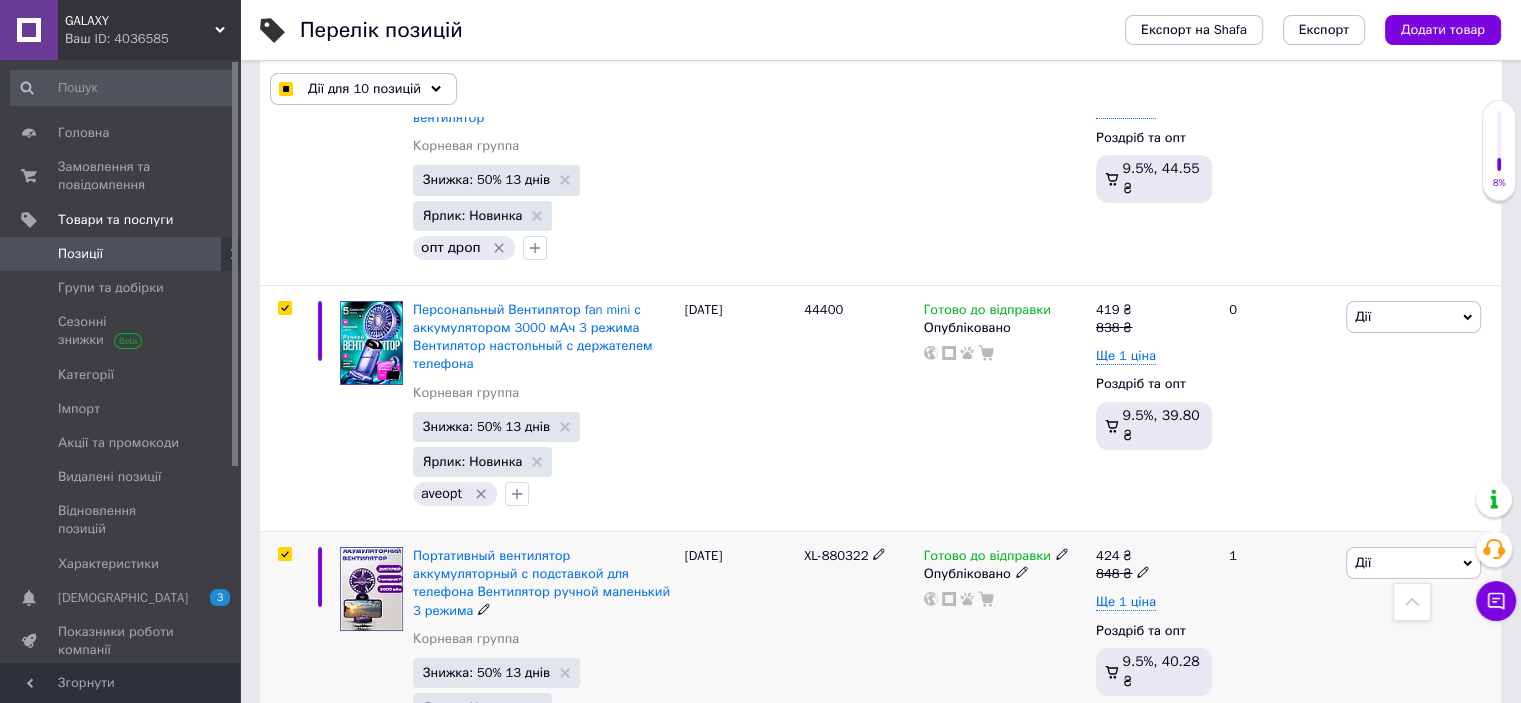 scroll, scrollTop: 7480, scrollLeft: 0, axis: vertical 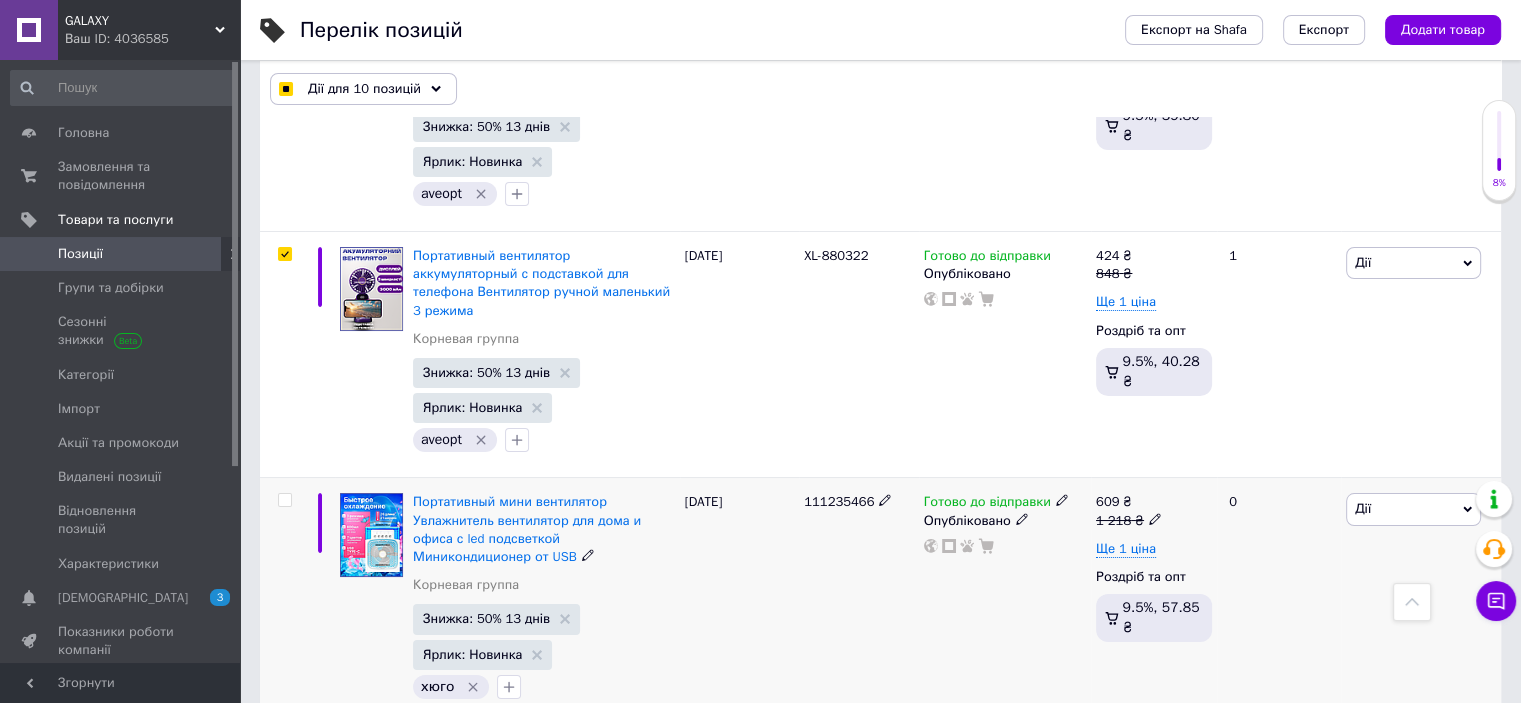 click at bounding box center [284, 500] 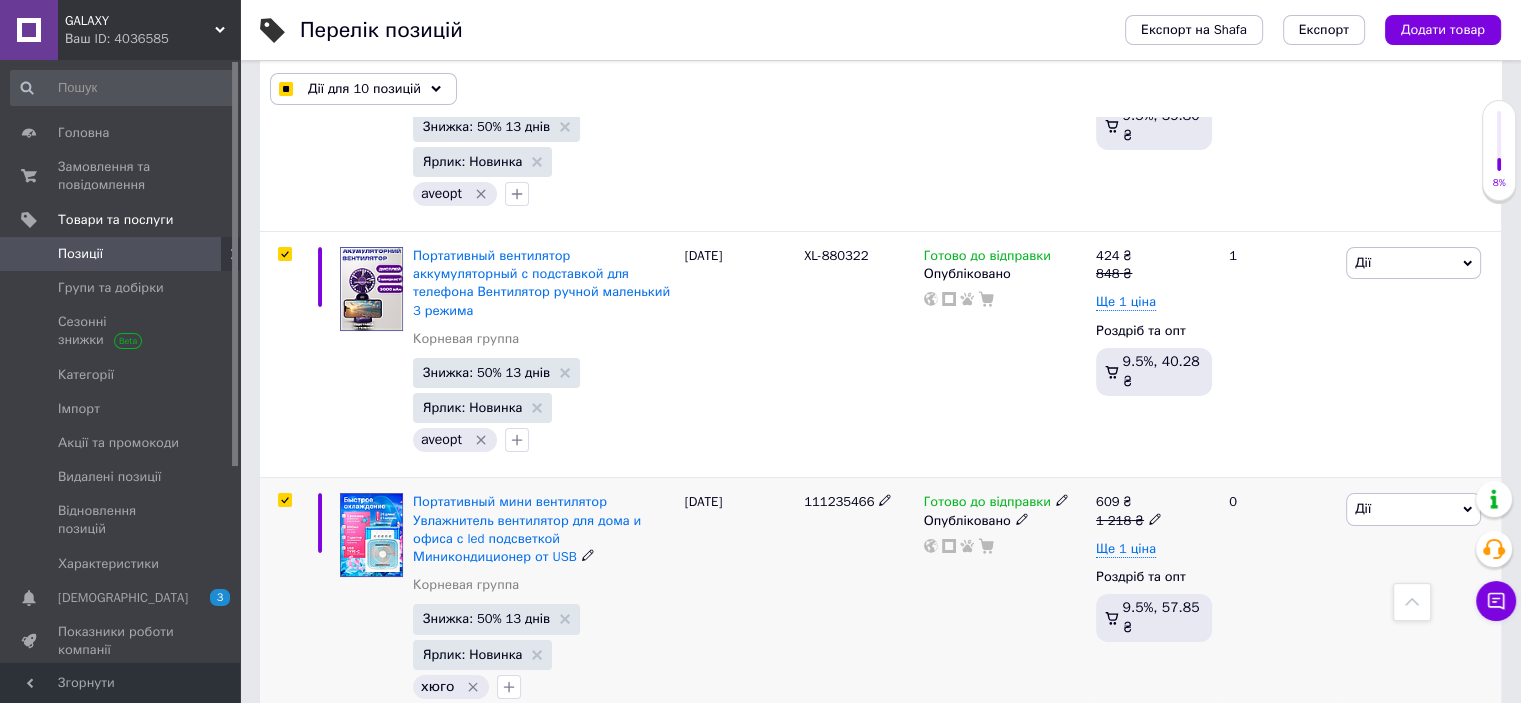 checkbox on "true" 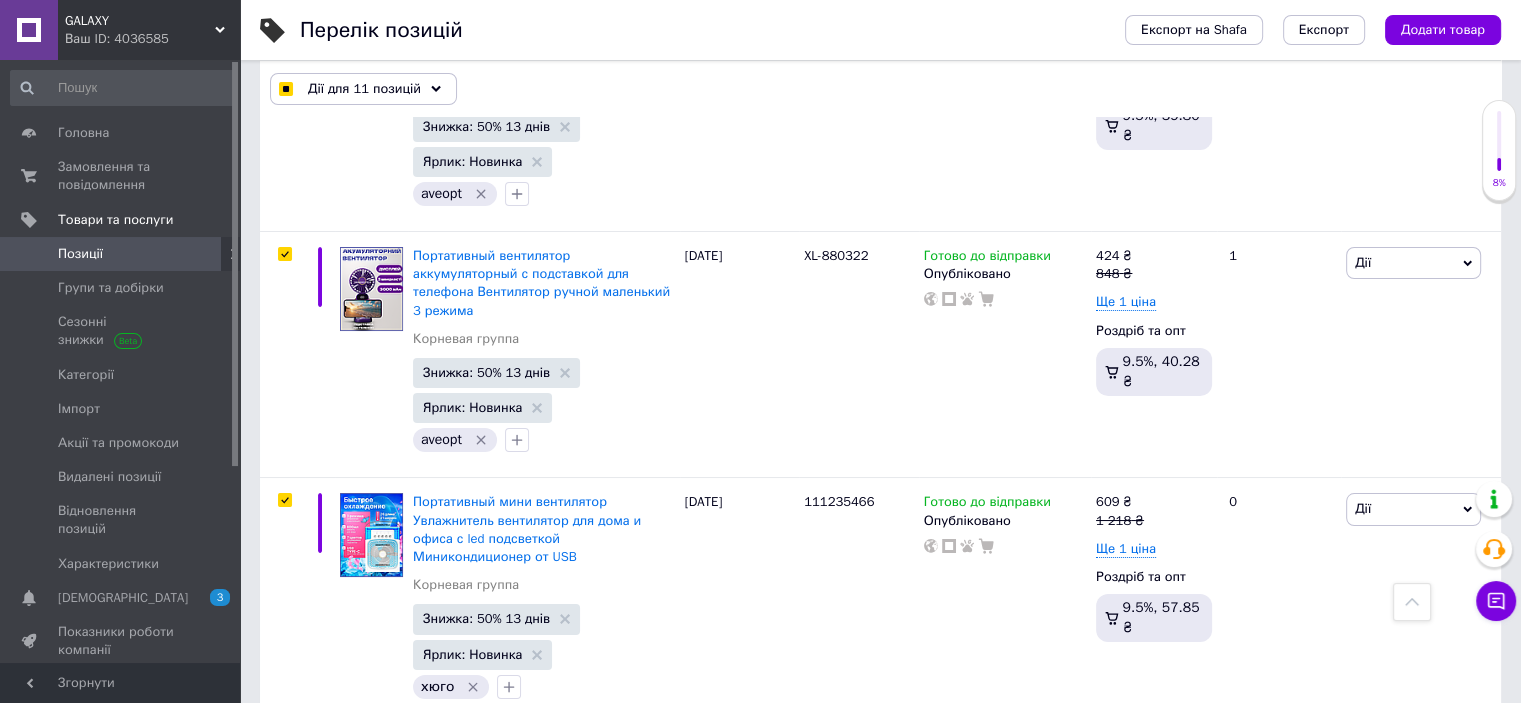 click at bounding box center [284, 747] 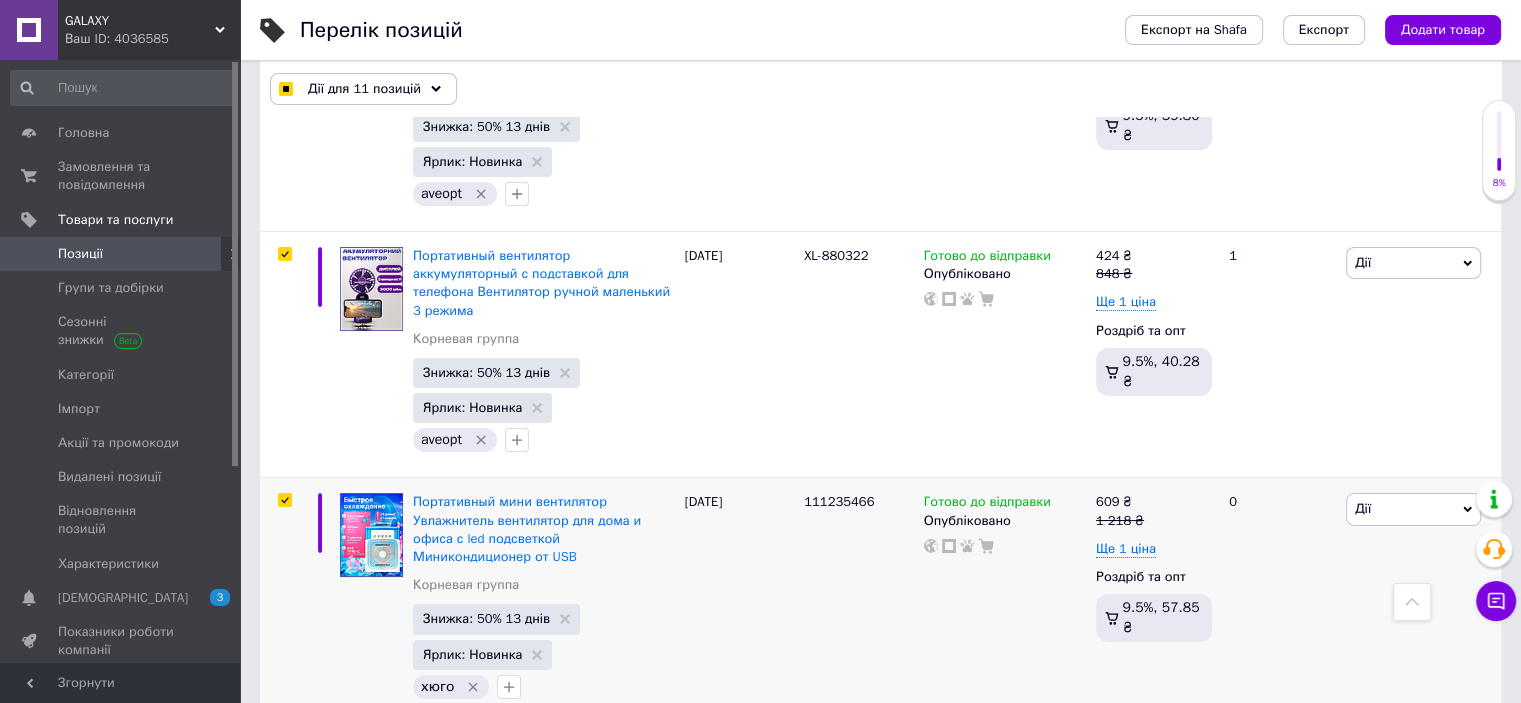 checkbox on "true" 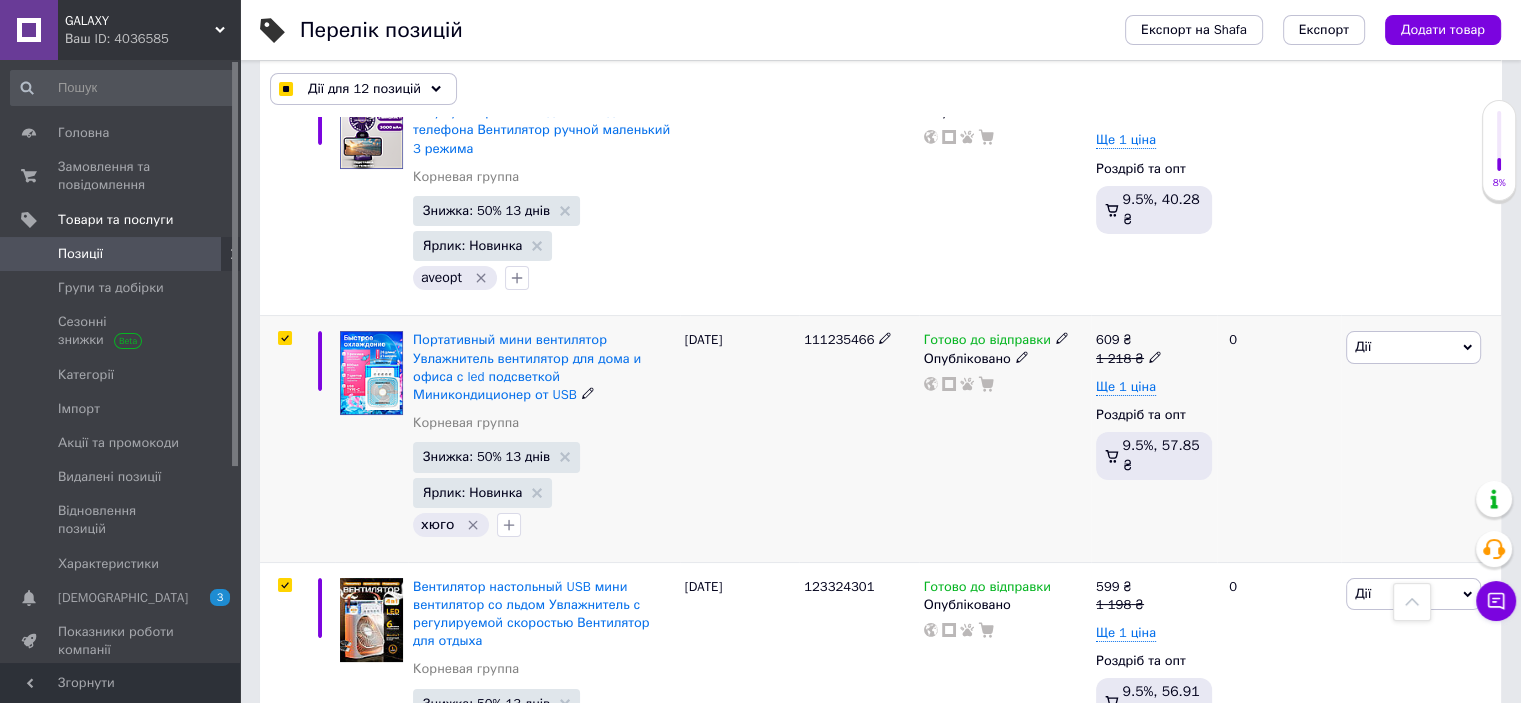 scroll, scrollTop: 7880, scrollLeft: 0, axis: vertical 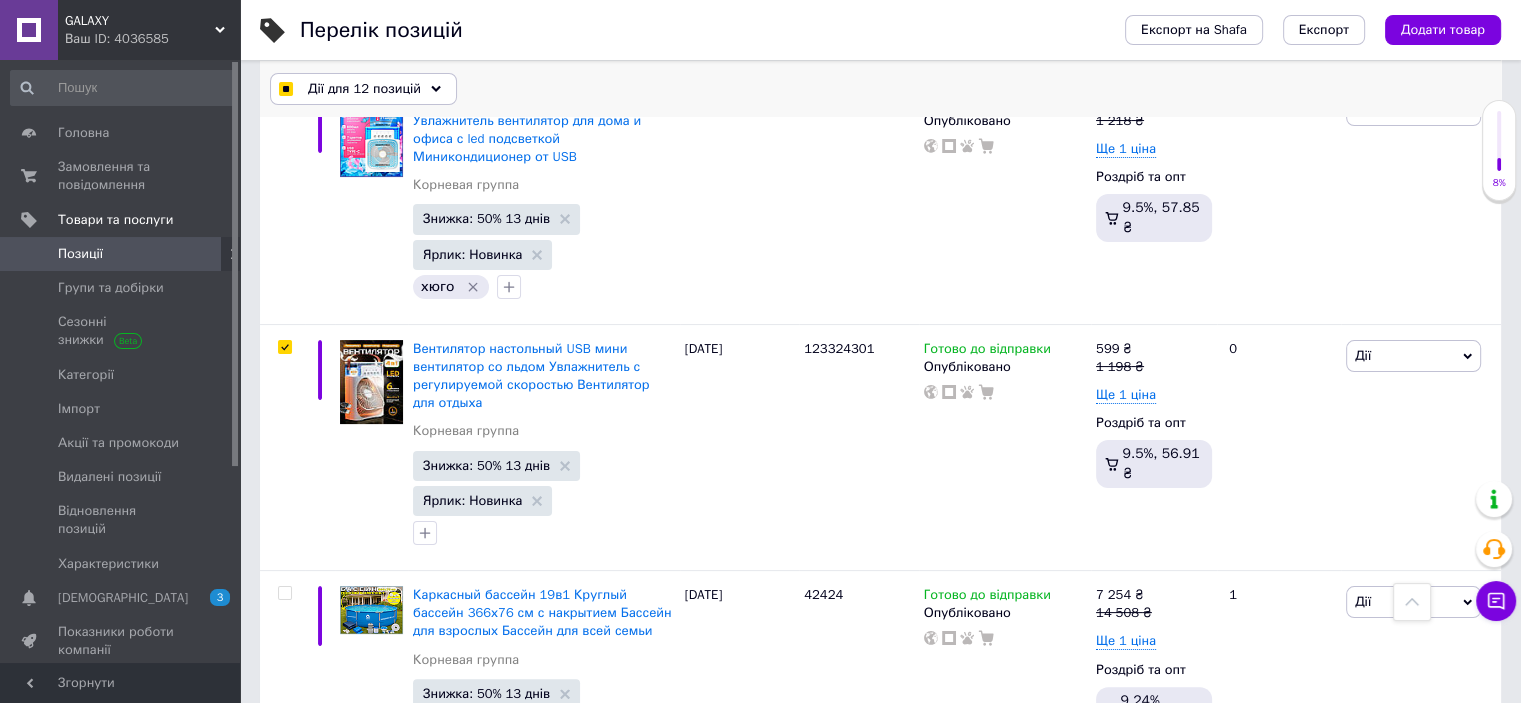 click on "Дії для 12 позицій" at bounding box center (363, 89) 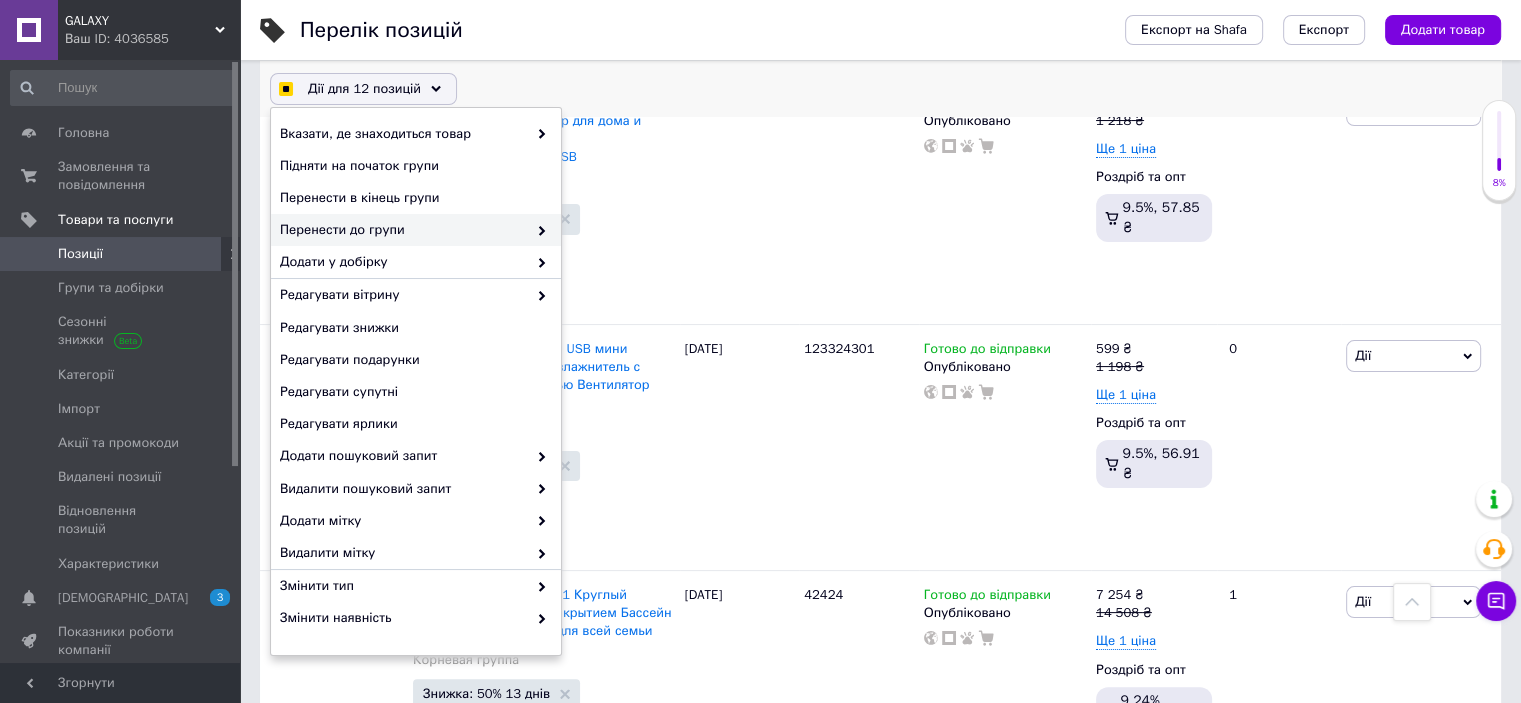 click on "Перенести до групи" at bounding box center (403, 230) 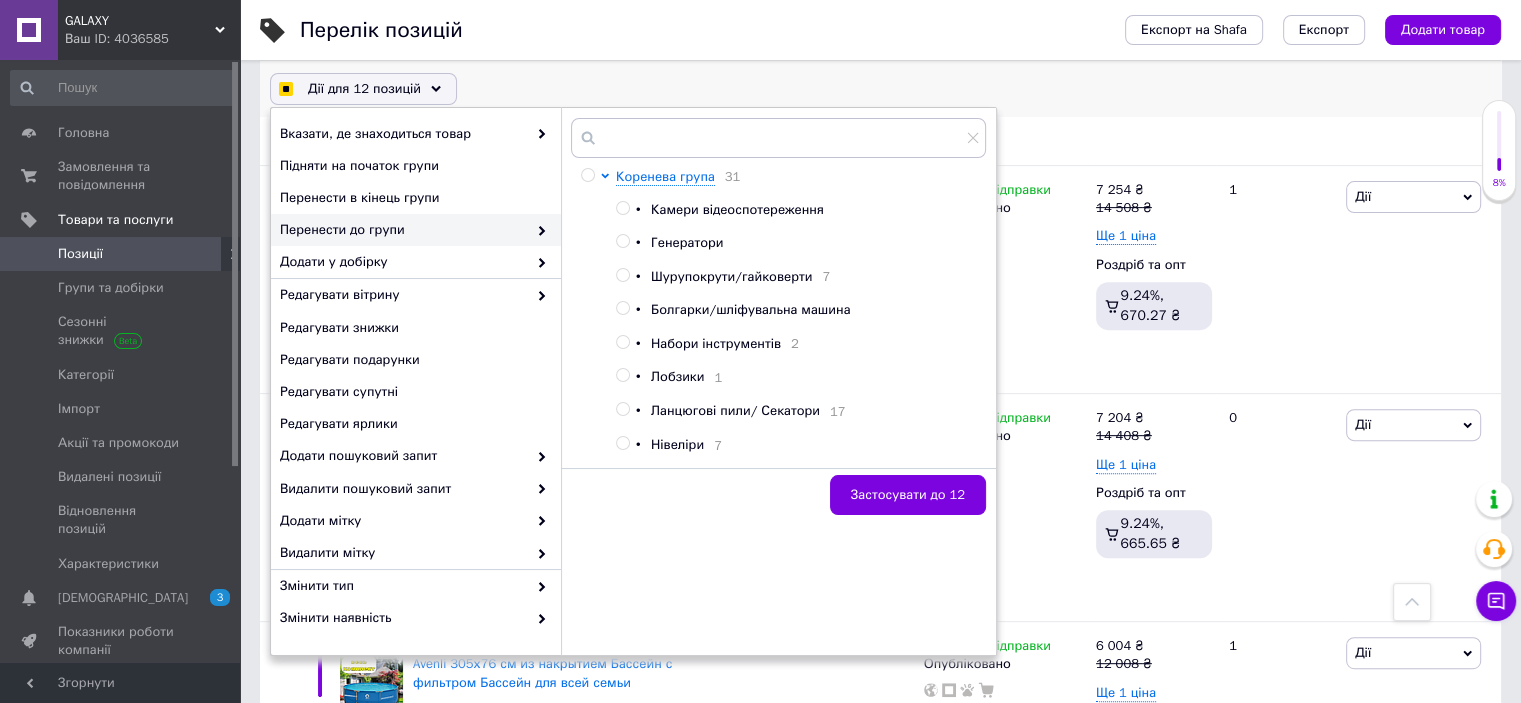 scroll, scrollTop: 8680, scrollLeft: 0, axis: vertical 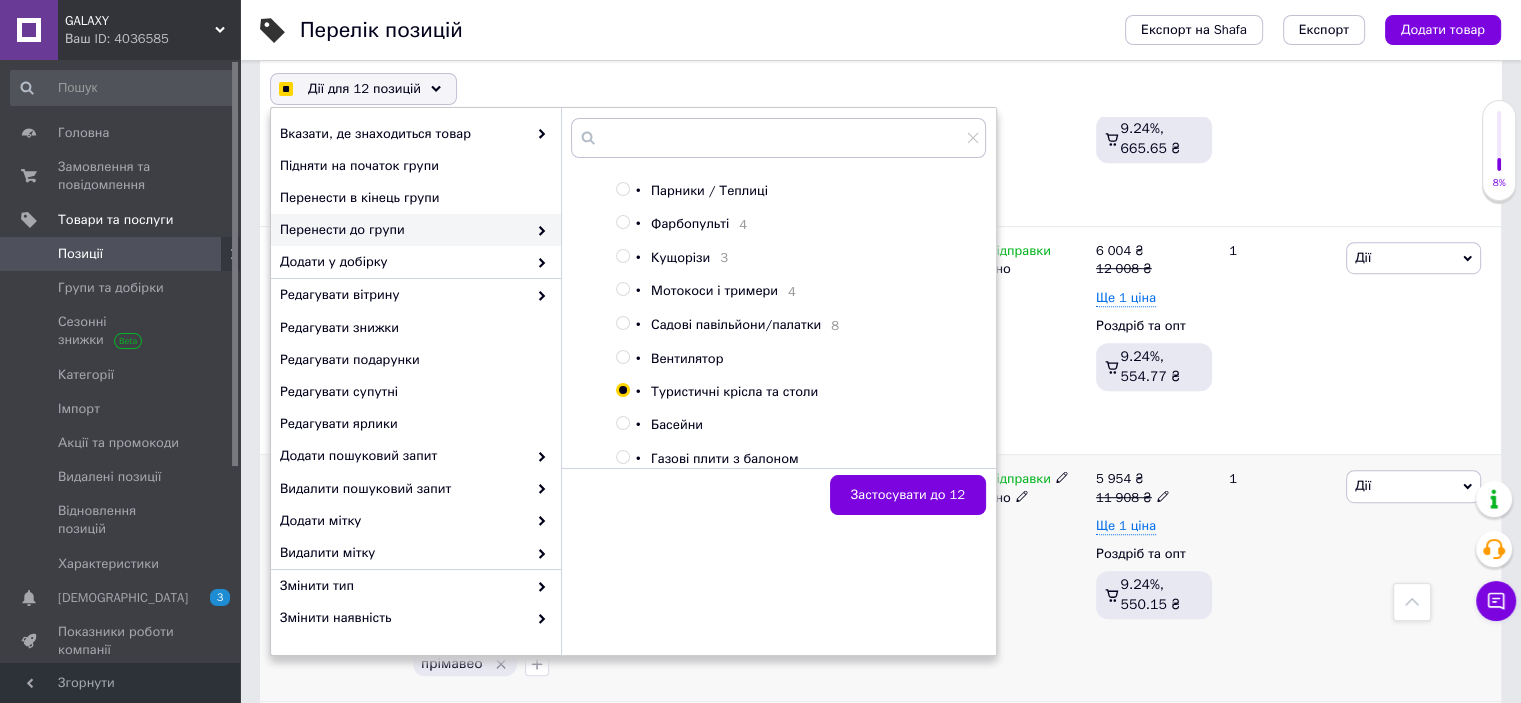 click on "Готово до відправки Опубліковано" at bounding box center [1005, 578] 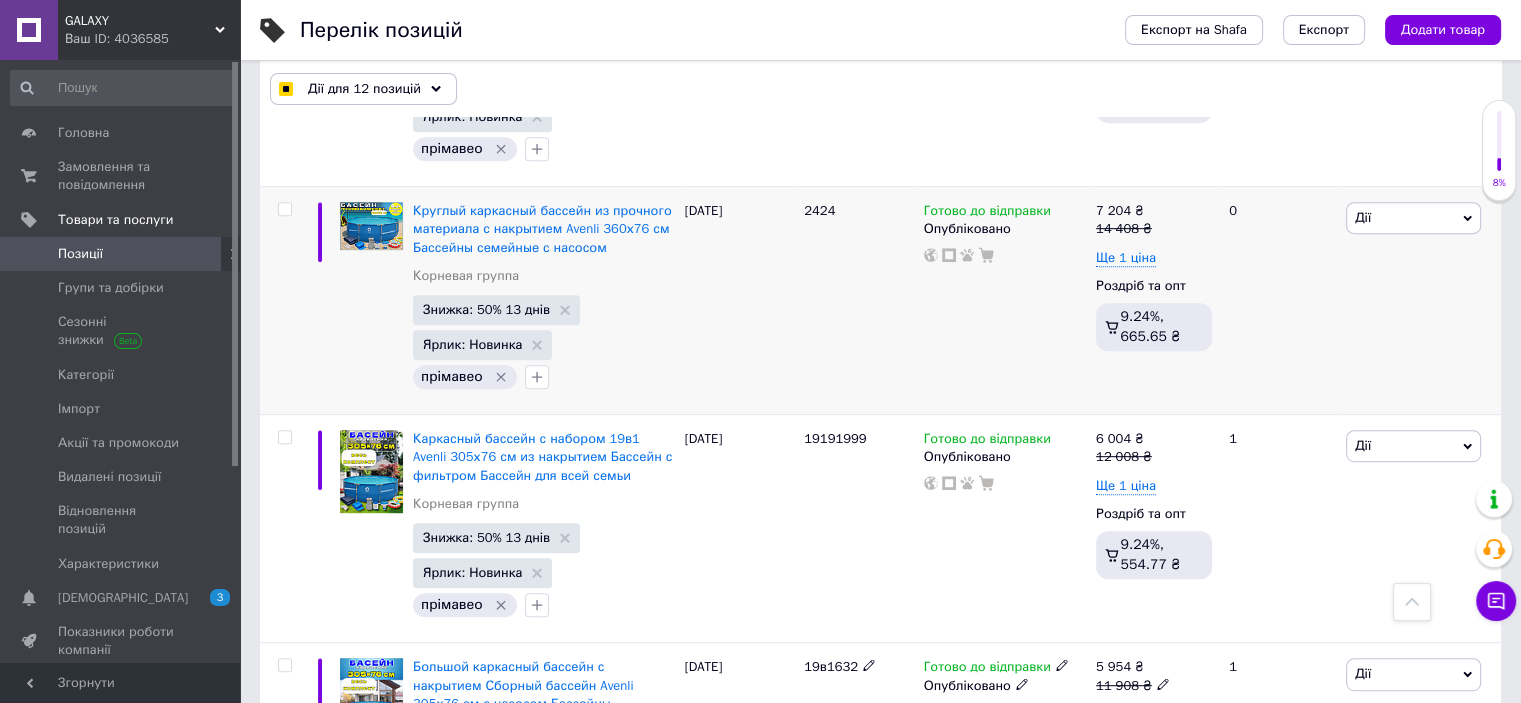 scroll, scrollTop: 8180, scrollLeft: 0, axis: vertical 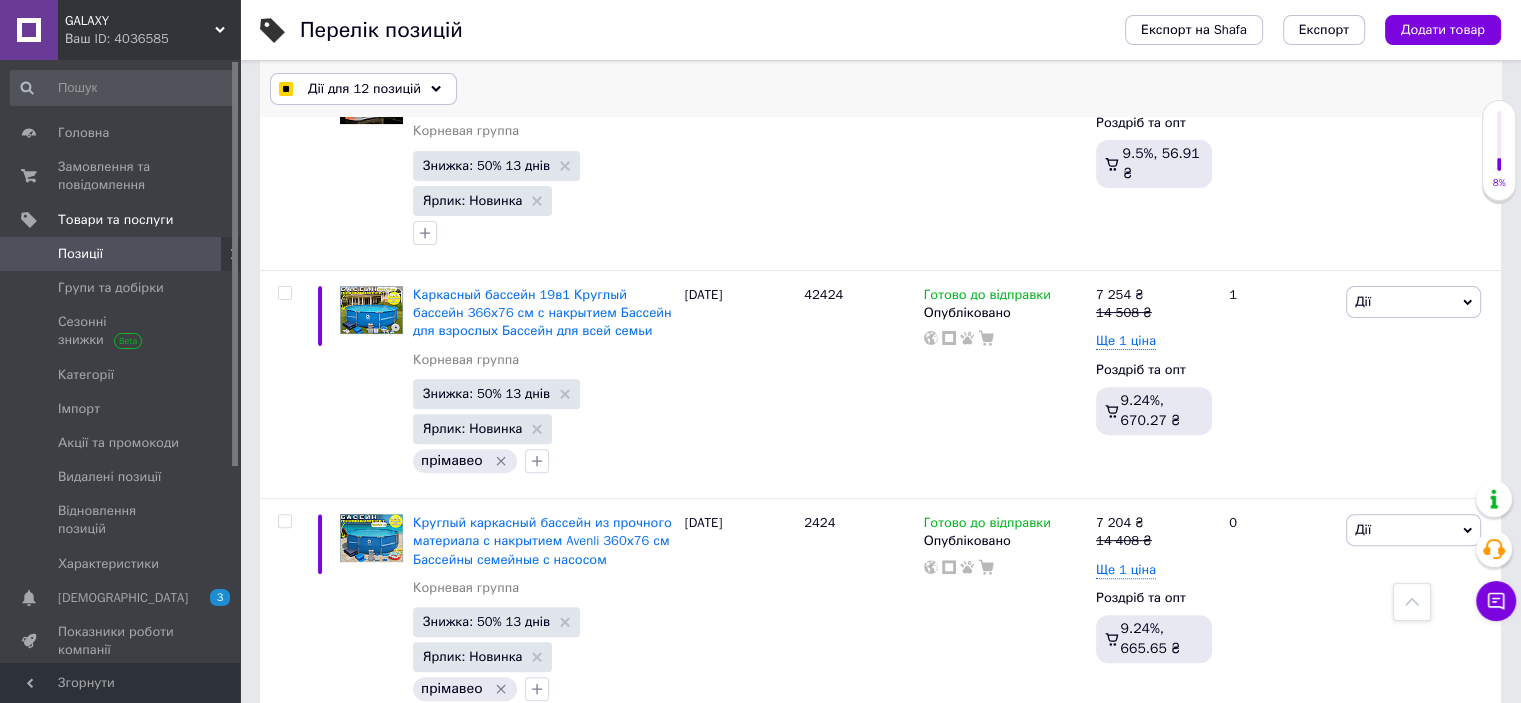 click on "Дії для 12 позицій" at bounding box center (363, 89) 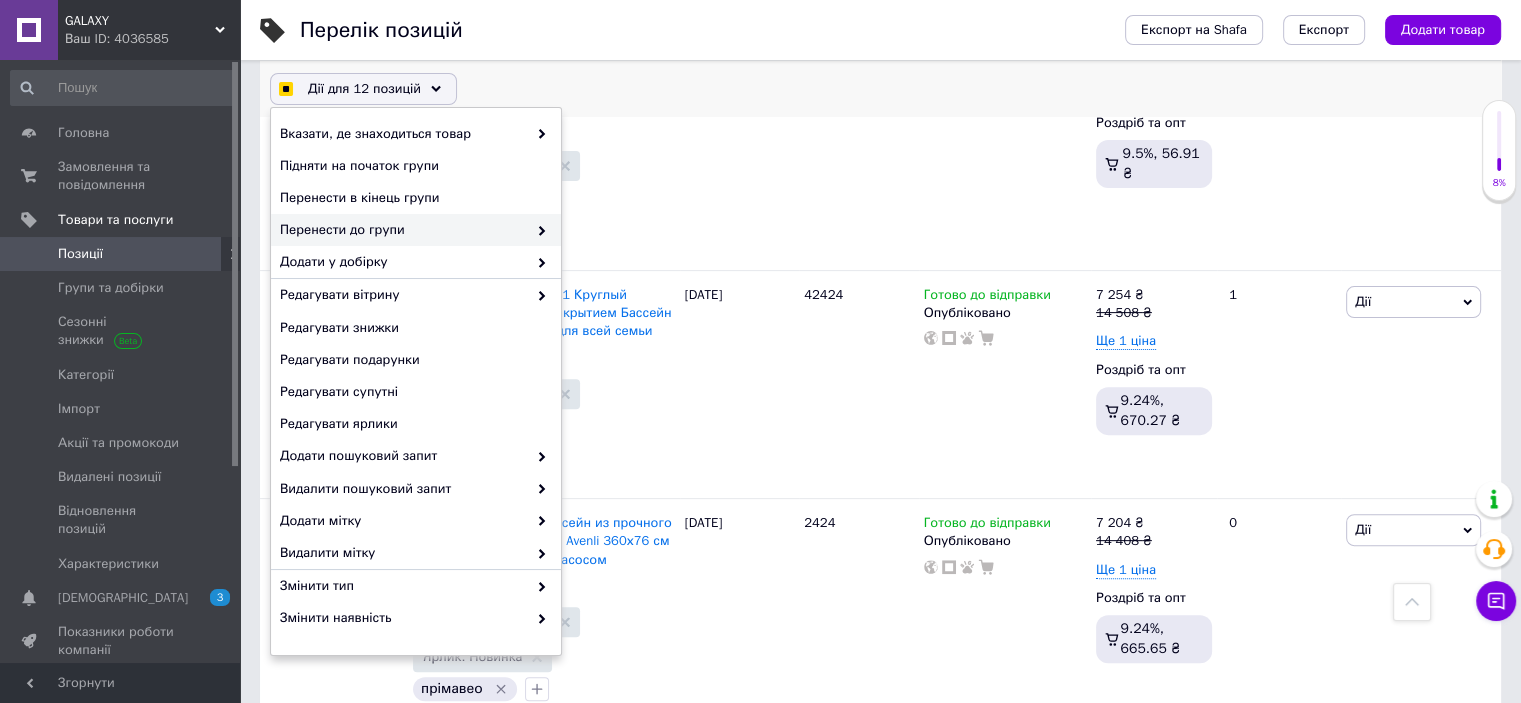 click at bounding box center (537, 230) 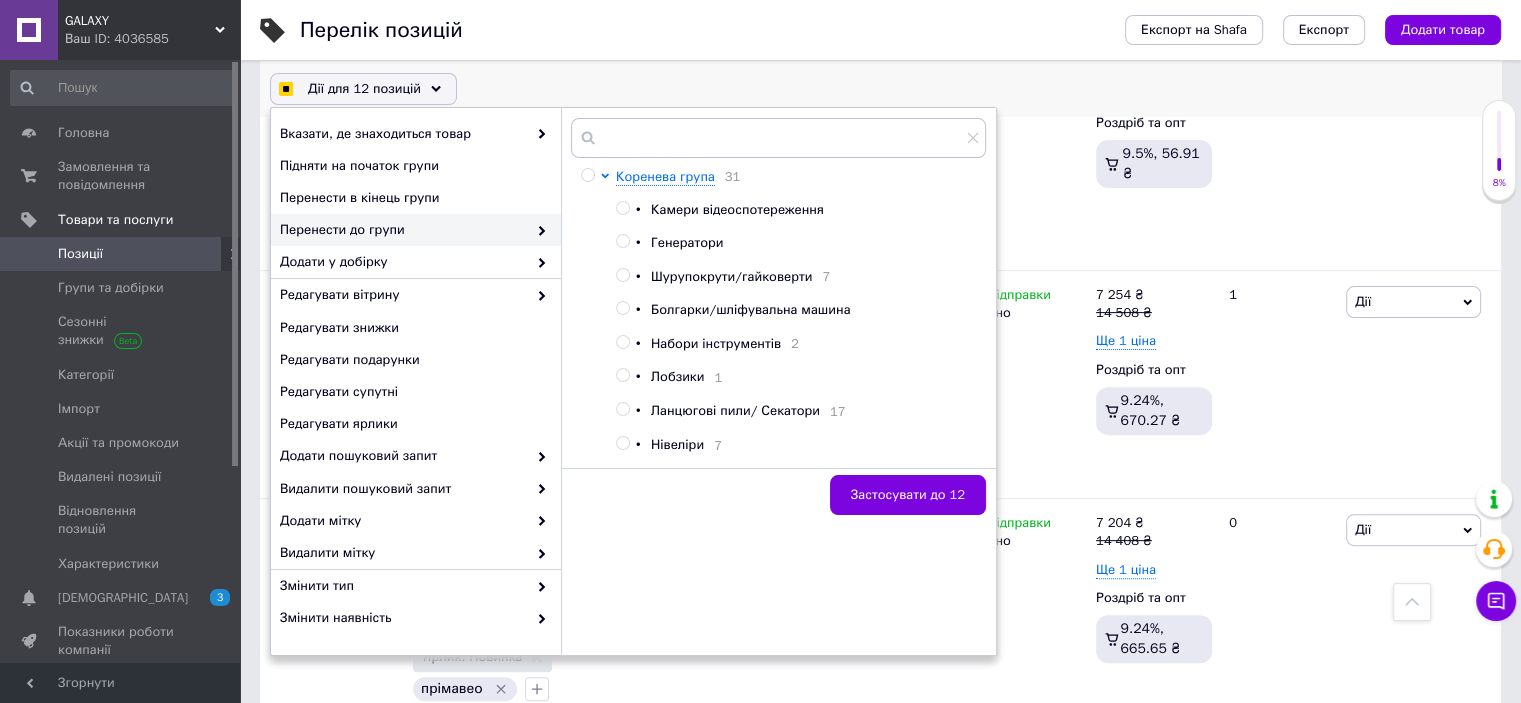 scroll, scrollTop: 371, scrollLeft: 0, axis: vertical 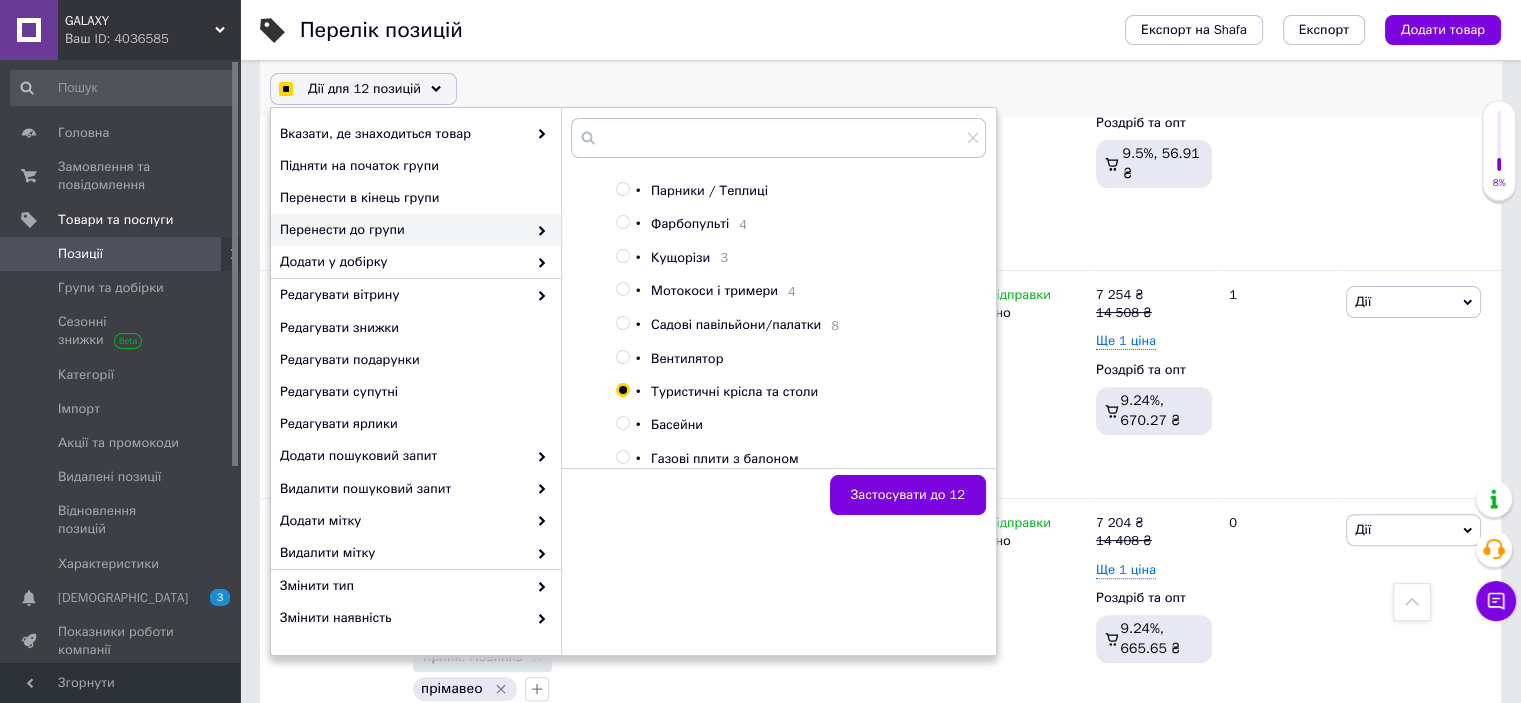 click on "Вентилятор" at bounding box center [687, 358] 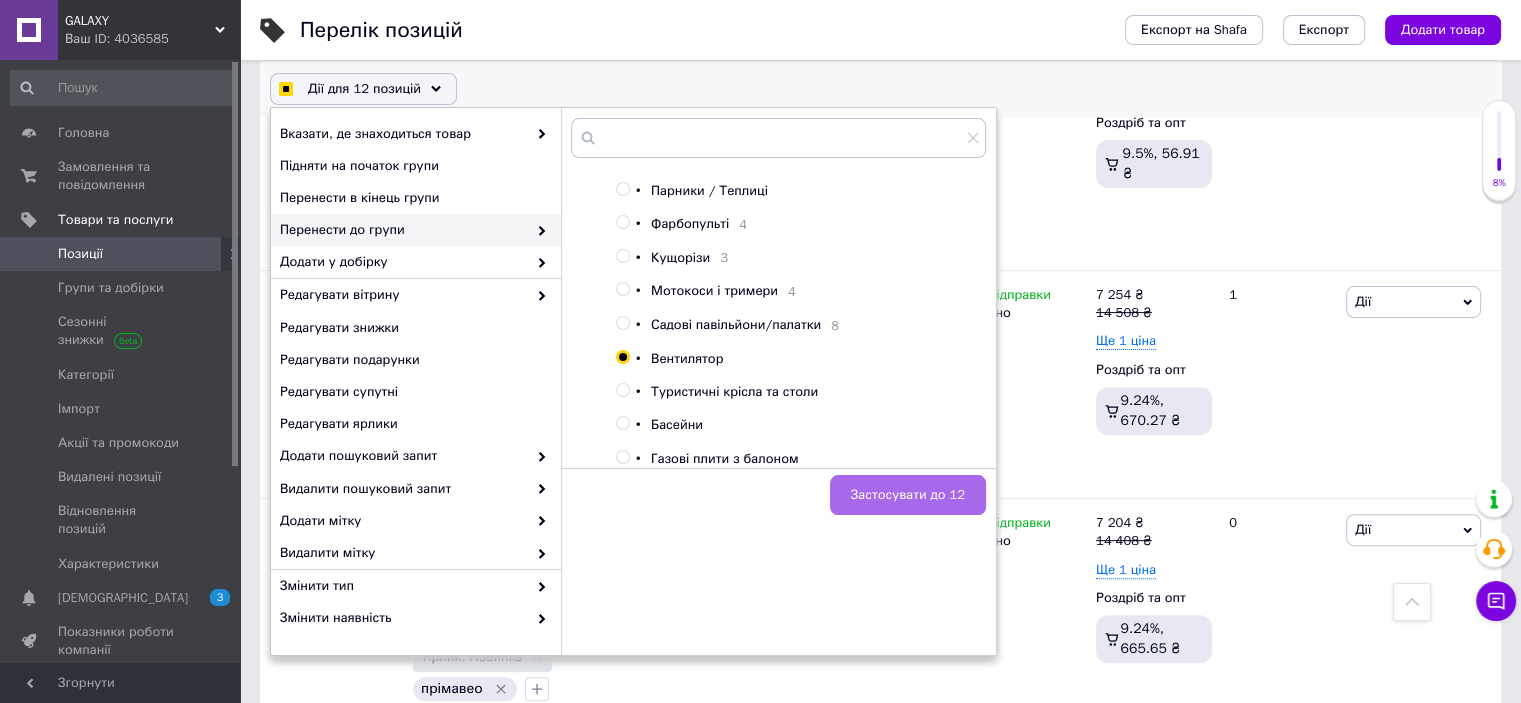 click on "Застосувати до 12" at bounding box center [908, 495] 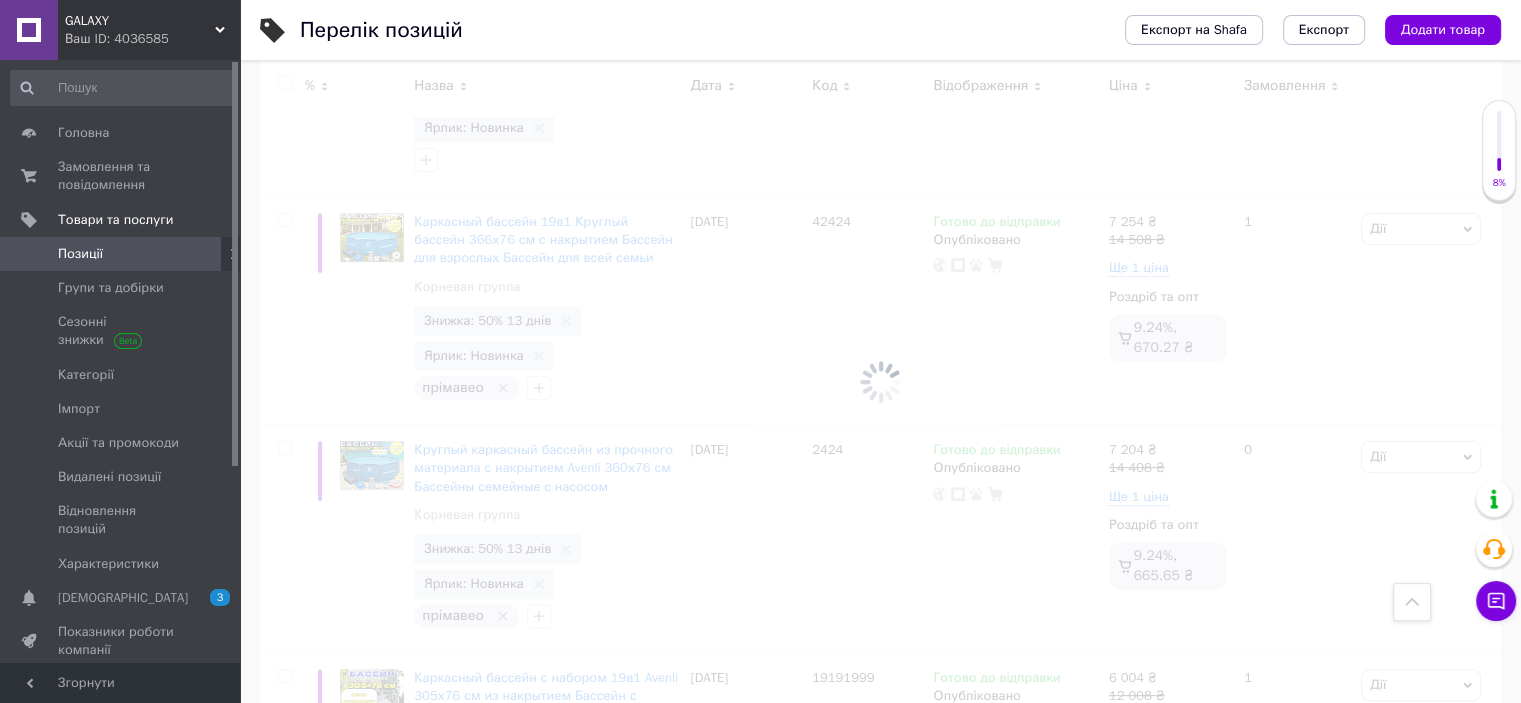 scroll, scrollTop: 7608, scrollLeft: 0, axis: vertical 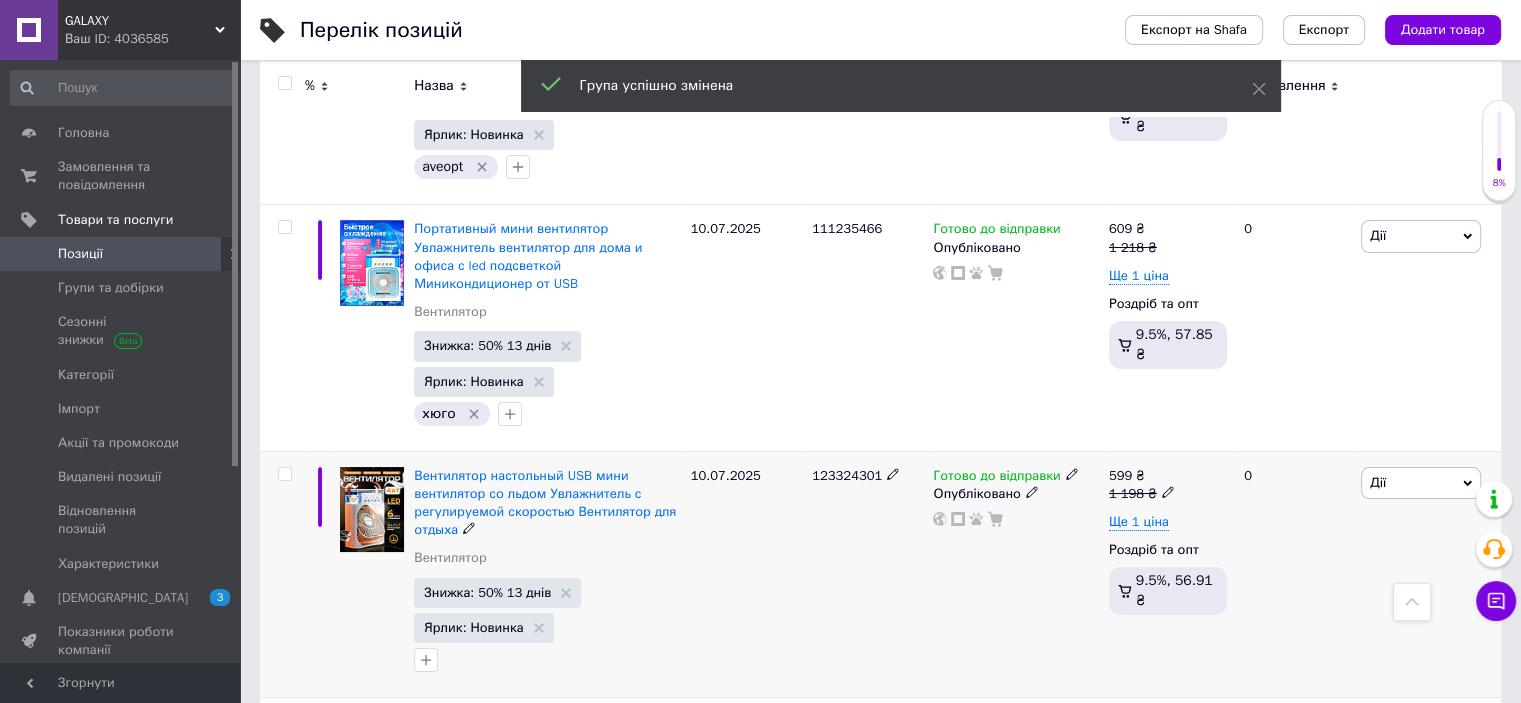 click at bounding box center [284, 474] 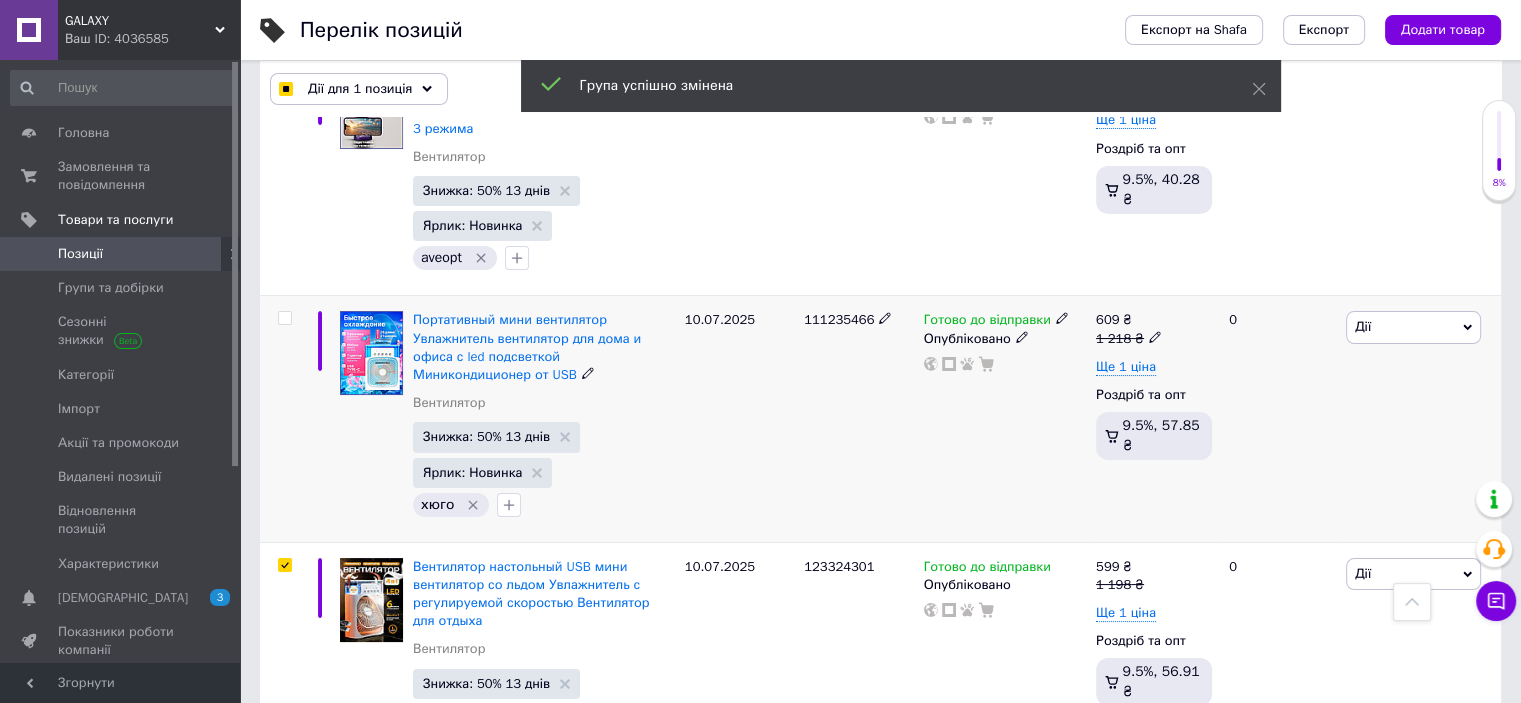 scroll, scrollTop: 7862, scrollLeft: 0, axis: vertical 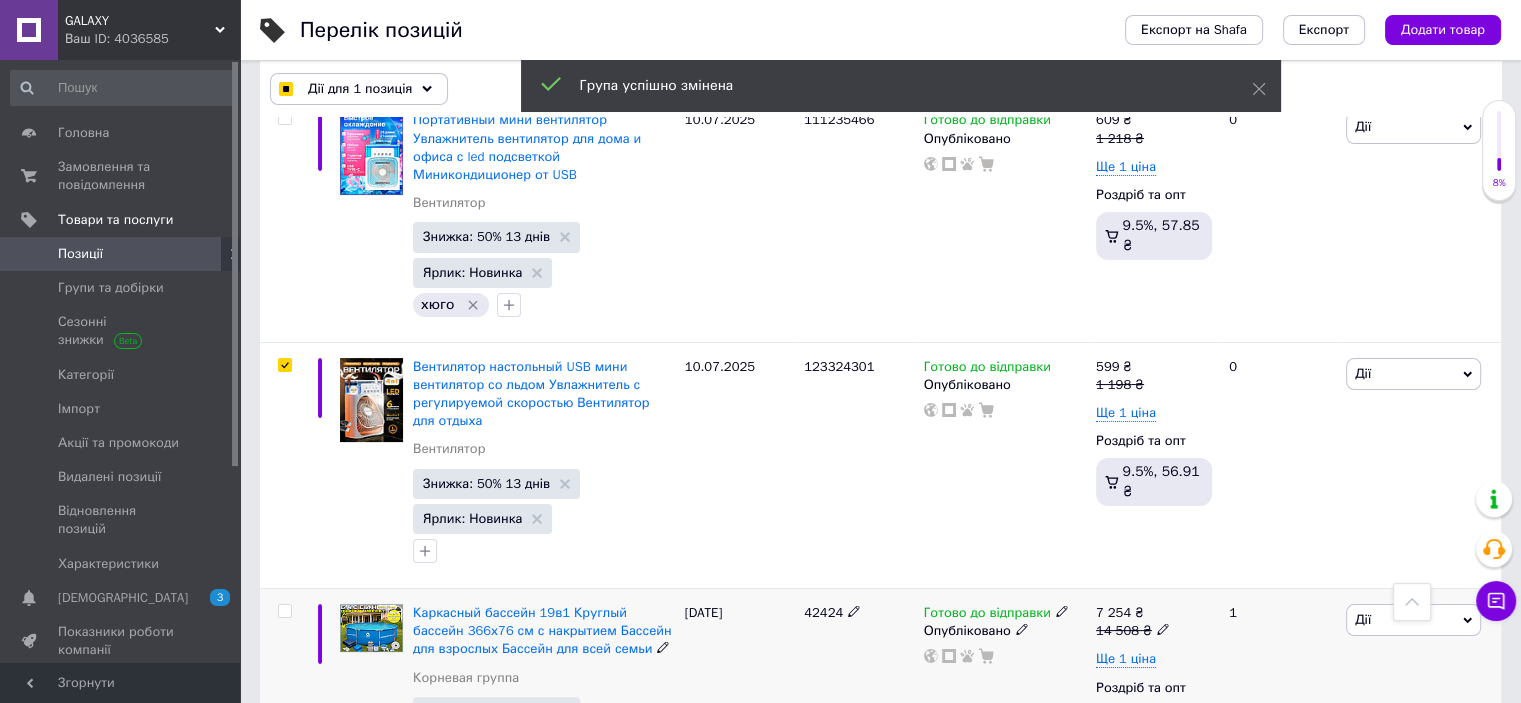 click at bounding box center (284, 611) 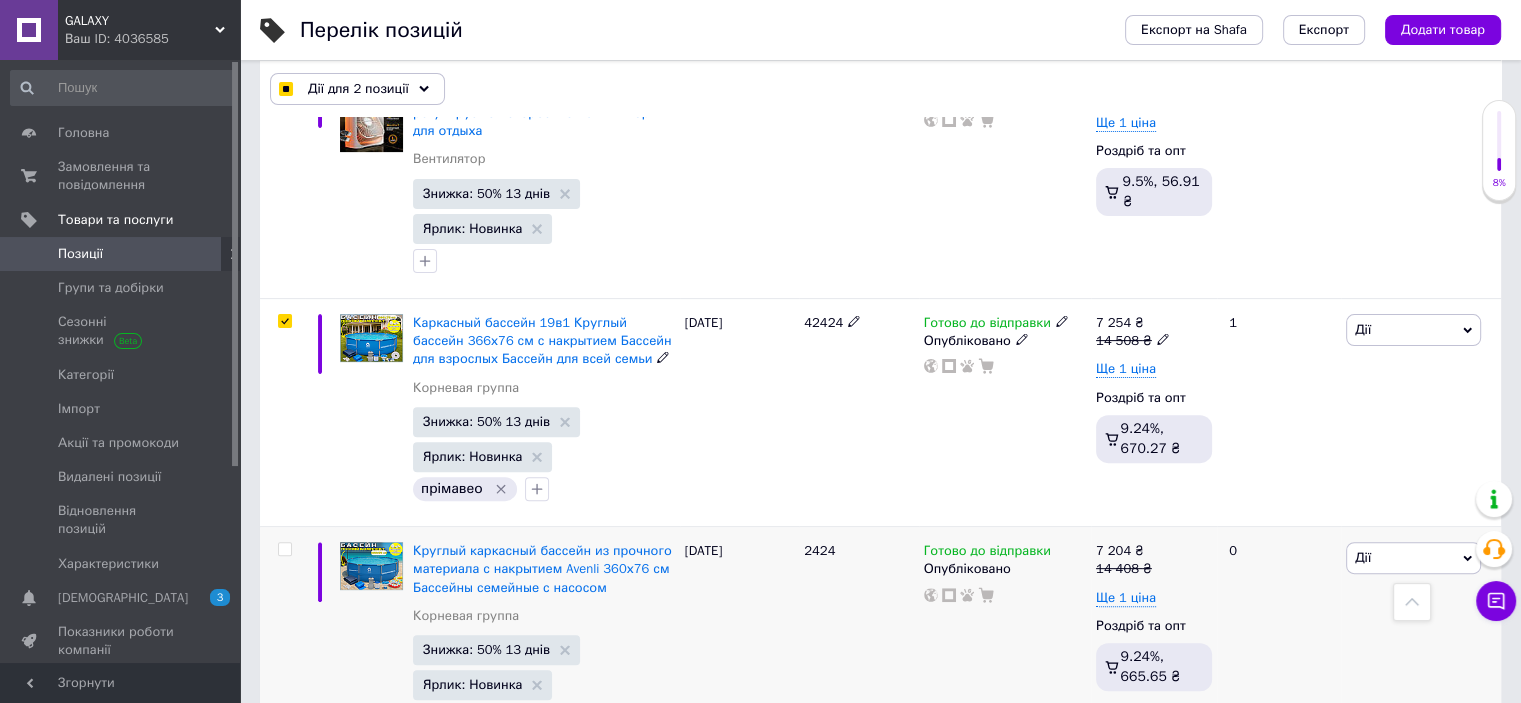 scroll, scrollTop: 8162, scrollLeft: 0, axis: vertical 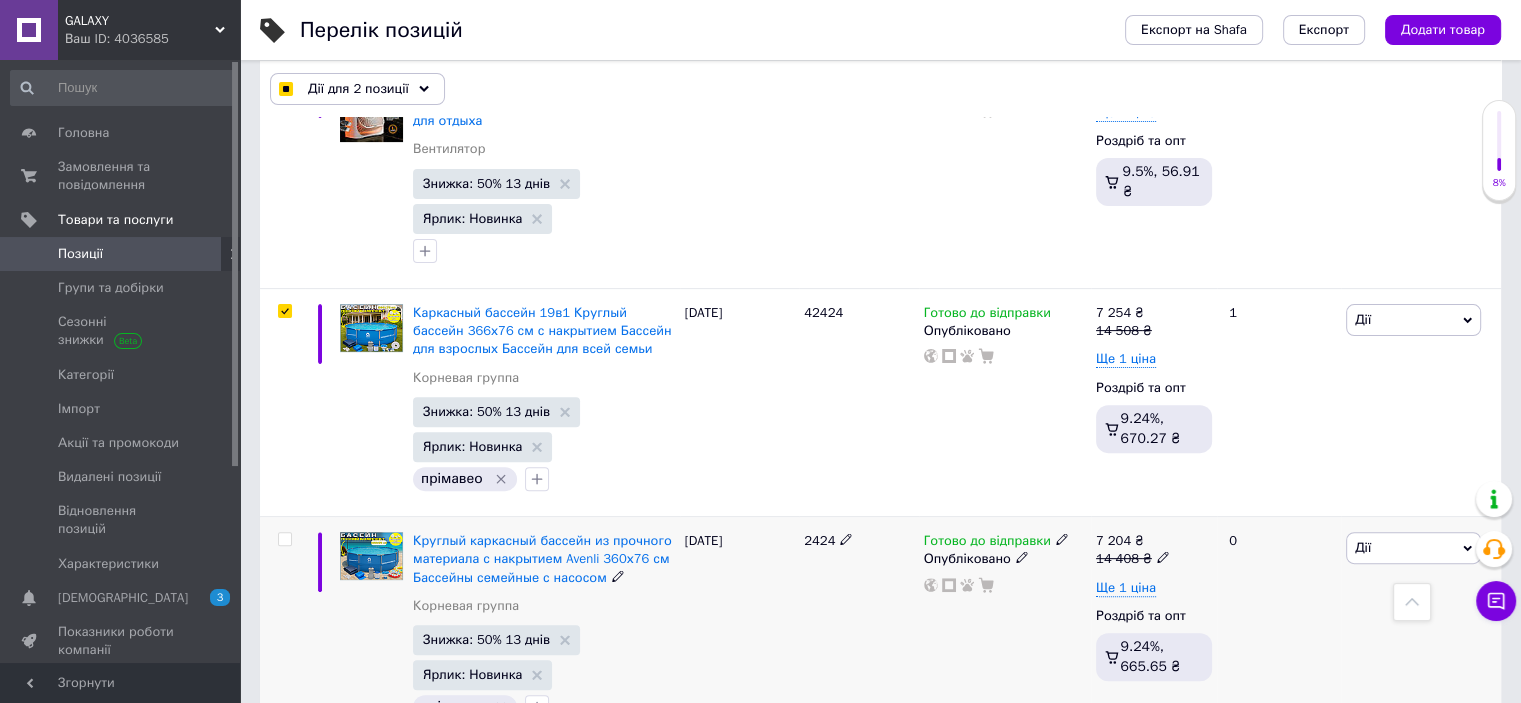 click at bounding box center (284, 539) 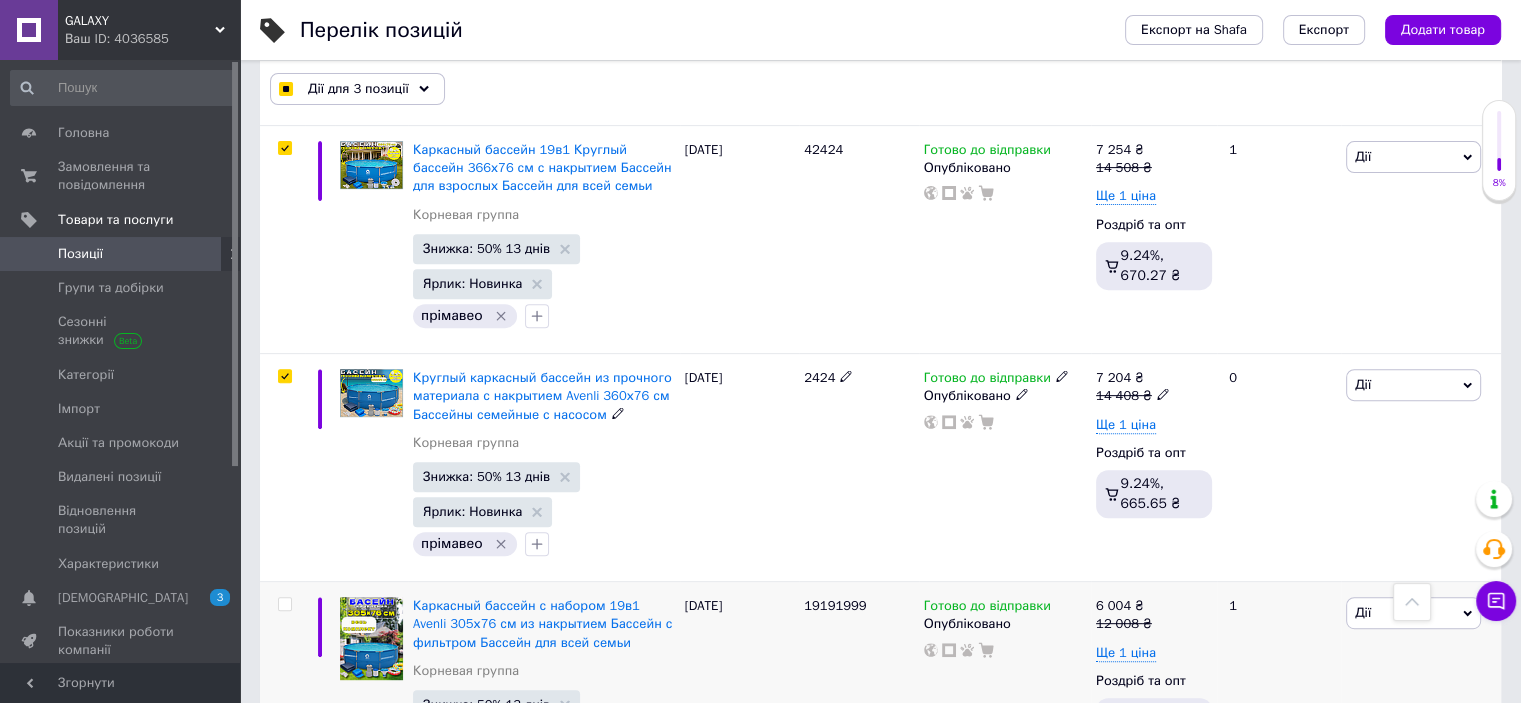 scroll, scrollTop: 8462, scrollLeft: 0, axis: vertical 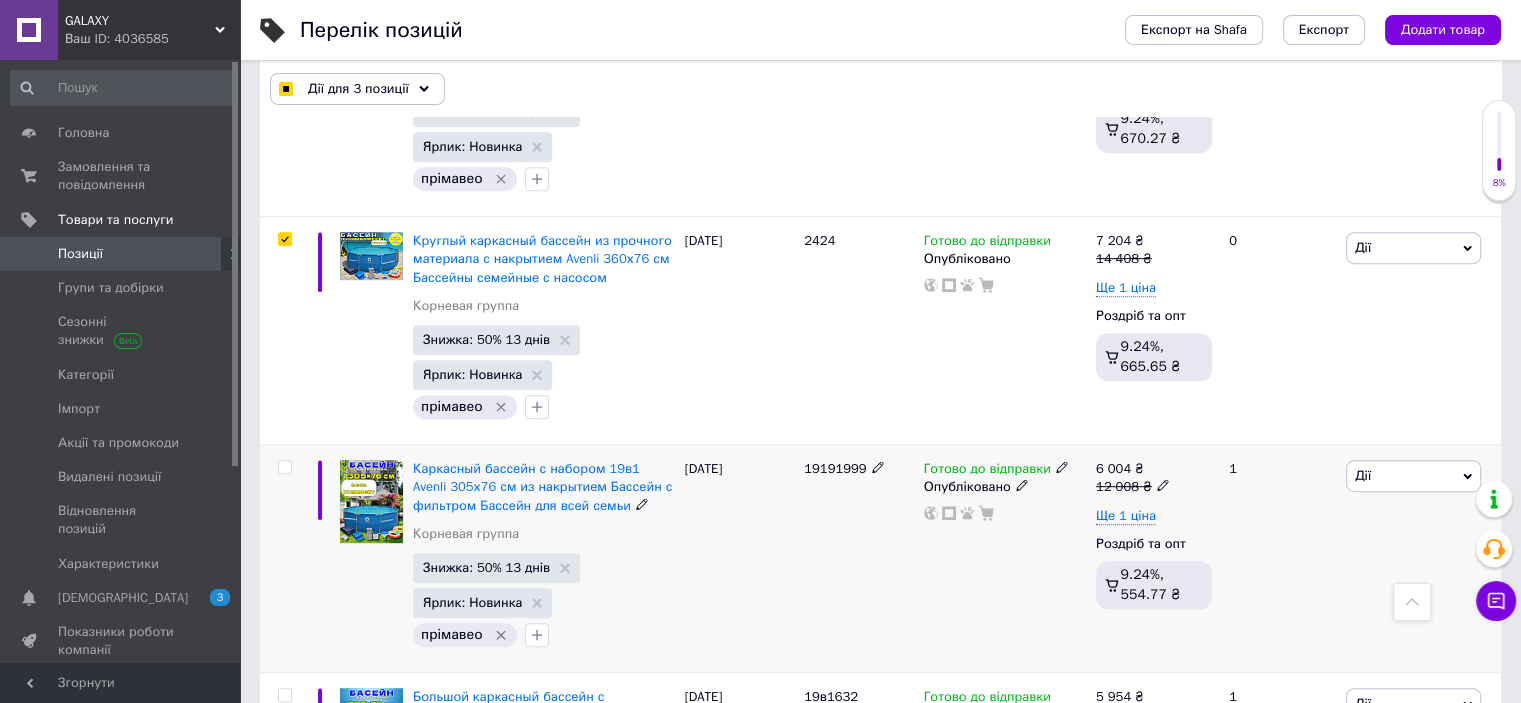 click at bounding box center [284, 467] 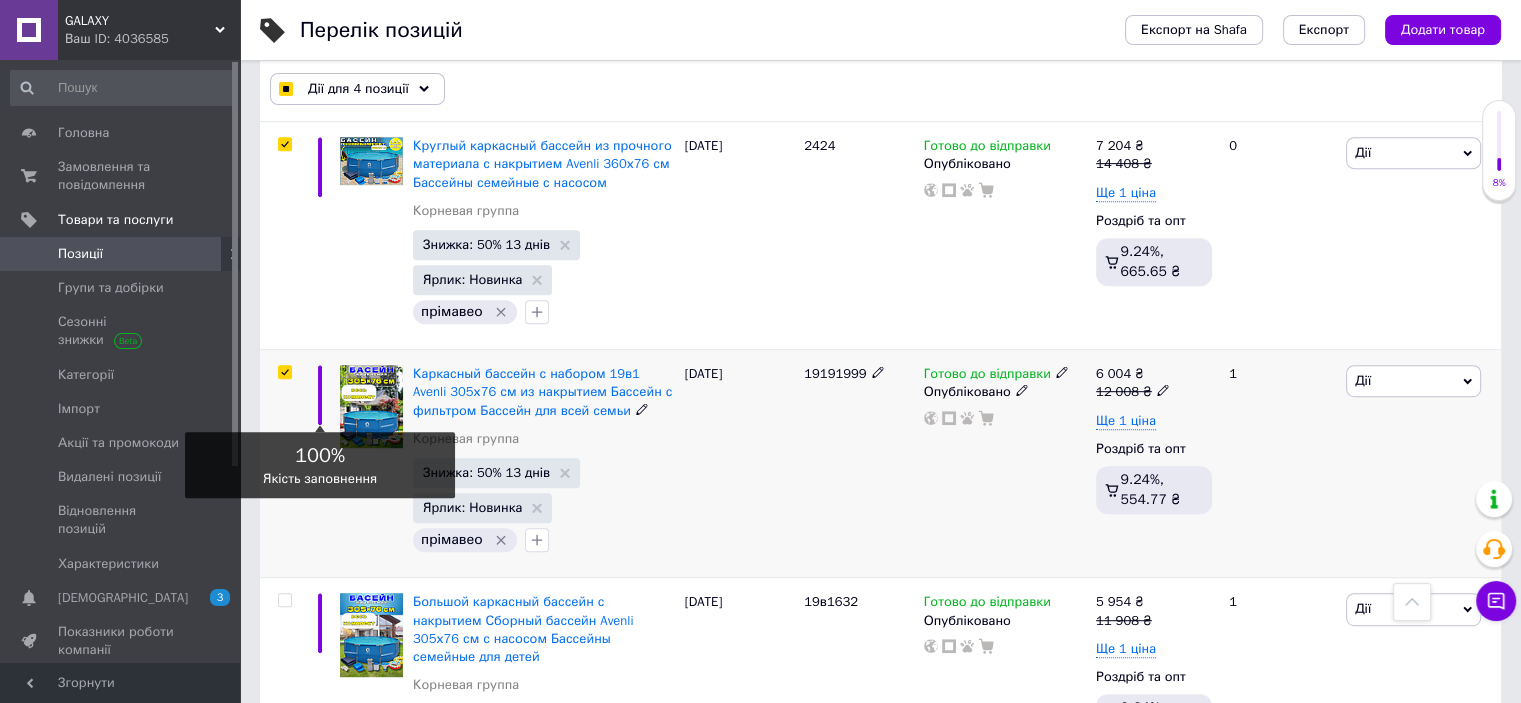 scroll, scrollTop: 8662, scrollLeft: 0, axis: vertical 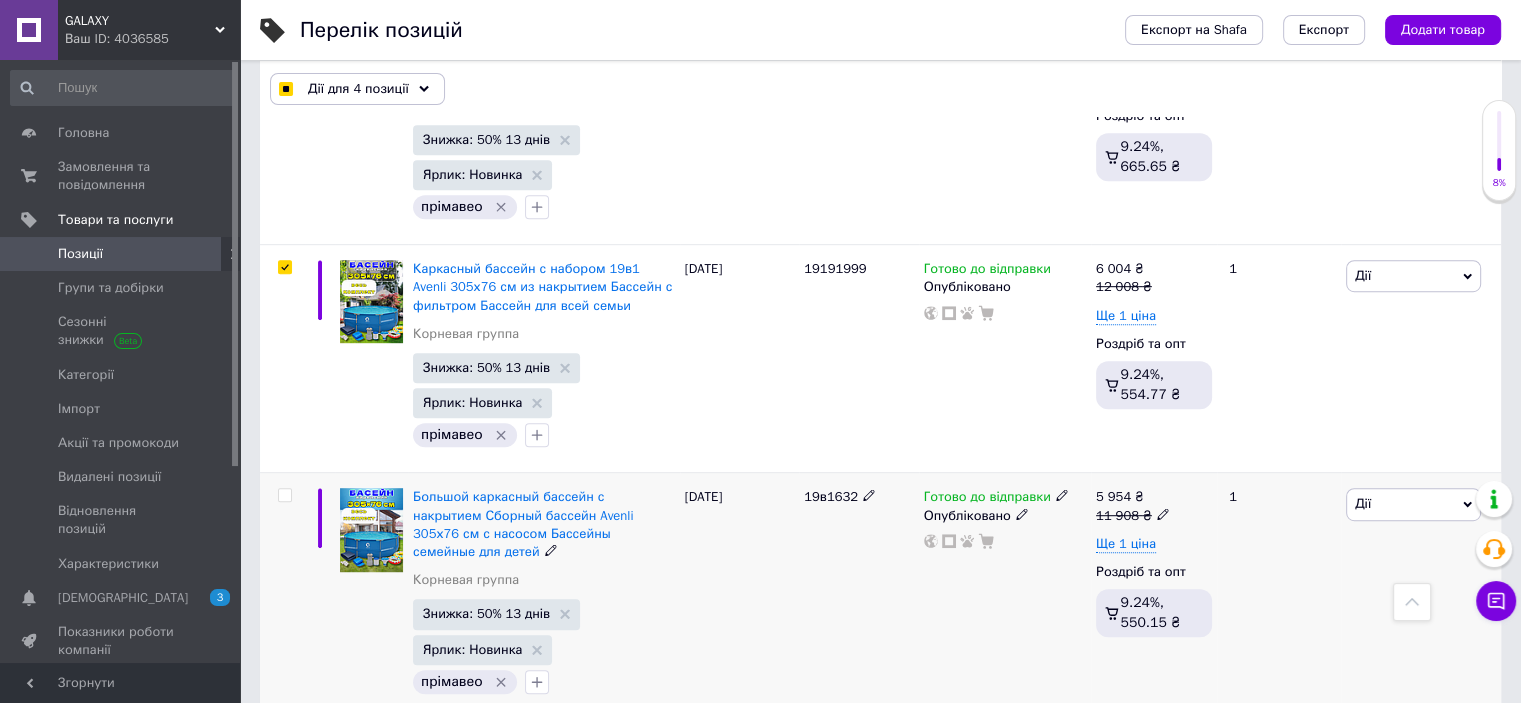 click at bounding box center (284, 495) 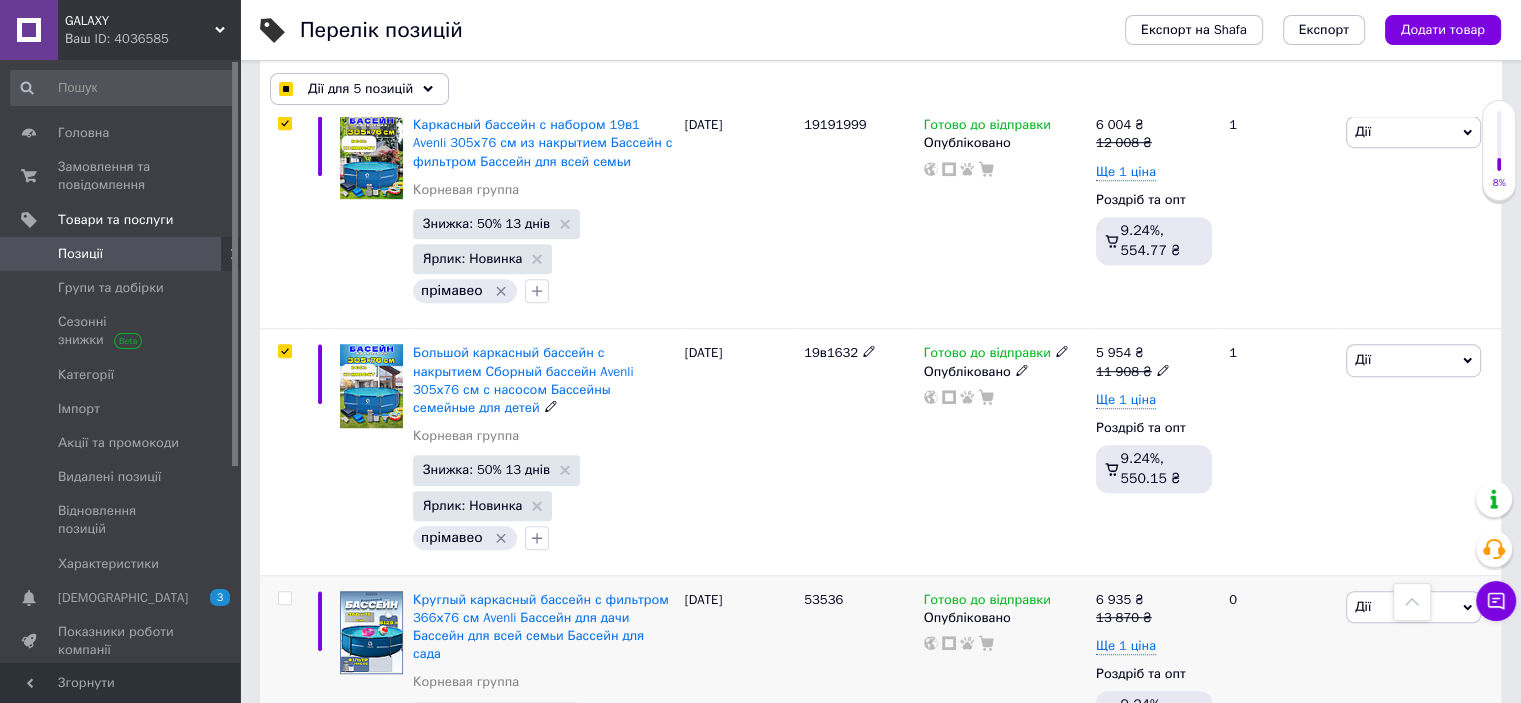 scroll, scrollTop: 8962, scrollLeft: 0, axis: vertical 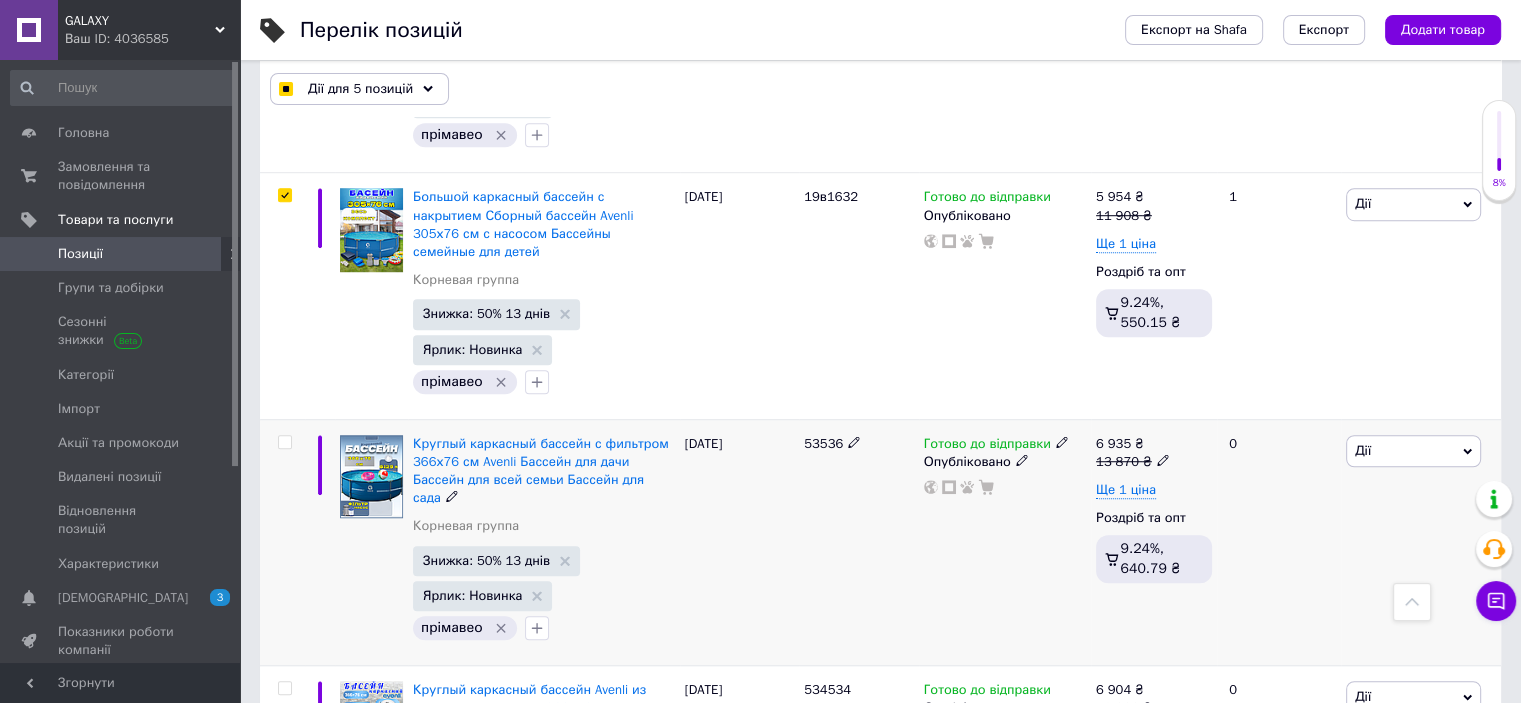 click at bounding box center (284, 442) 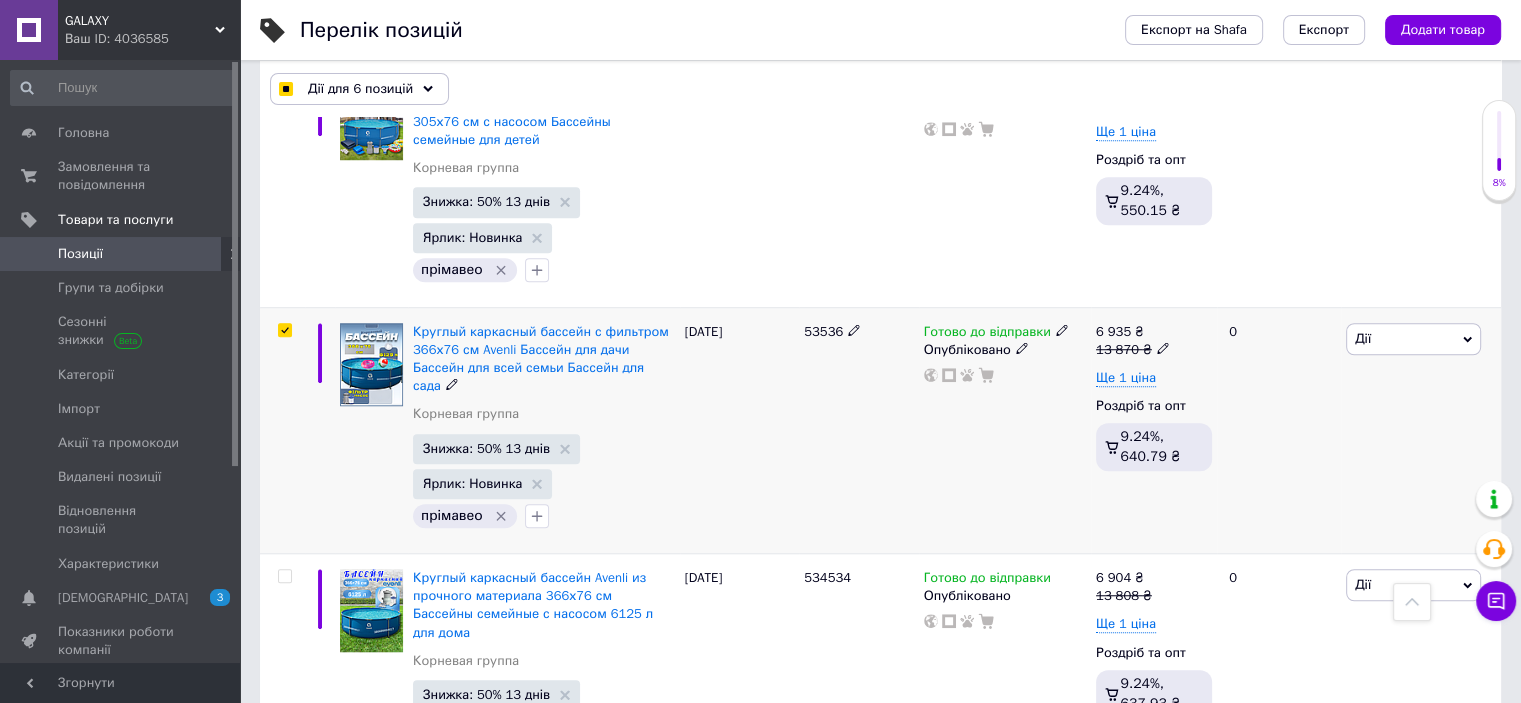 scroll, scrollTop: 9262, scrollLeft: 0, axis: vertical 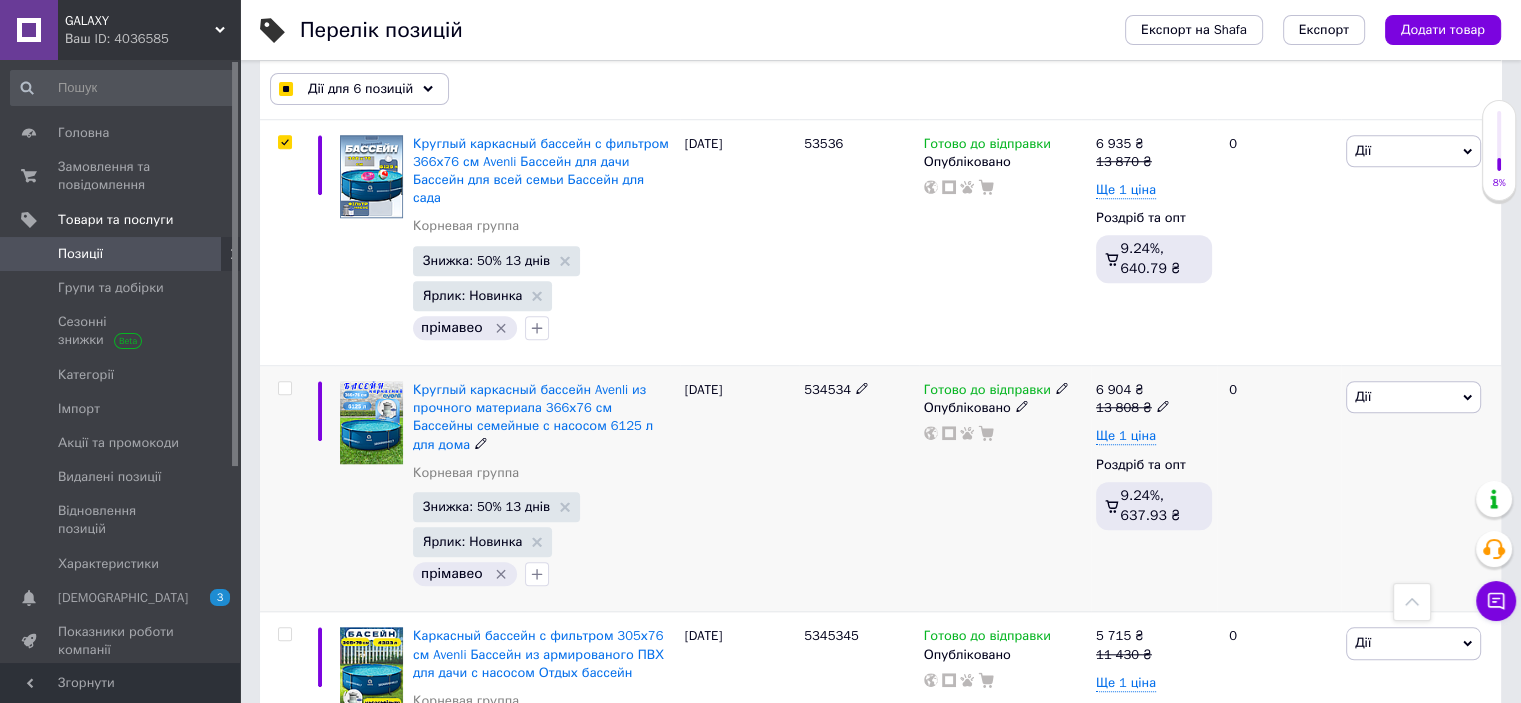 click at bounding box center (284, 388) 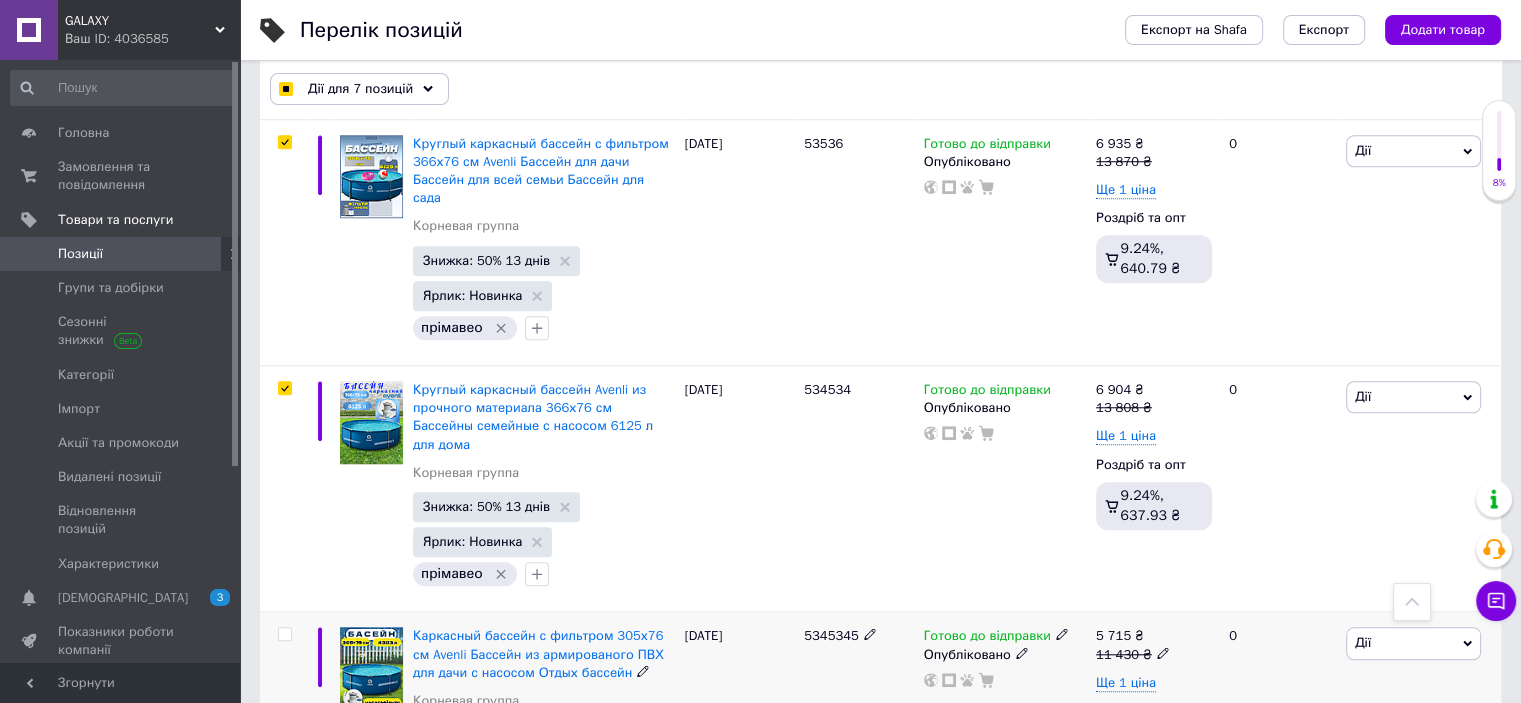 click at bounding box center (284, 634) 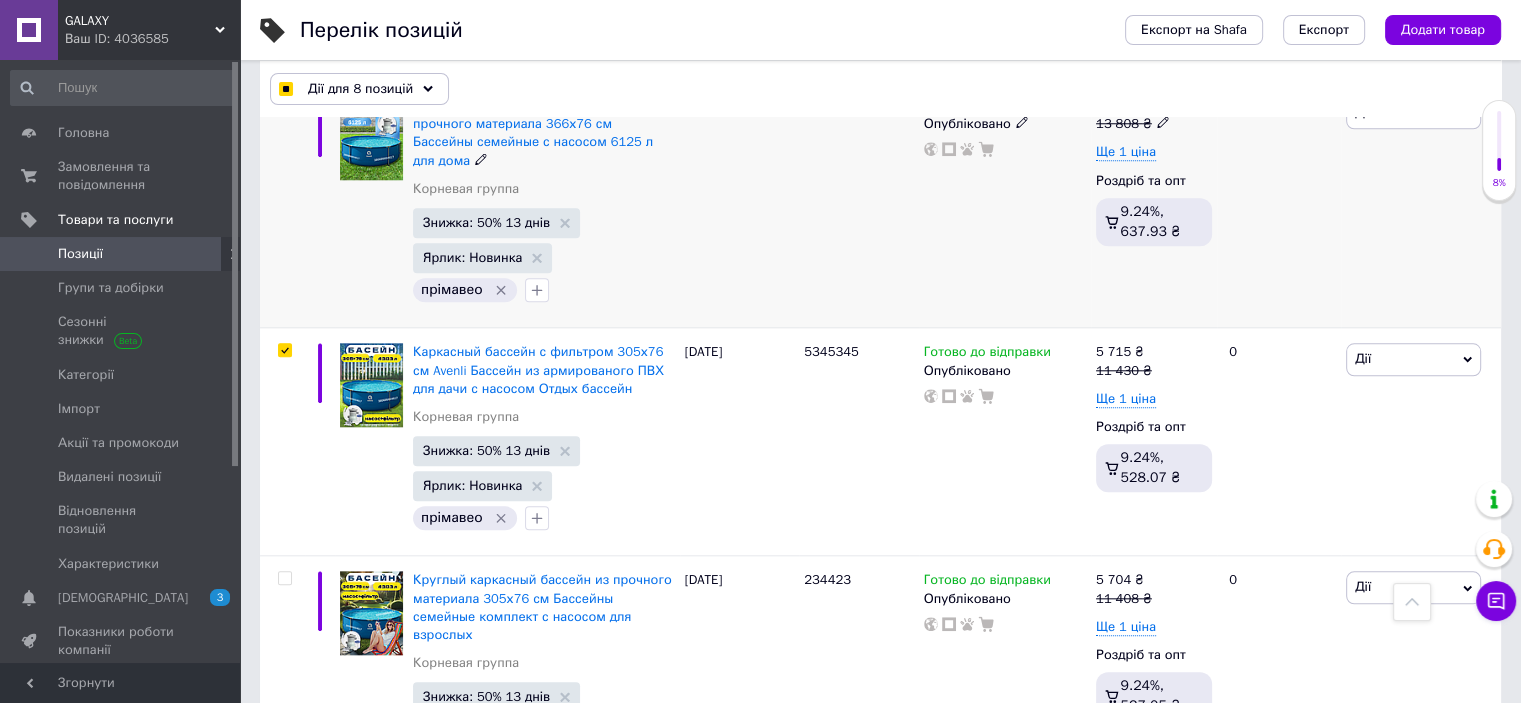 scroll, scrollTop: 9562, scrollLeft: 0, axis: vertical 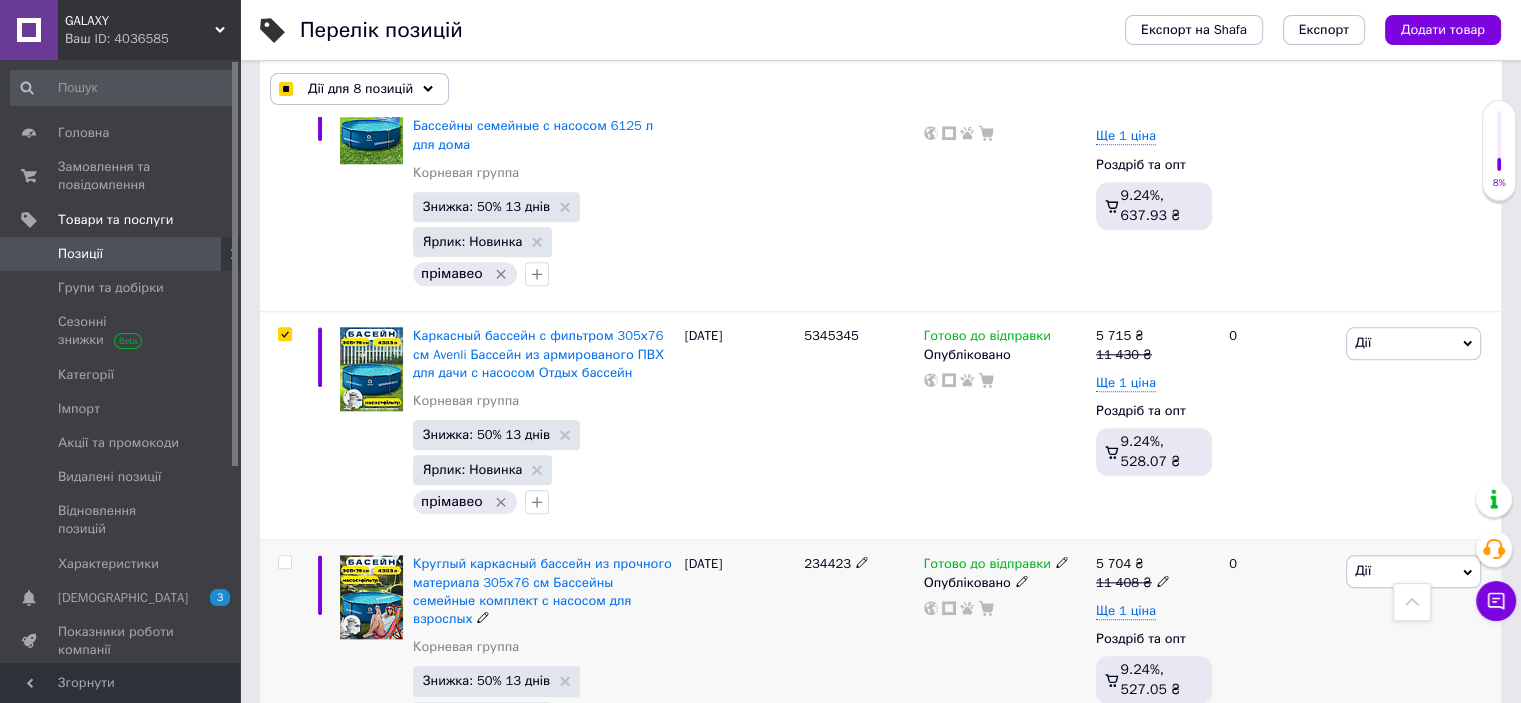 click at bounding box center (284, 562) 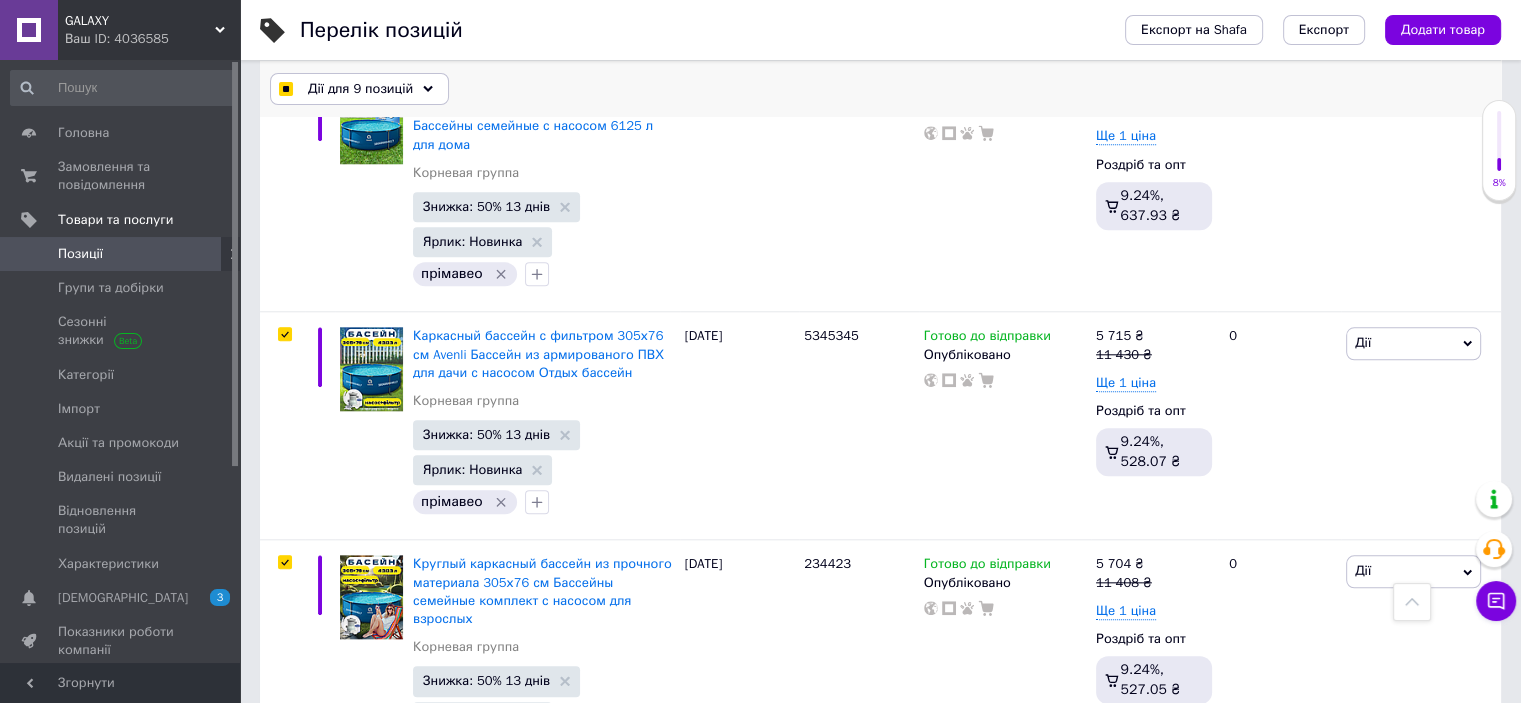 click 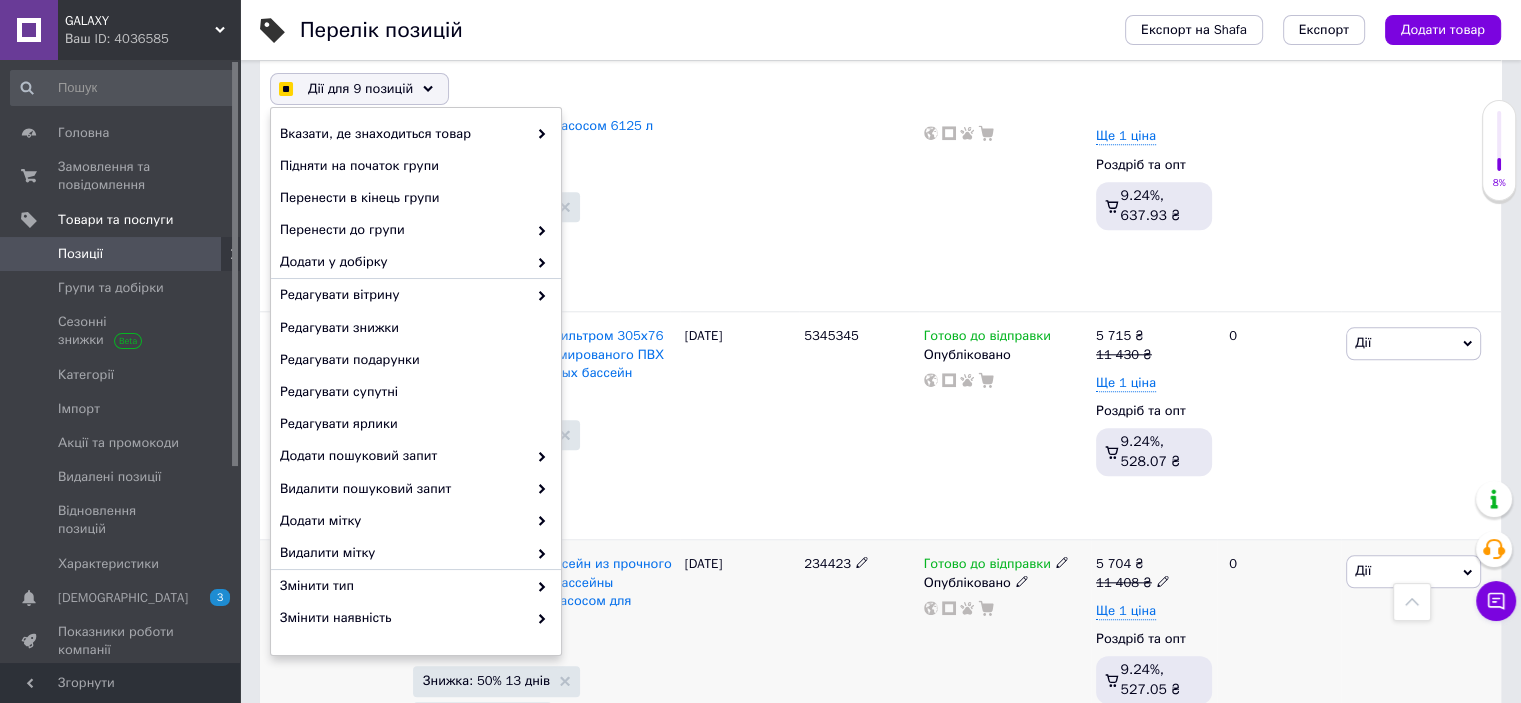 click on "18.06.2025" at bounding box center [739, 663] 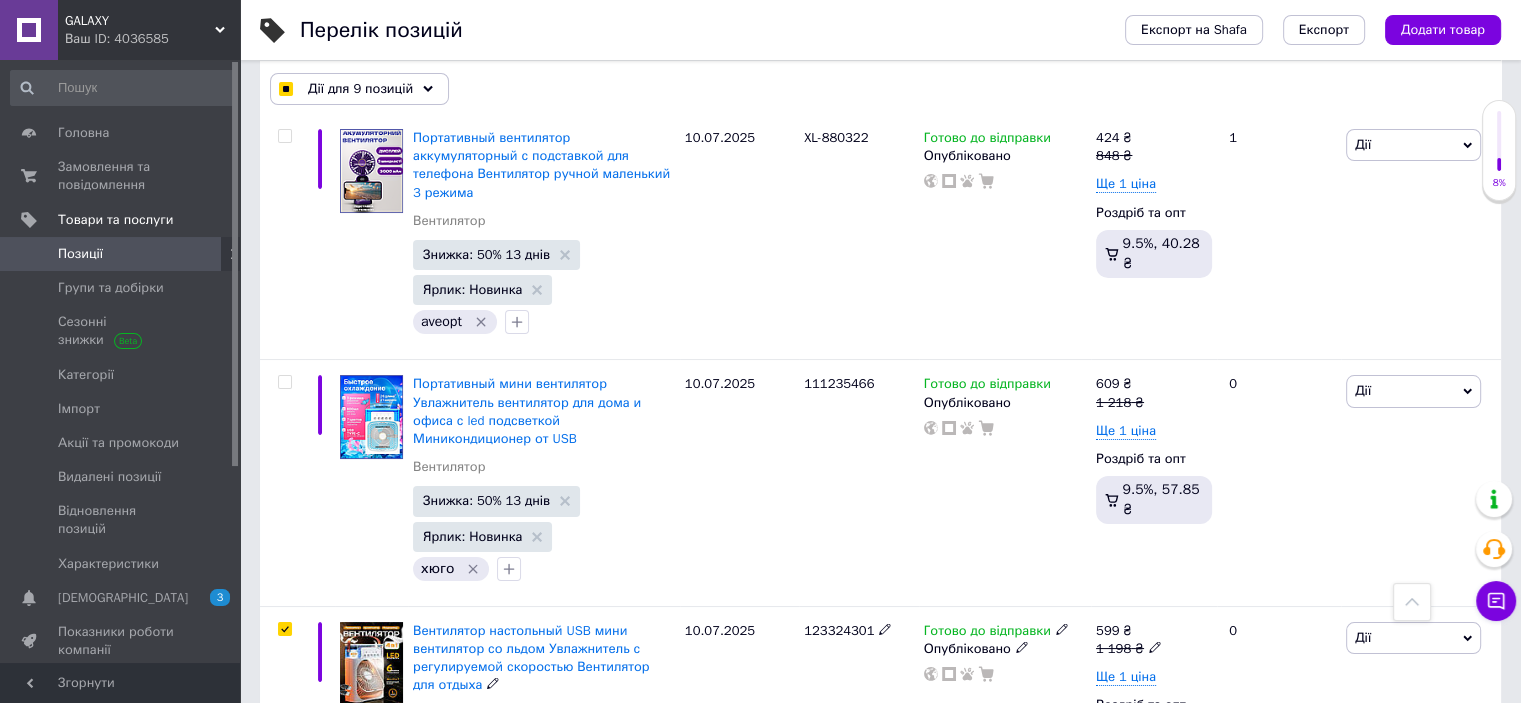 scroll, scrollTop: 7562, scrollLeft: 0, axis: vertical 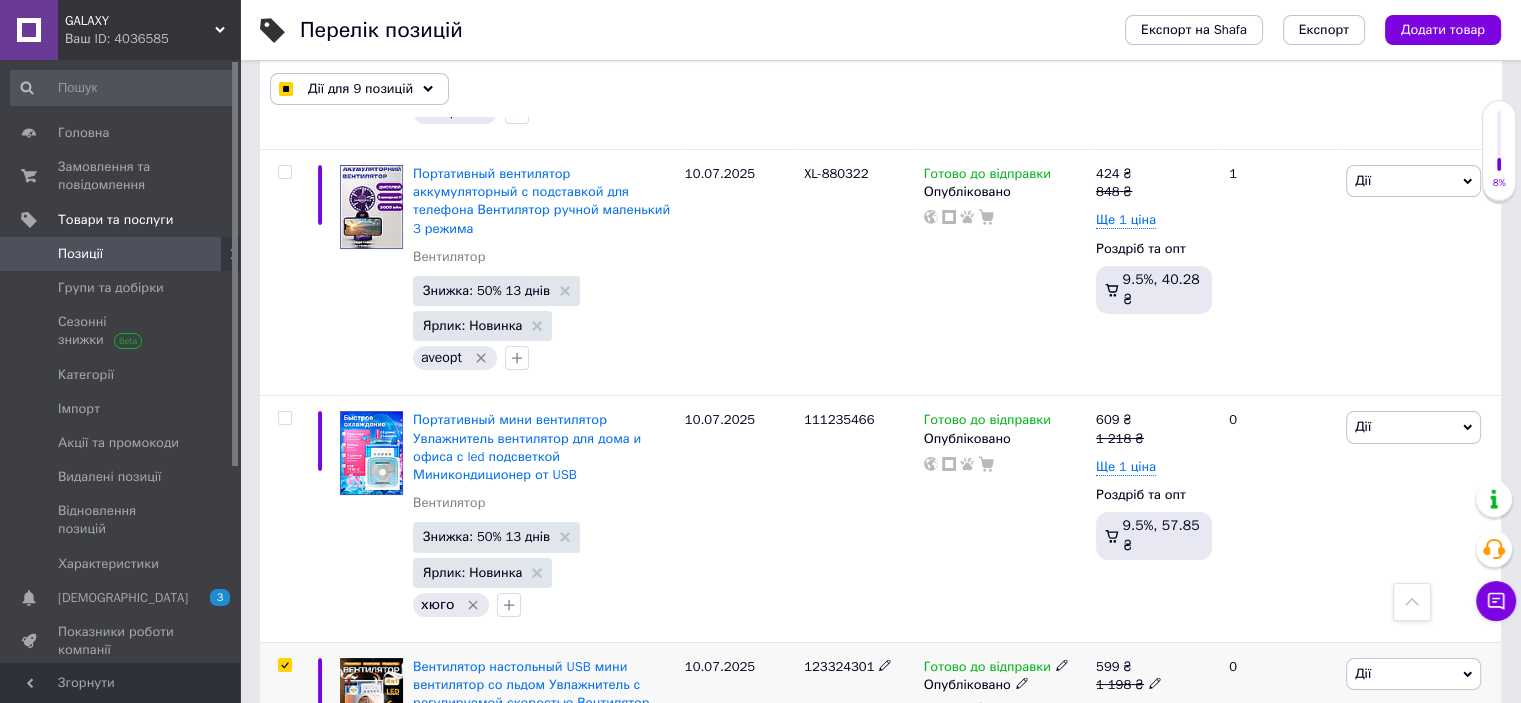 click at bounding box center (284, 665) 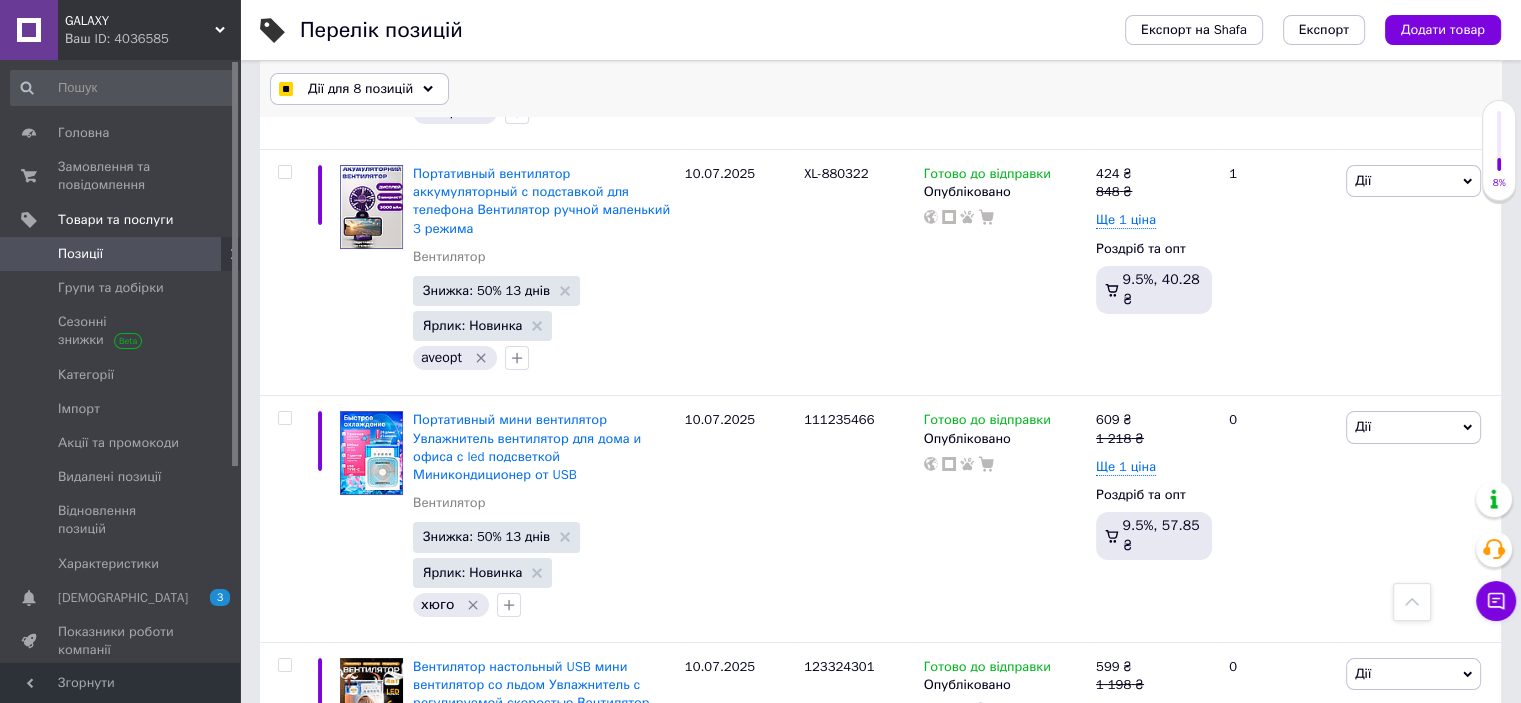 click 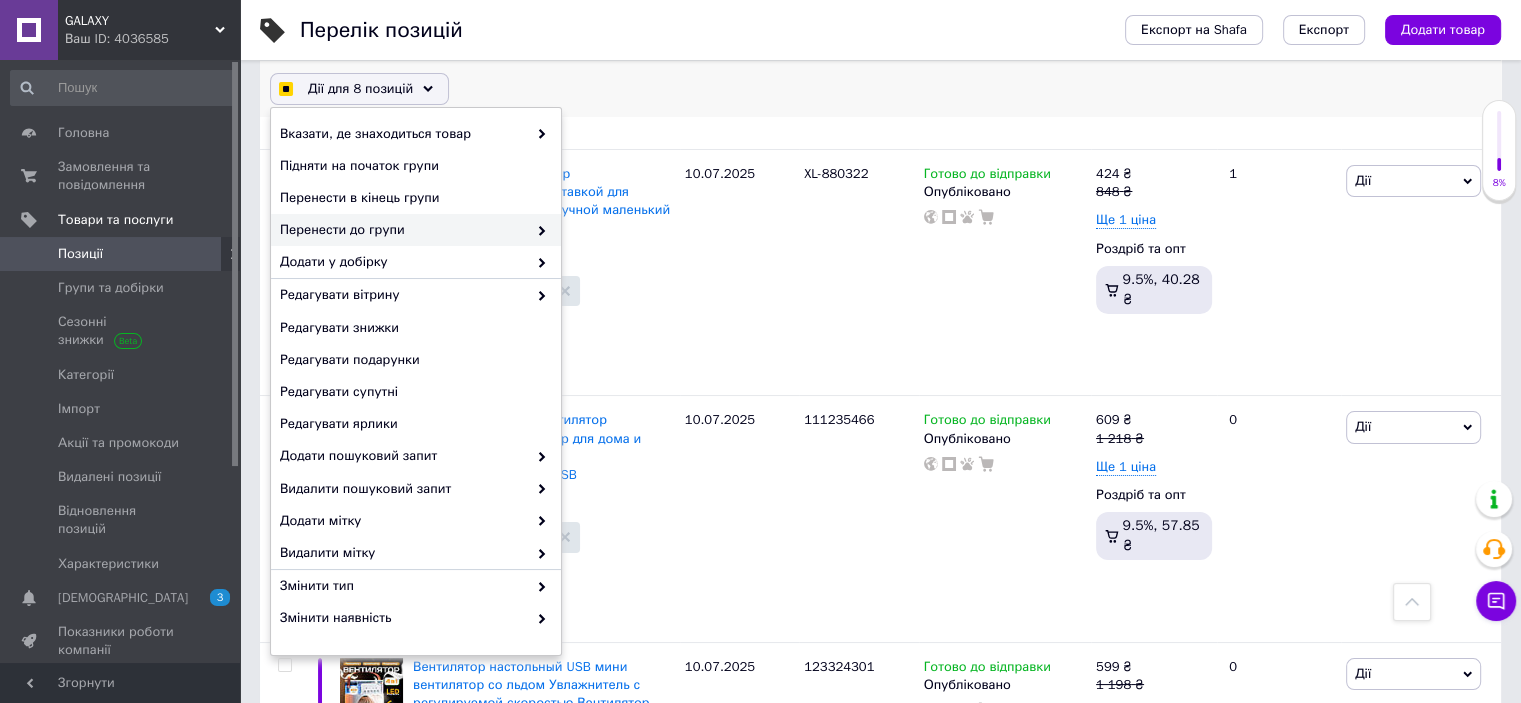 click on "Перенести до групи" at bounding box center (403, 230) 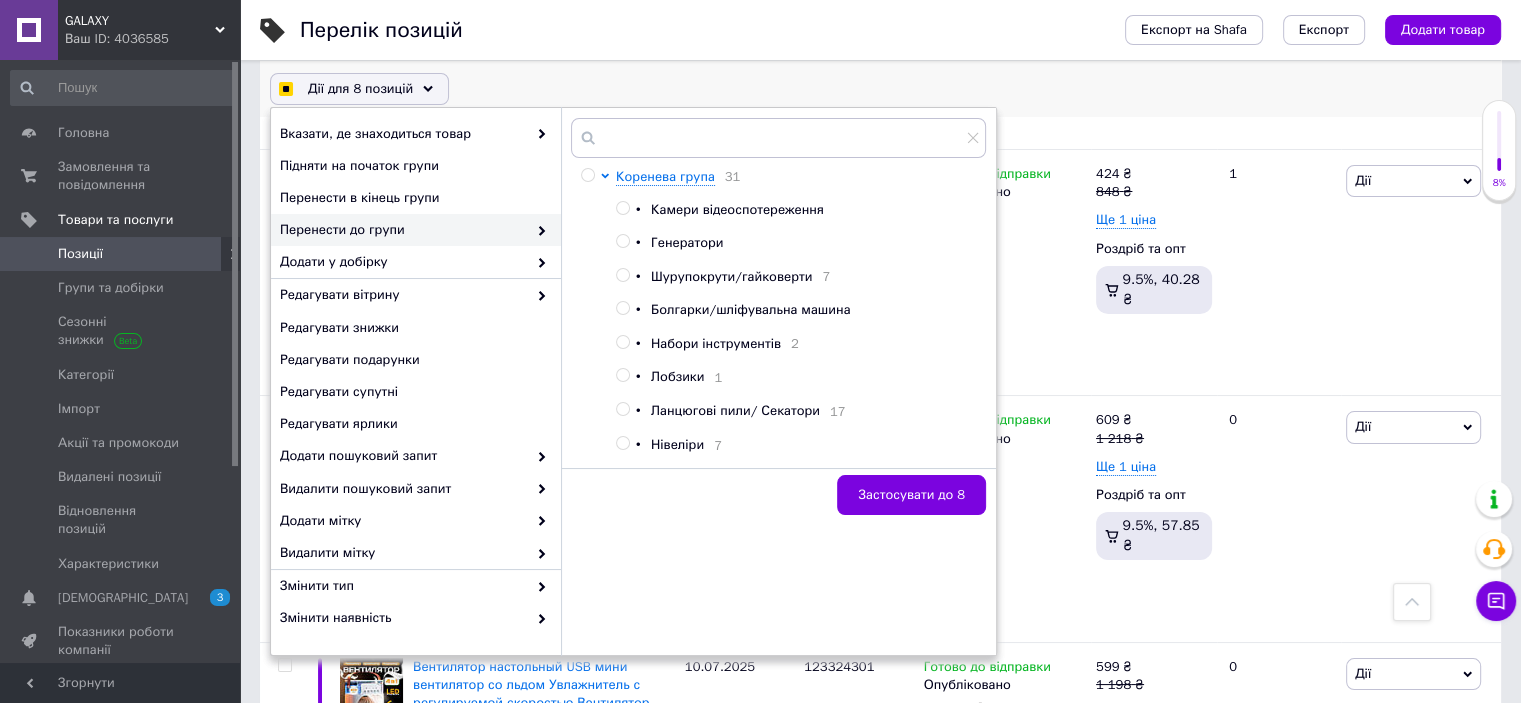 scroll, scrollTop: 371, scrollLeft: 0, axis: vertical 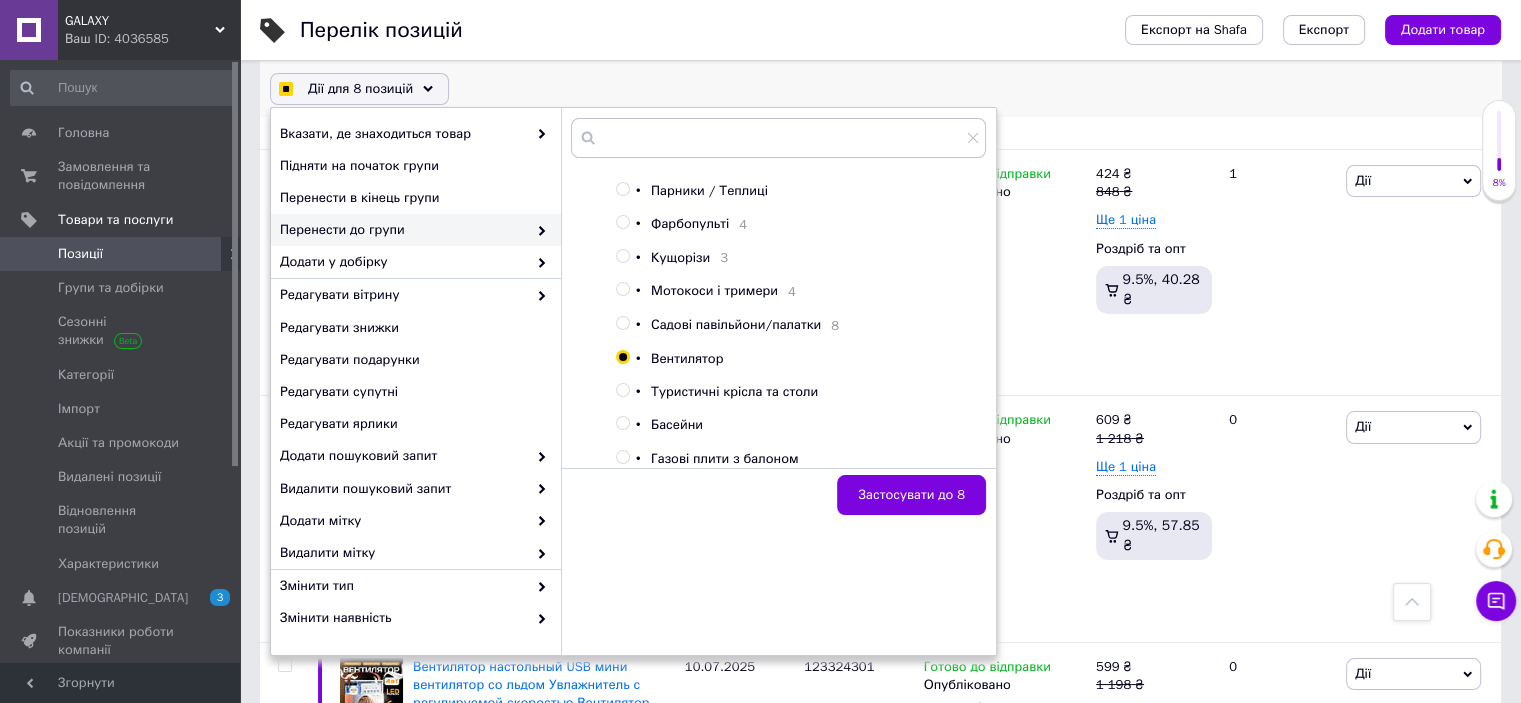 click on "Басейни" at bounding box center [677, 424] 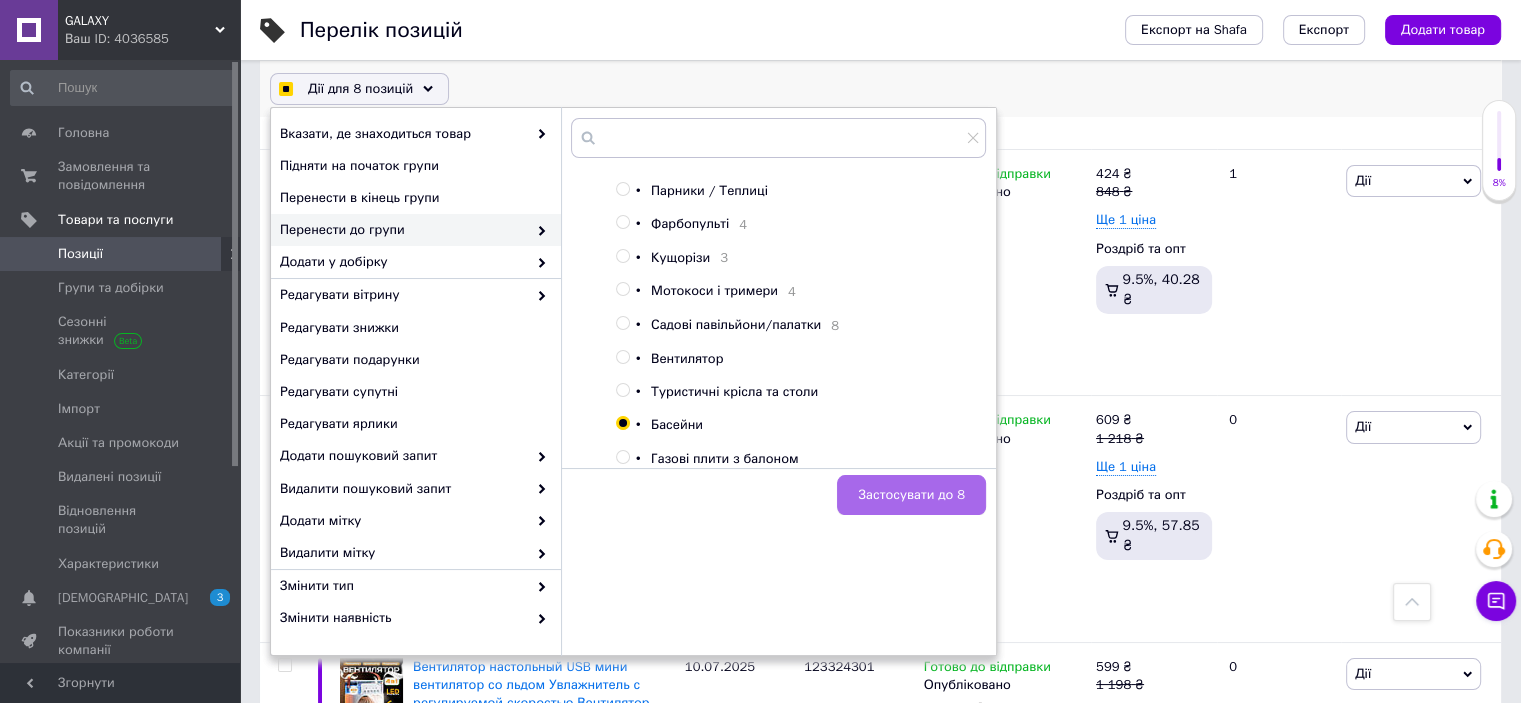 click on "Застосувати до 8" at bounding box center (911, 495) 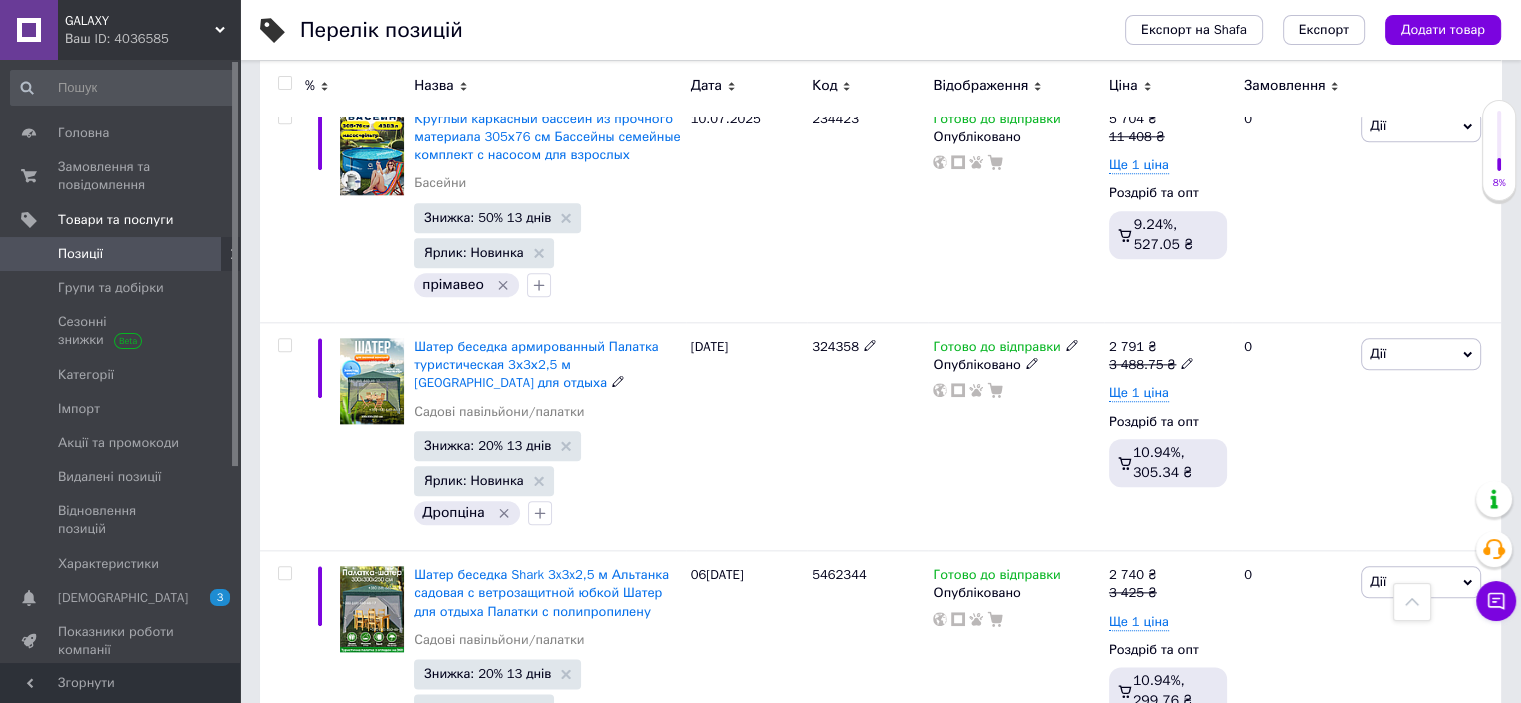 scroll, scrollTop: 10508, scrollLeft: 0, axis: vertical 